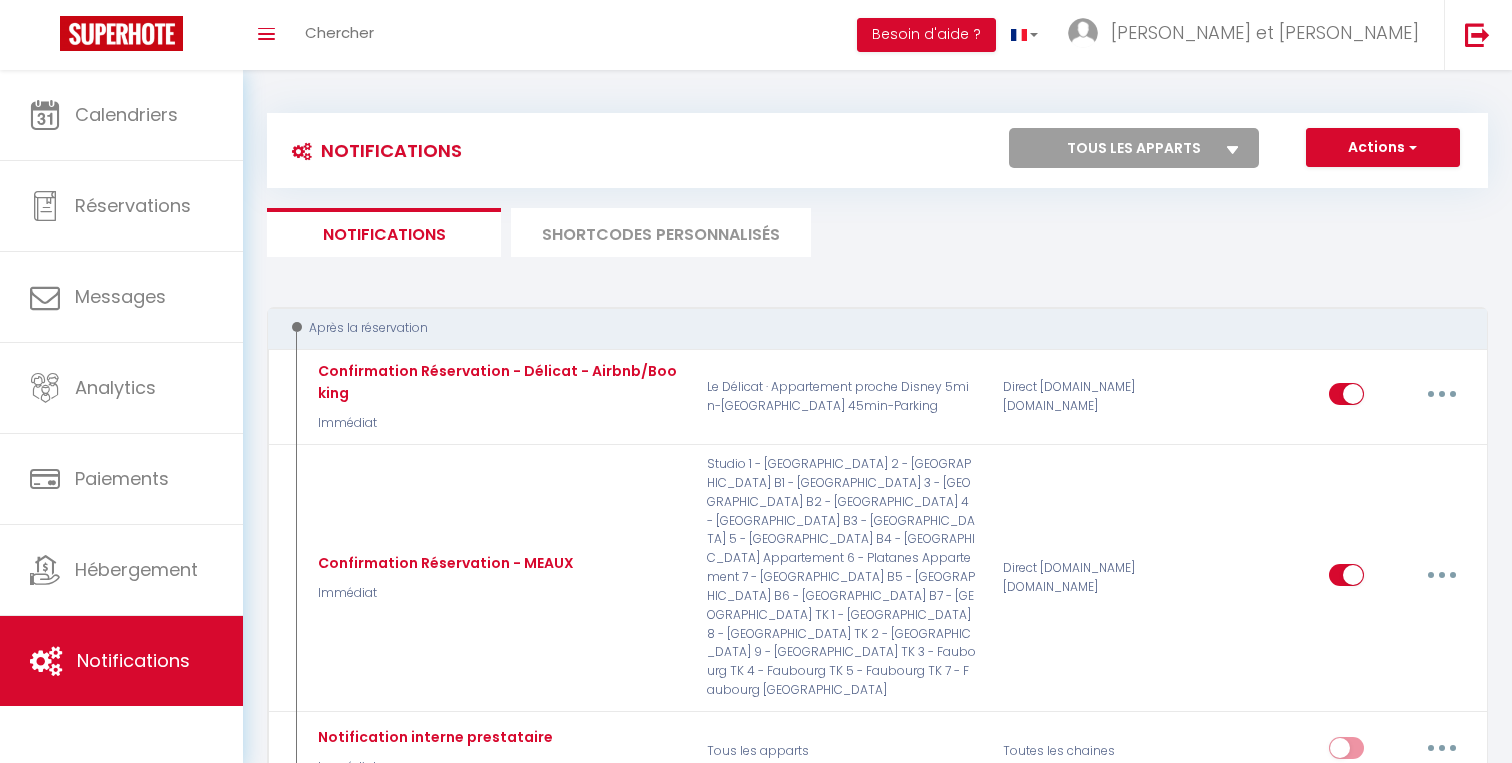 scroll, scrollTop: 0, scrollLeft: 0, axis: both 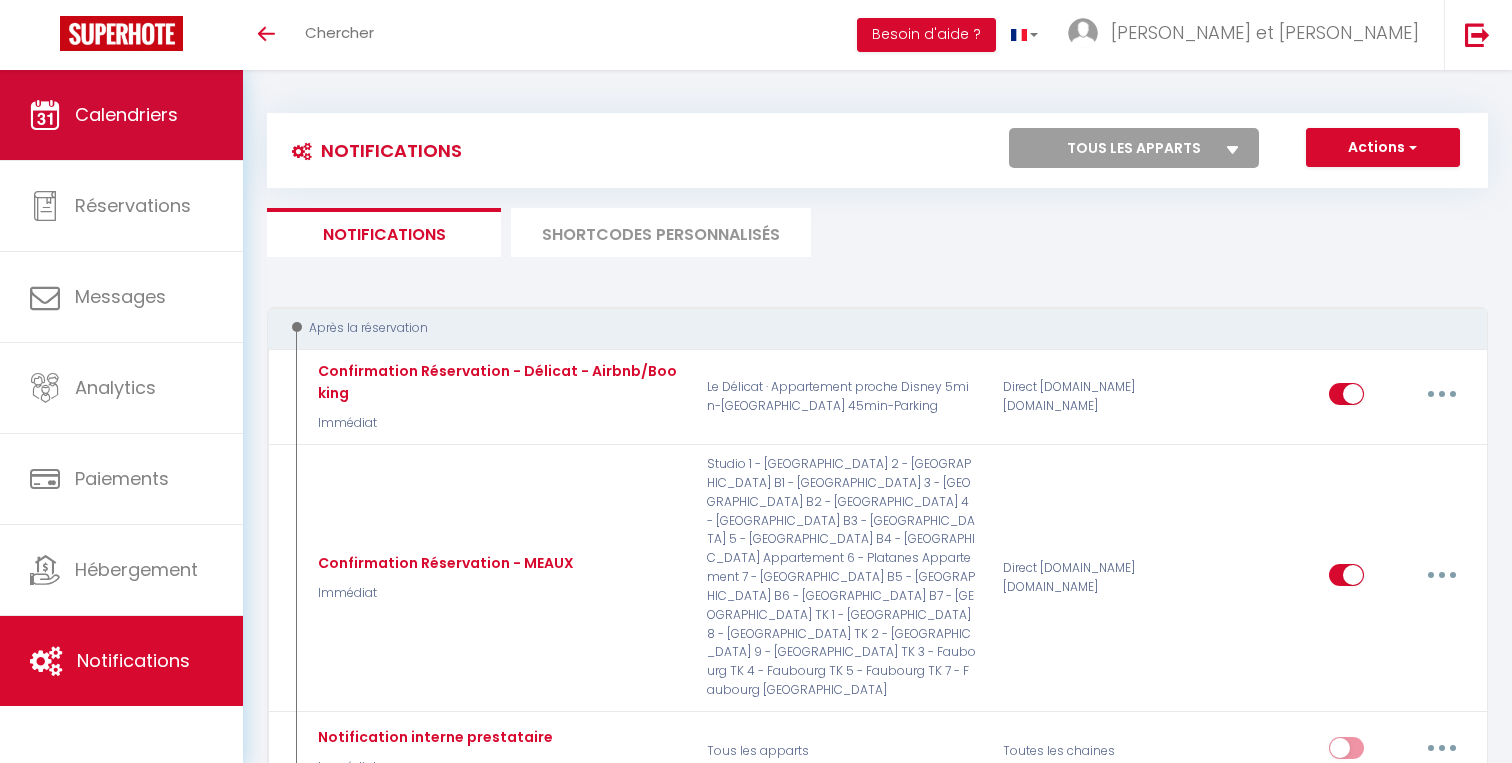 click on "Calendriers" at bounding box center (126, 114) 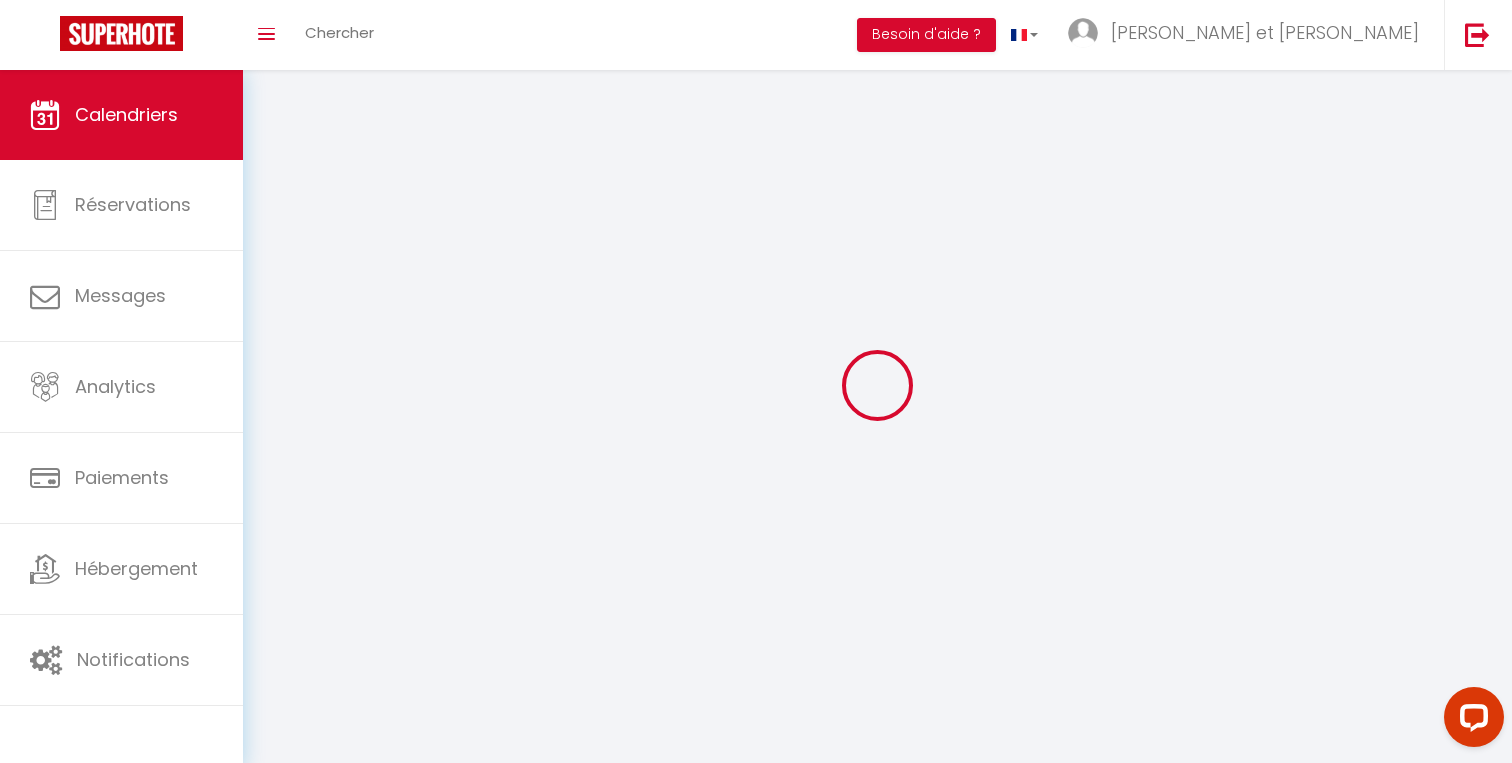 scroll, scrollTop: 0, scrollLeft: 0, axis: both 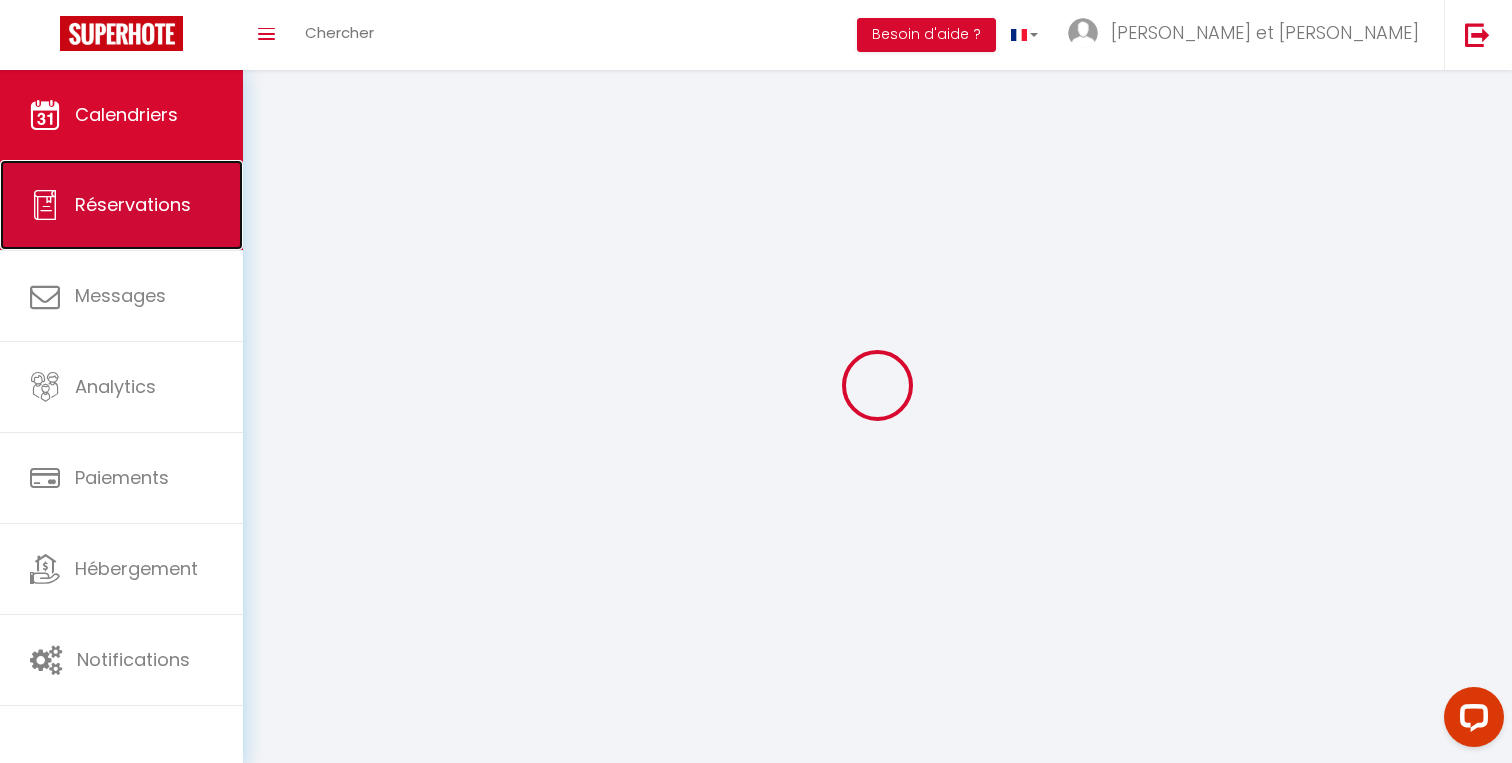 click on "Réservations" at bounding box center [121, 205] 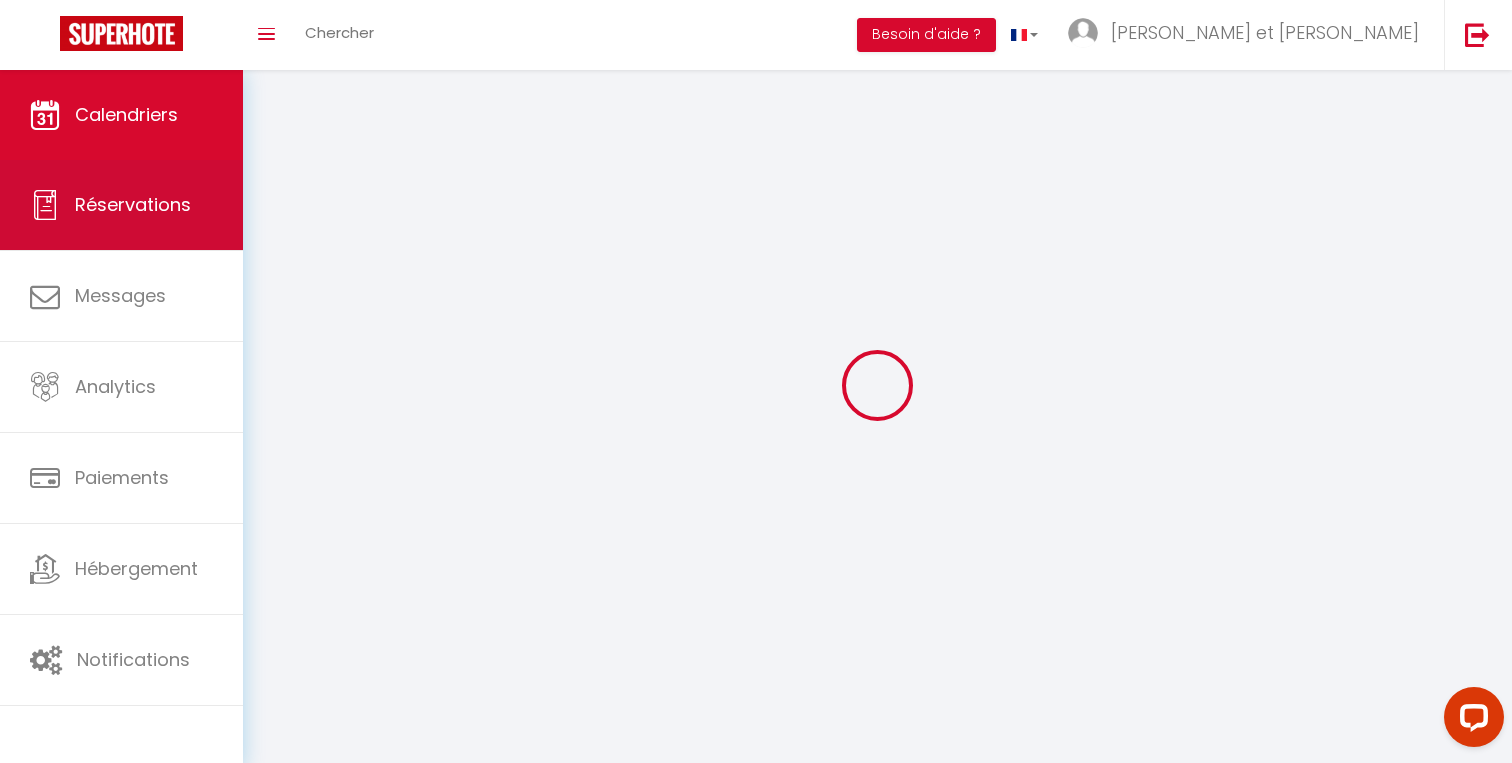 select on "not_cancelled" 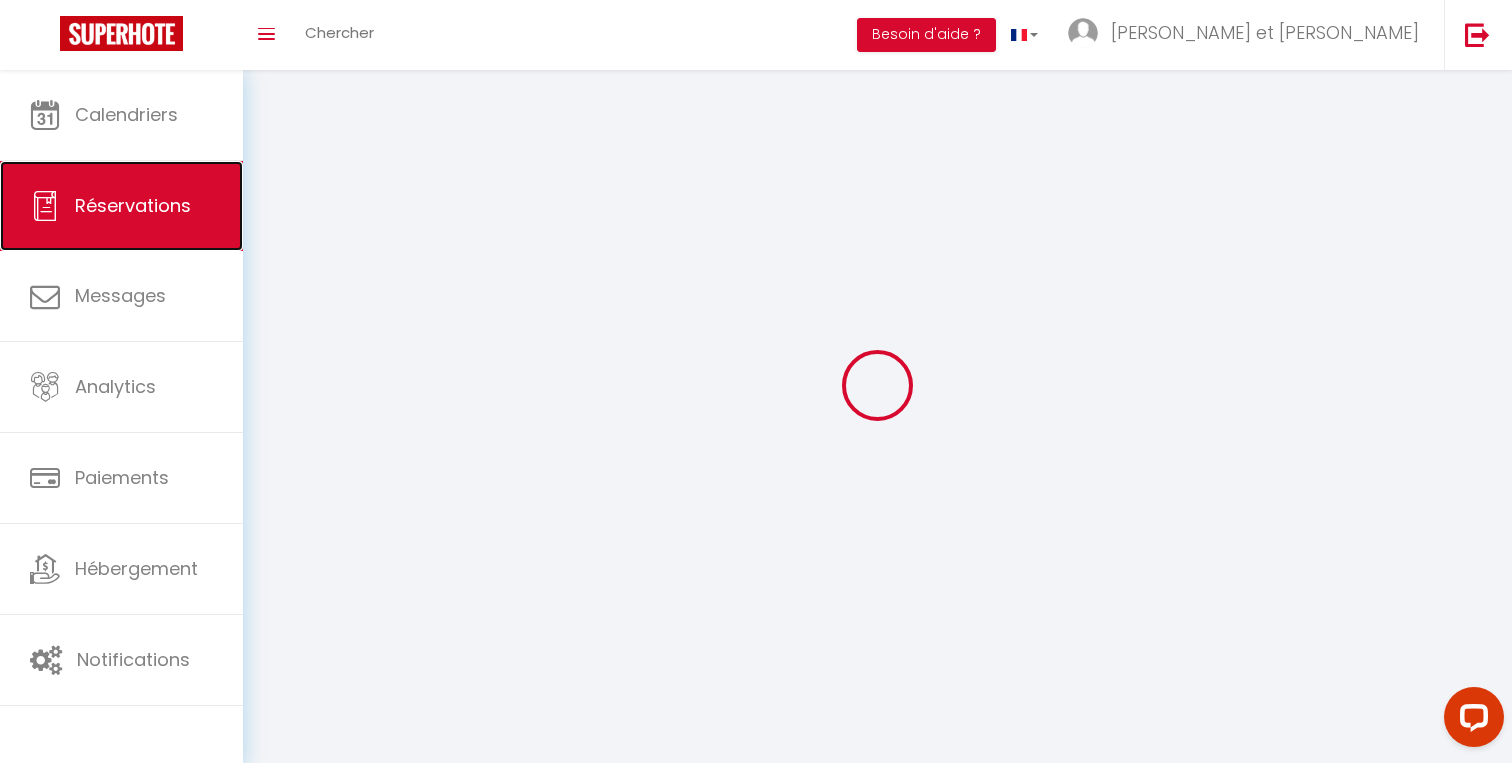 click on "Réservations" at bounding box center [121, 206] 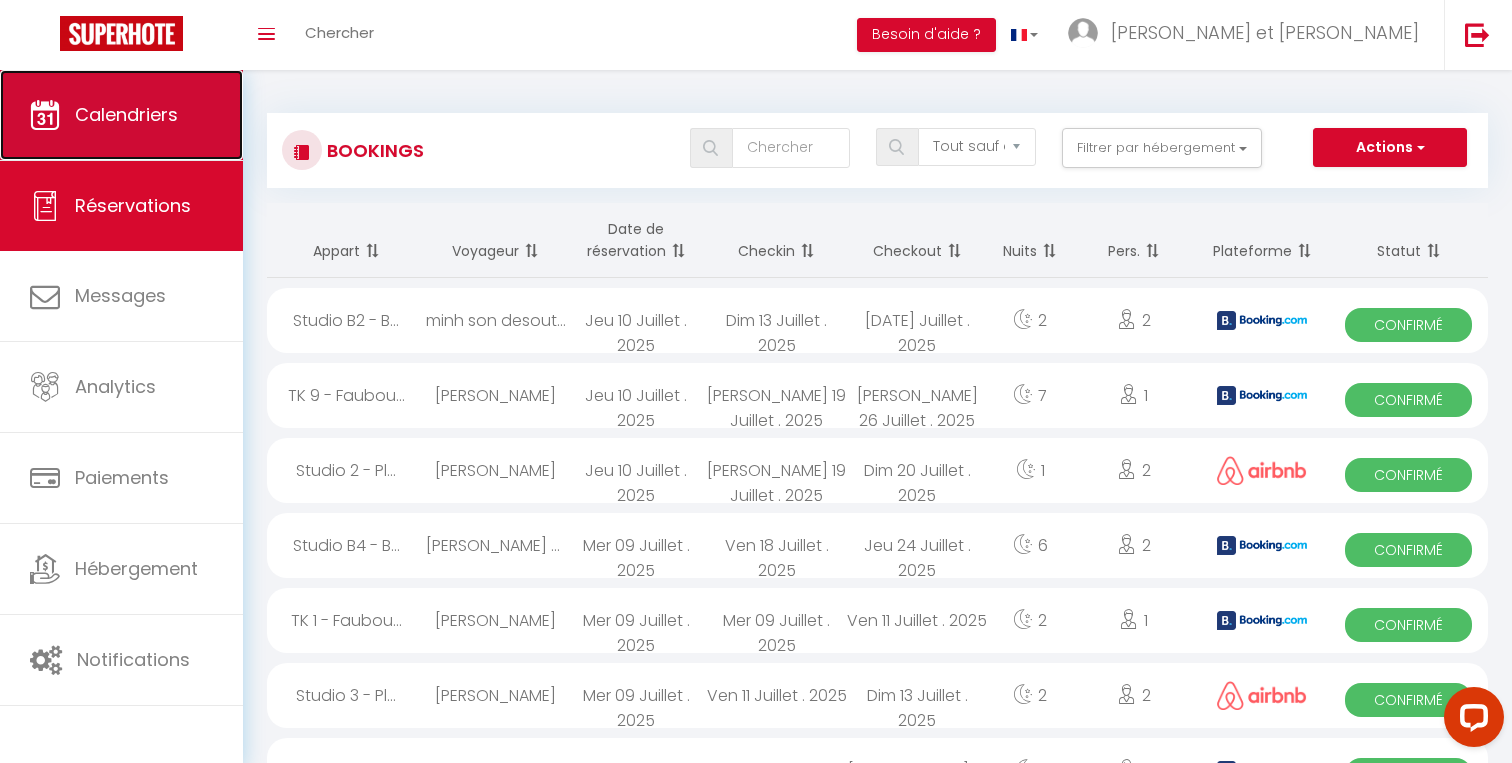 click on "Calendriers" at bounding box center (126, 114) 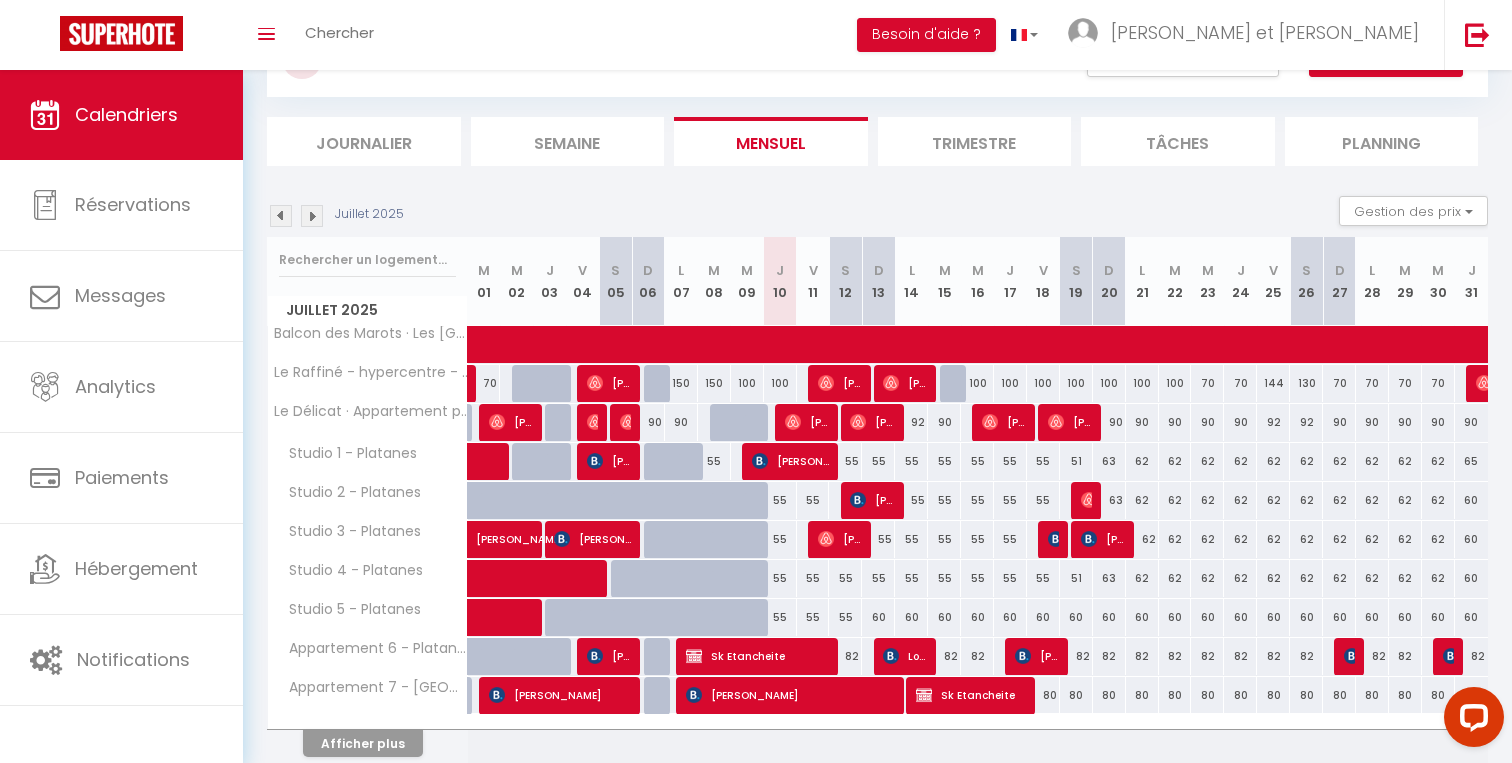 scroll, scrollTop: 130, scrollLeft: 0, axis: vertical 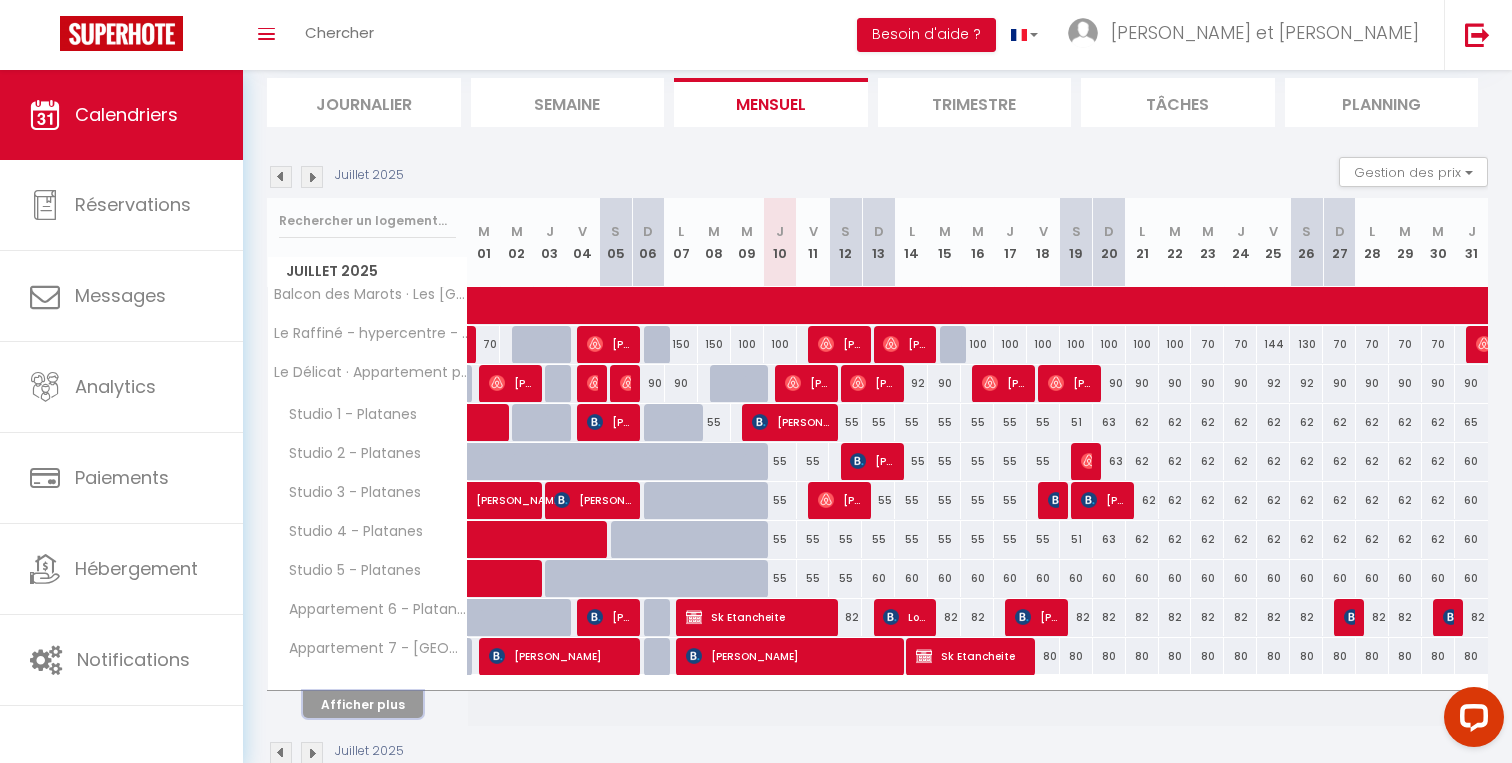 click on "Afficher plus" at bounding box center (363, 704) 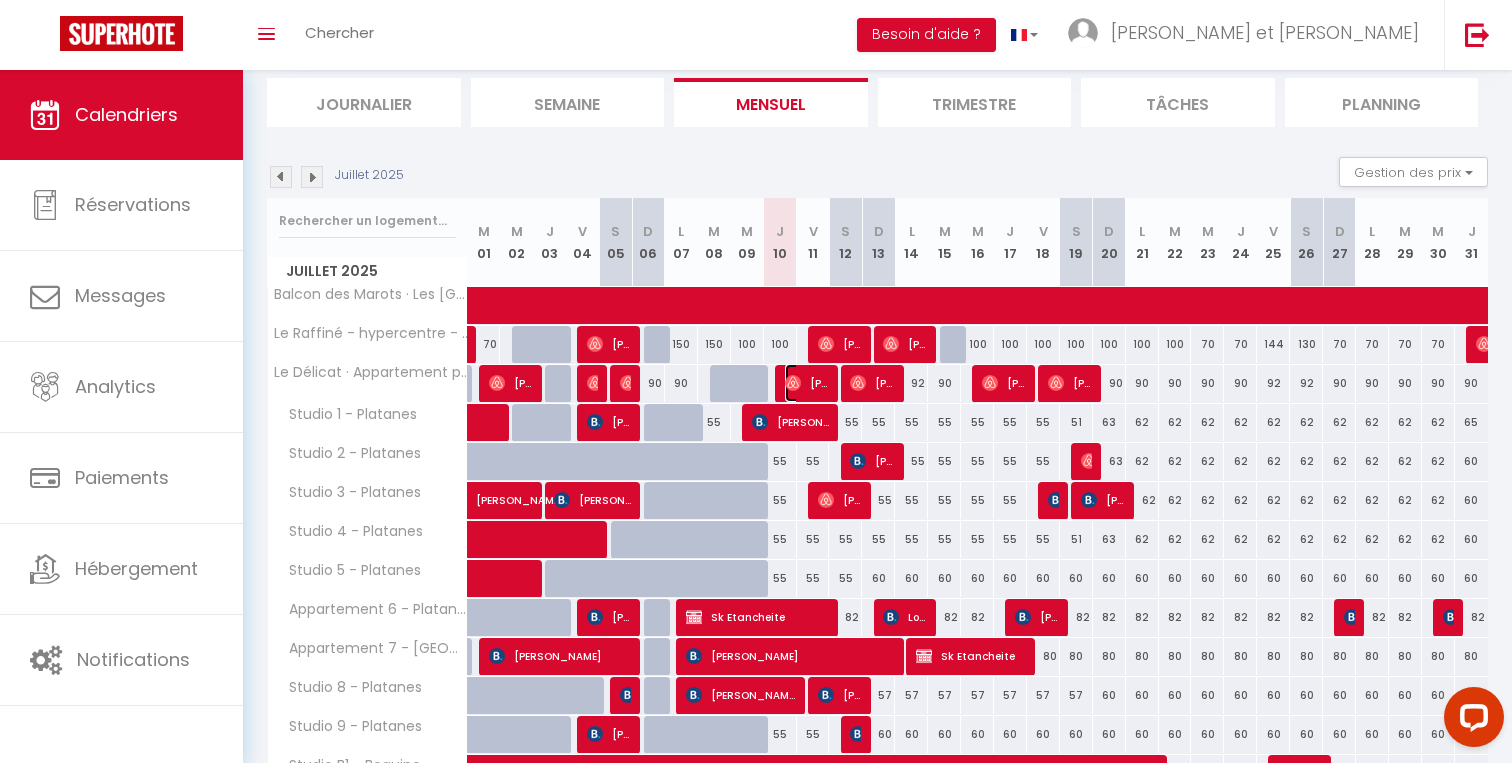 click on "[PERSON_NAME]" at bounding box center (807, 383) 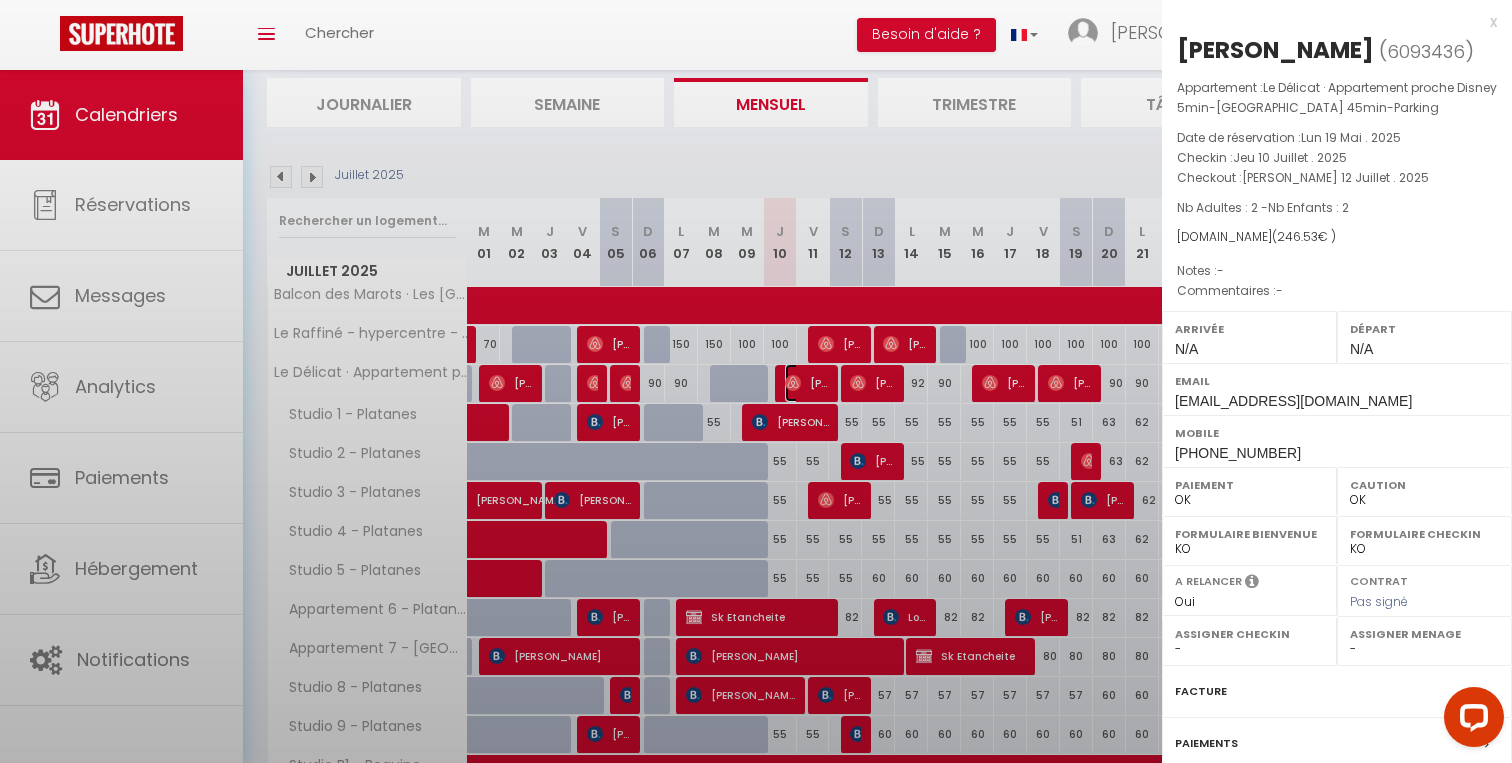 select on "39076" 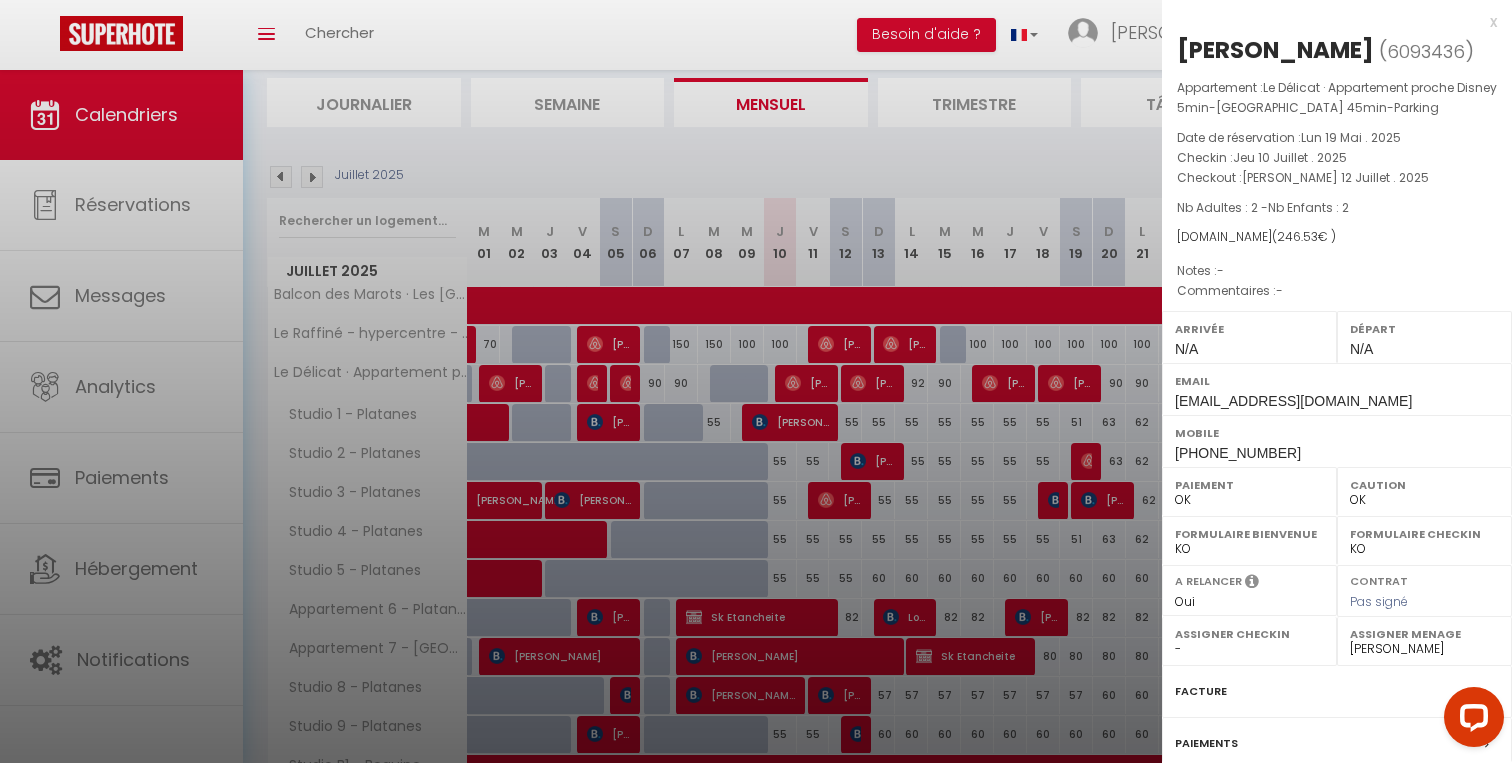 click at bounding box center [756, 381] 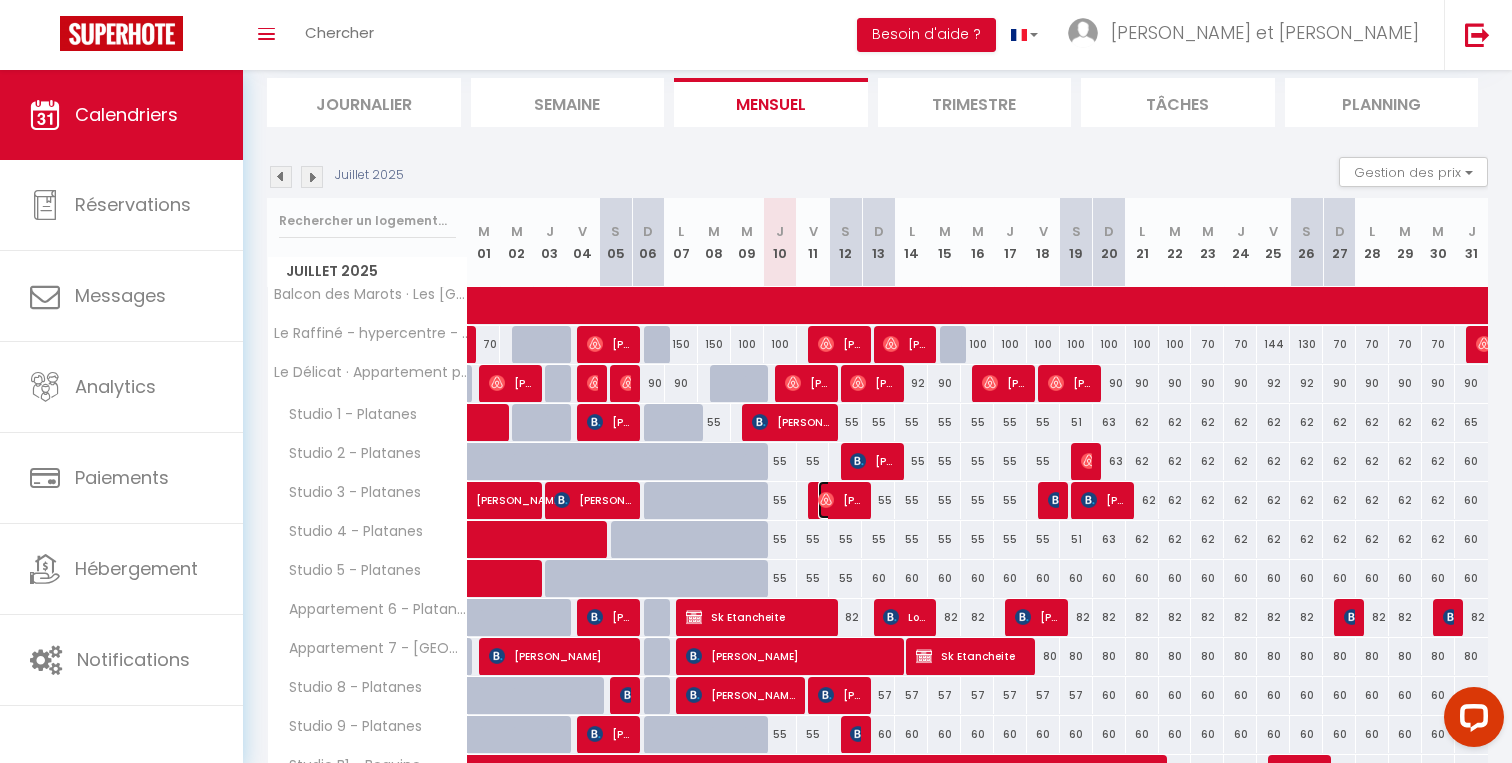 click on "[PERSON_NAME]" at bounding box center [840, 500] 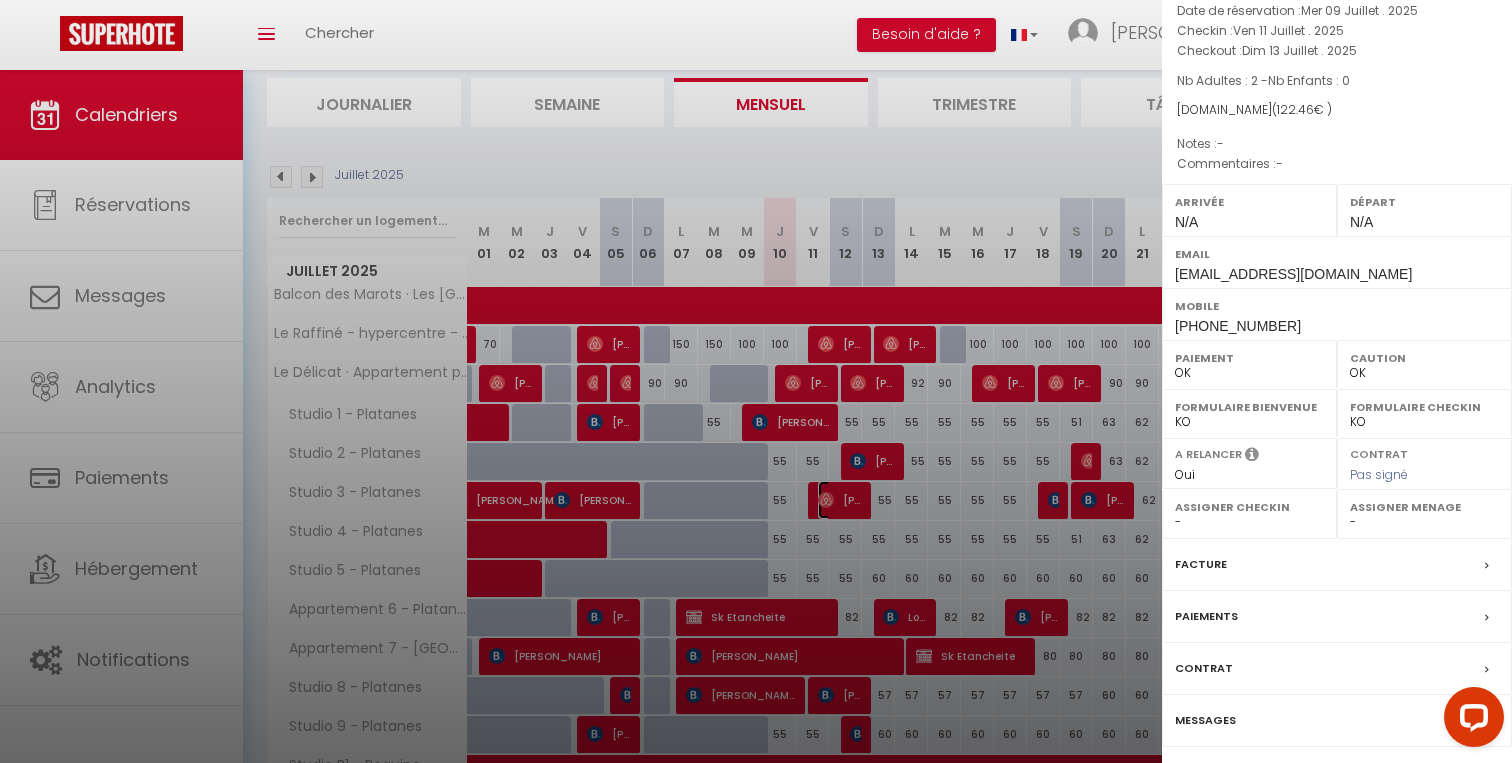 scroll, scrollTop: 139, scrollLeft: 0, axis: vertical 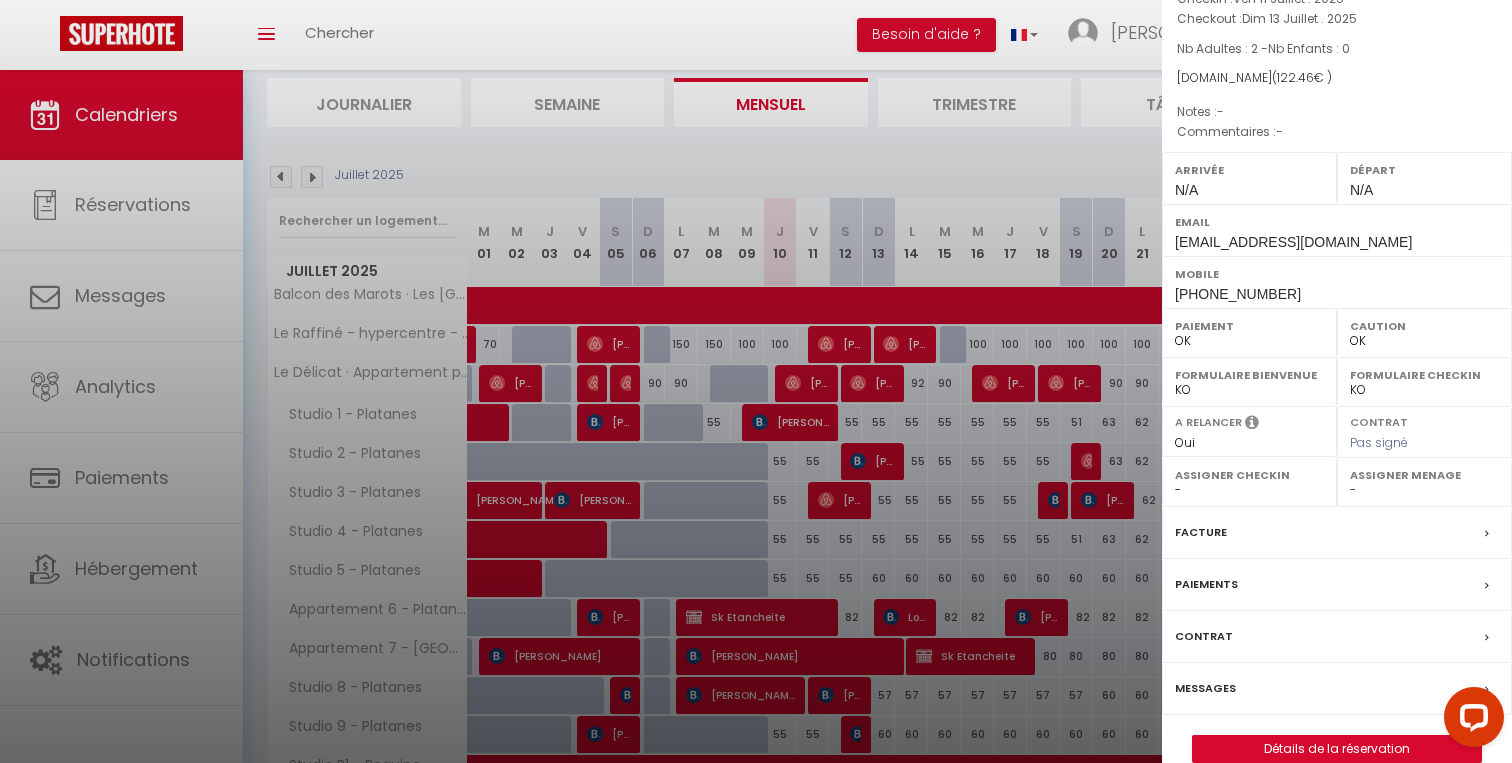 click on "Messages" at bounding box center (1205, 688) 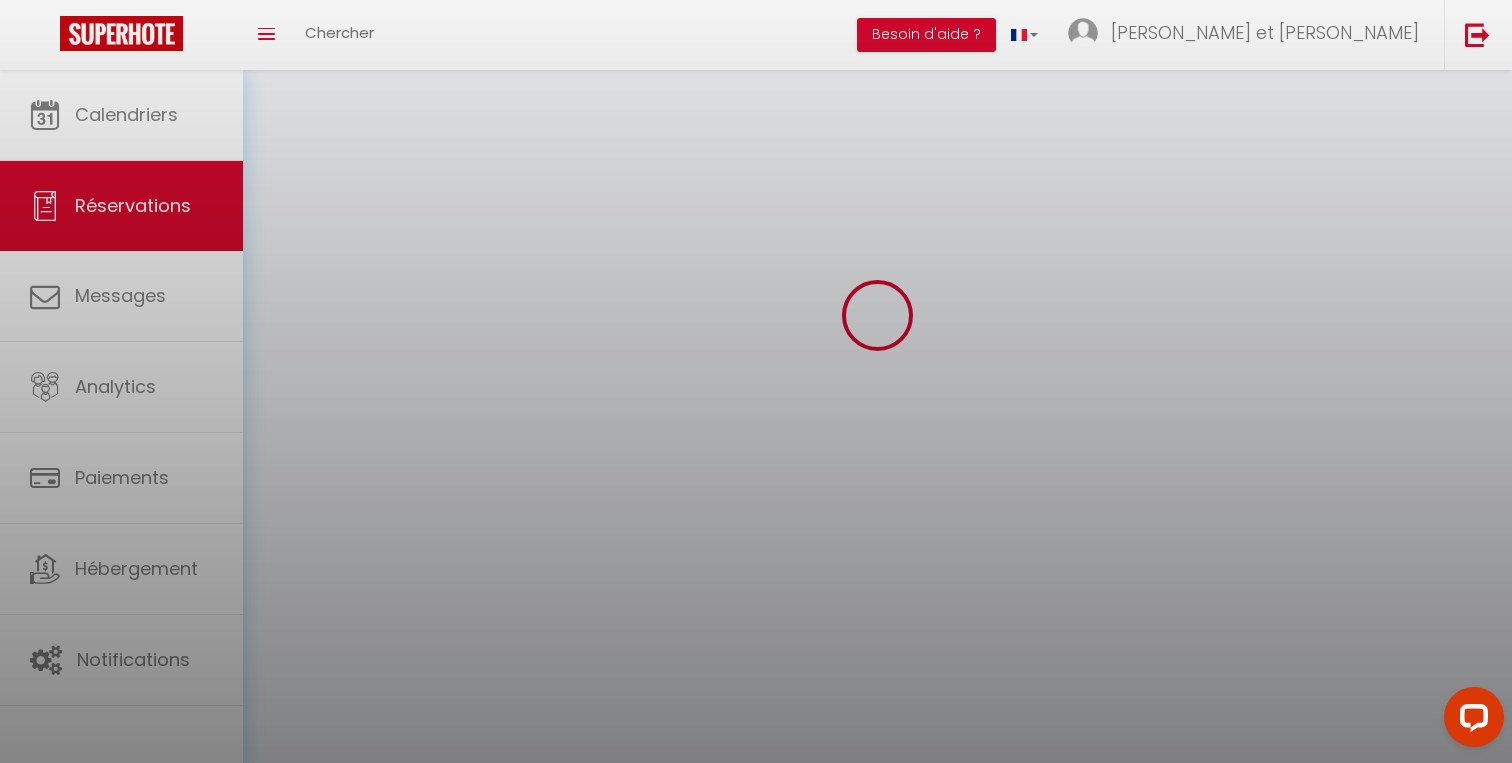 scroll, scrollTop: 0, scrollLeft: 0, axis: both 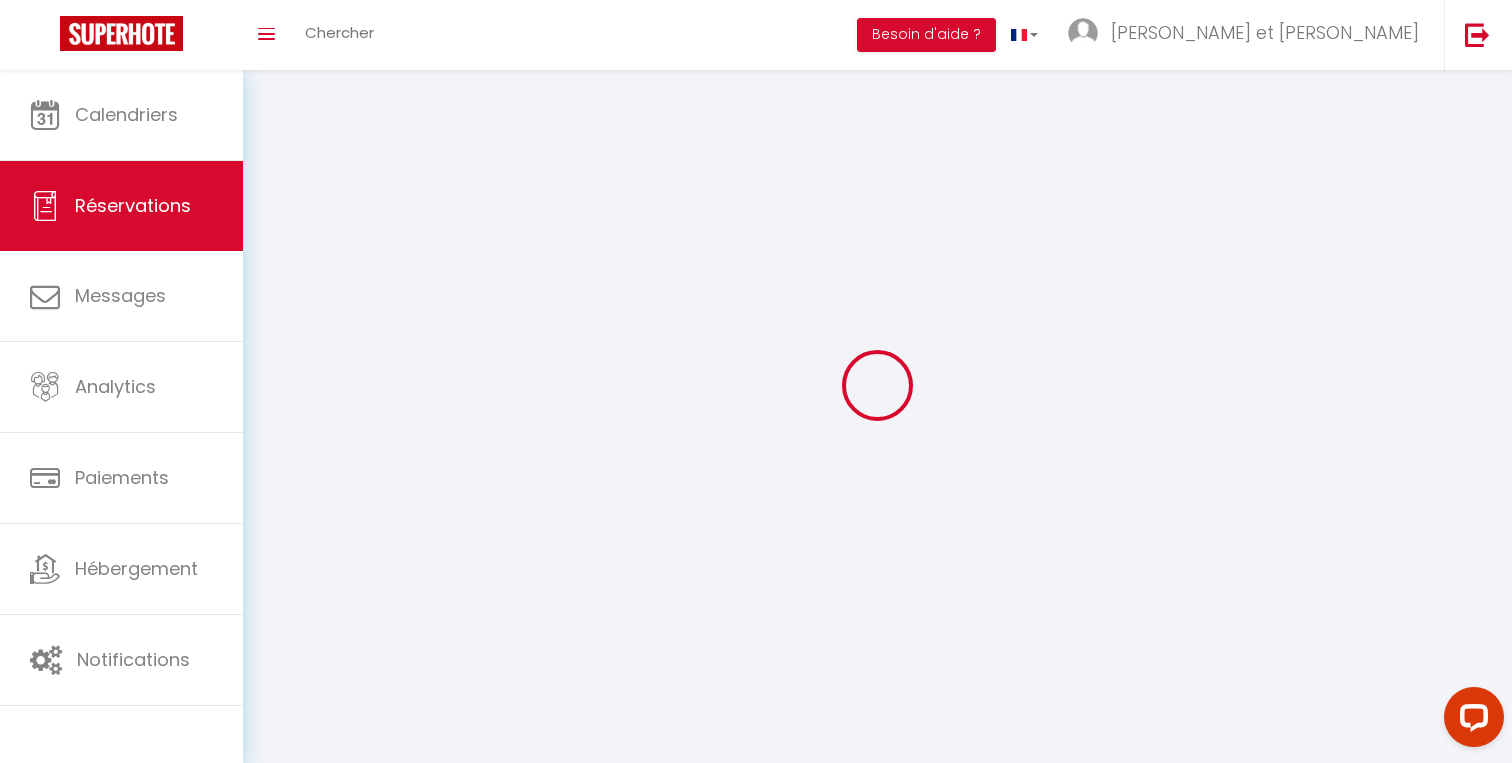 select 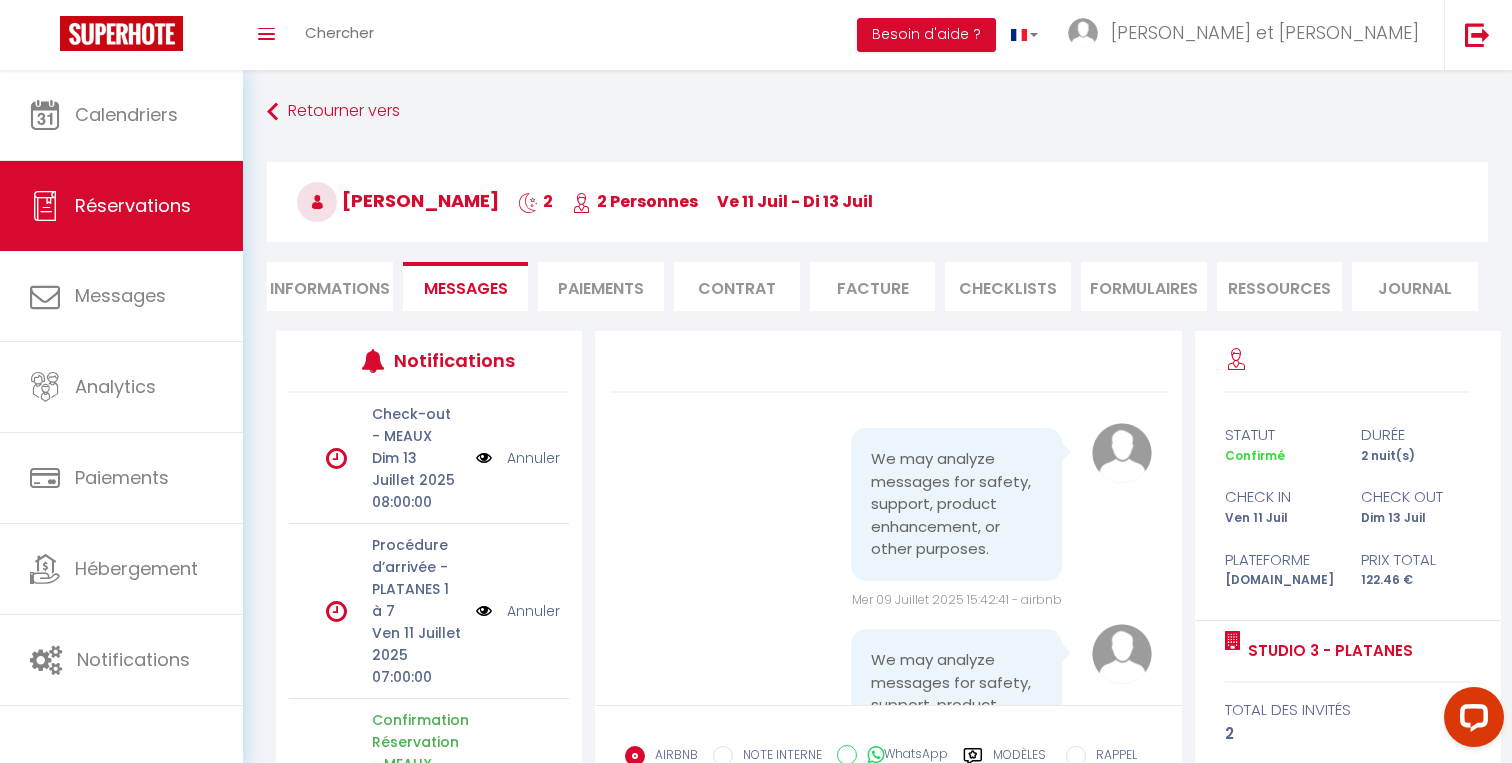 scroll, scrollTop: 1765, scrollLeft: 0, axis: vertical 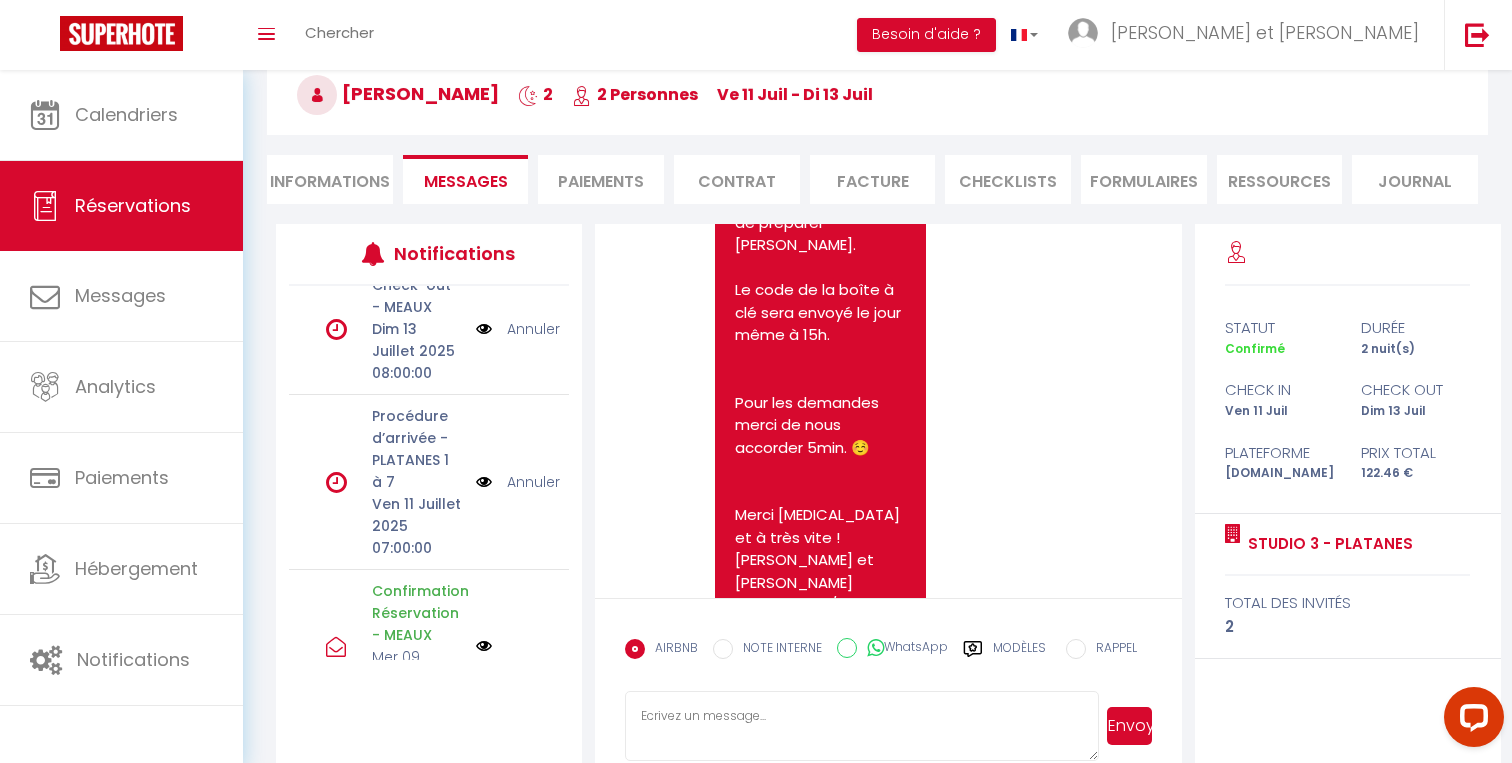 click at bounding box center [484, 482] 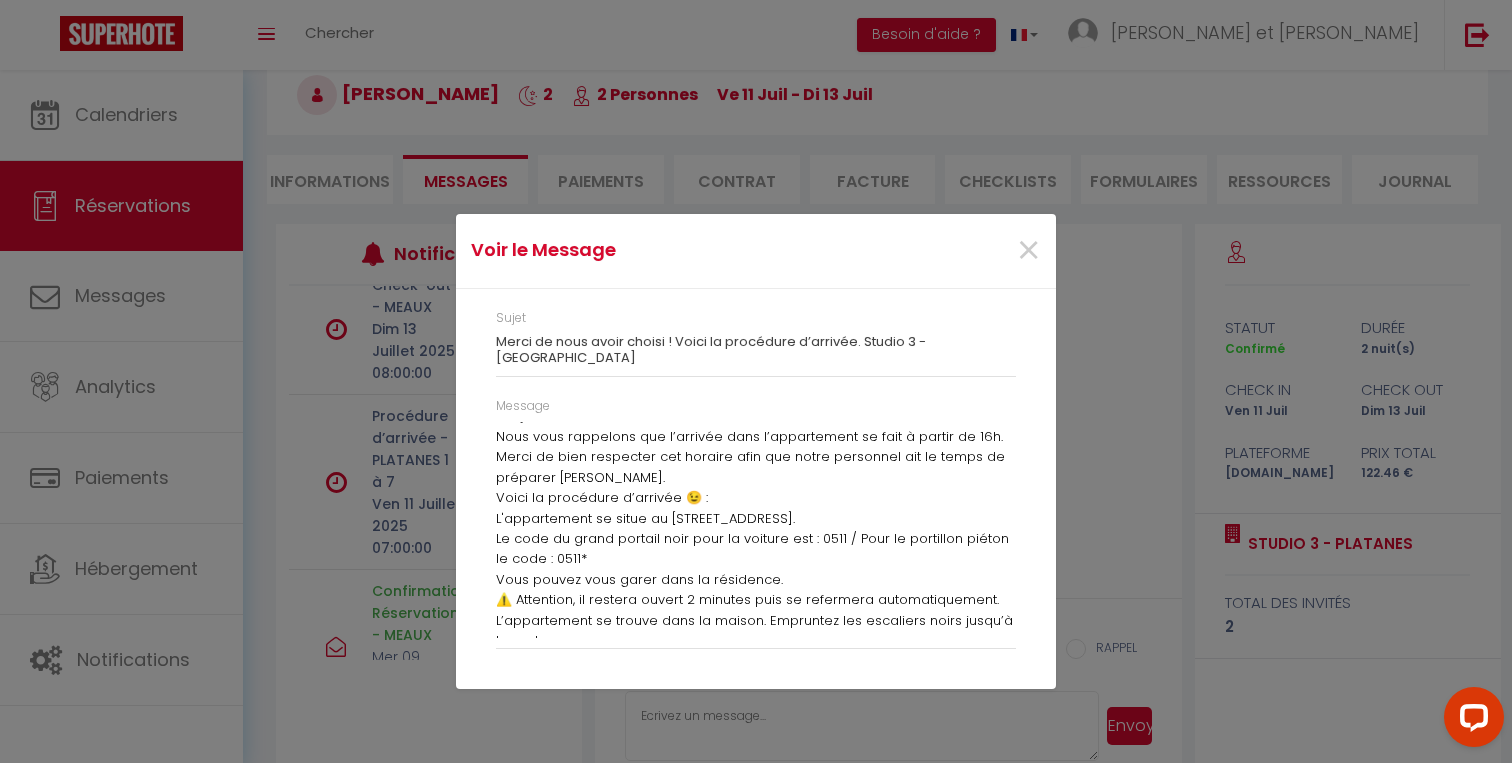 scroll, scrollTop: 0, scrollLeft: 0, axis: both 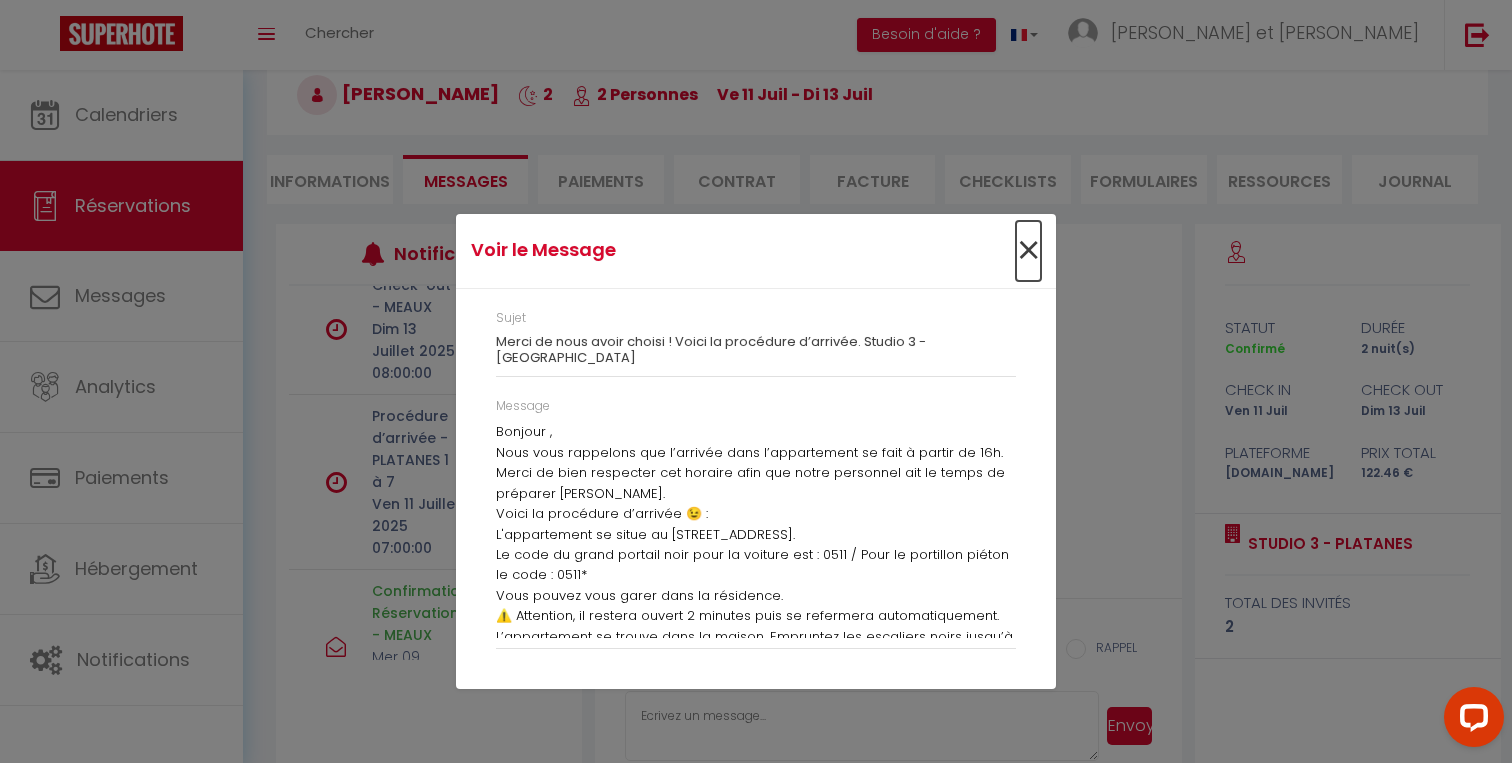 click on "×" at bounding box center (1028, 251) 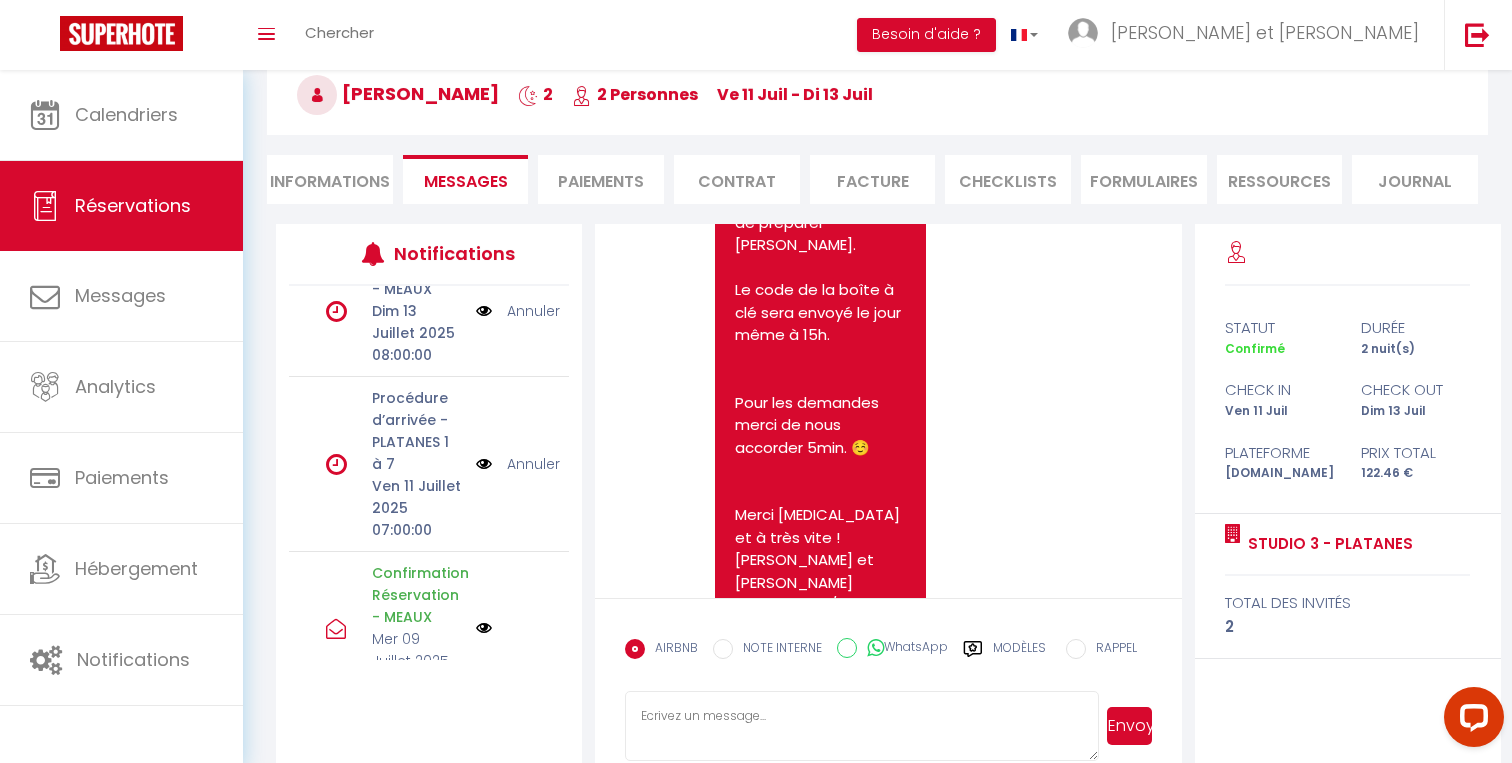 scroll, scrollTop: 63, scrollLeft: 0, axis: vertical 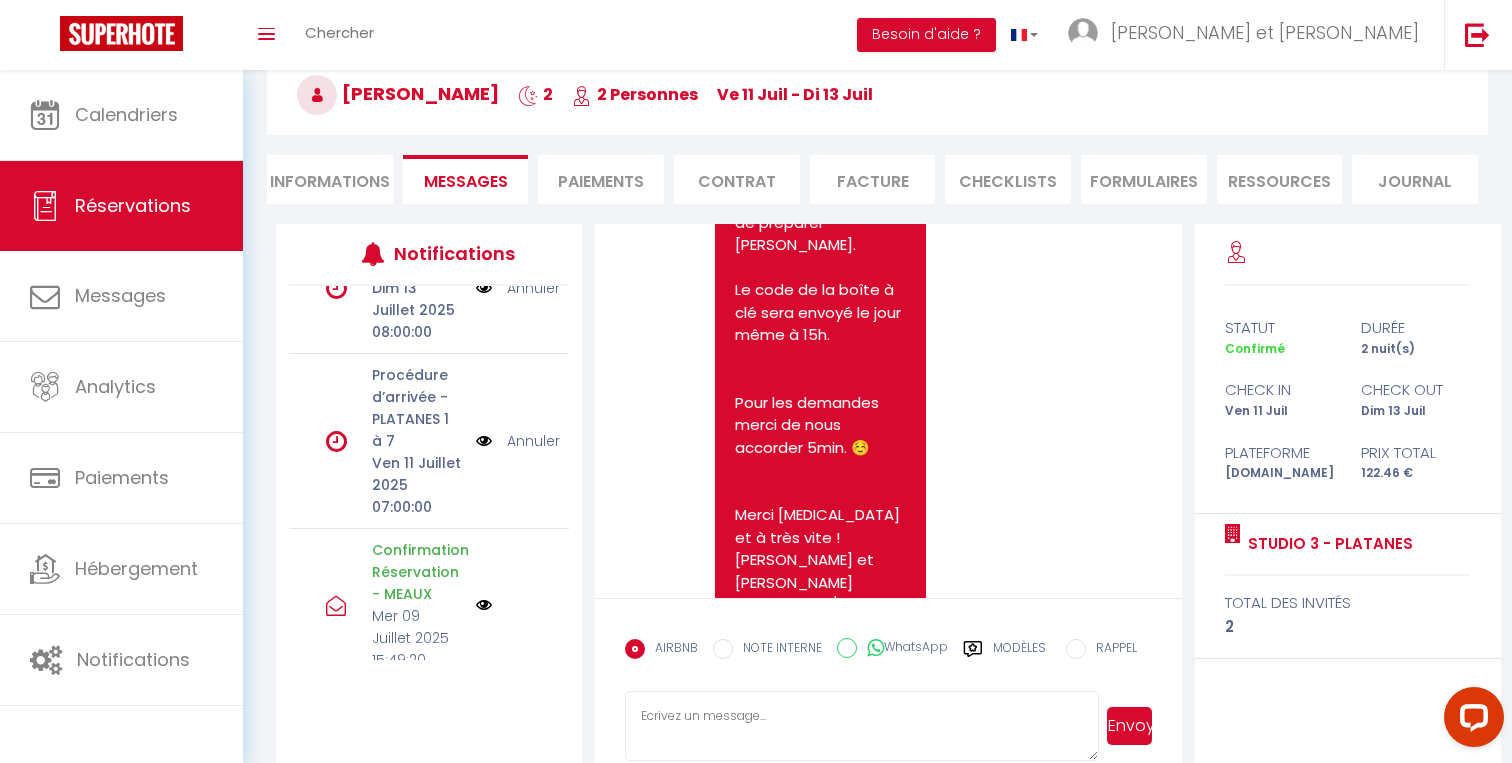 click on "Procédure d’arrivée - PLATANES 1 à 7" at bounding box center (417, 408) 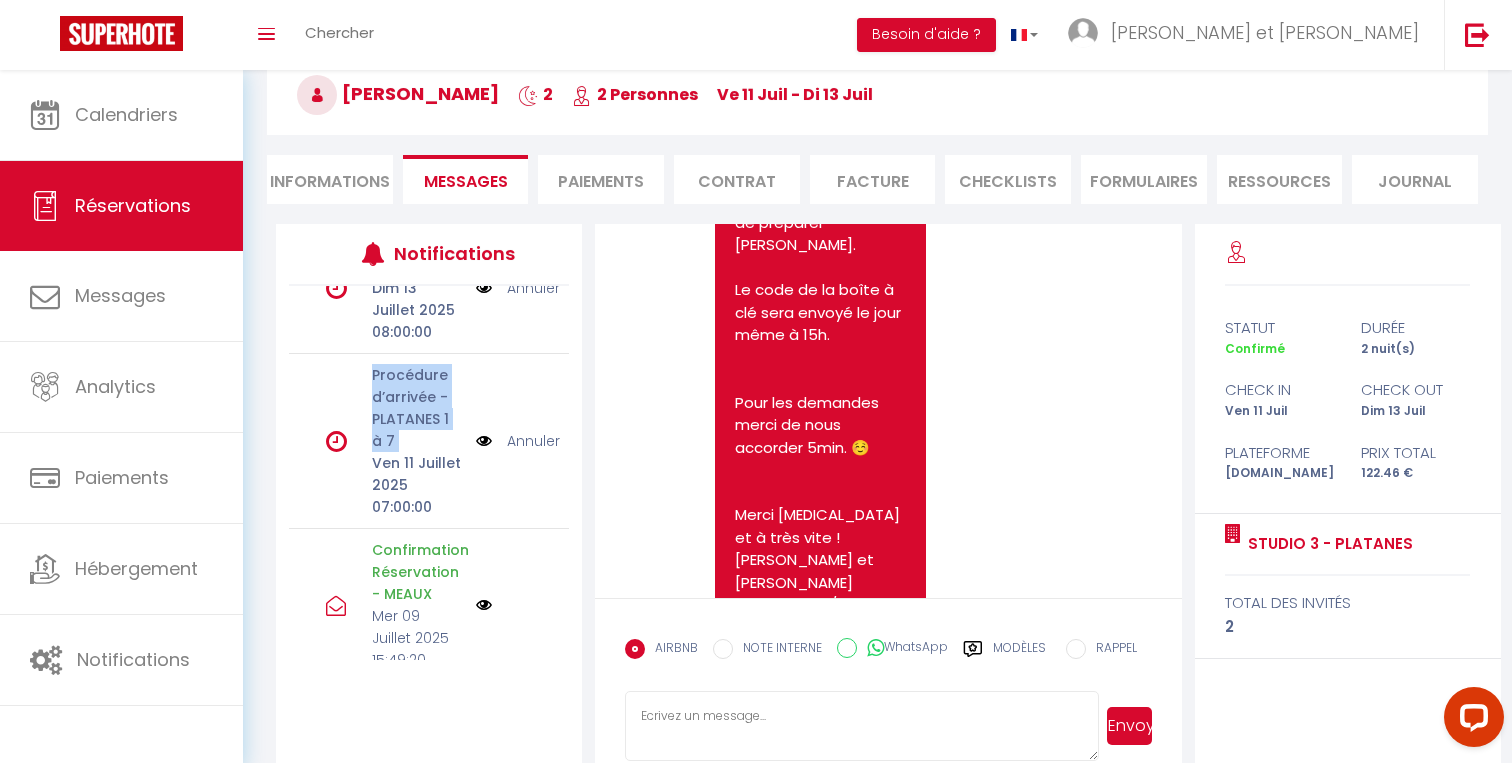 click on "Procédure d’arrivée - PLATANES 1 à 7" at bounding box center [417, 408] 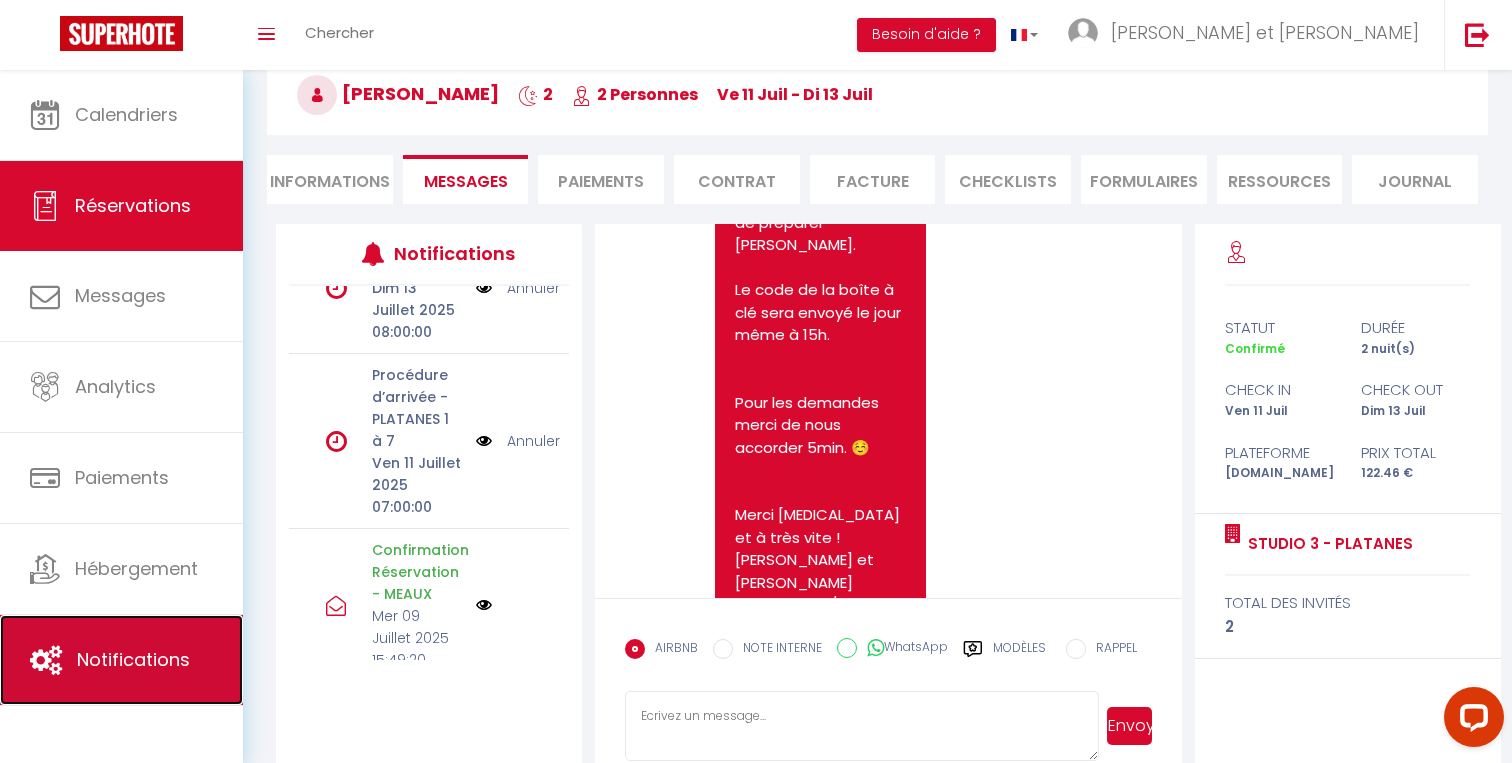 click on "Notifications" at bounding box center [133, 659] 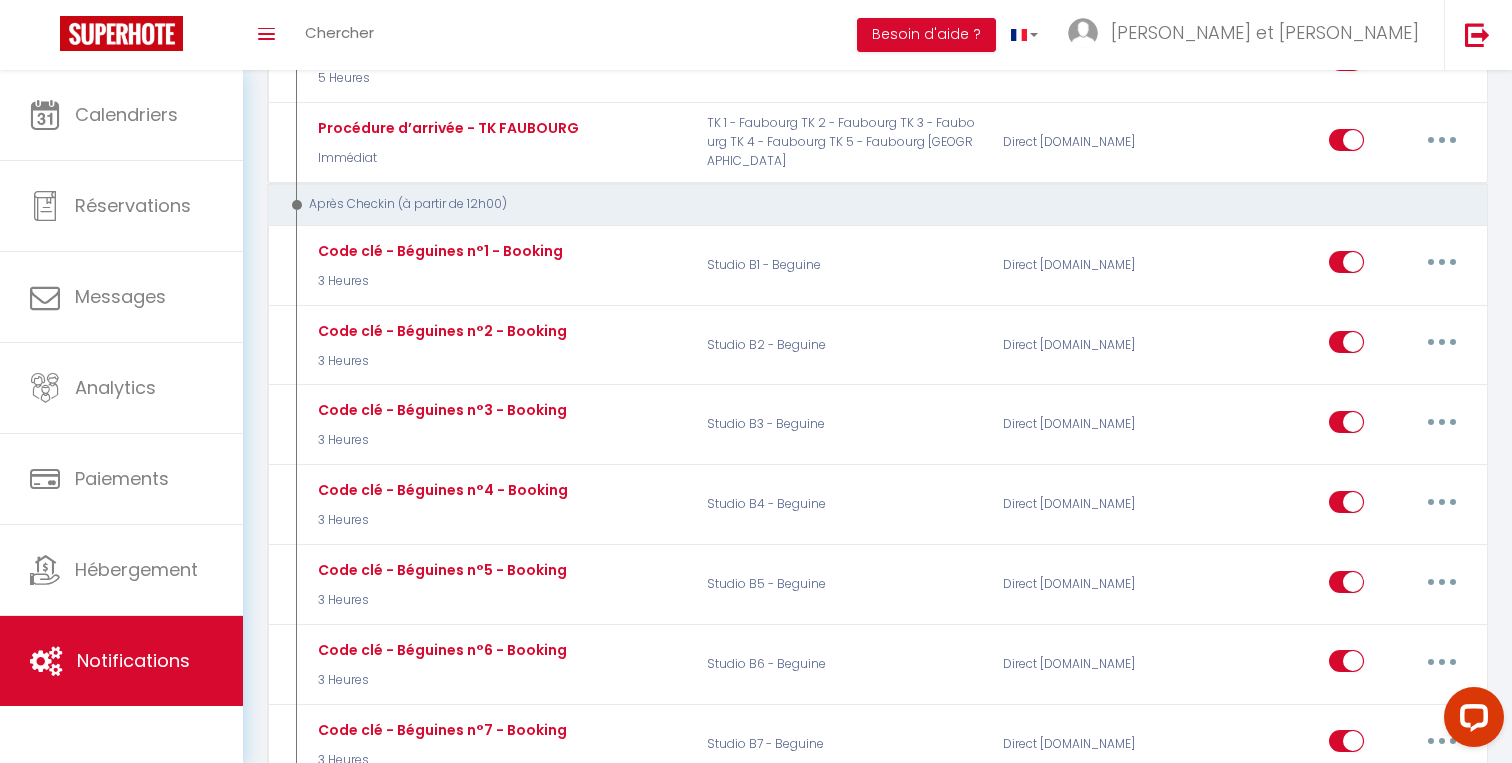 scroll, scrollTop: 1702, scrollLeft: 0, axis: vertical 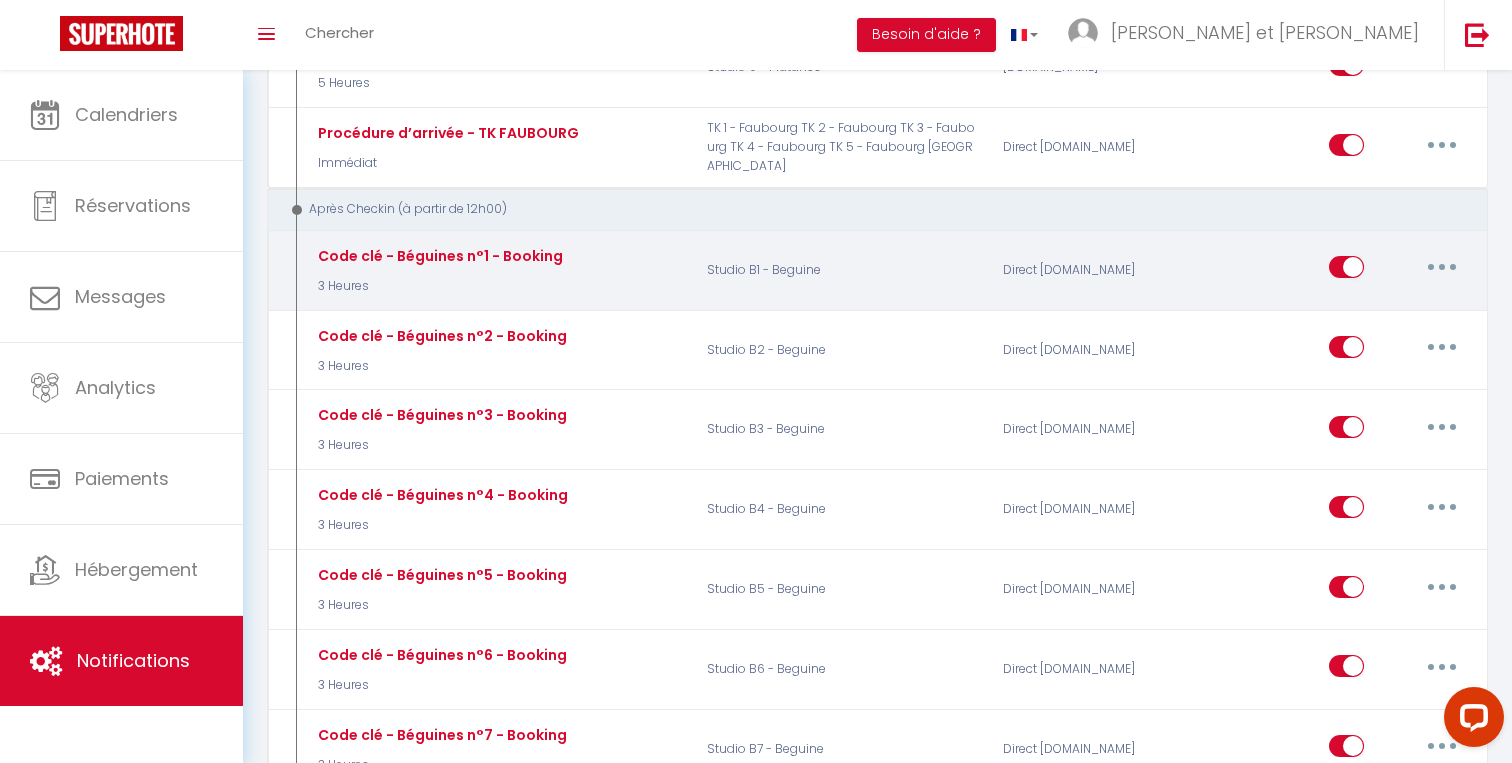 click at bounding box center [1442, 267] 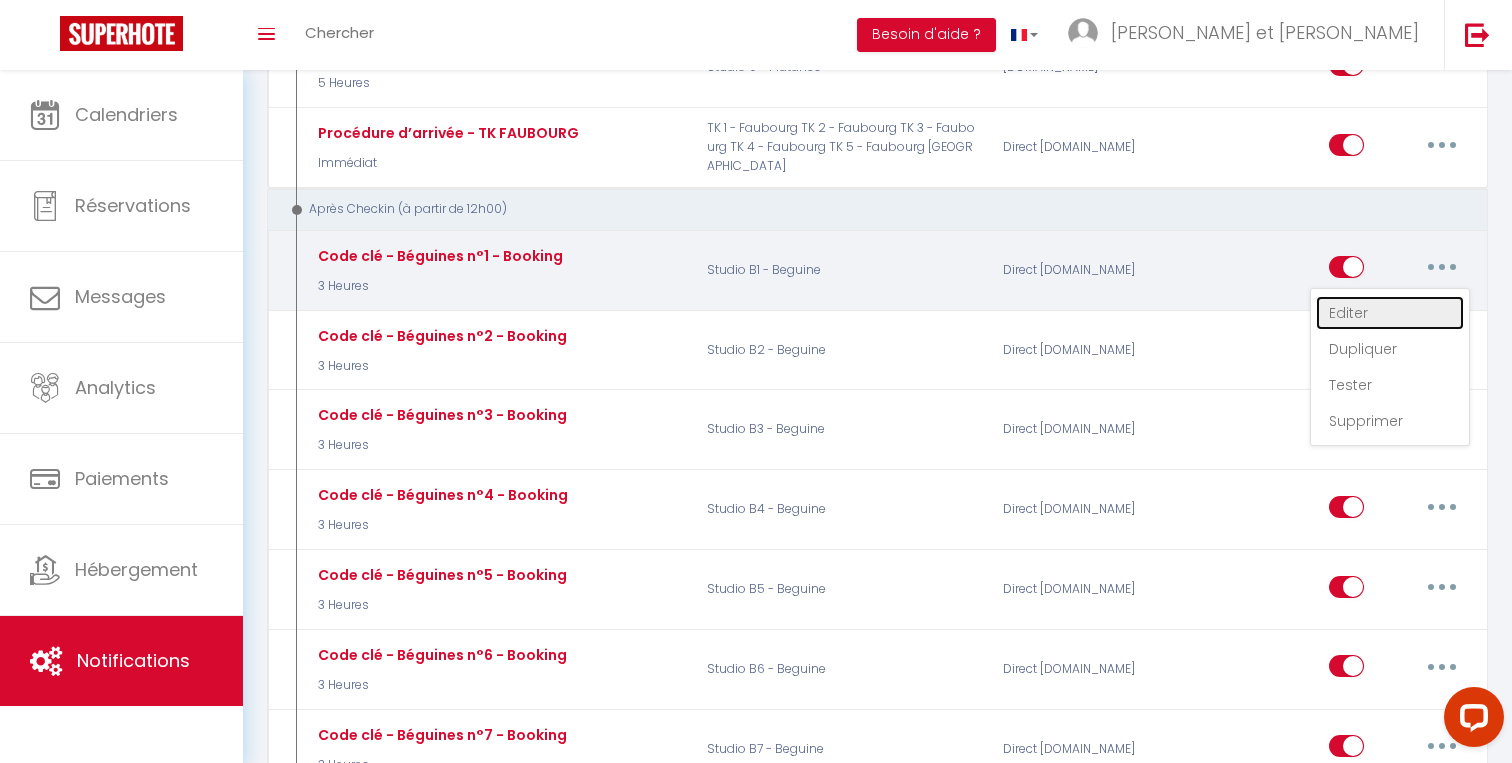 click on "Editer" at bounding box center (1390, 313) 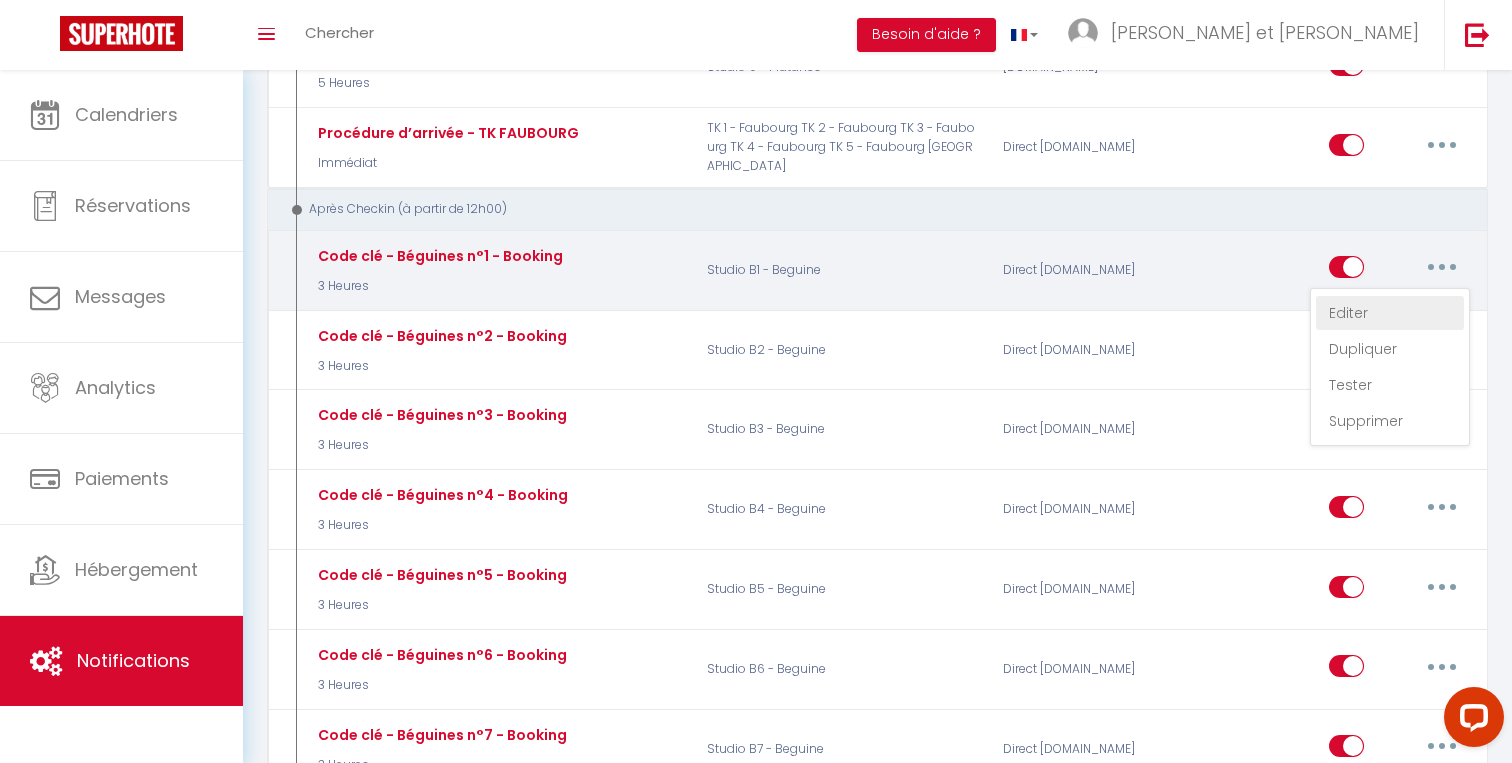 select on "3 Heures" 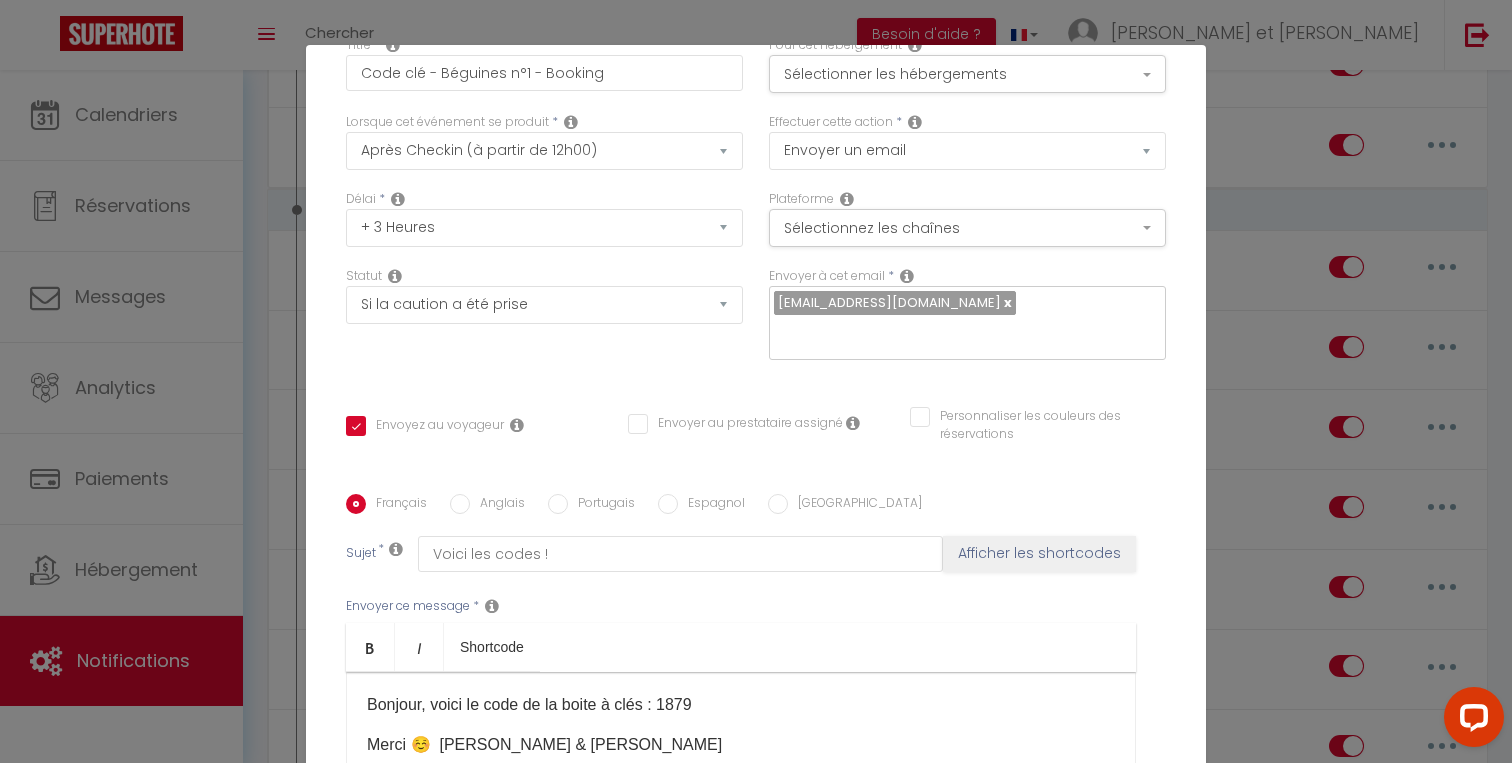 scroll, scrollTop: 0, scrollLeft: 0, axis: both 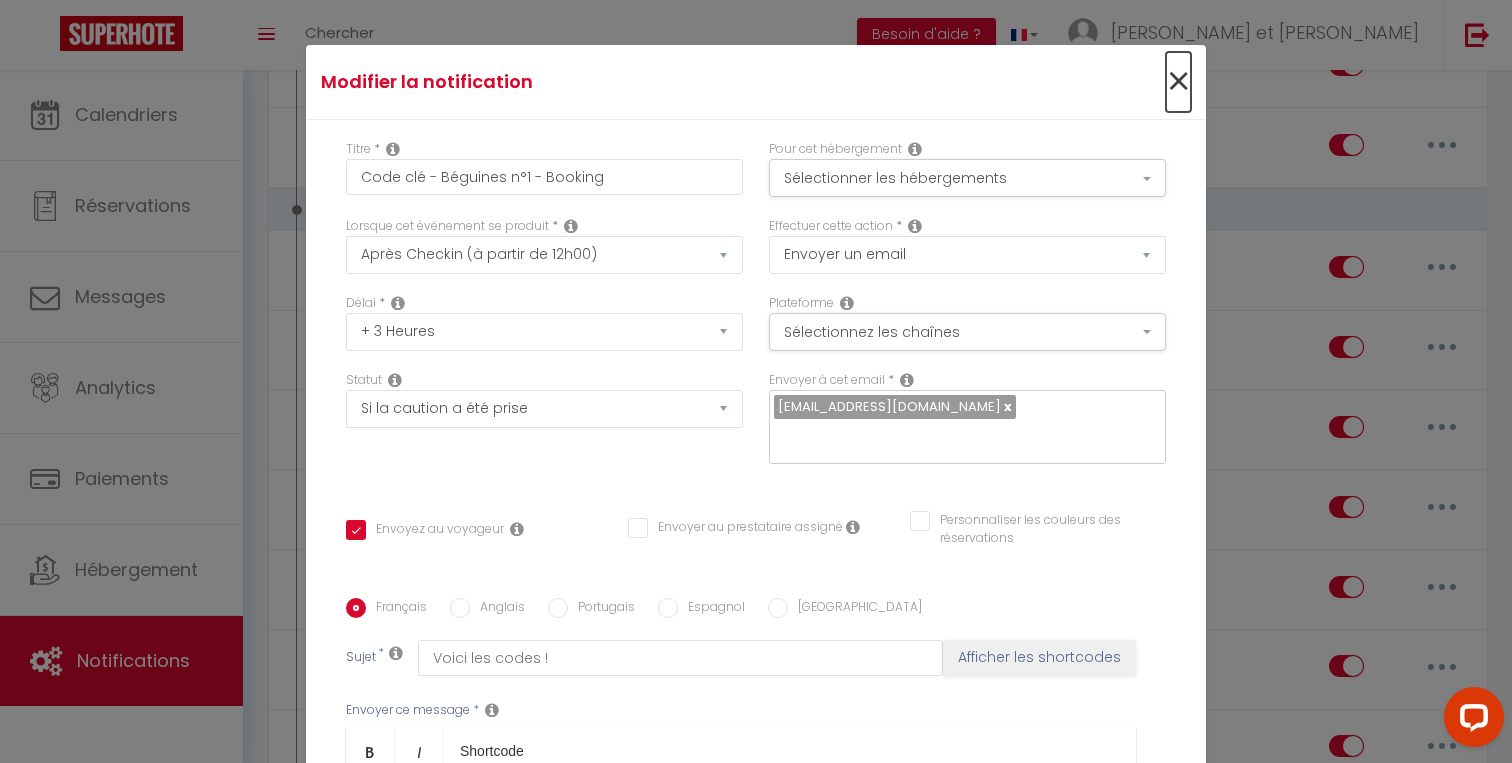 click on "×" at bounding box center [1178, 82] 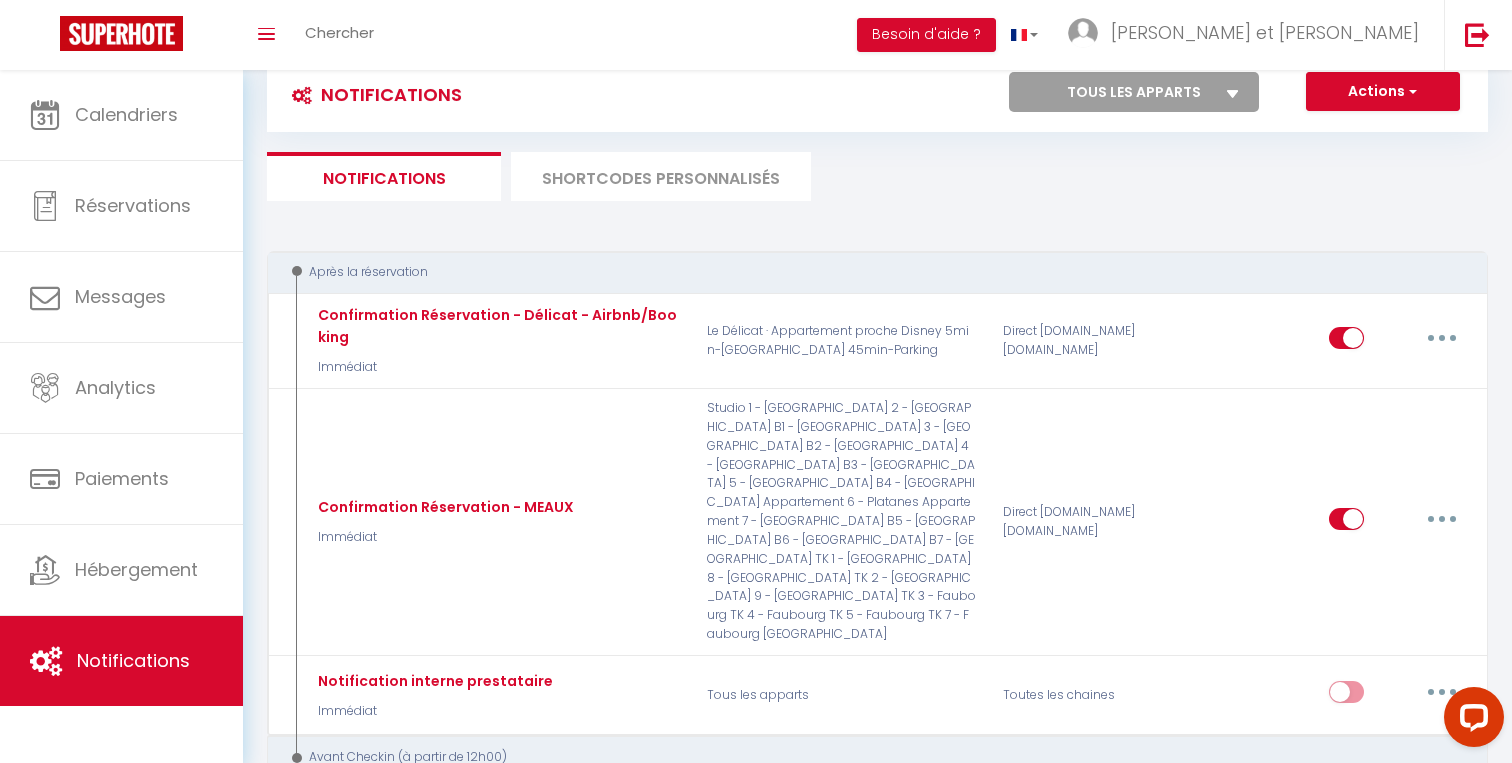 scroll, scrollTop: 0, scrollLeft: 0, axis: both 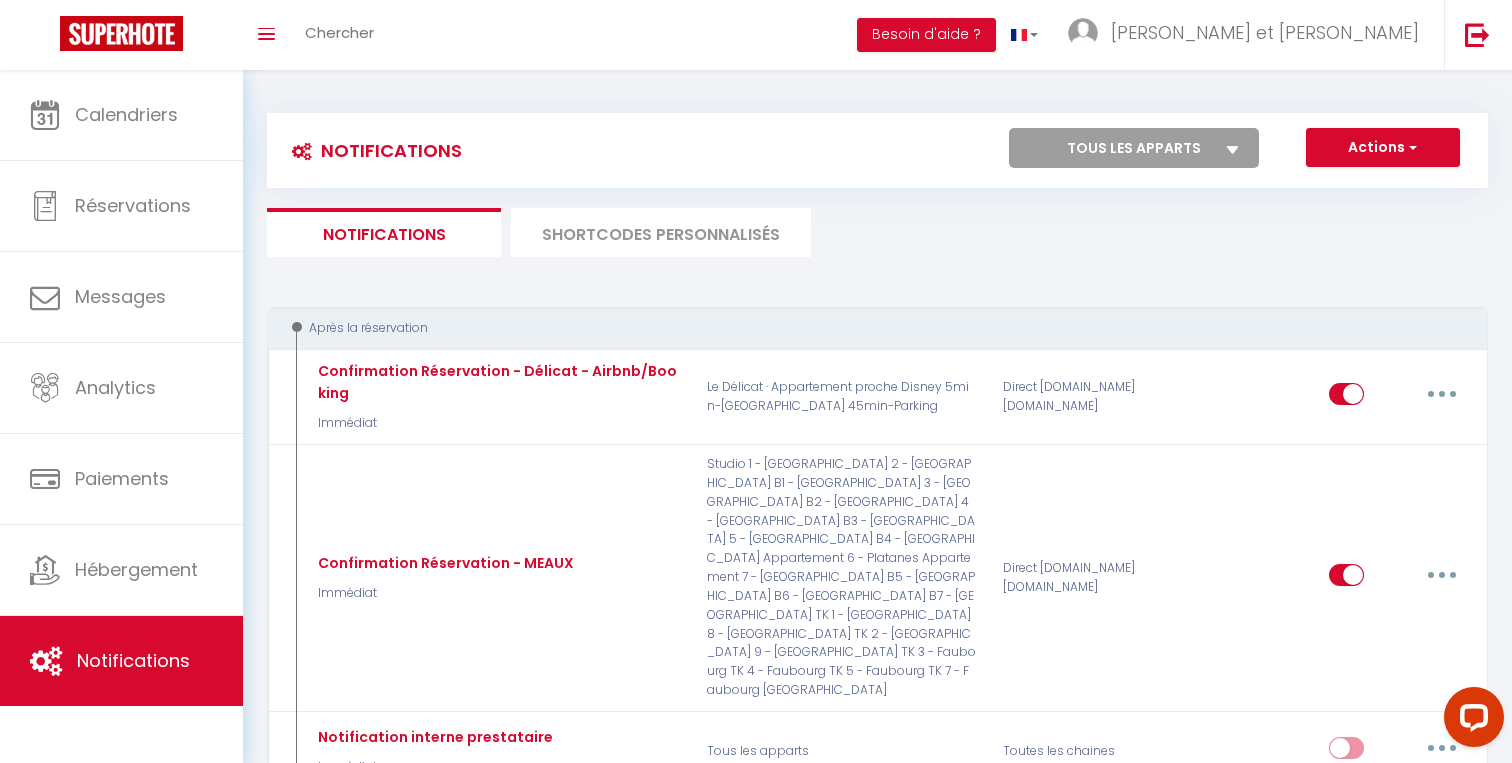 click on "SHORTCODES PERSONNALISÉS" at bounding box center [661, 232] 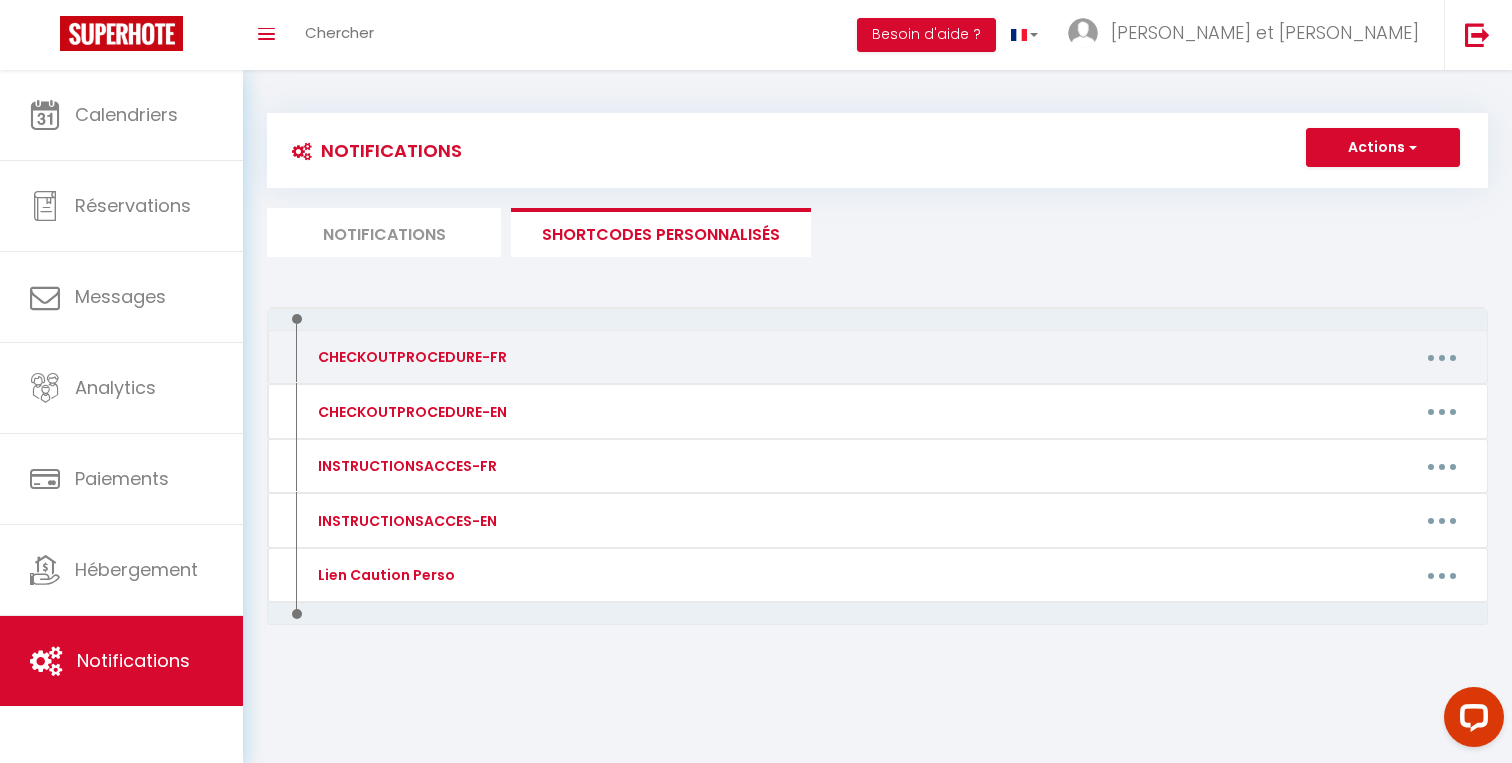click on "CHECKOUTPROCEDURE-FR" at bounding box center [448, 357] 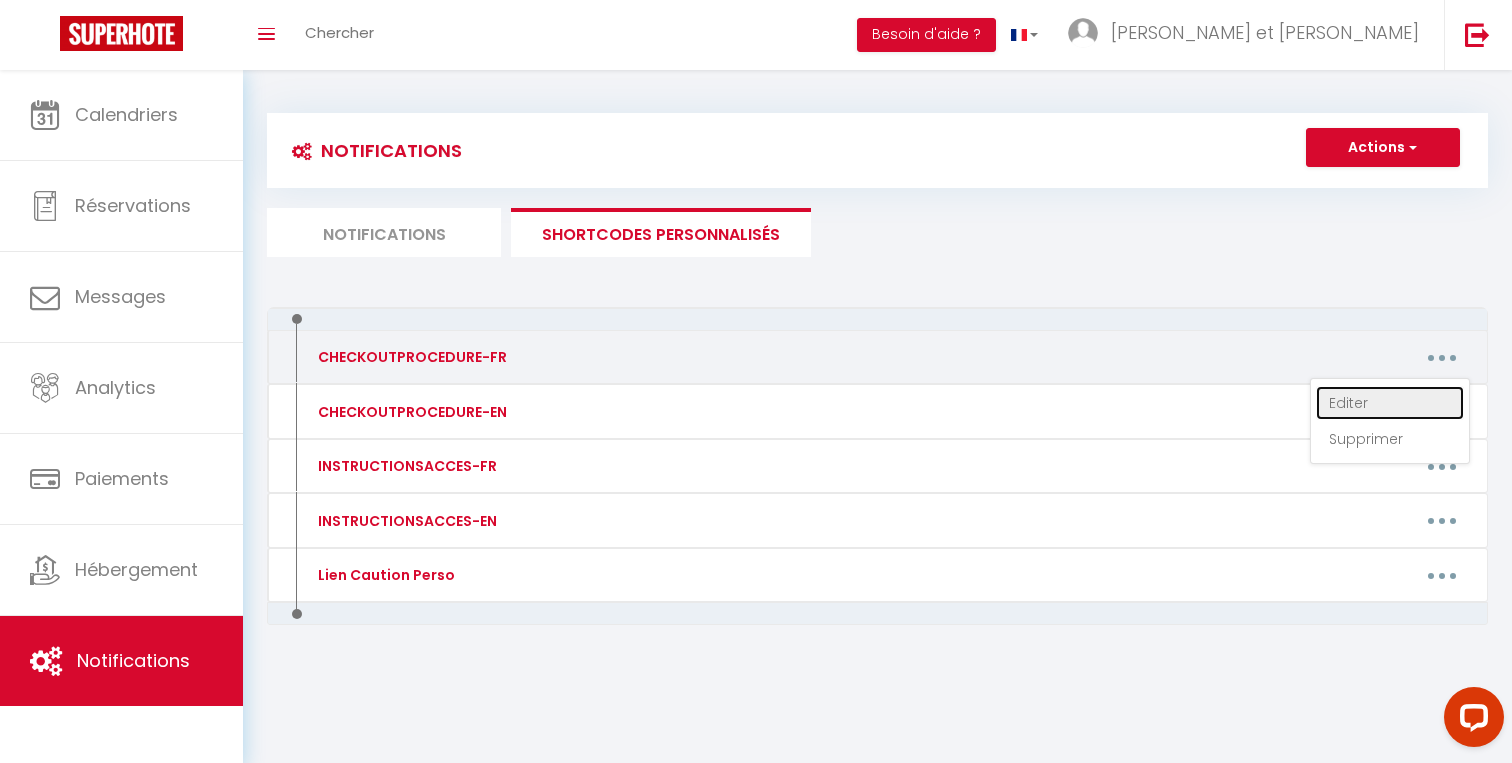click on "Editer" at bounding box center (1390, 403) 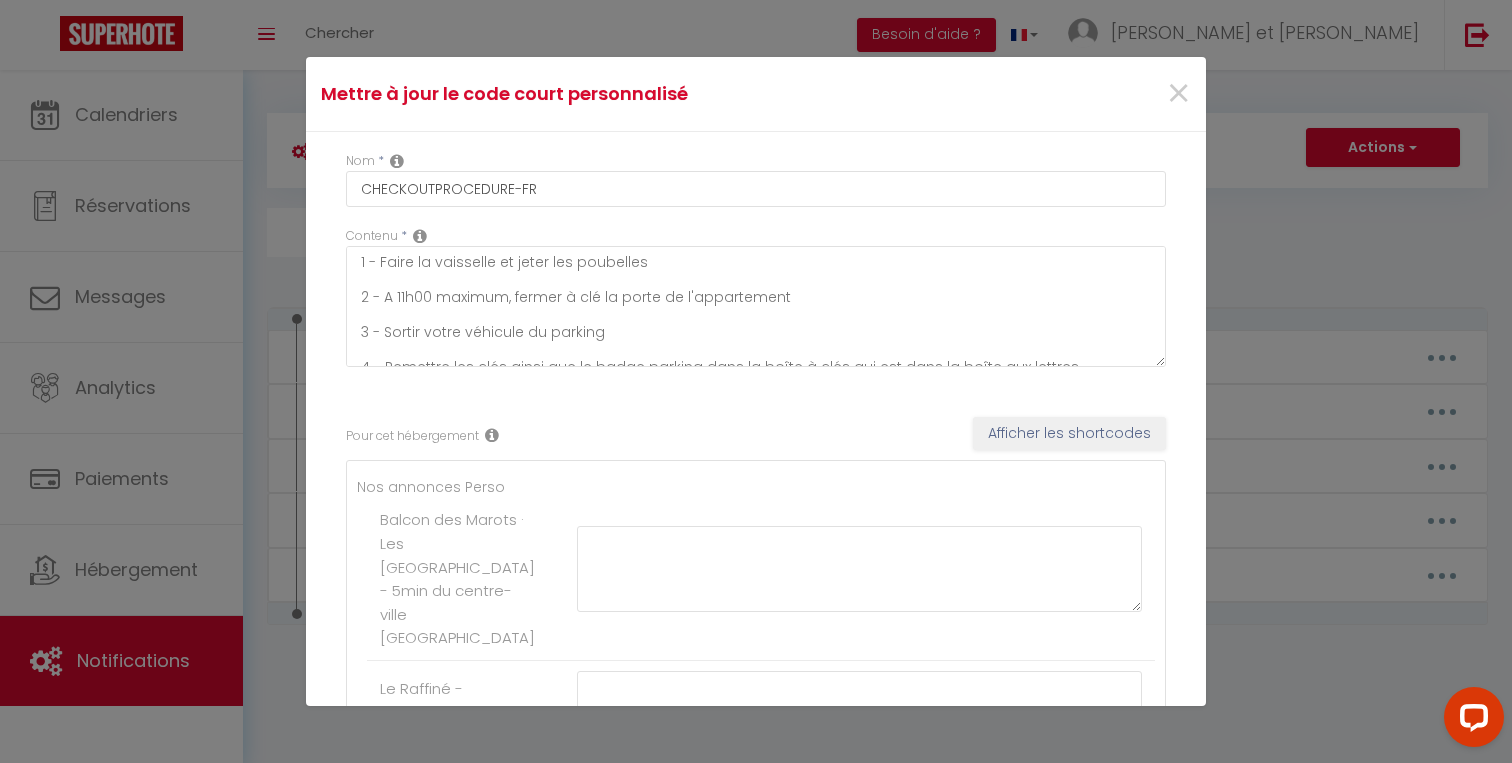 scroll, scrollTop: 17, scrollLeft: 0, axis: vertical 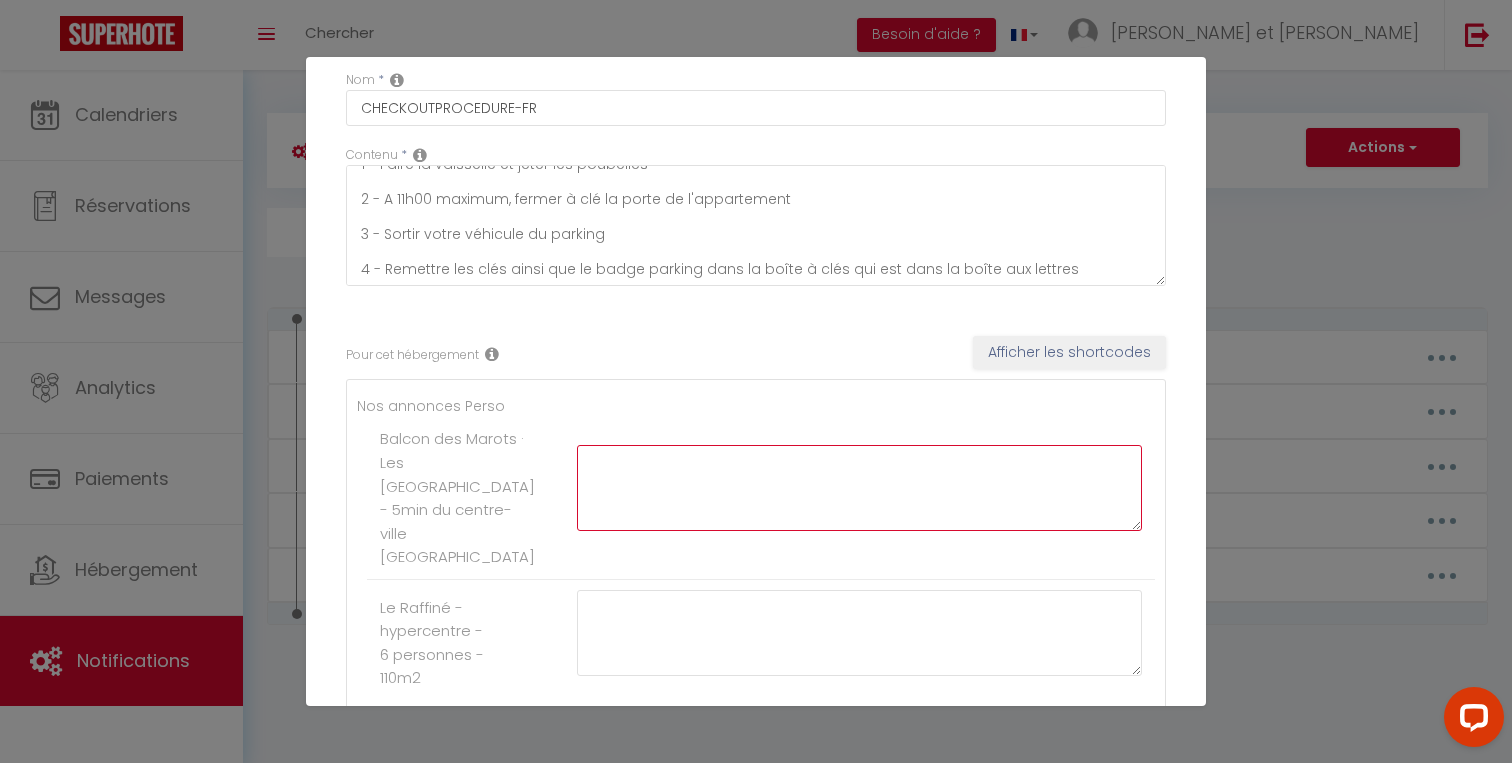 click at bounding box center [859, 488] 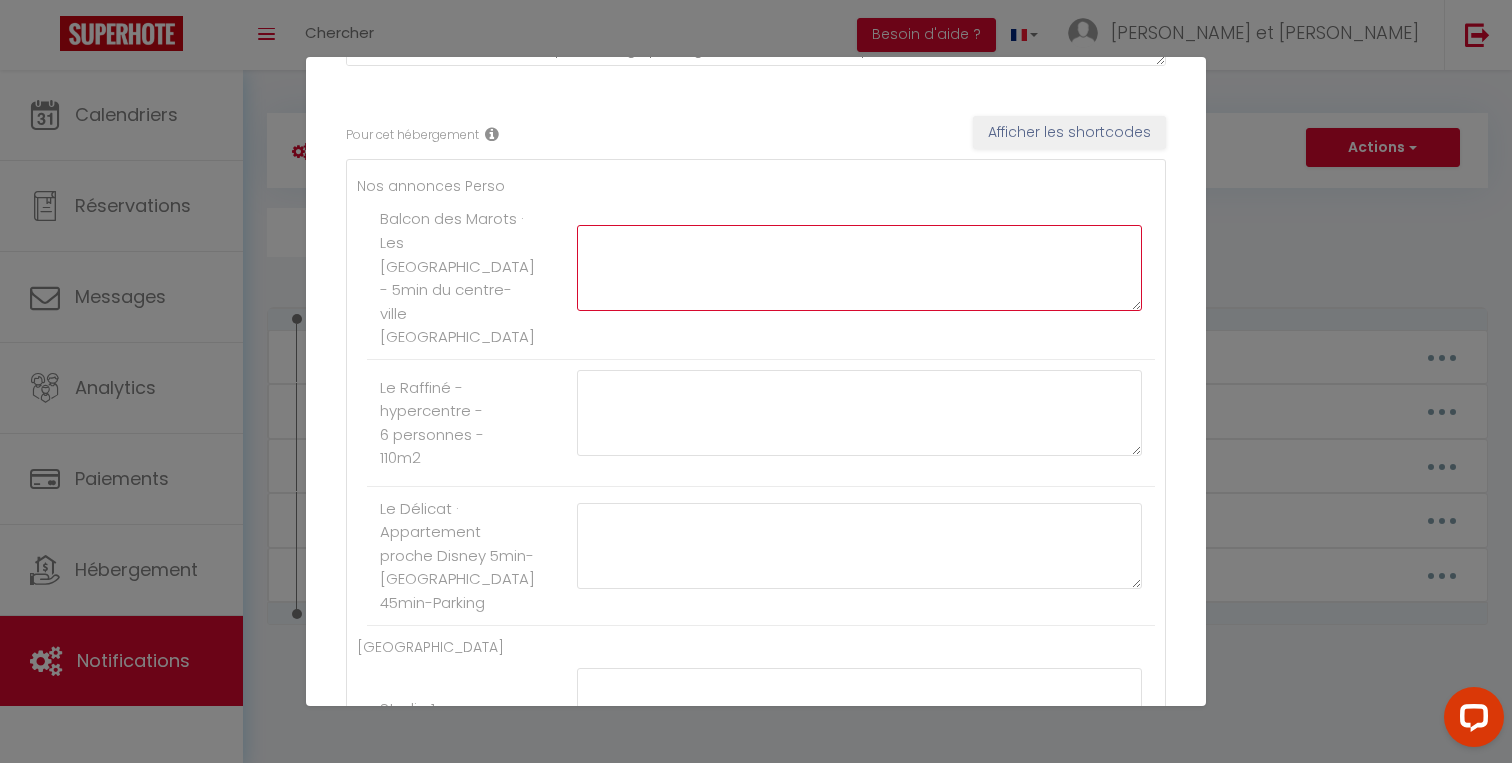 scroll, scrollTop: 302, scrollLeft: 0, axis: vertical 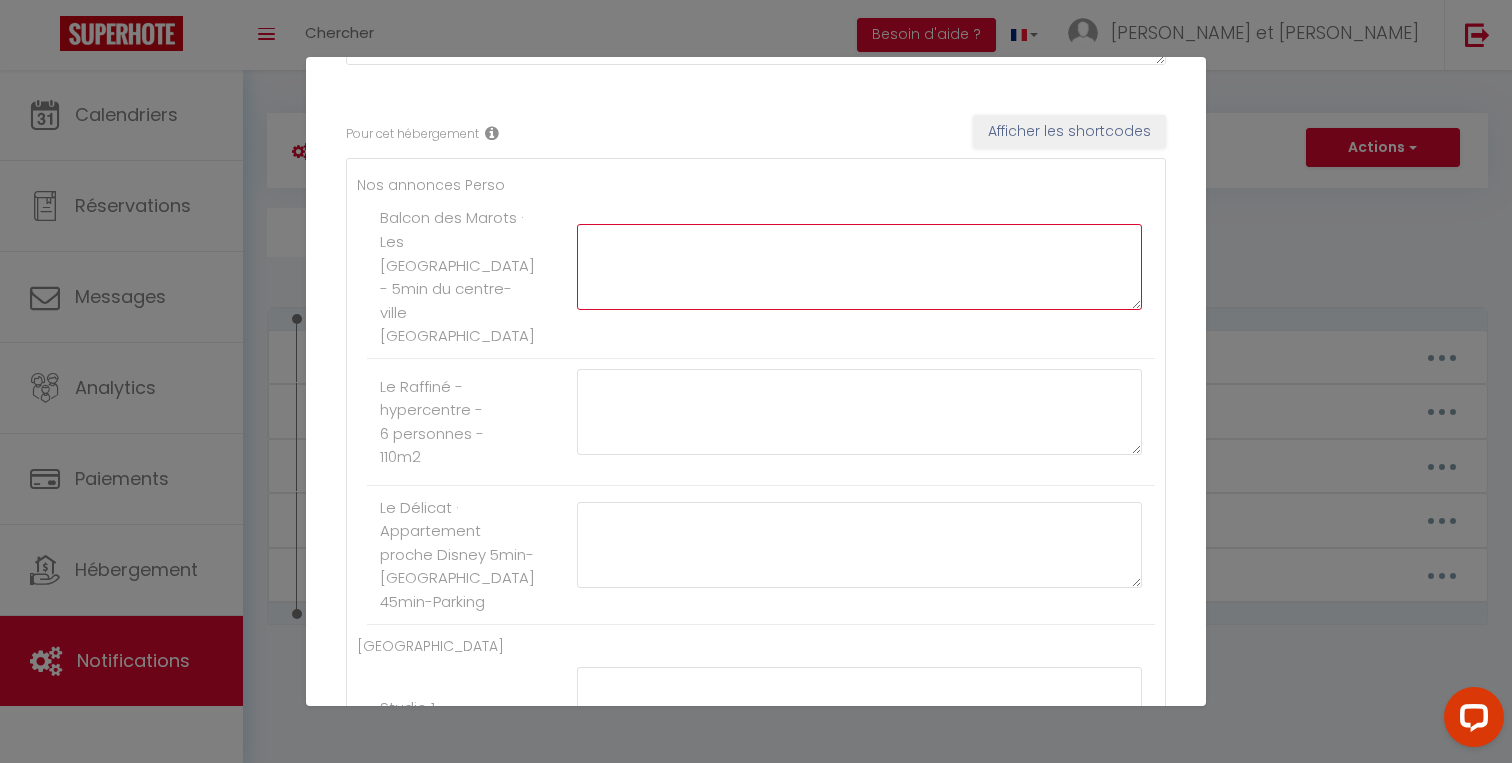 click at bounding box center [859, 267] 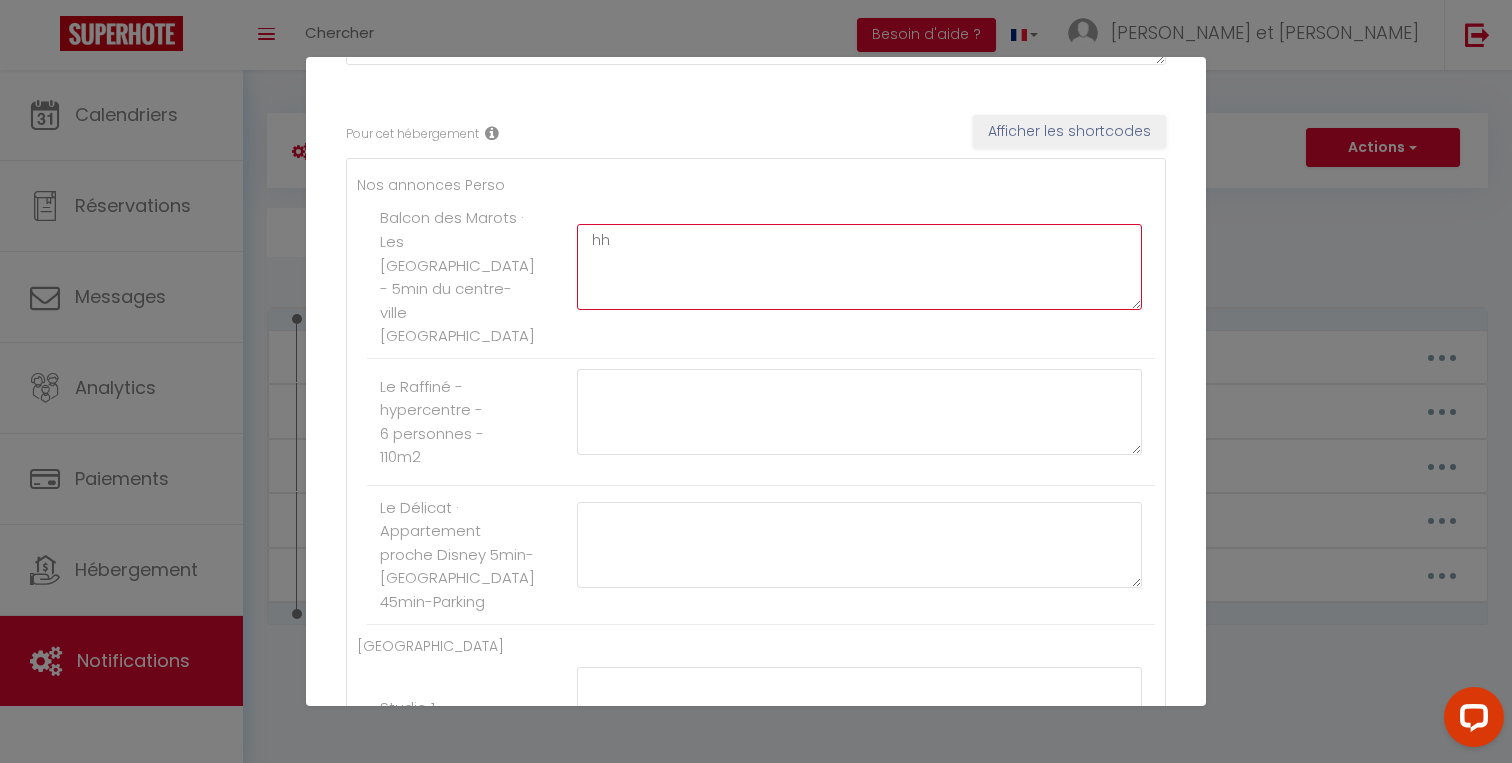 type on "h" 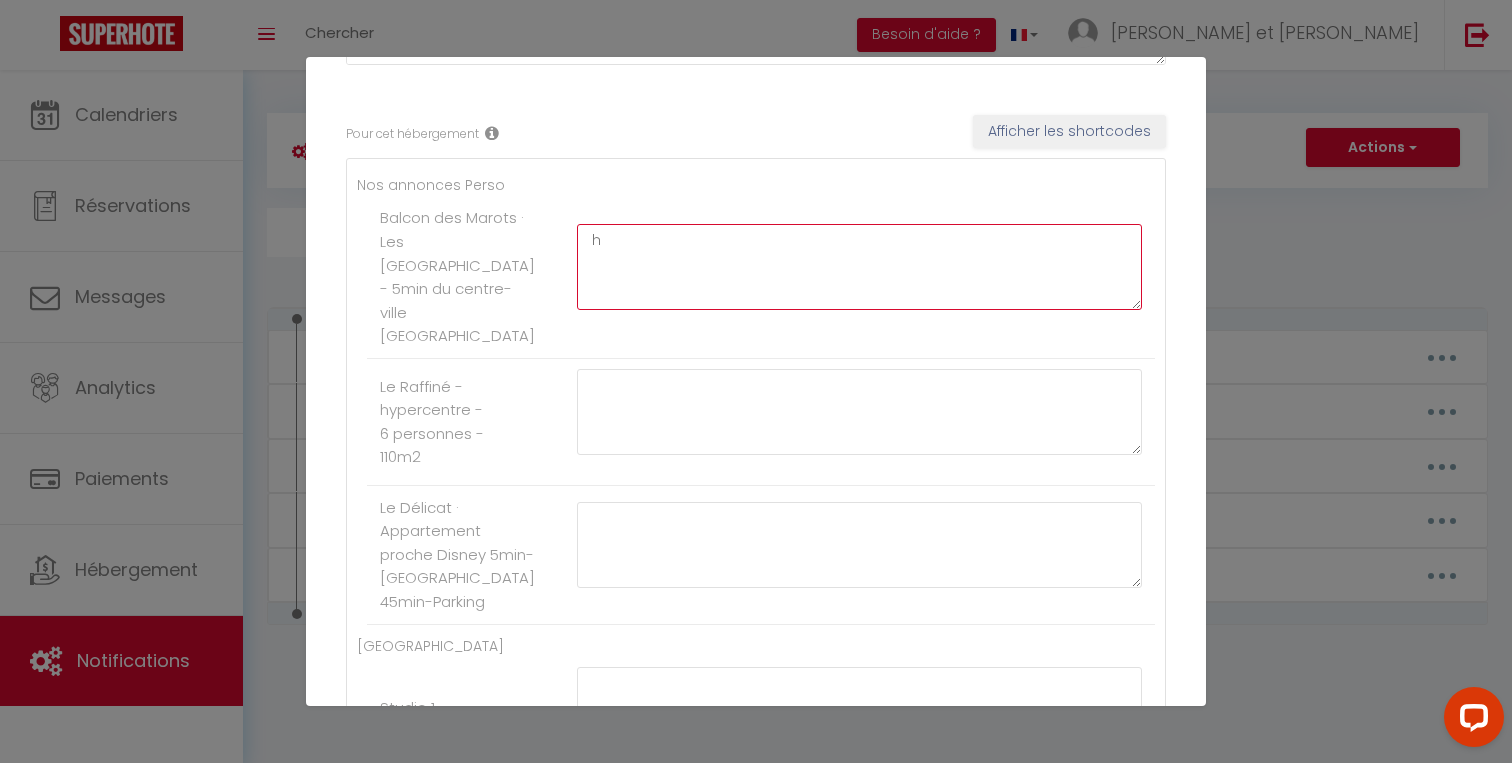 type 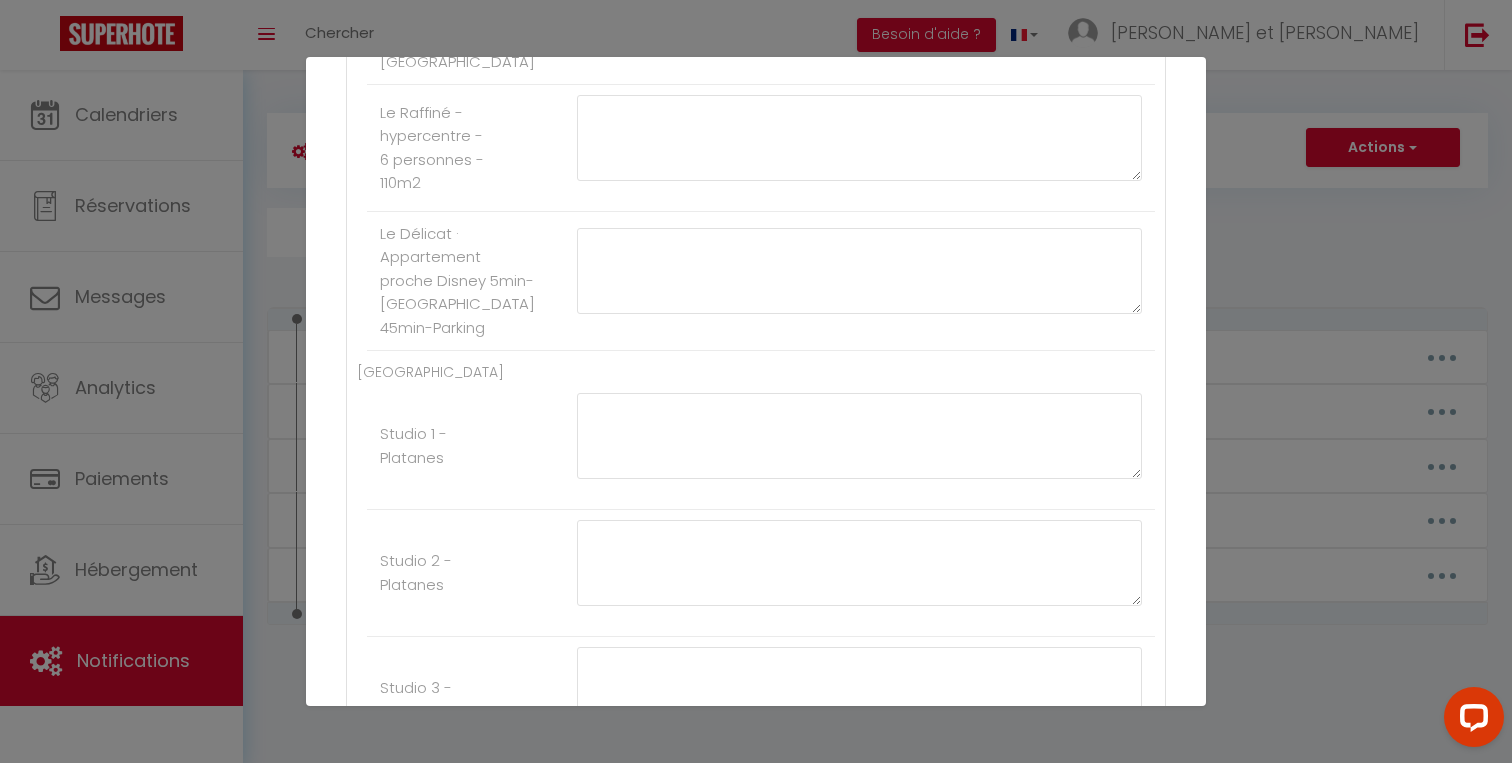 scroll, scrollTop: 0, scrollLeft: 0, axis: both 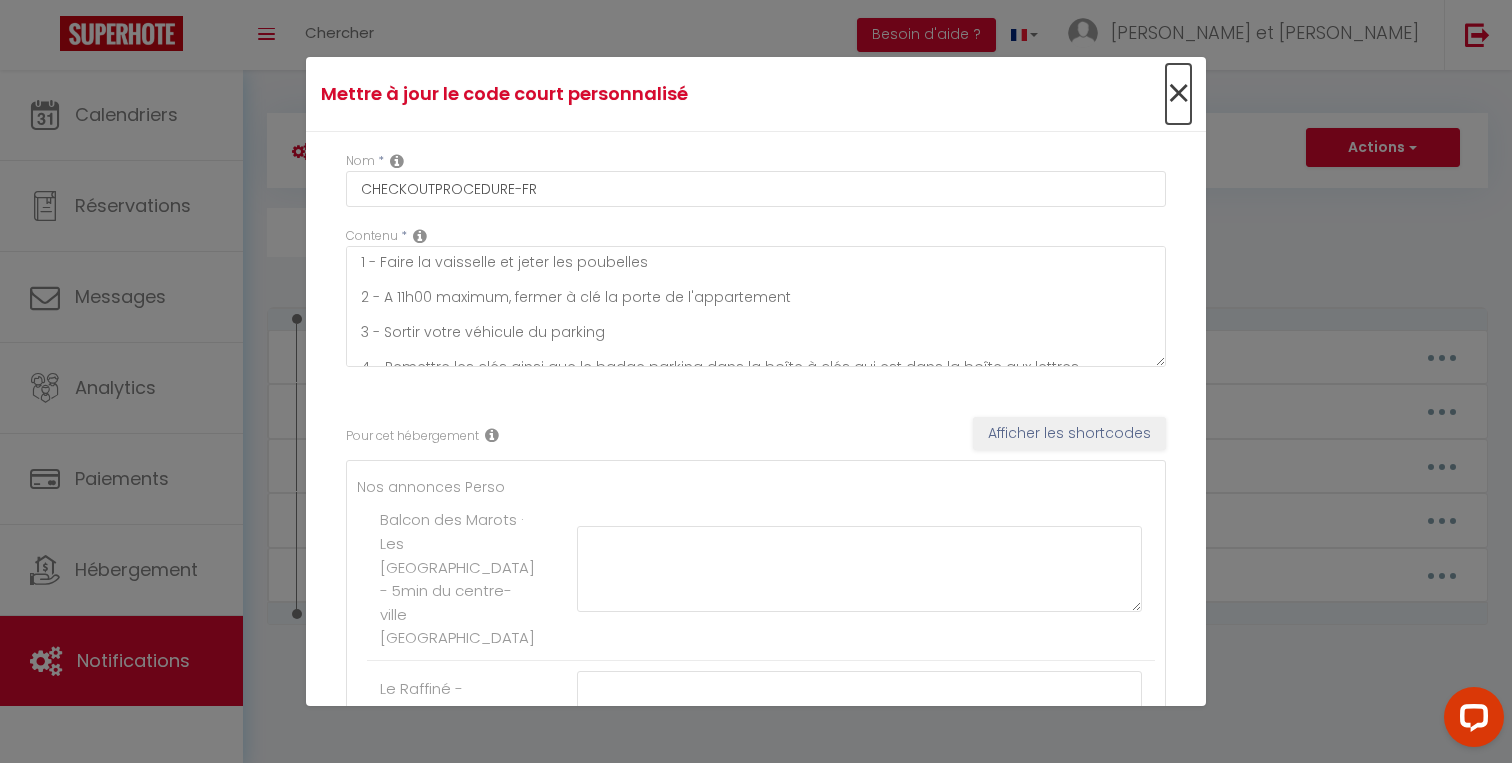 click on "×" at bounding box center [1178, 94] 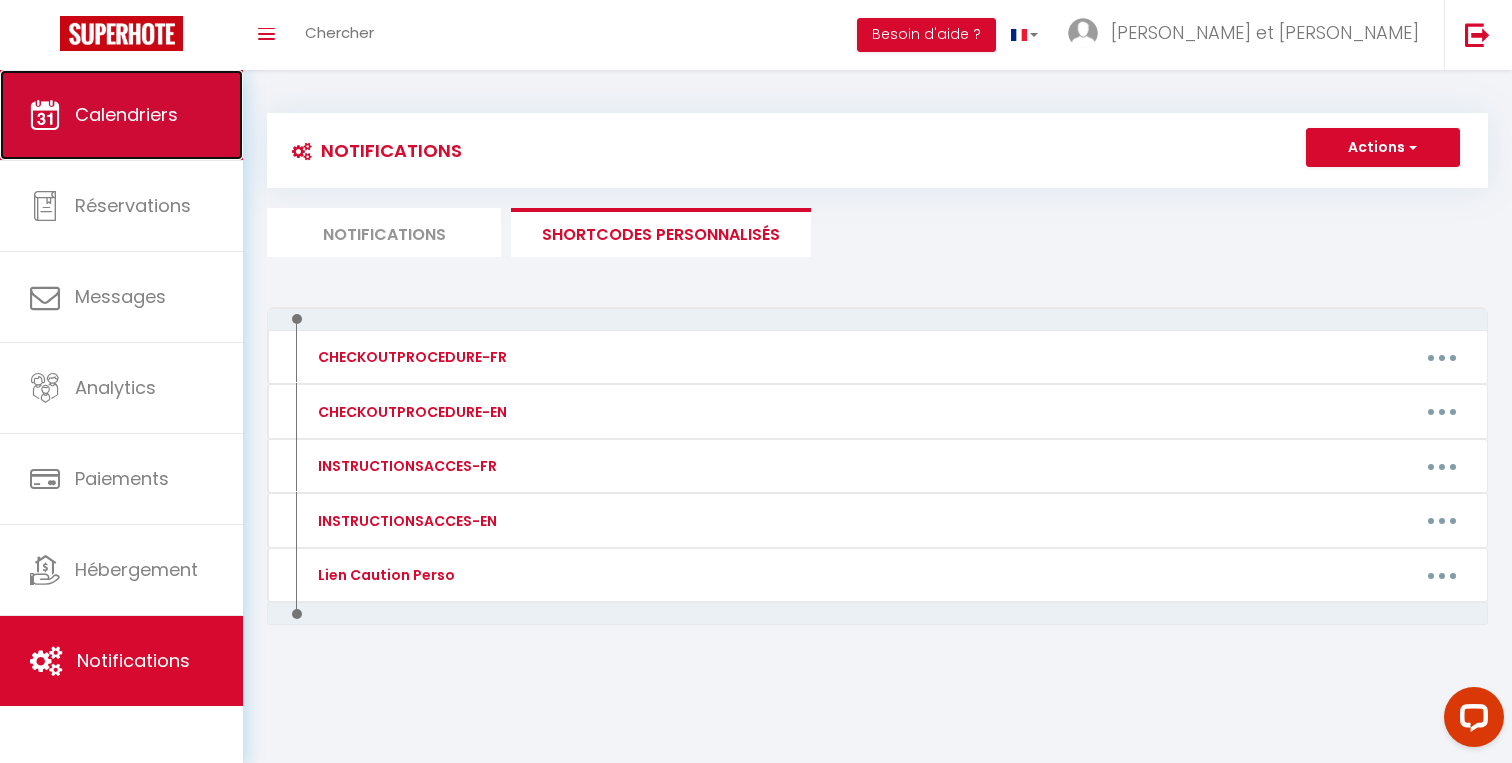 click on "Calendriers" at bounding box center (121, 115) 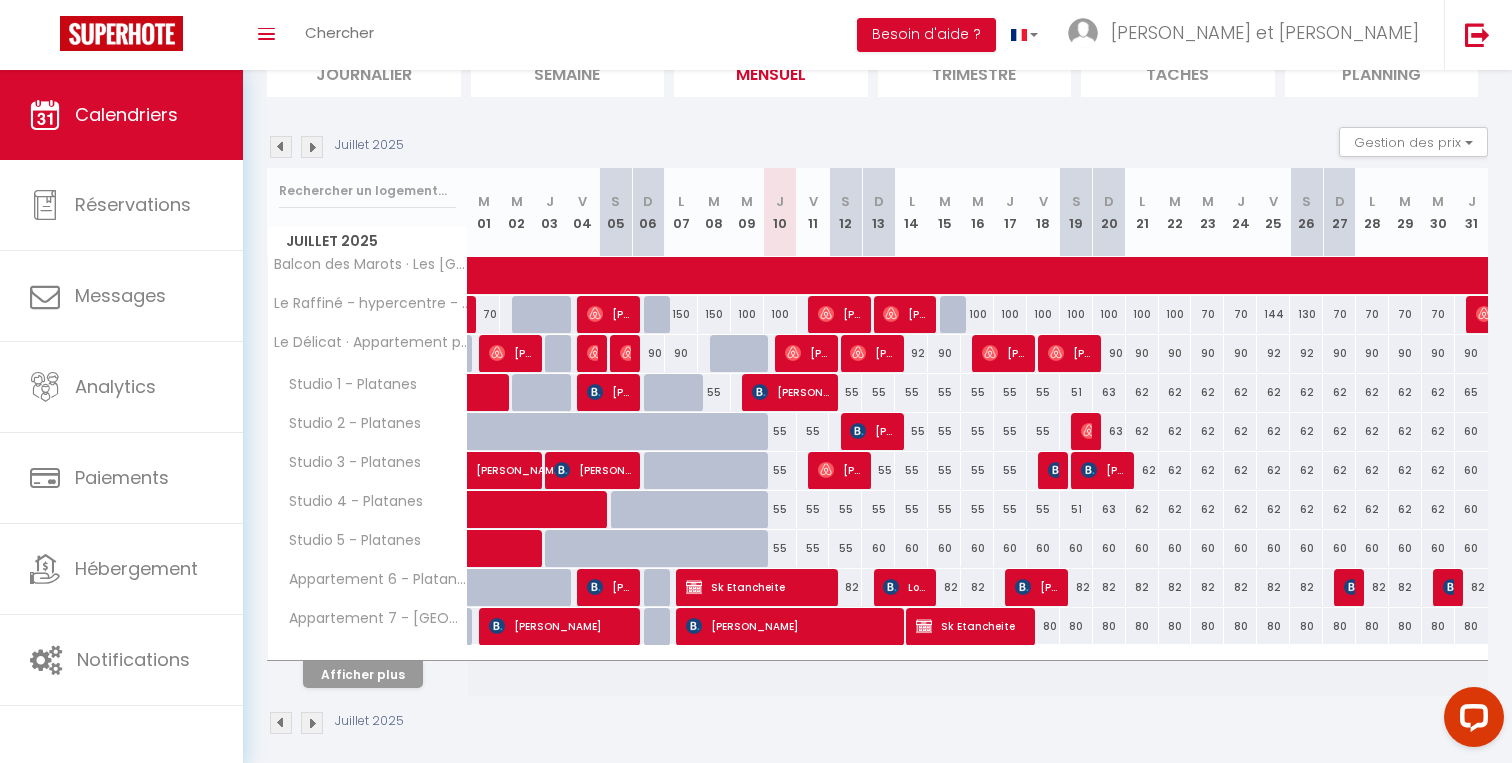 scroll, scrollTop: 175, scrollLeft: 0, axis: vertical 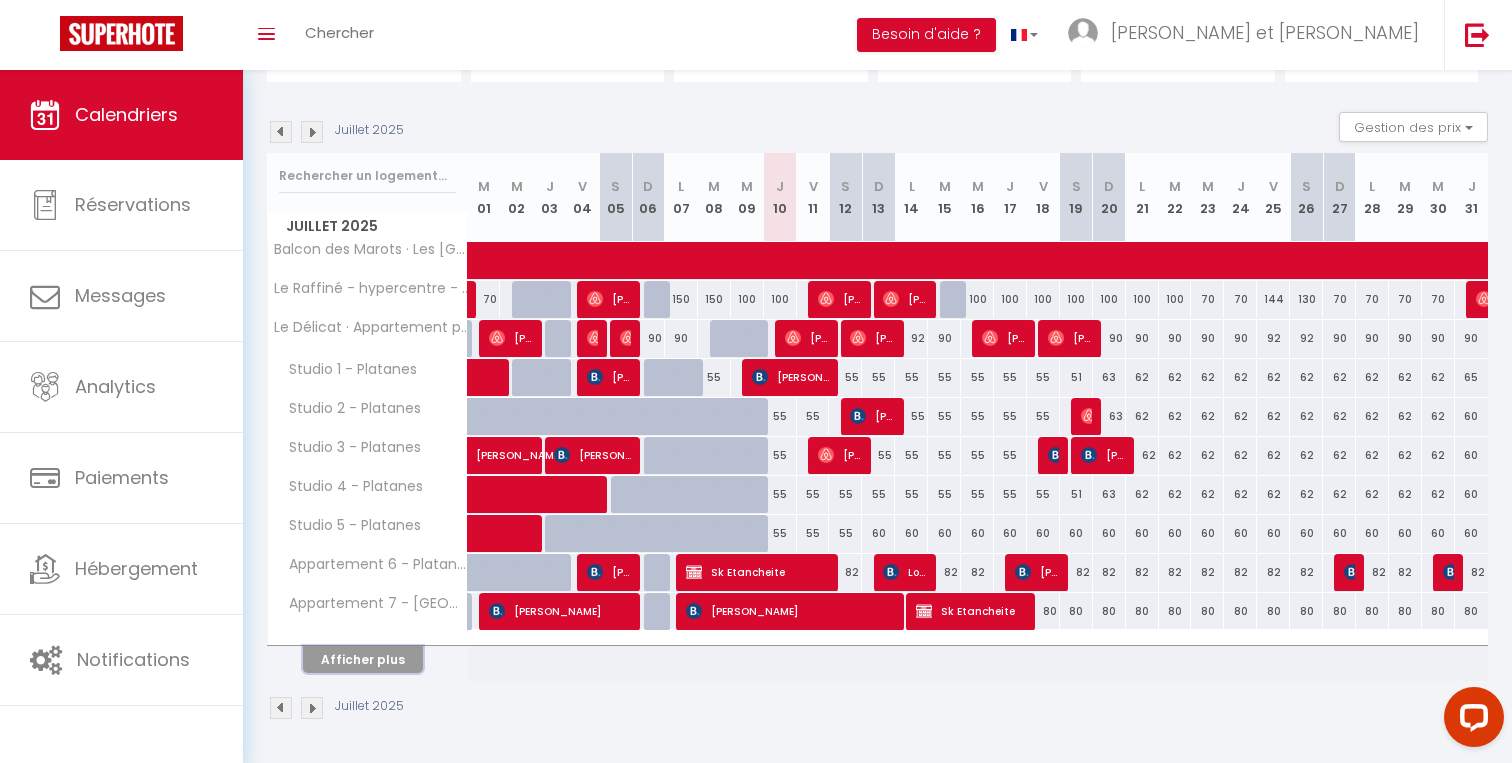 click on "Afficher plus" at bounding box center (363, 659) 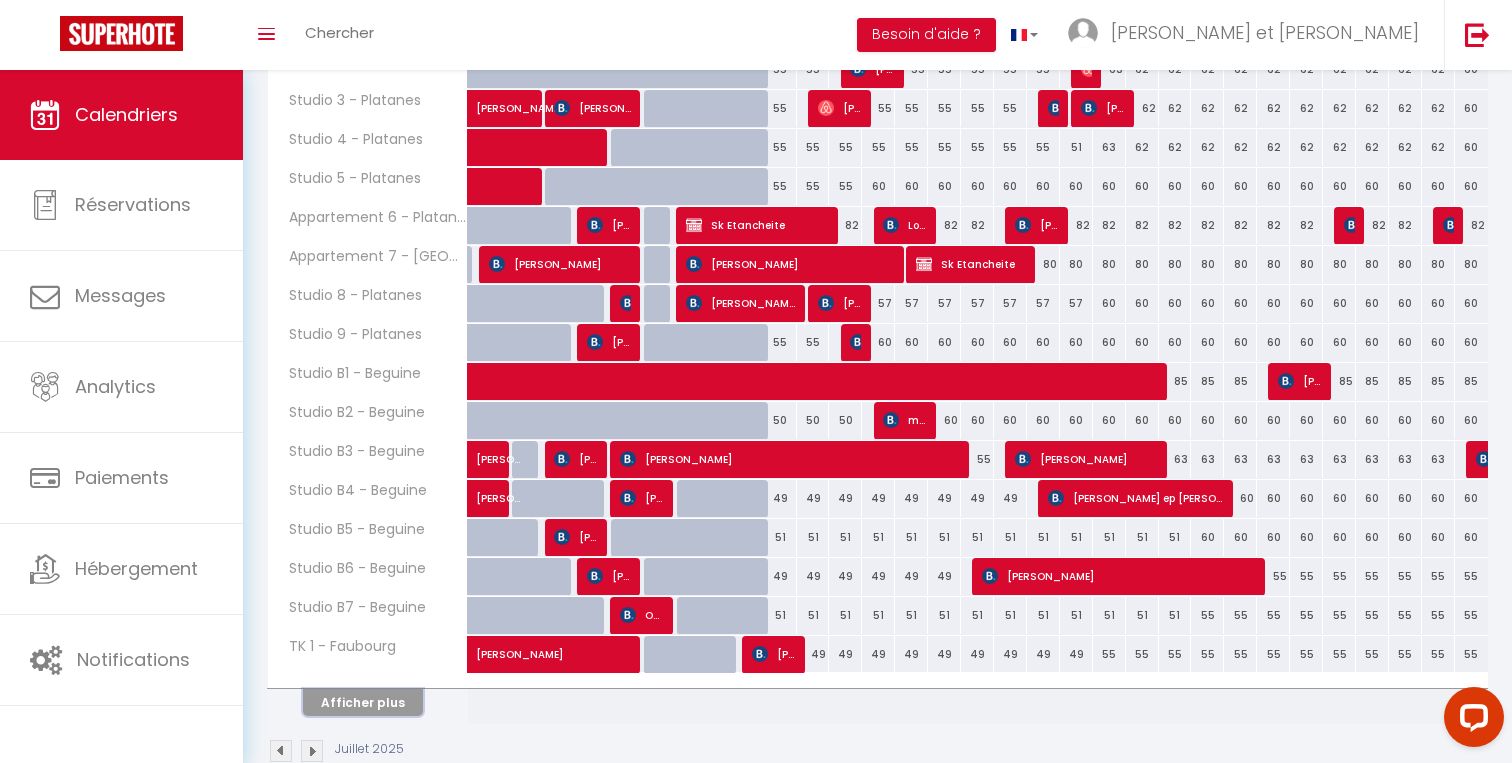 scroll, scrollTop: 565, scrollLeft: 0, axis: vertical 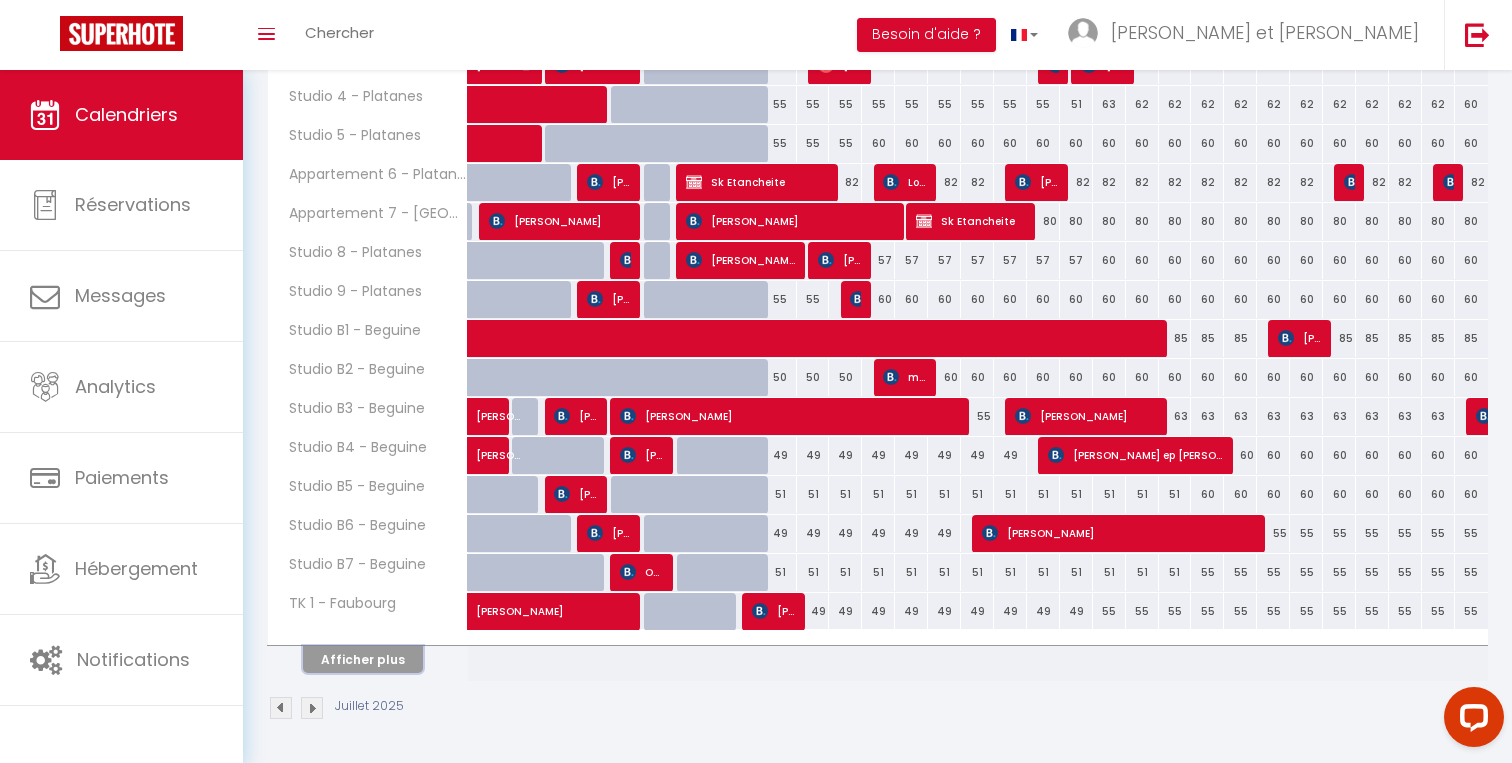 click on "Afficher plus" at bounding box center [363, 659] 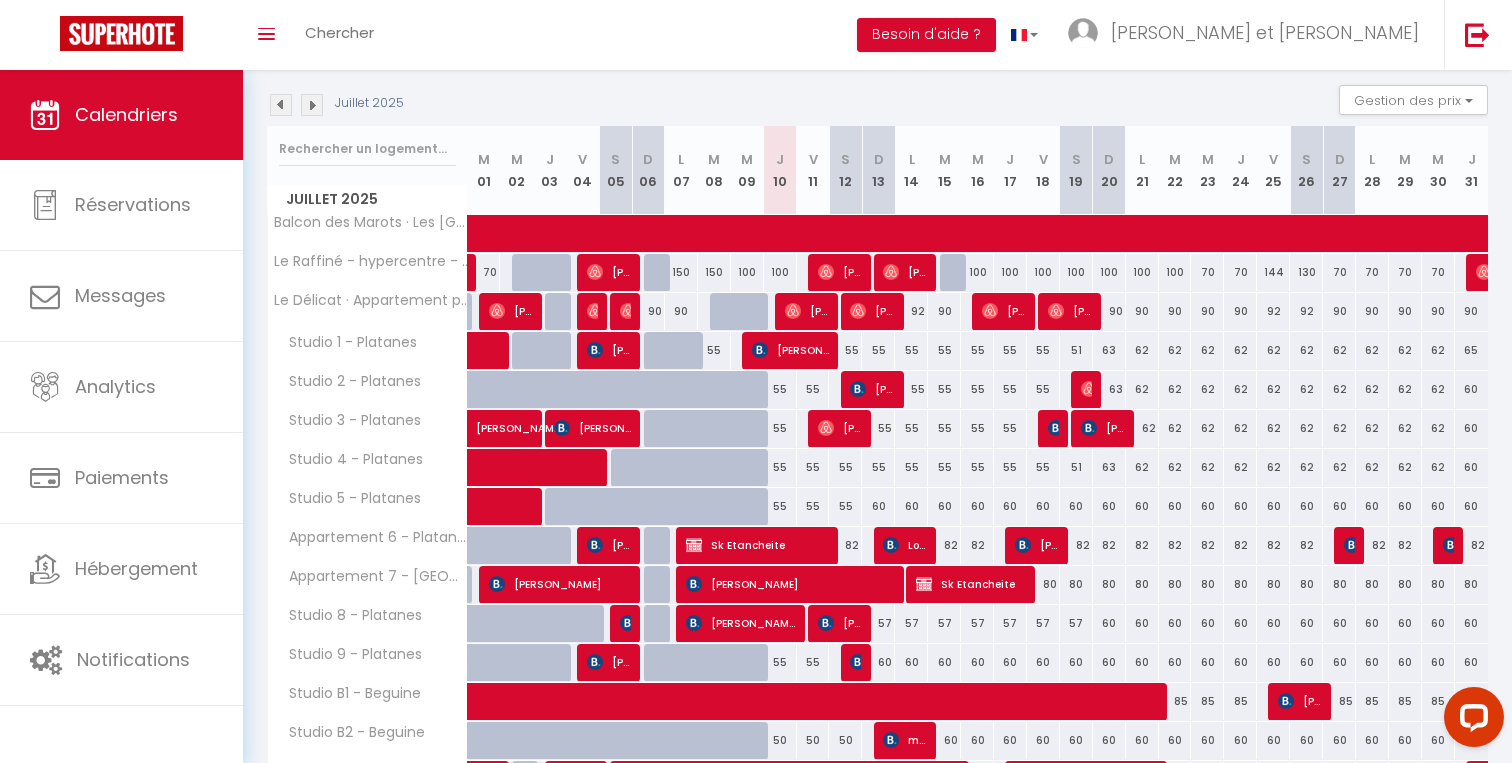 scroll, scrollTop: 259, scrollLeft: 0, axis: vertical 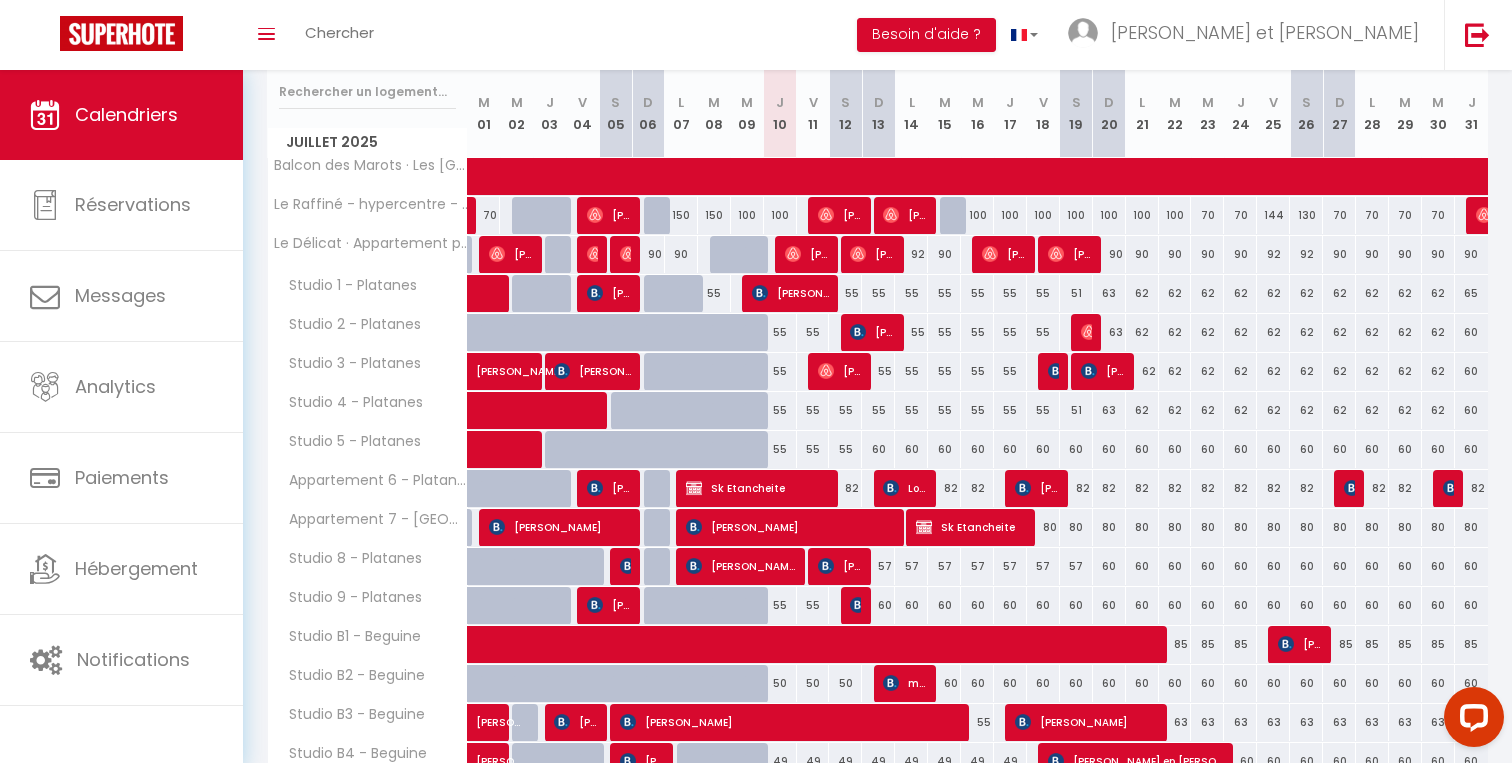click on "60" at bounding box center [878, 605] 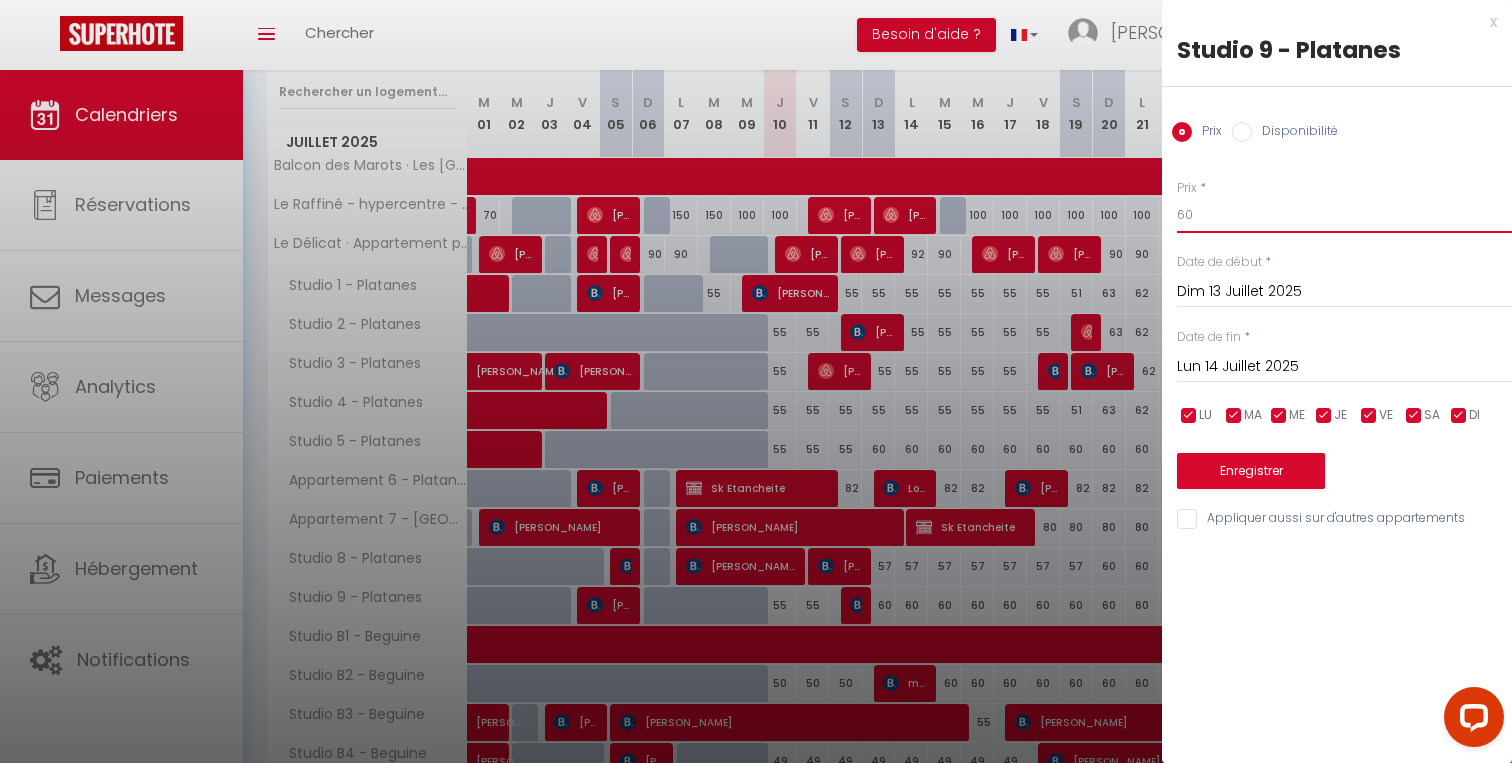 click on "60" at bounding box center (1344, 215) 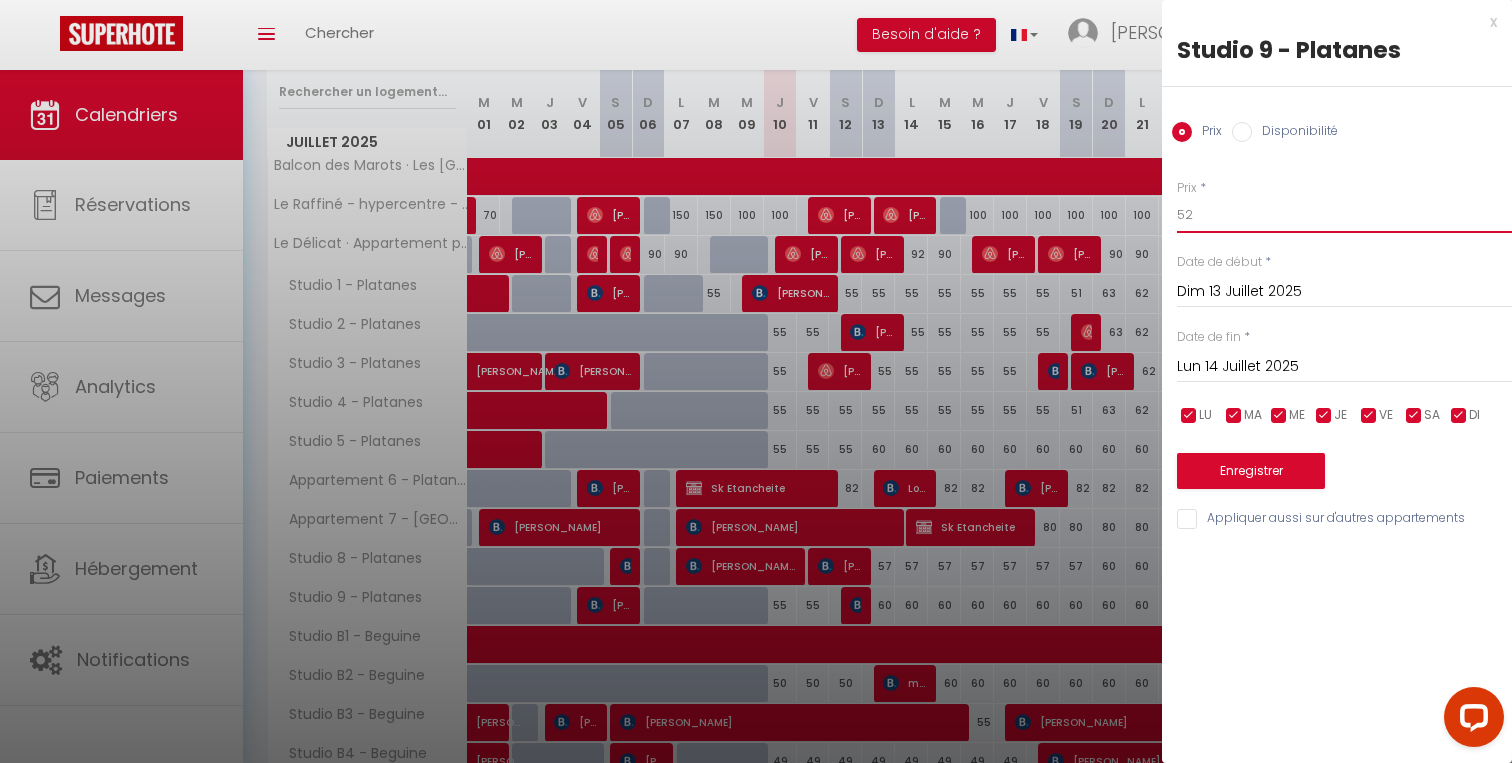 type on "52" 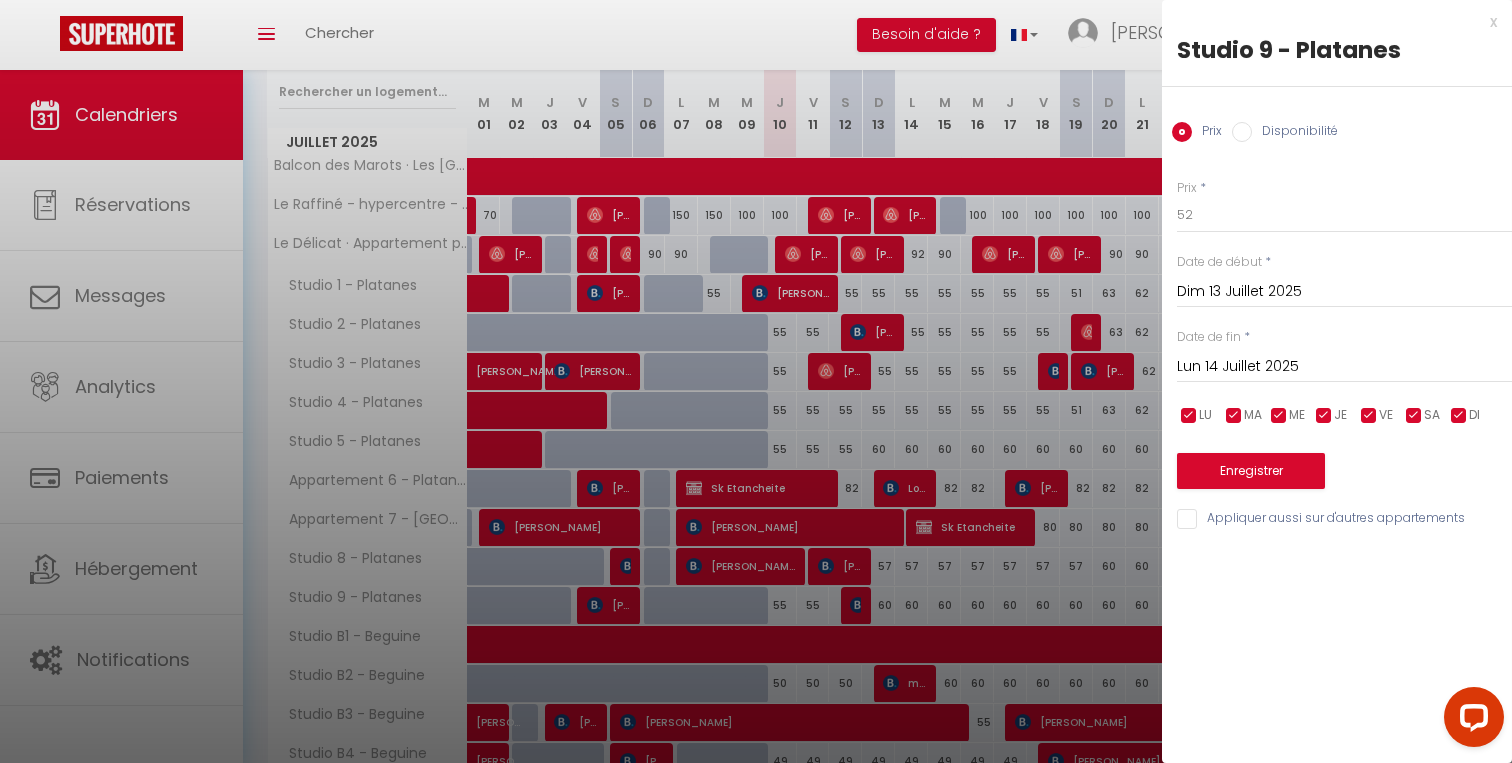 click on "Lun 14 Juillet 2025" at bounding box center (1344, 367) 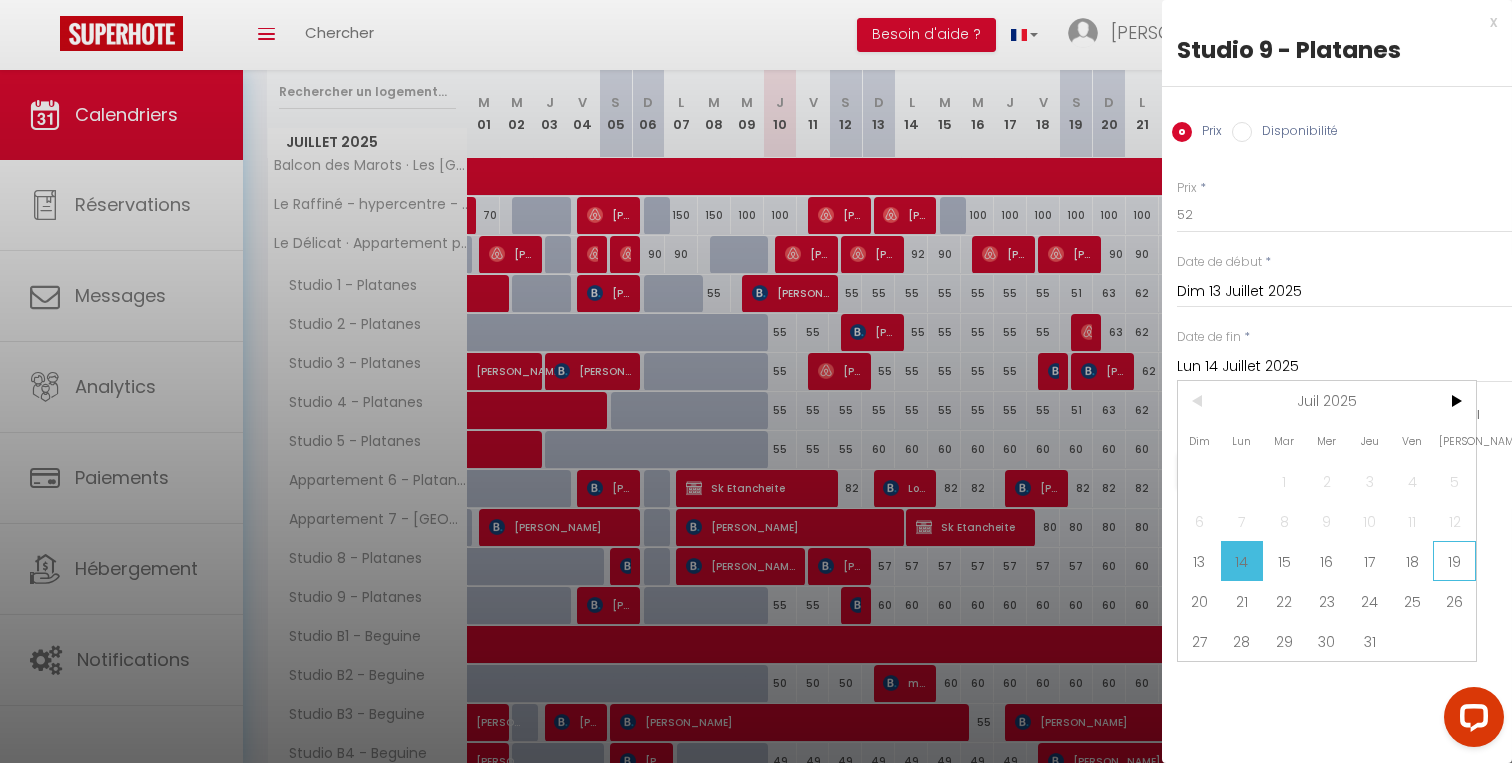 click on "19" at bounding box center (1454, 561) 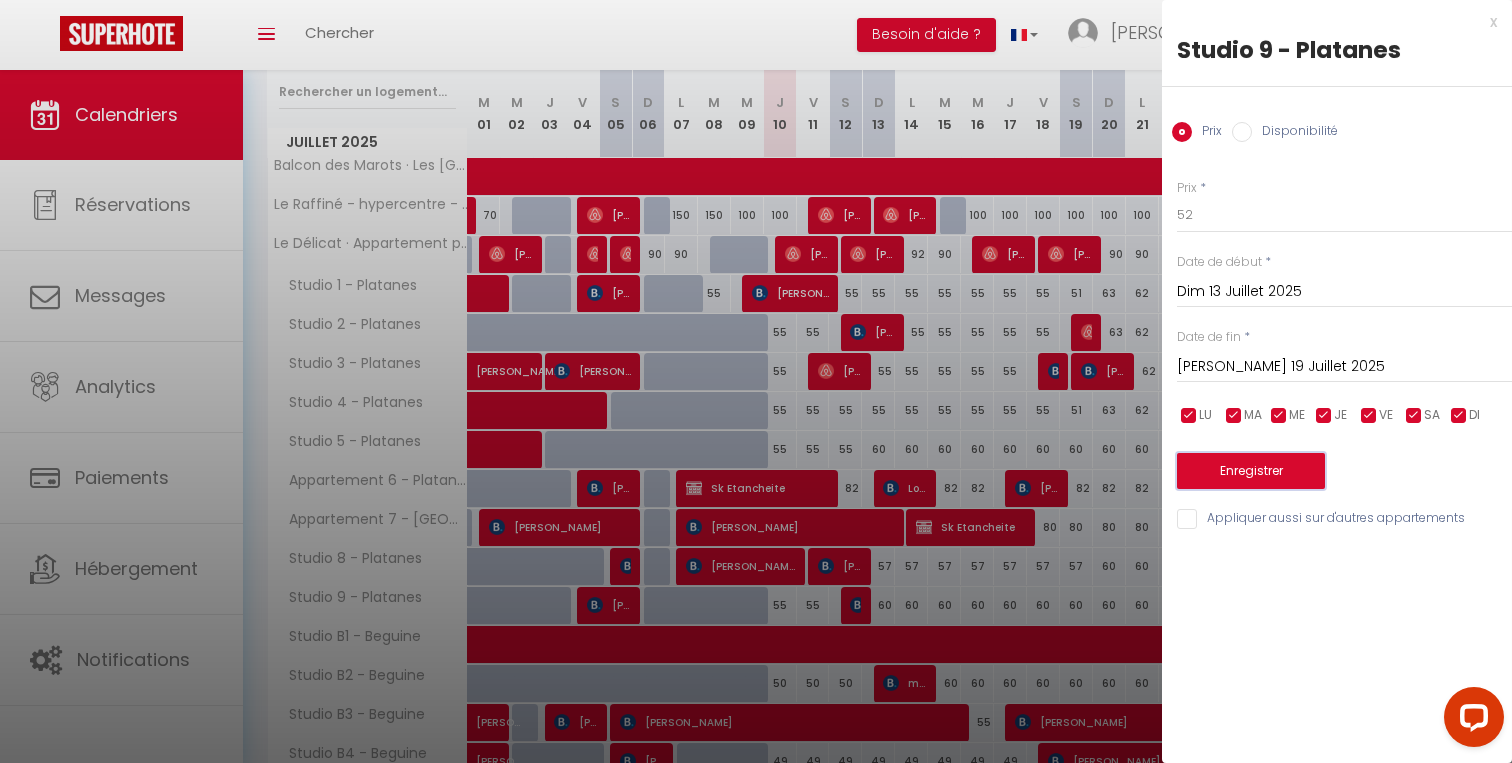 click on "Enregistrer" at bounding box center [1251, 471] 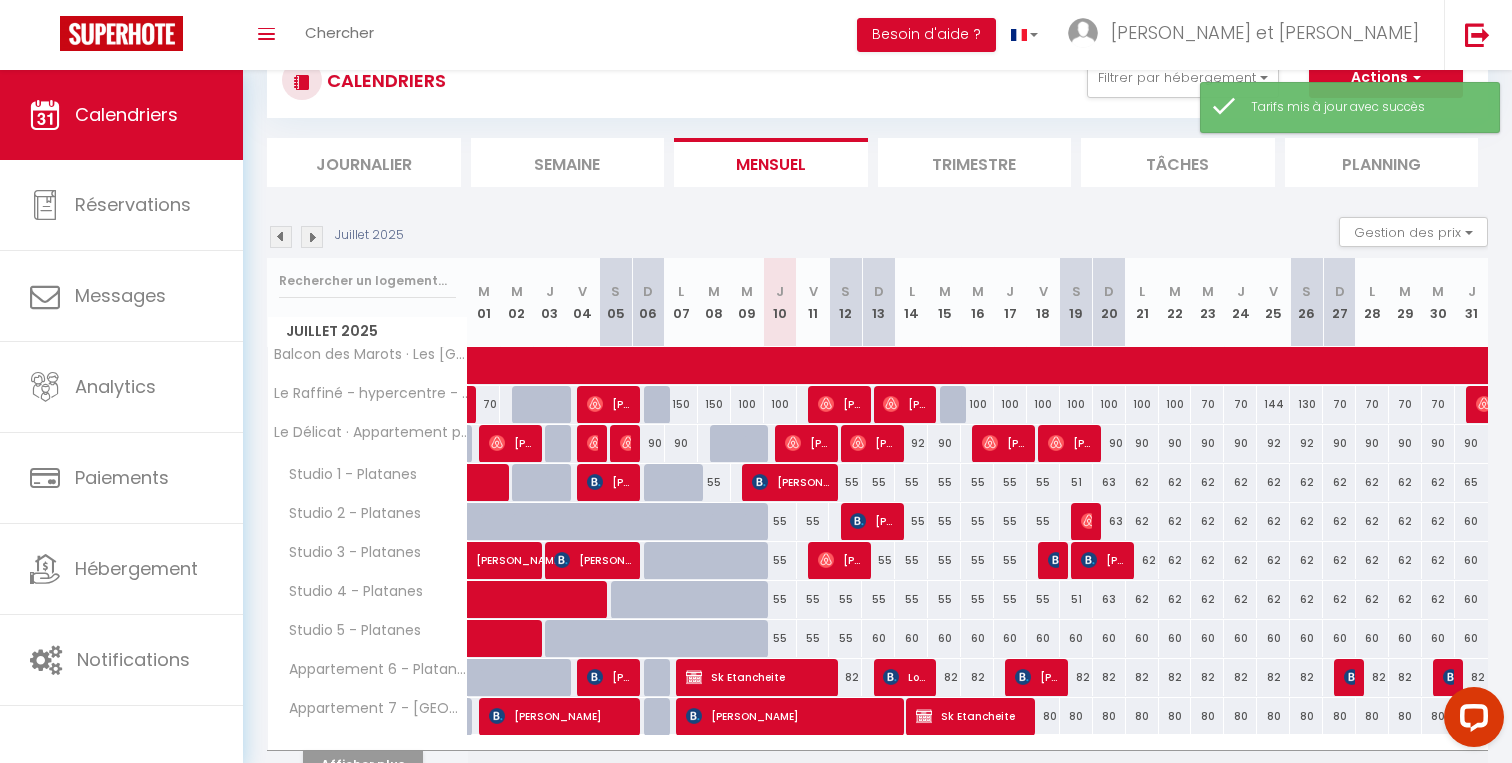 scroll, scrollTop: 175, scrollLeft: 0, axis: vertical 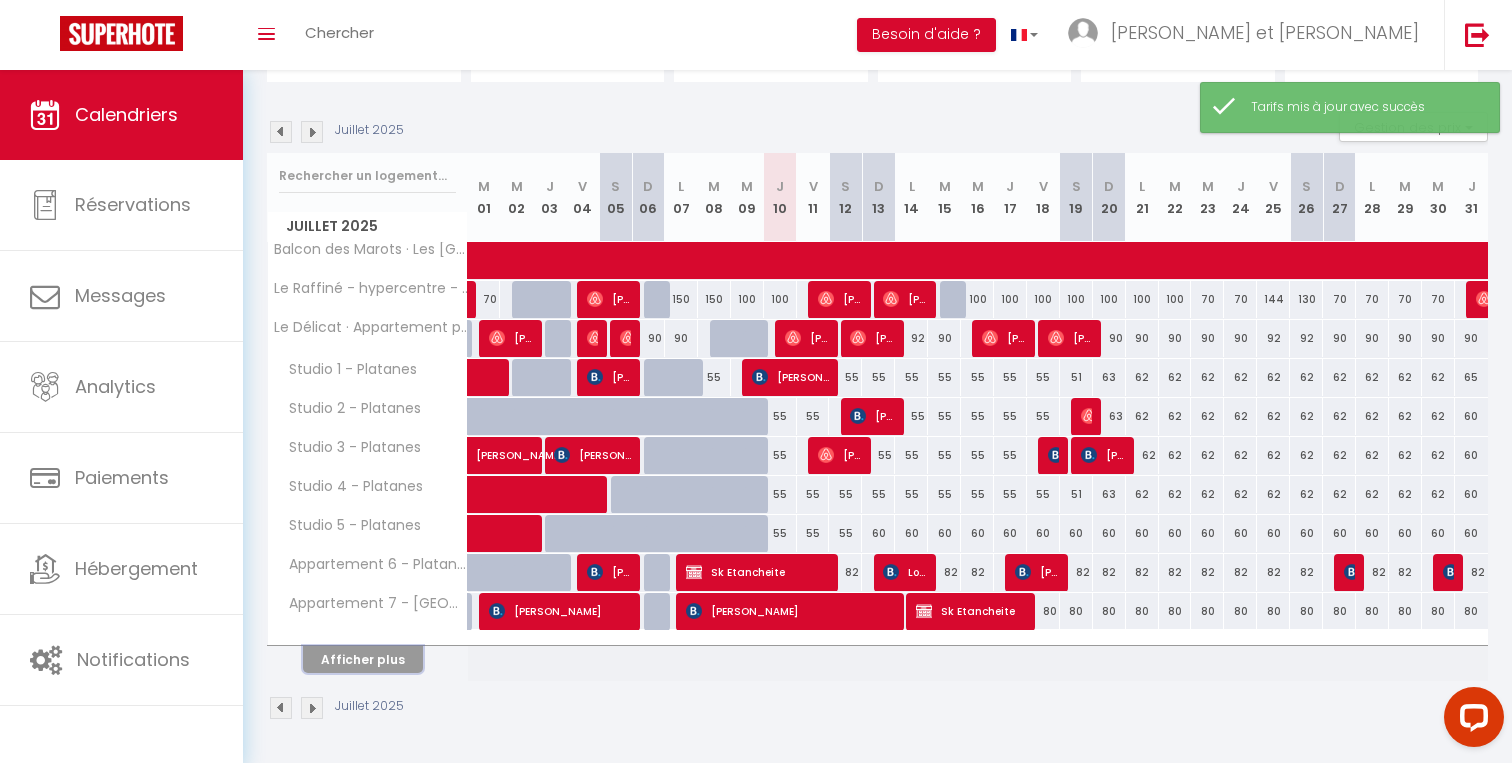 click on "Afficher plus" at bounding box center [363, 659] 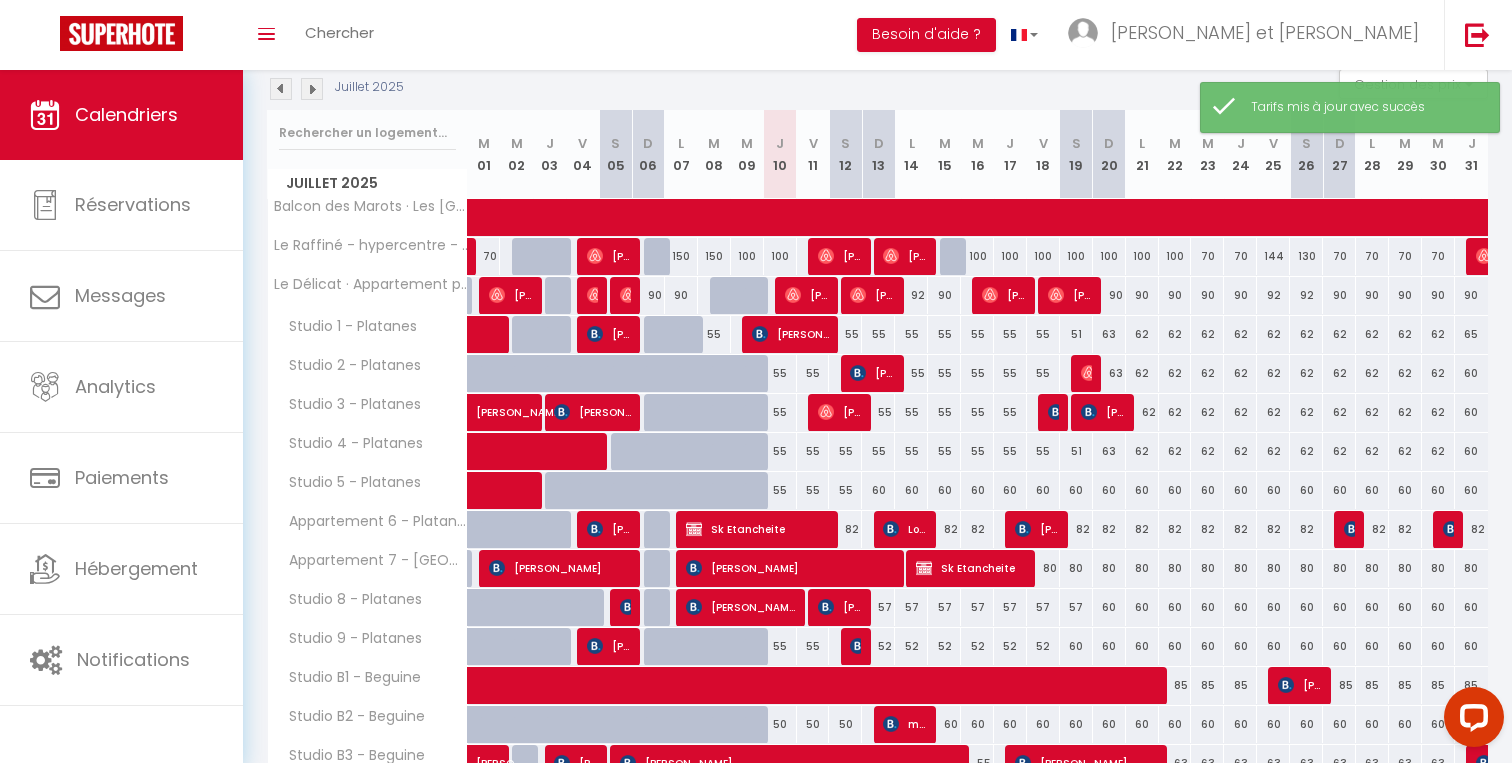 scroll, scrollTop: 250, scrollLeft: 0, axis: vertical 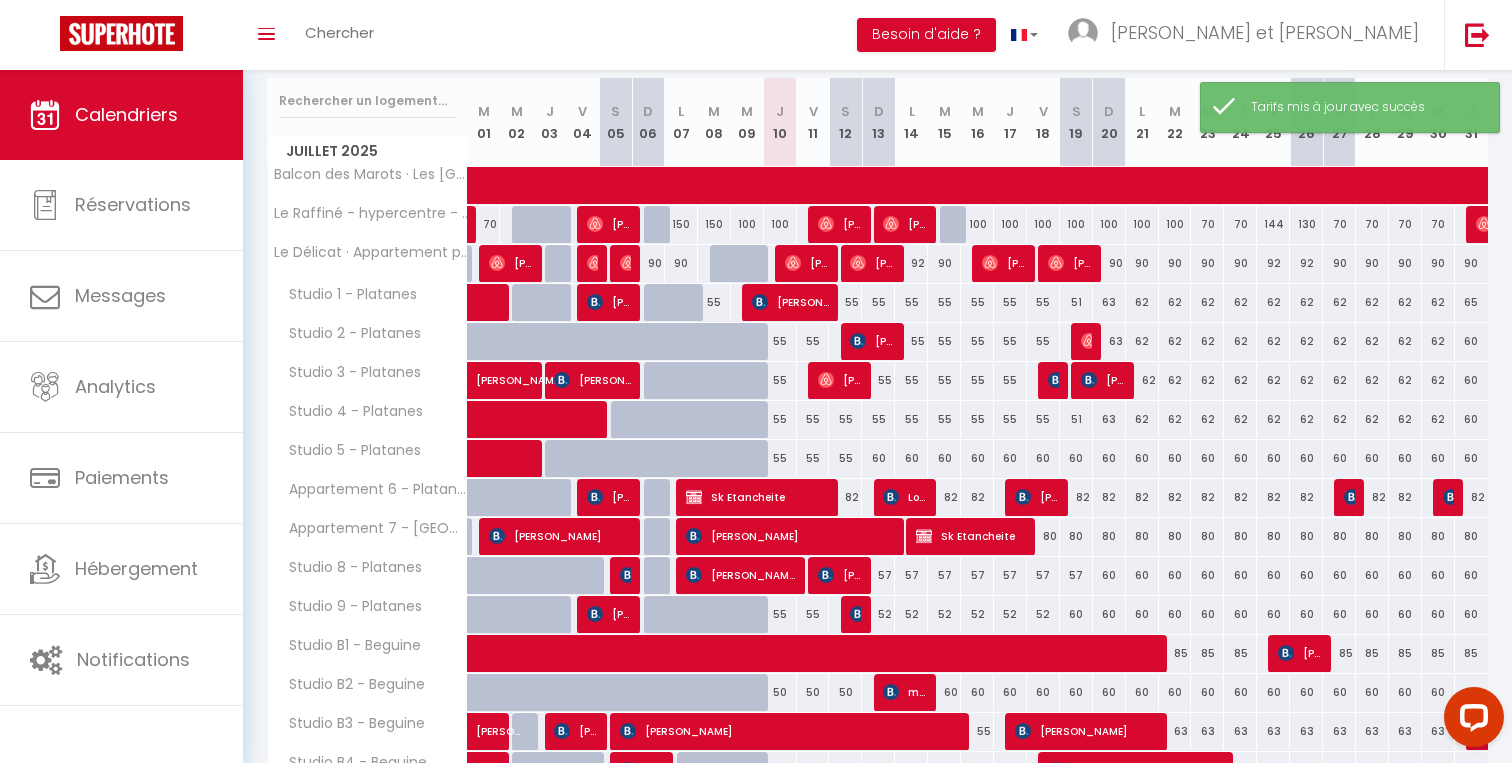 click on "60" at bounding box center (1076, 614) 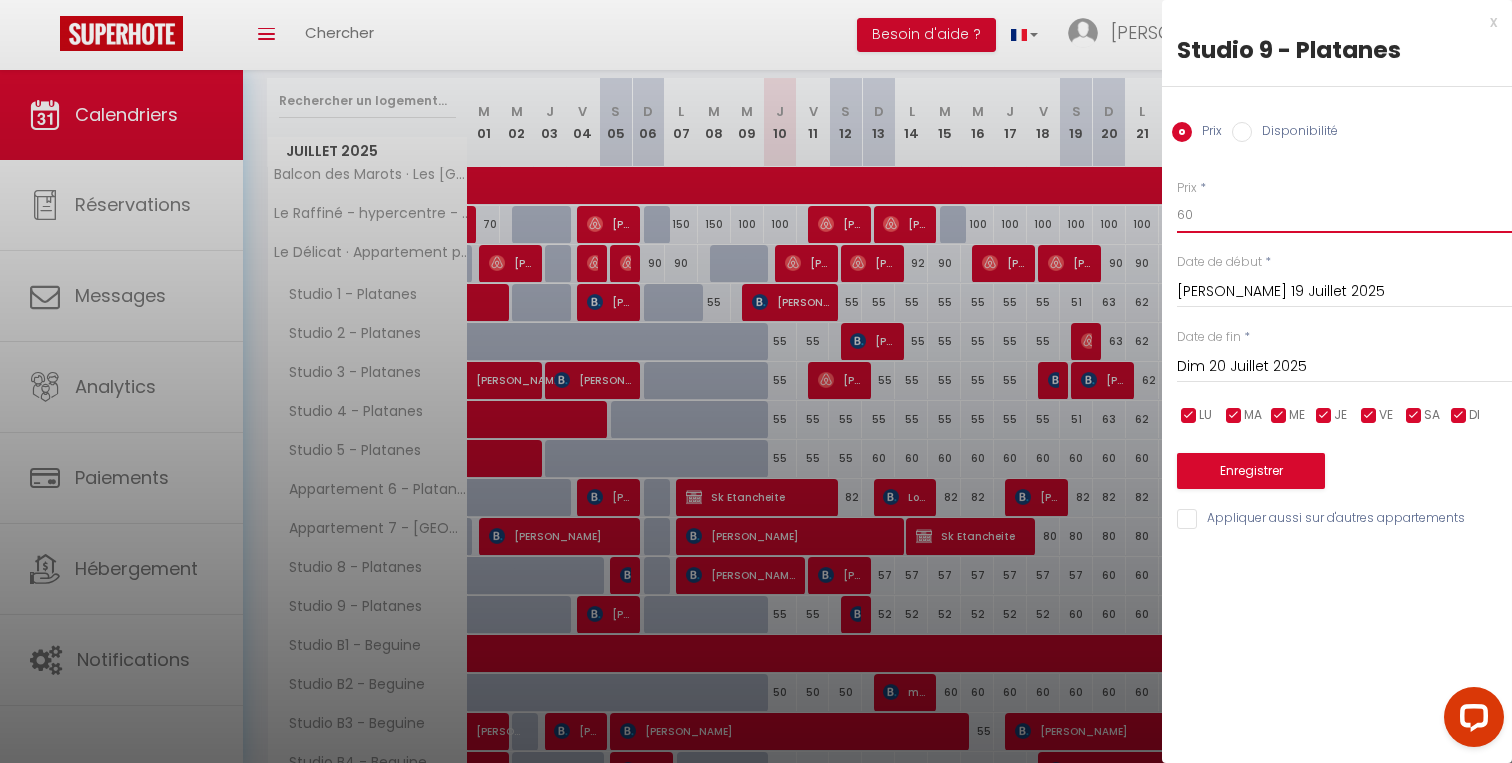 click on "60" at bounding box center (1344, 215) 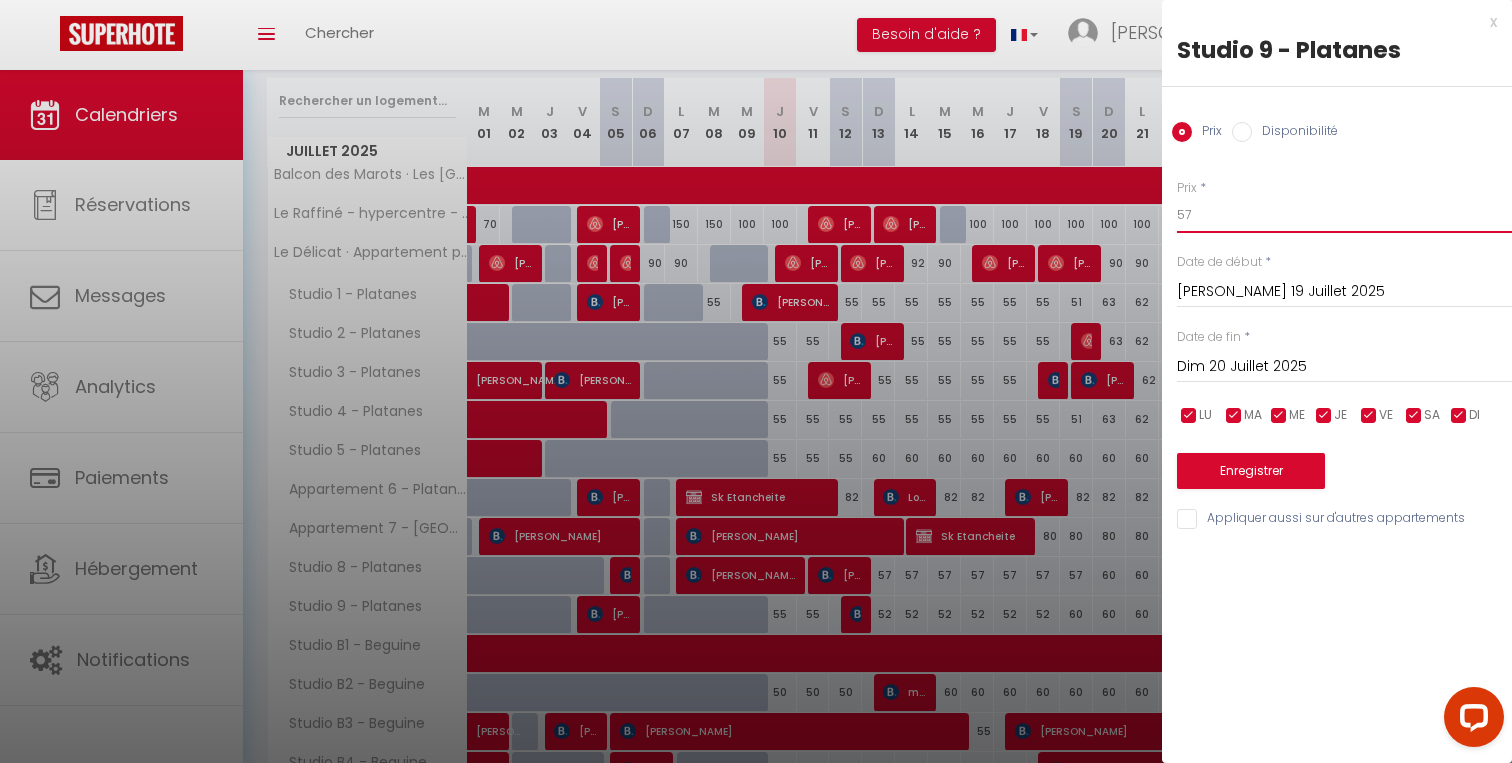type on "57" 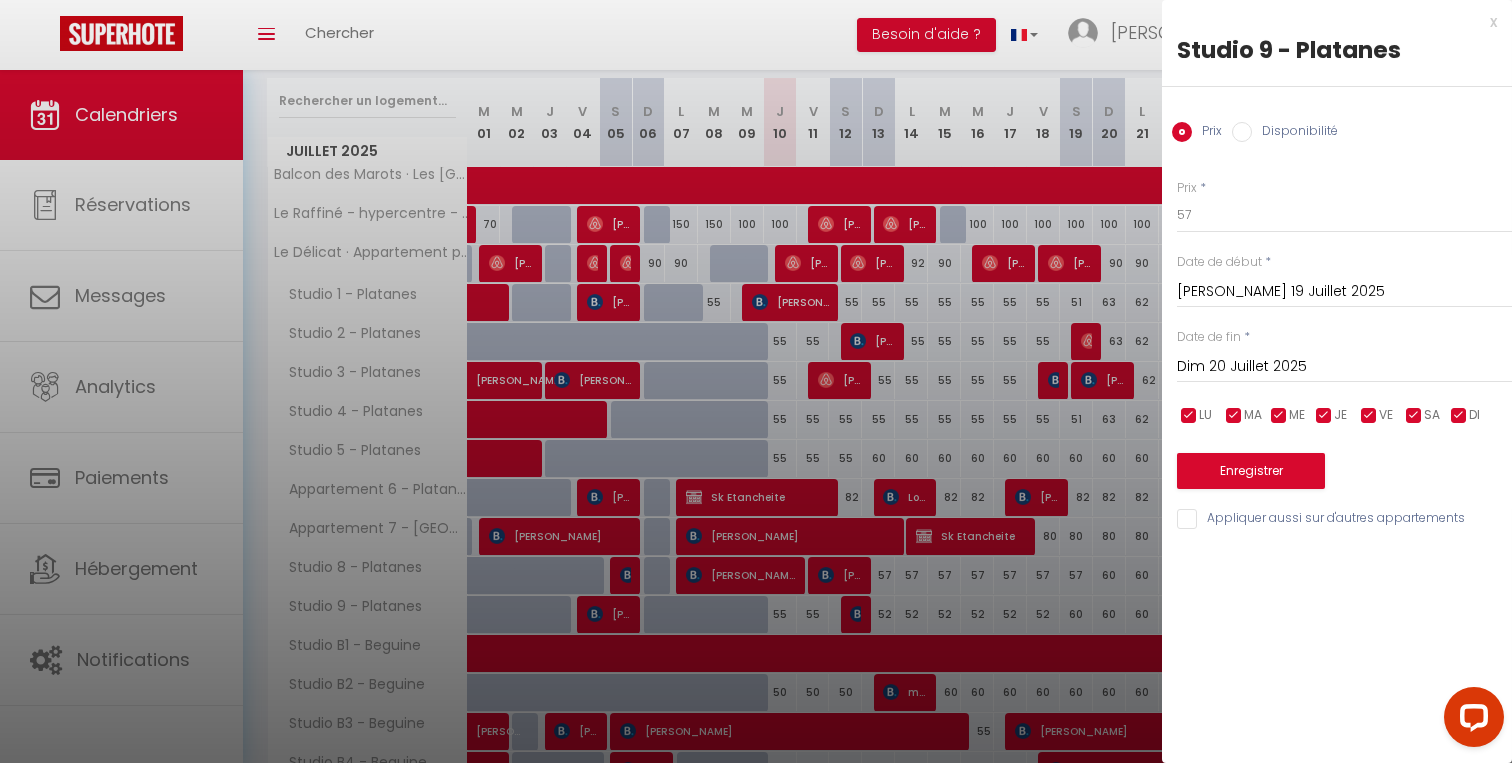 click on "Dim 20 Juillet 2025" at bounding box center [1344, 367] 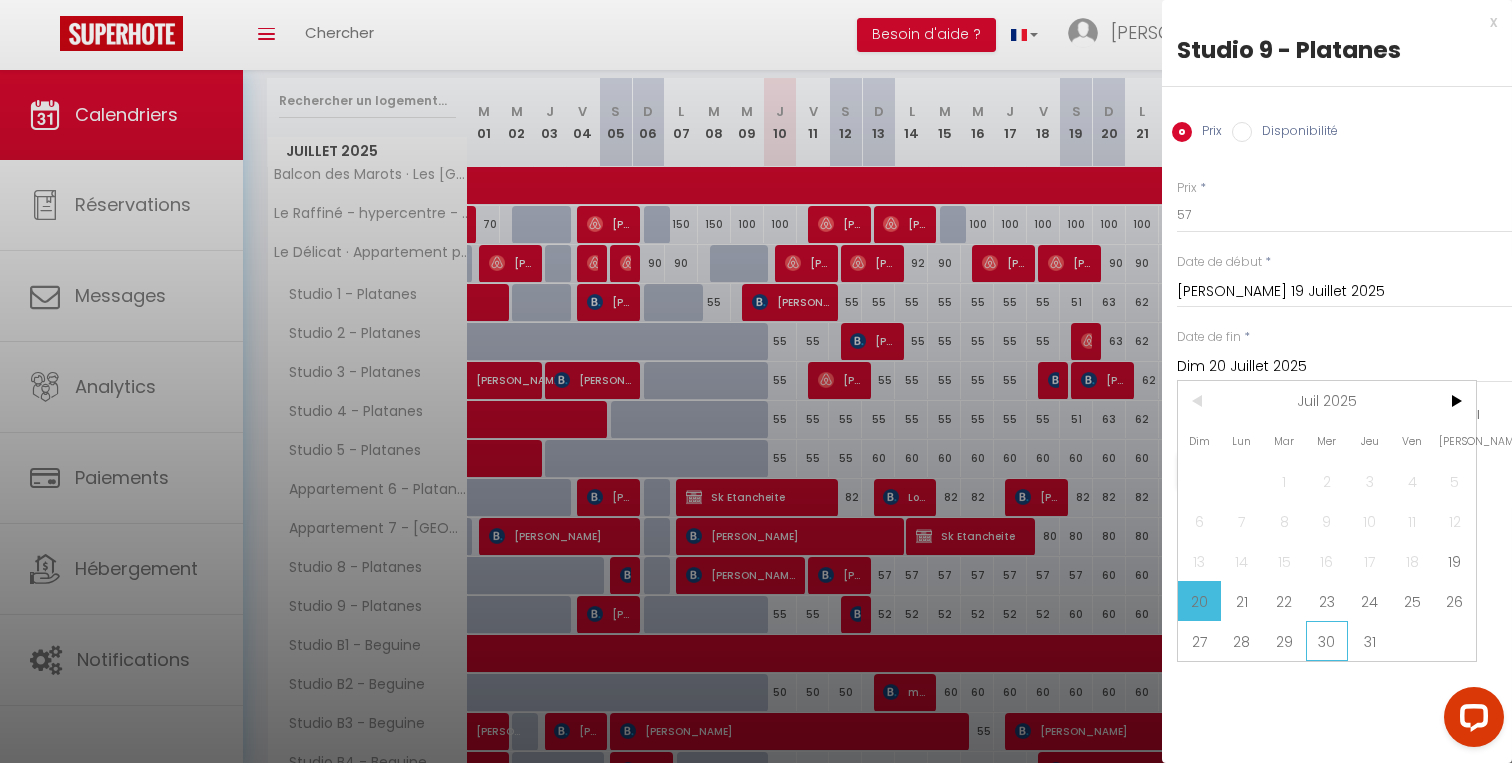 click on "30" at bounding box center (1327, 641) 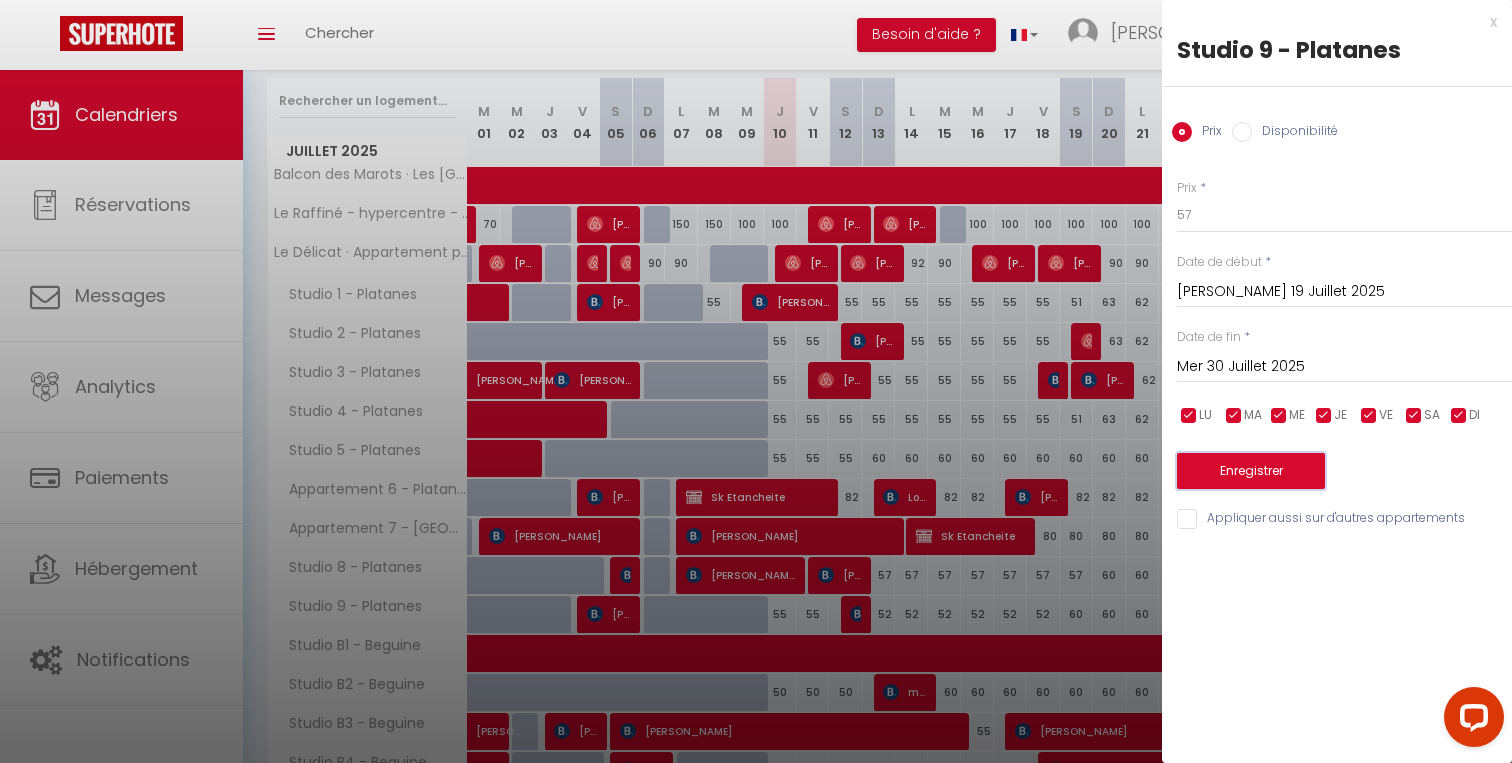 click on "Enregistrer" at bounding box center (1251, 471) 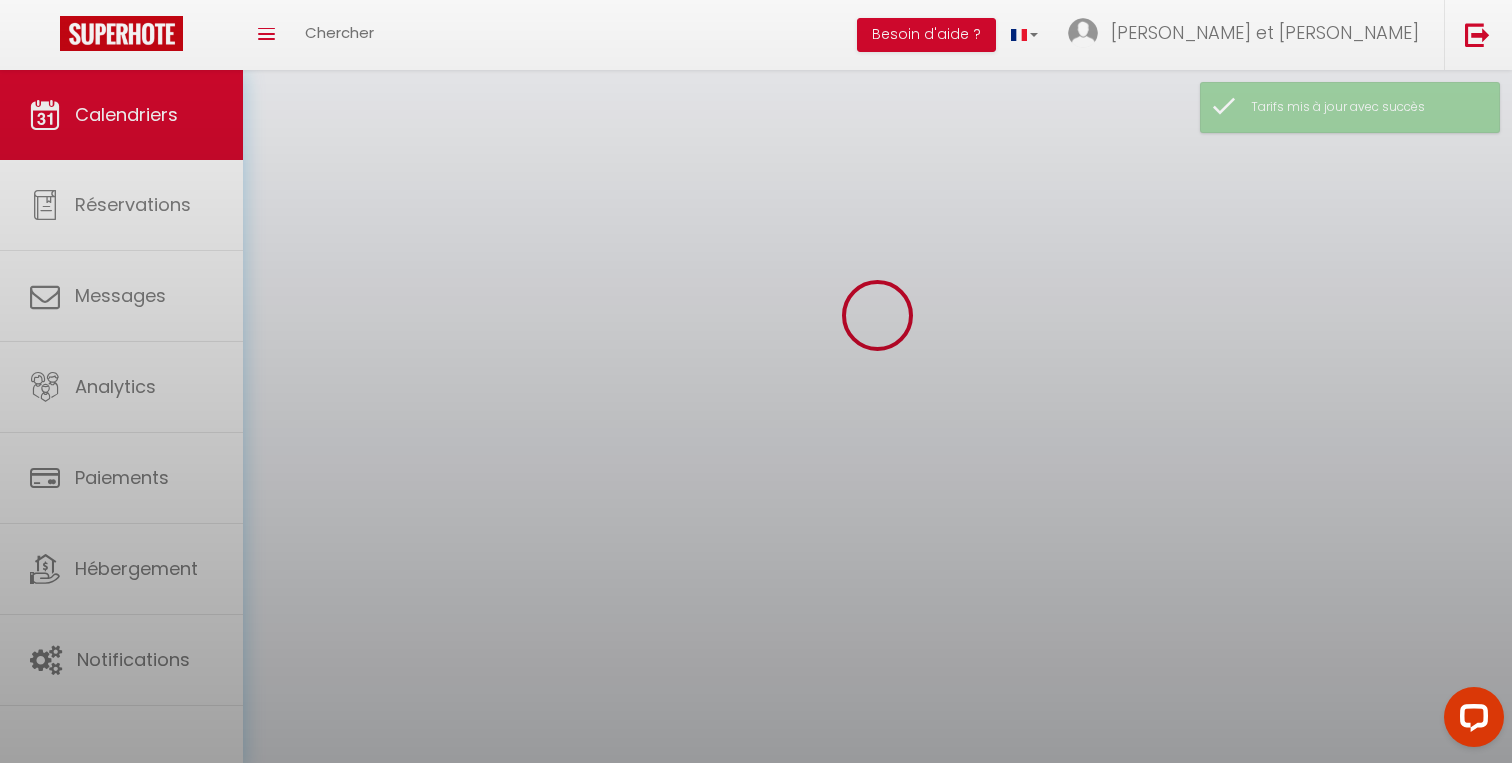 scroll, scrollTop: 175, scrollLeft: 0, axis: vertical 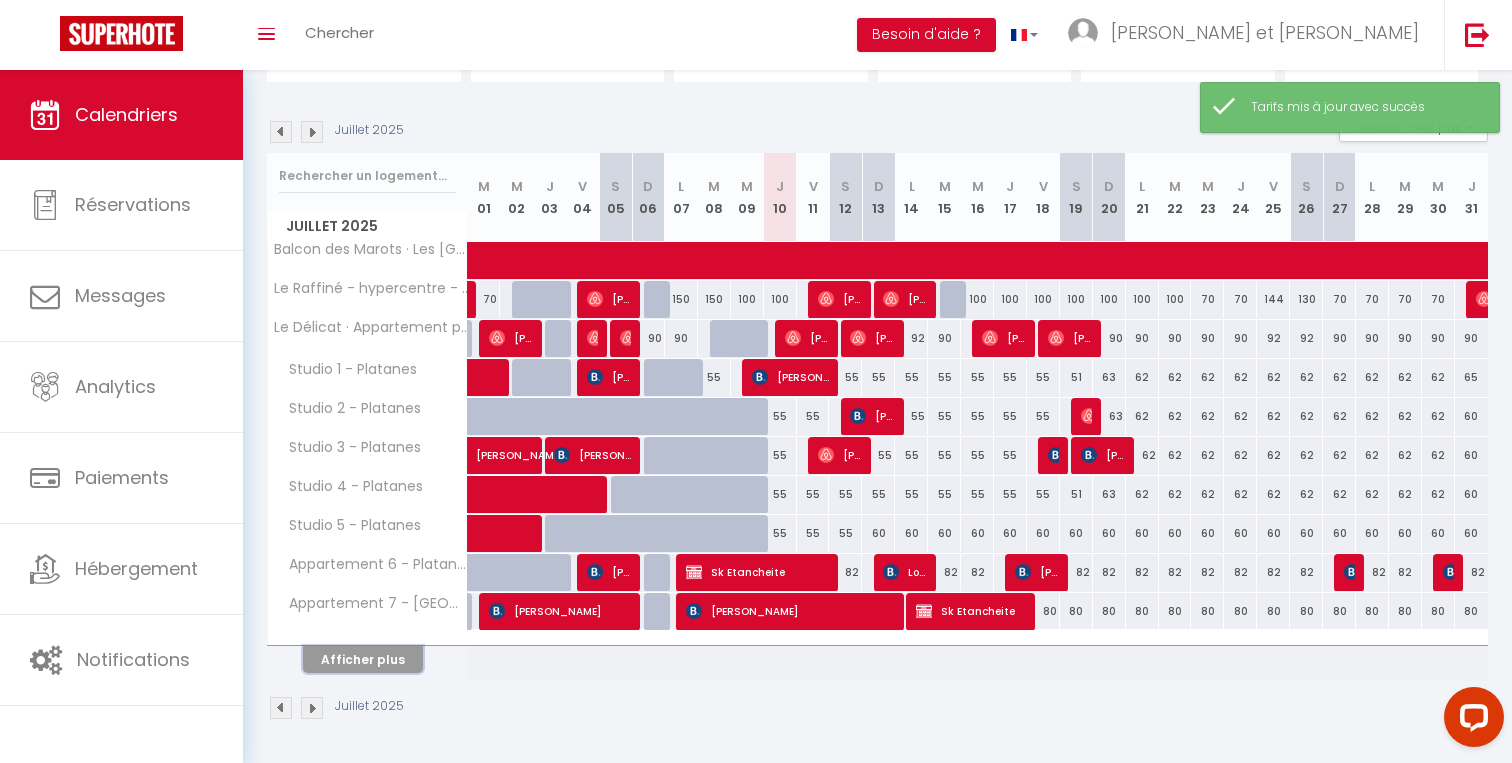 click on "Afficher plus" at bounding box center [363, 659] 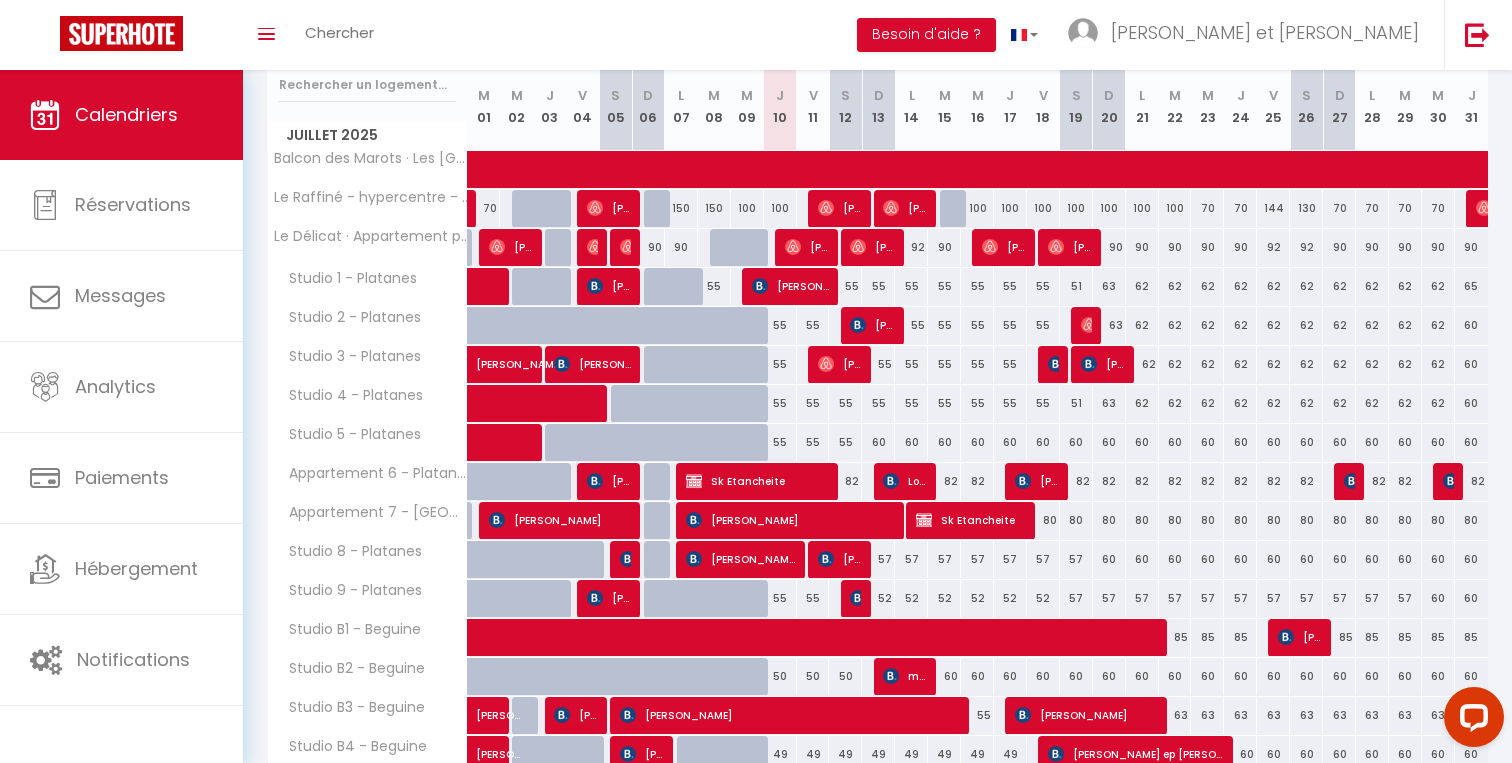 scroll, scrollTop: 271, scrollLeft: 0, axis: vertical 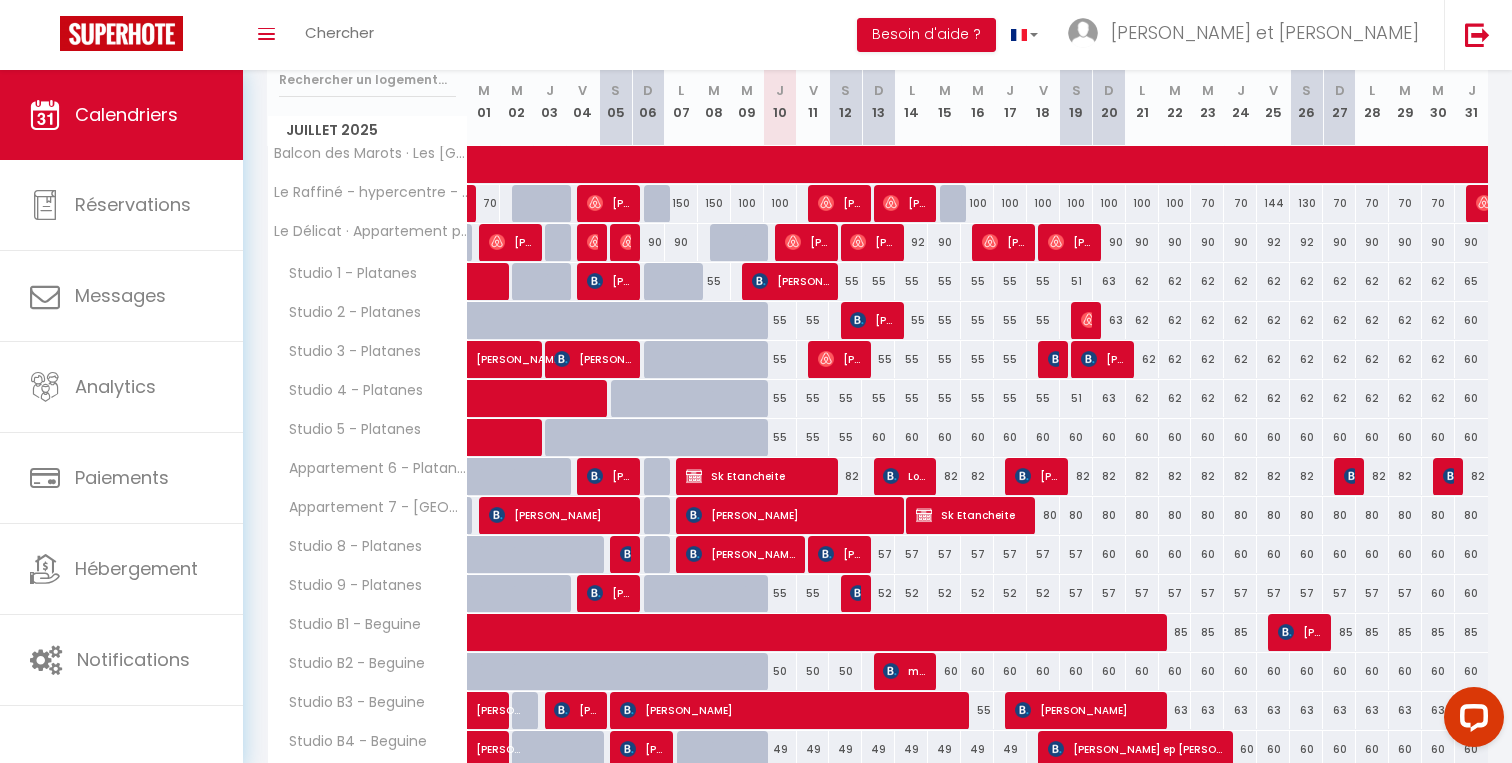 click on "57" at bounding box center [878, 554] 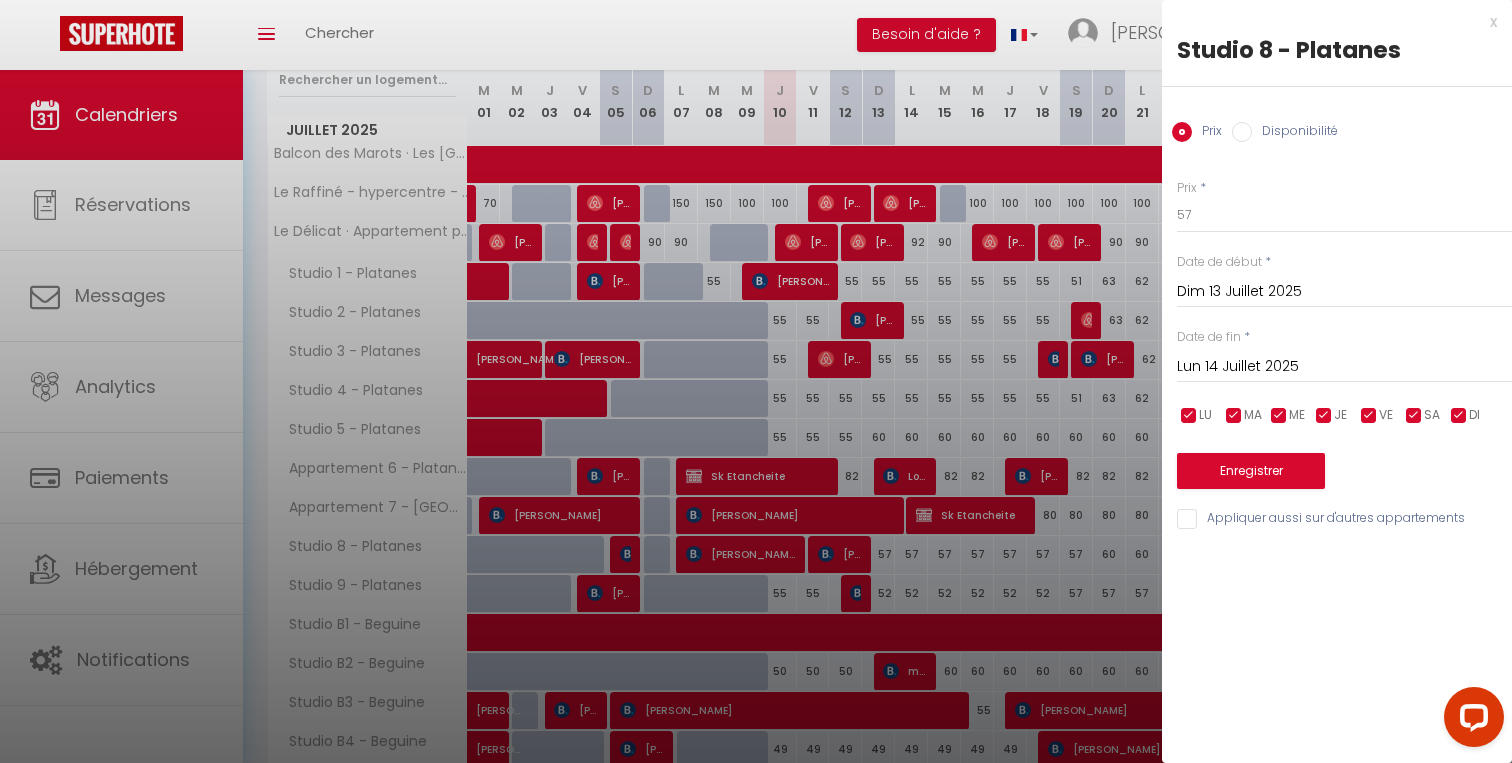 click at bounding box center [756, 381] 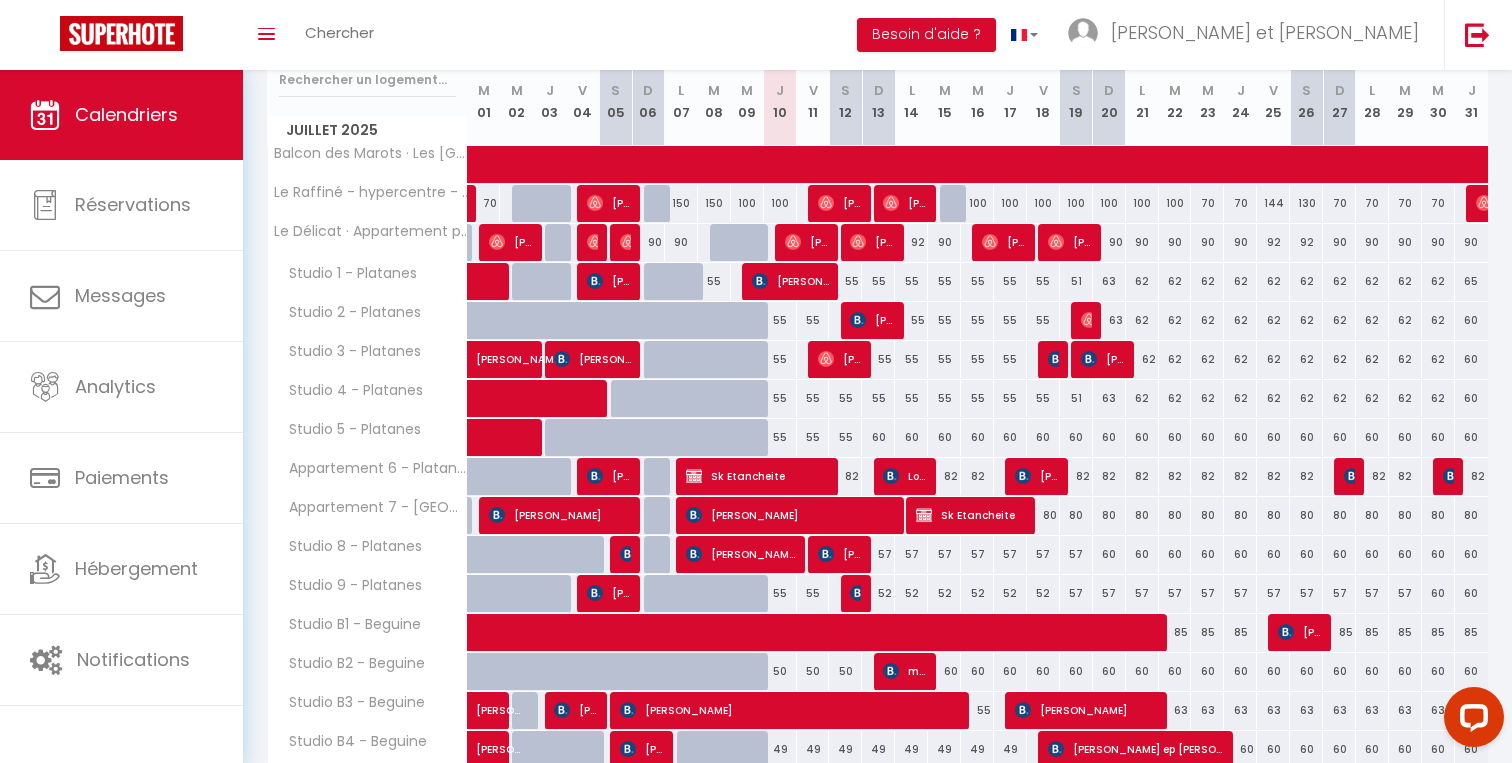 click on "57" at bounding box center [911, 554] 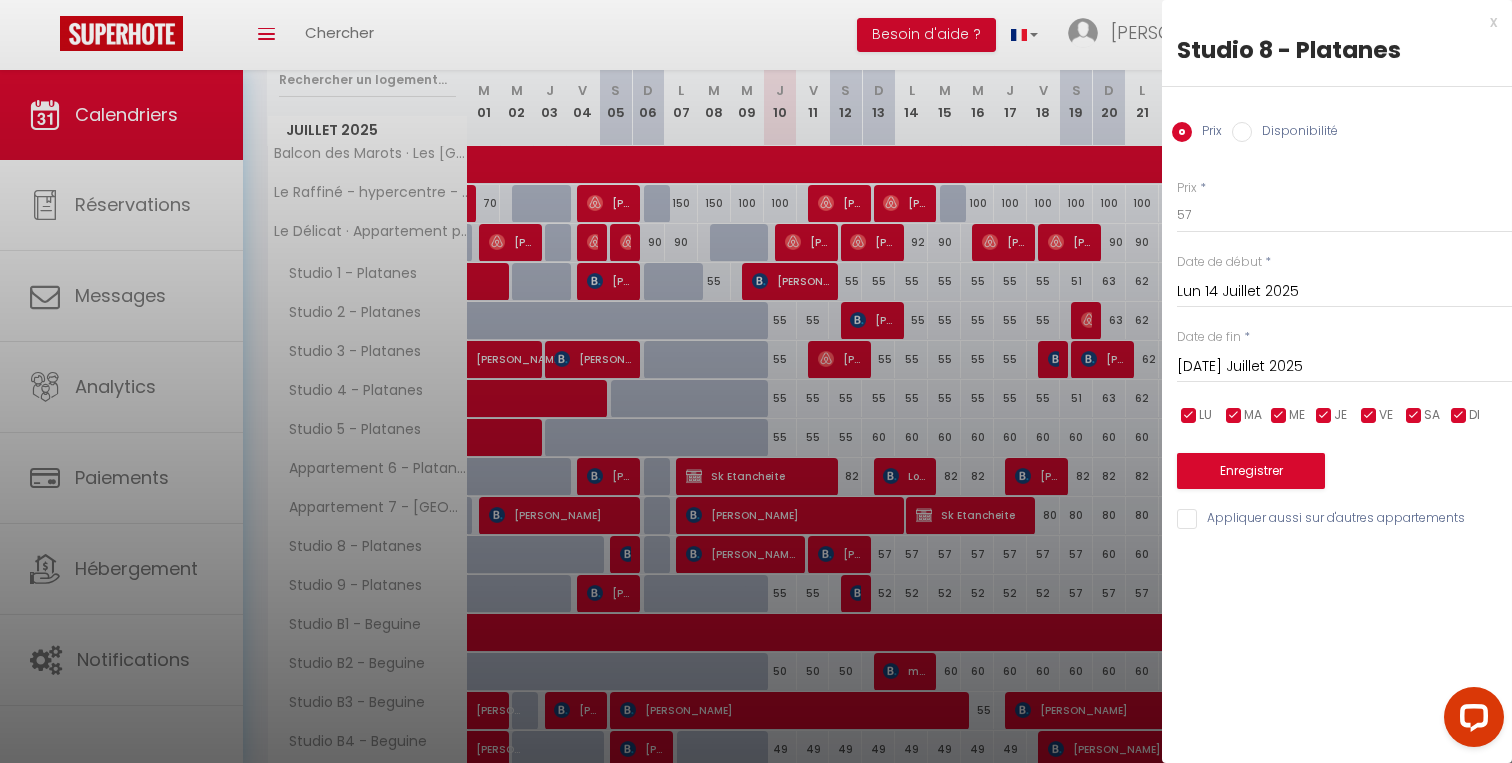 click on "[DATE] Juillet 2025" at bounding box center (1344, 367) 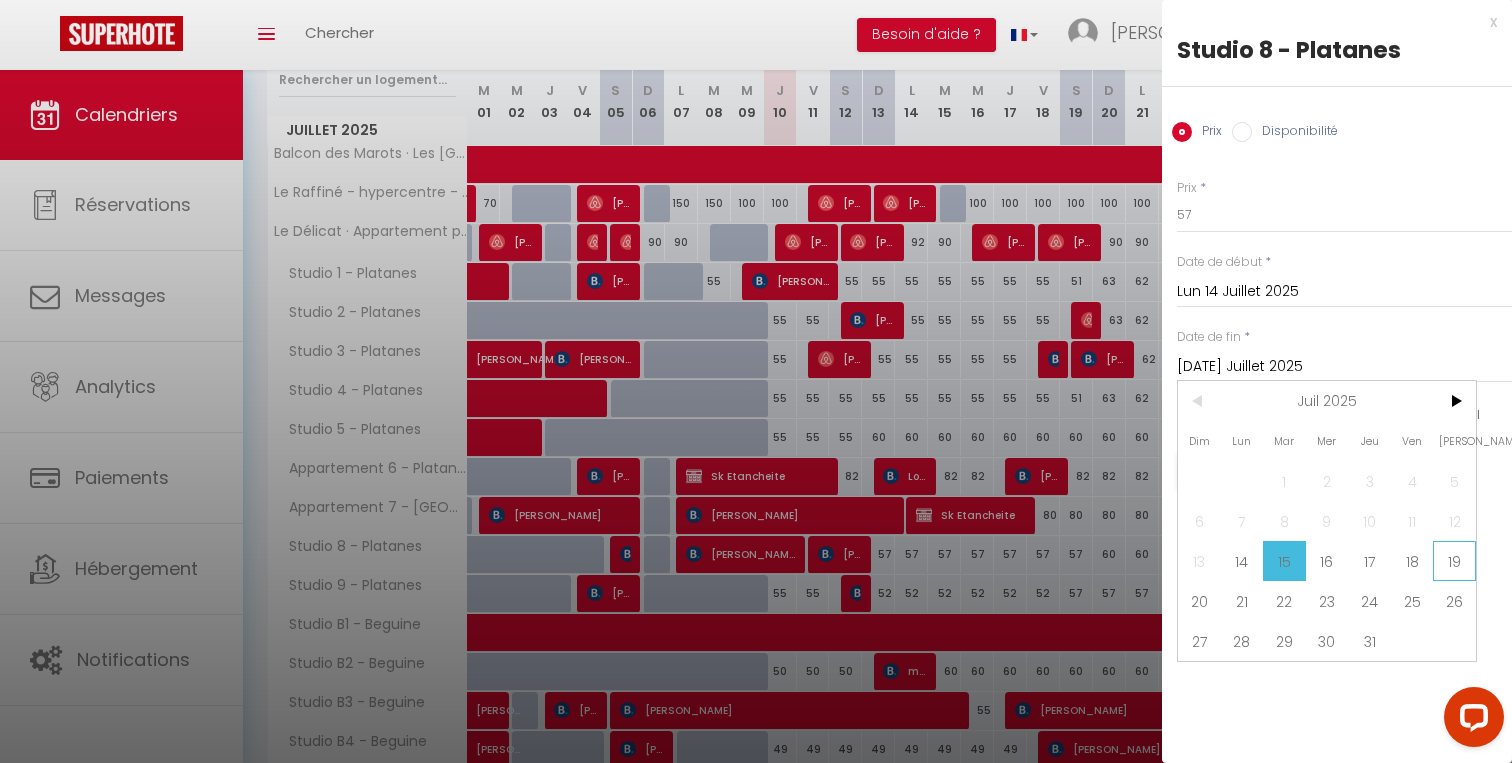 click on "19" at bounding box center (1454, 561) 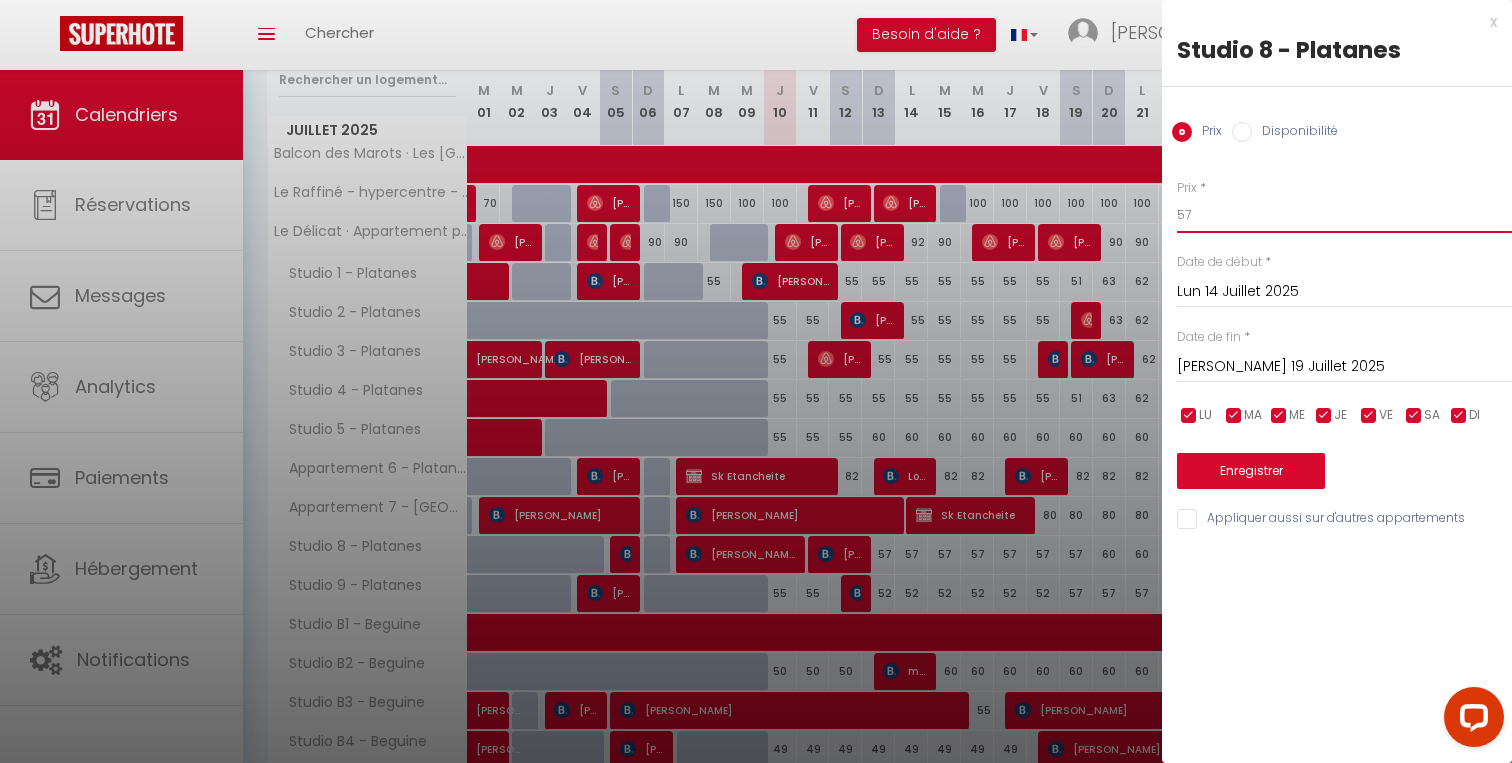 click on "57" at bounding box center (1344, 215) 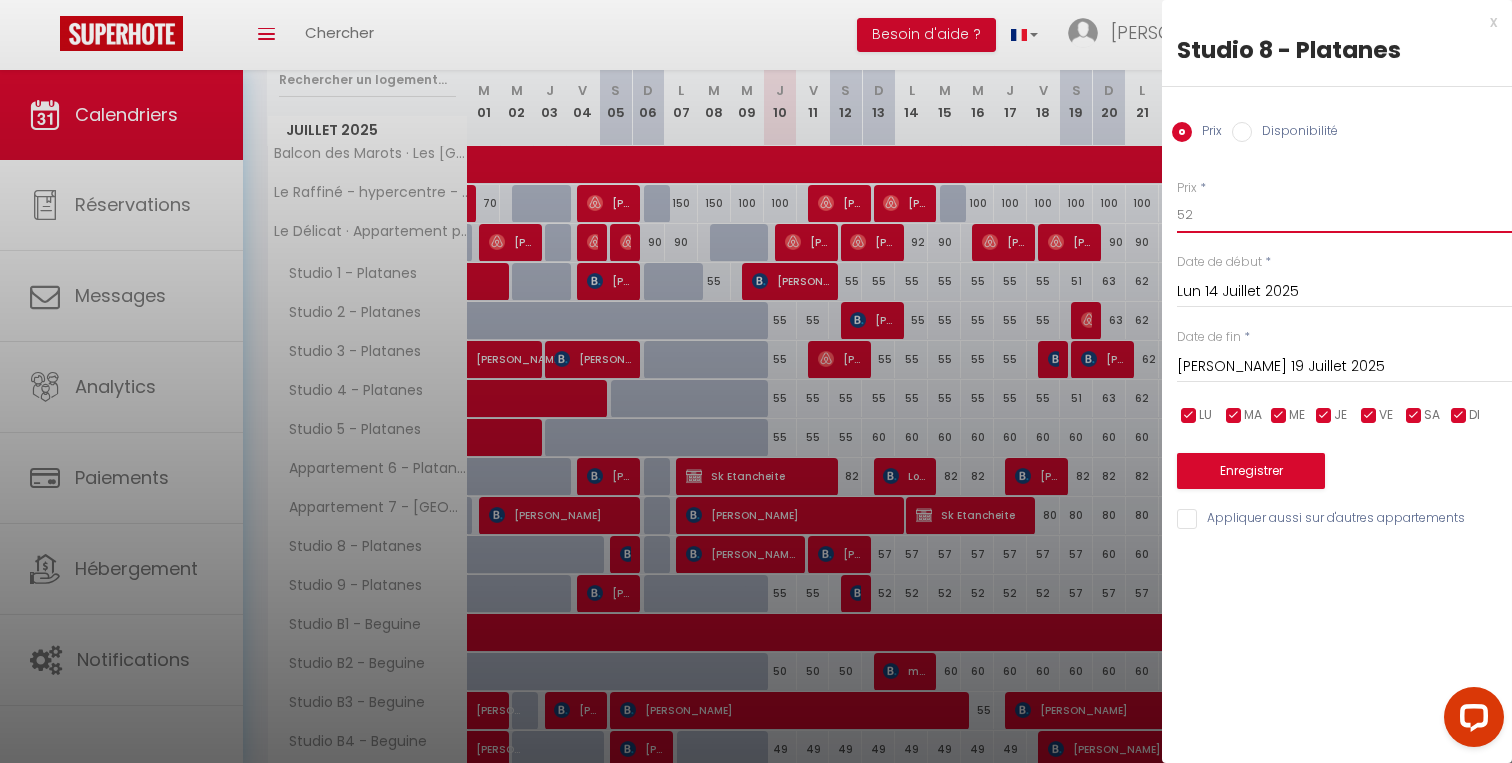 type on "52" 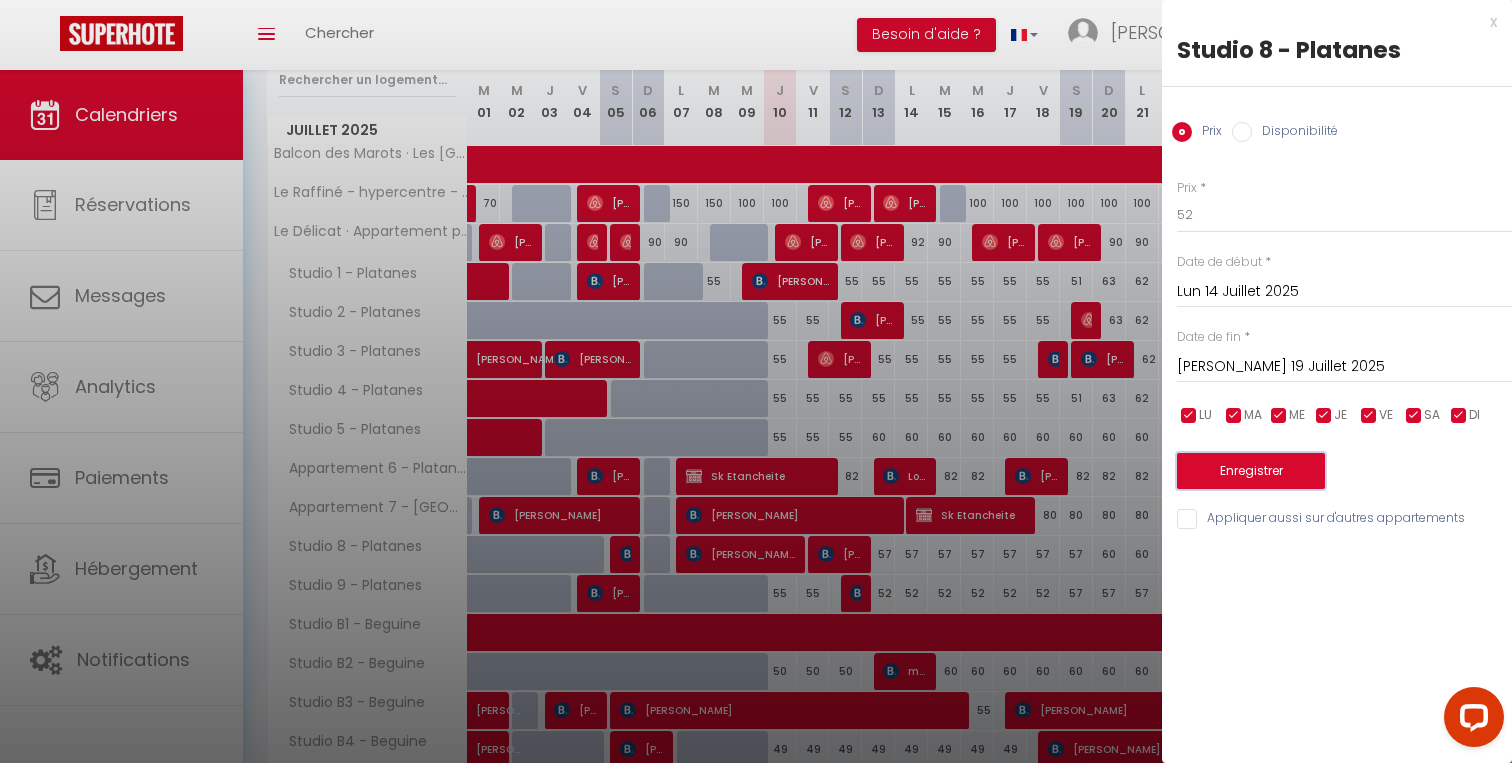click on "Enregistrer" at bounding box center (1251, 471) 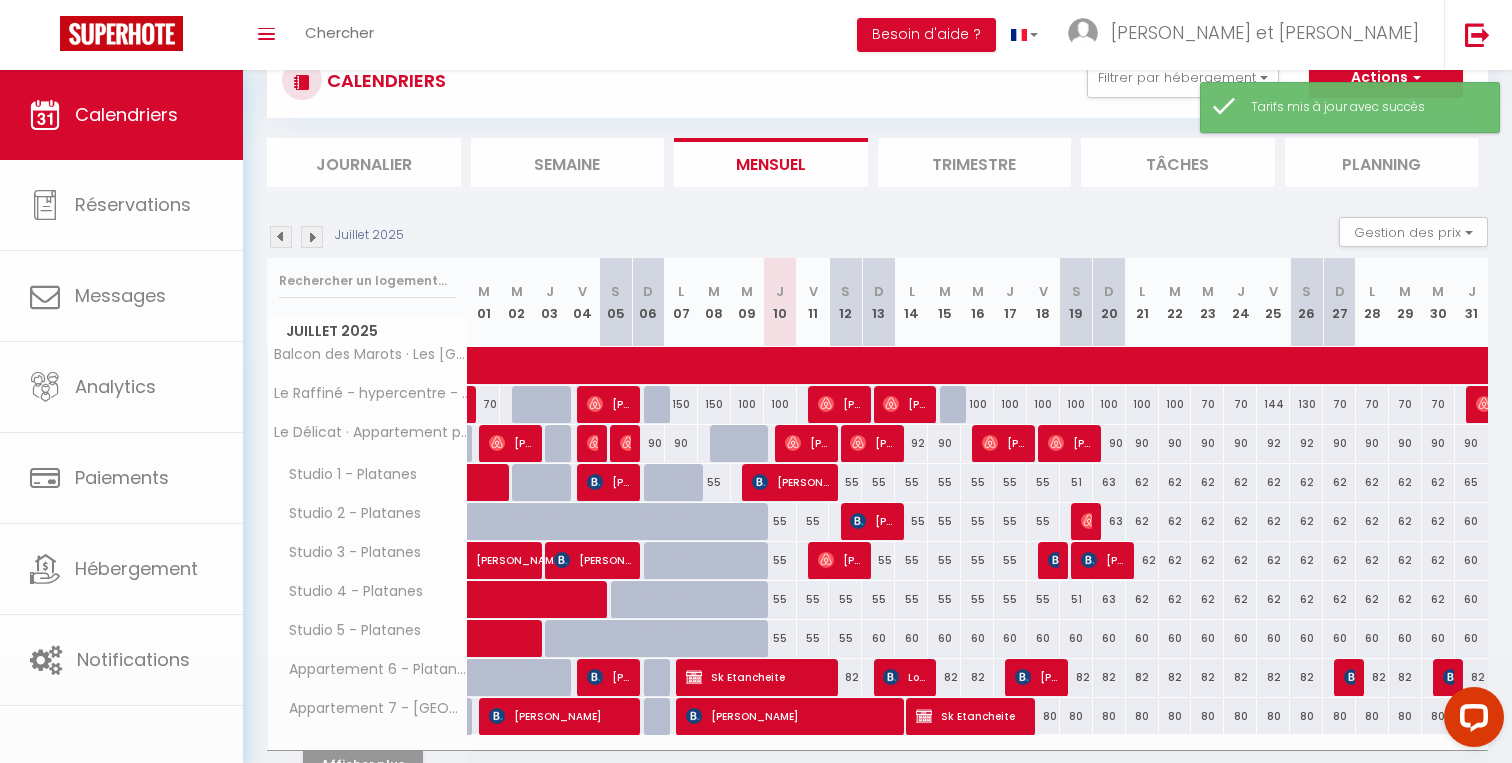 scroll, scrollTop: 175, scrollLeft: 0, axis: vertical 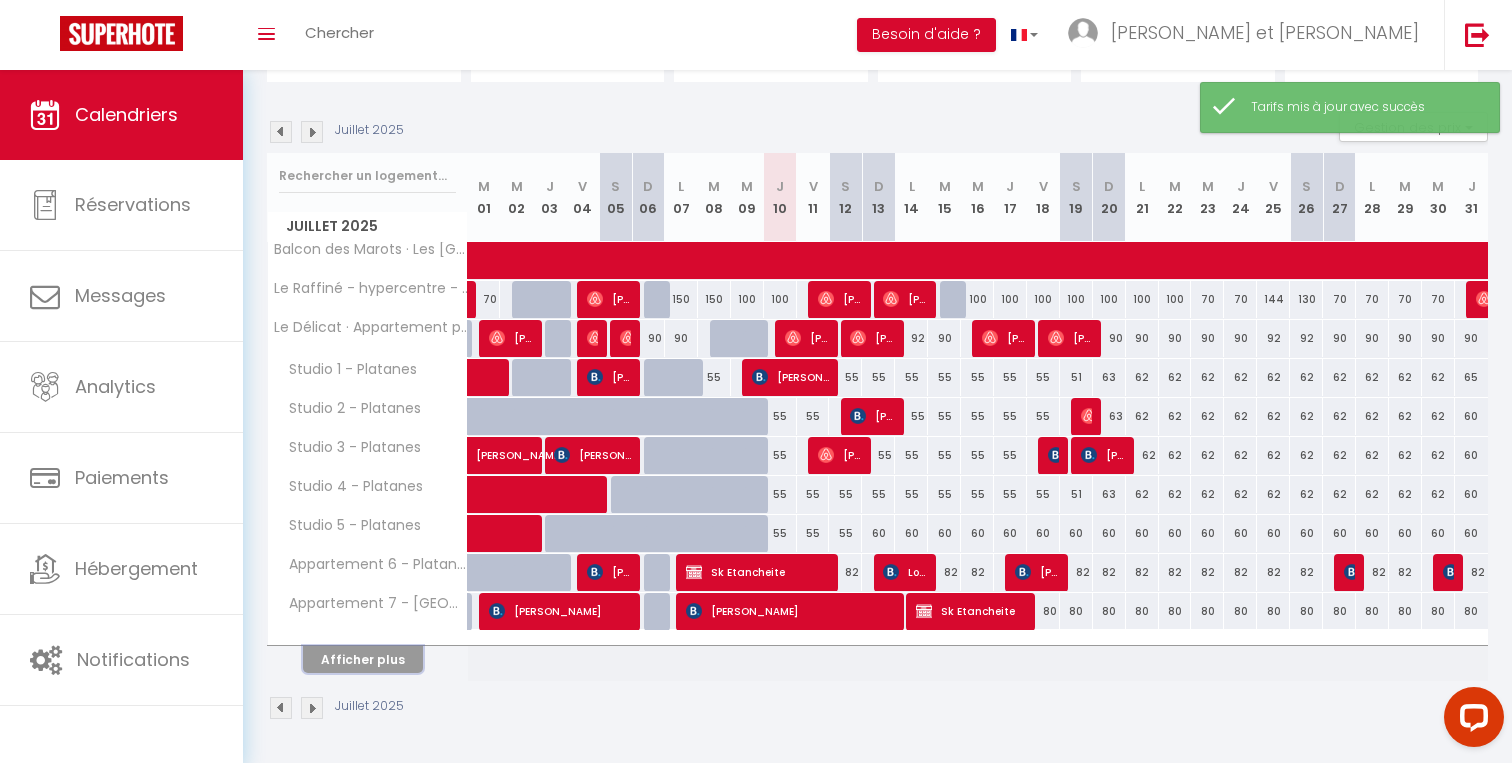 click on "Afficher plus" at bounding box center [363, 659] 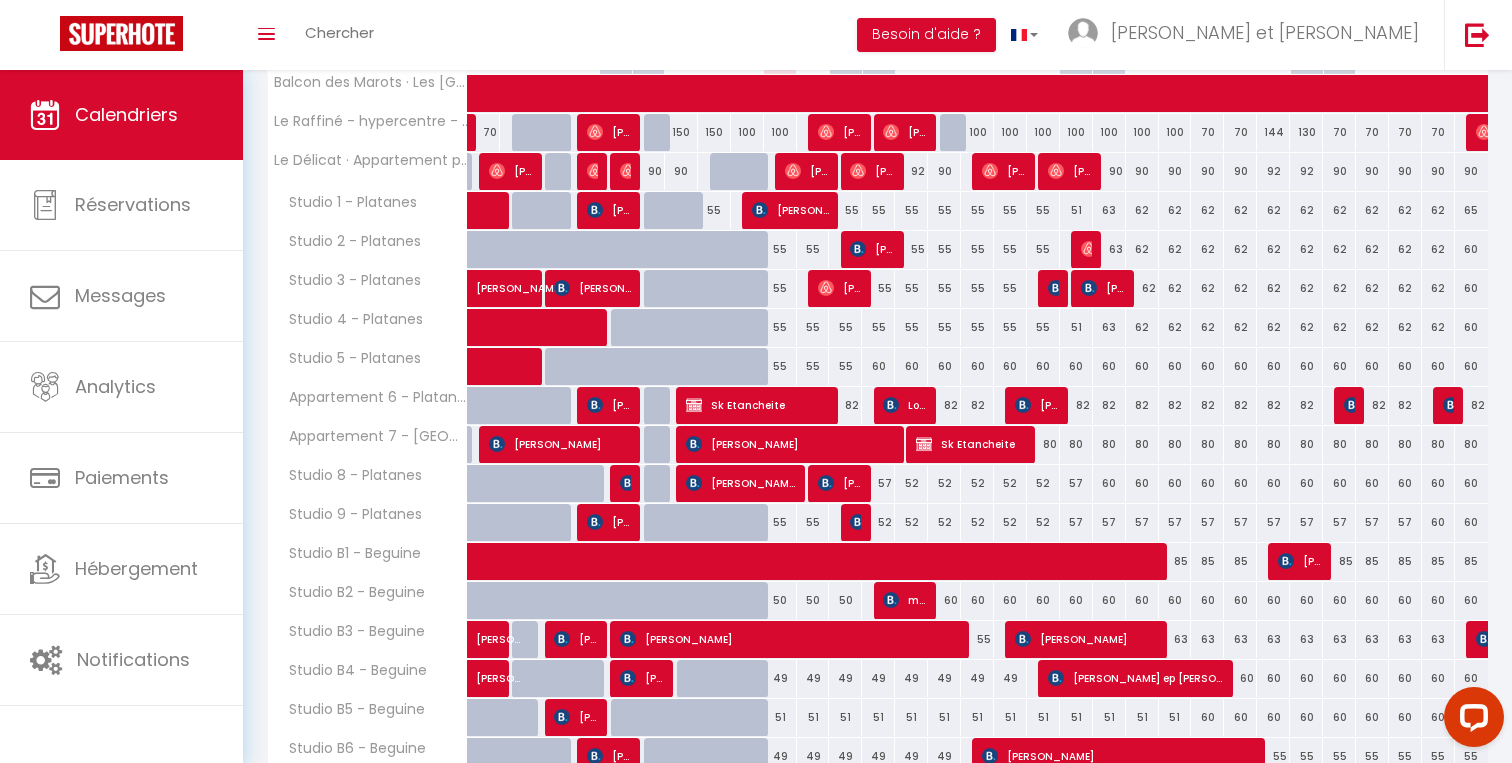scroll, scrollTop: 340, scrollLeft: 0, axis: vertical 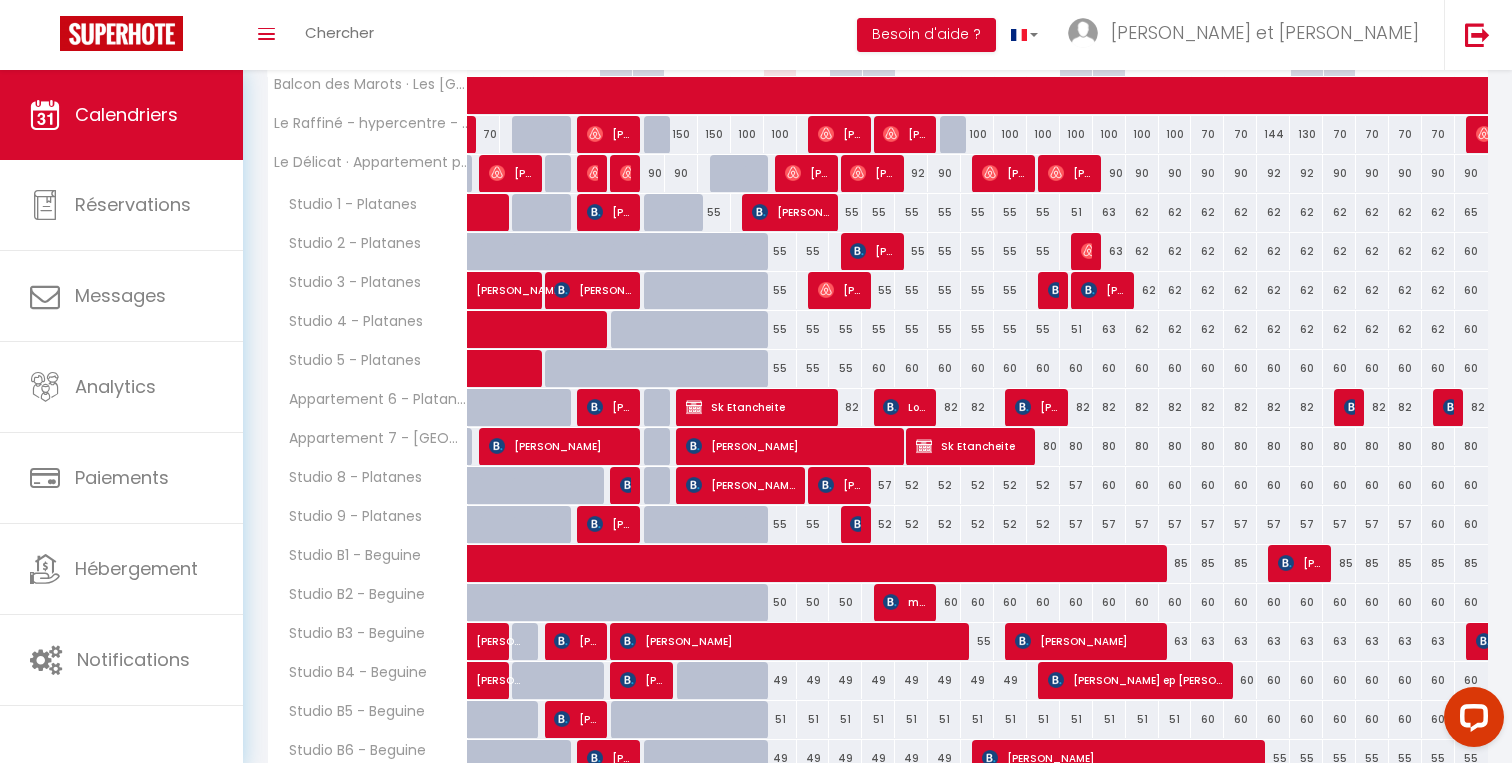 click on "60" at bounding box center (878, 368) 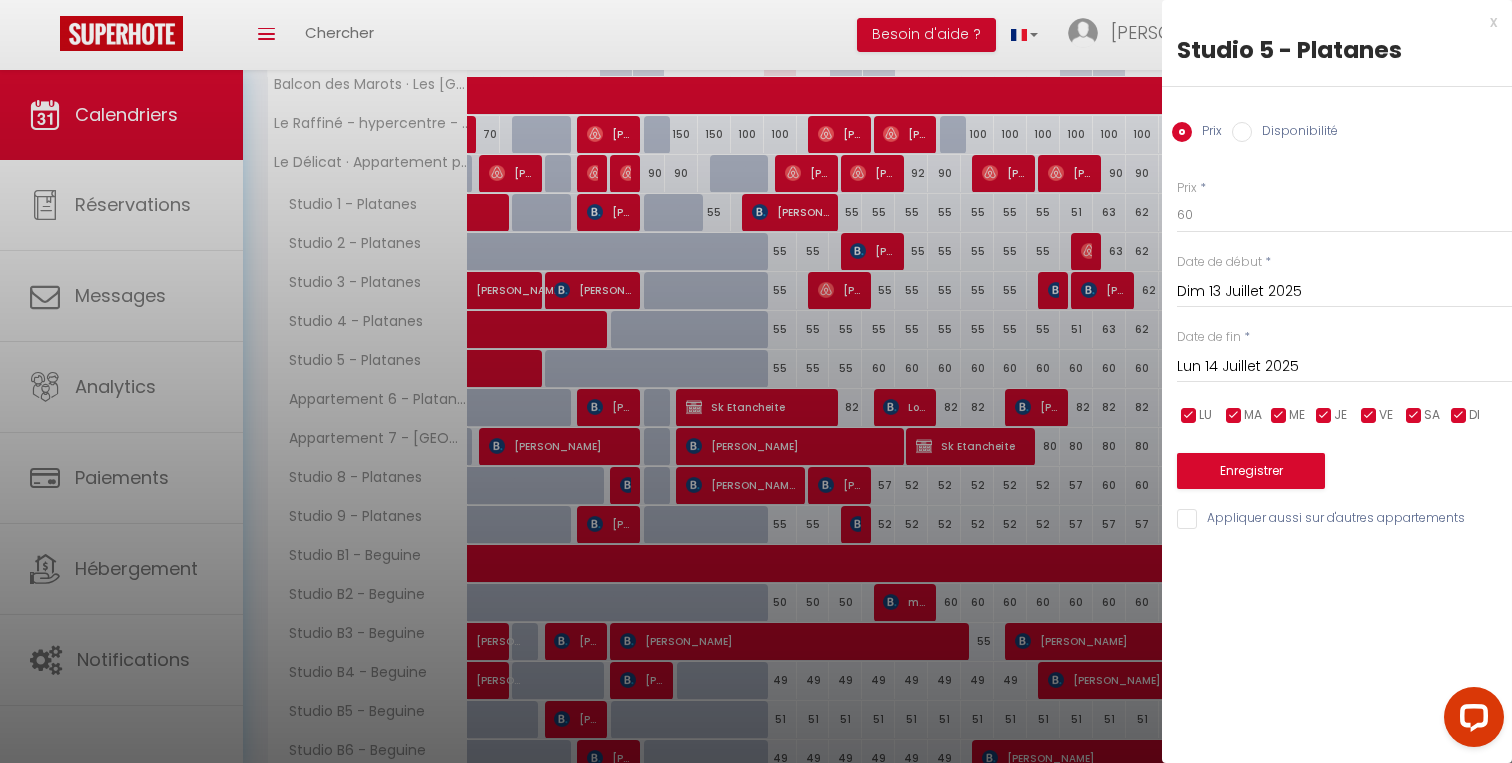 click at bounding box center [756, 381] 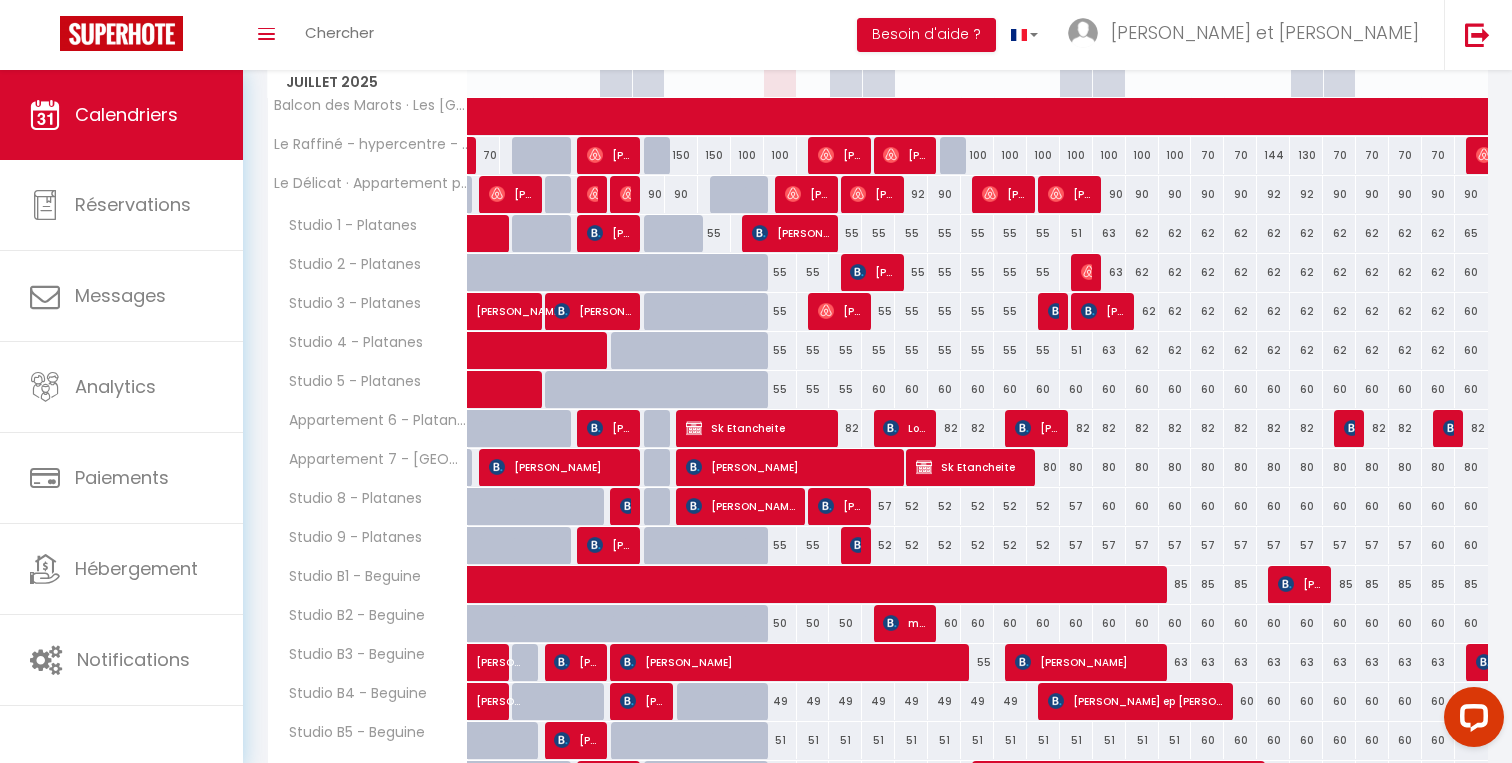 scroll, scrollTop: 322, scrollLeft: 0, axis: vertical 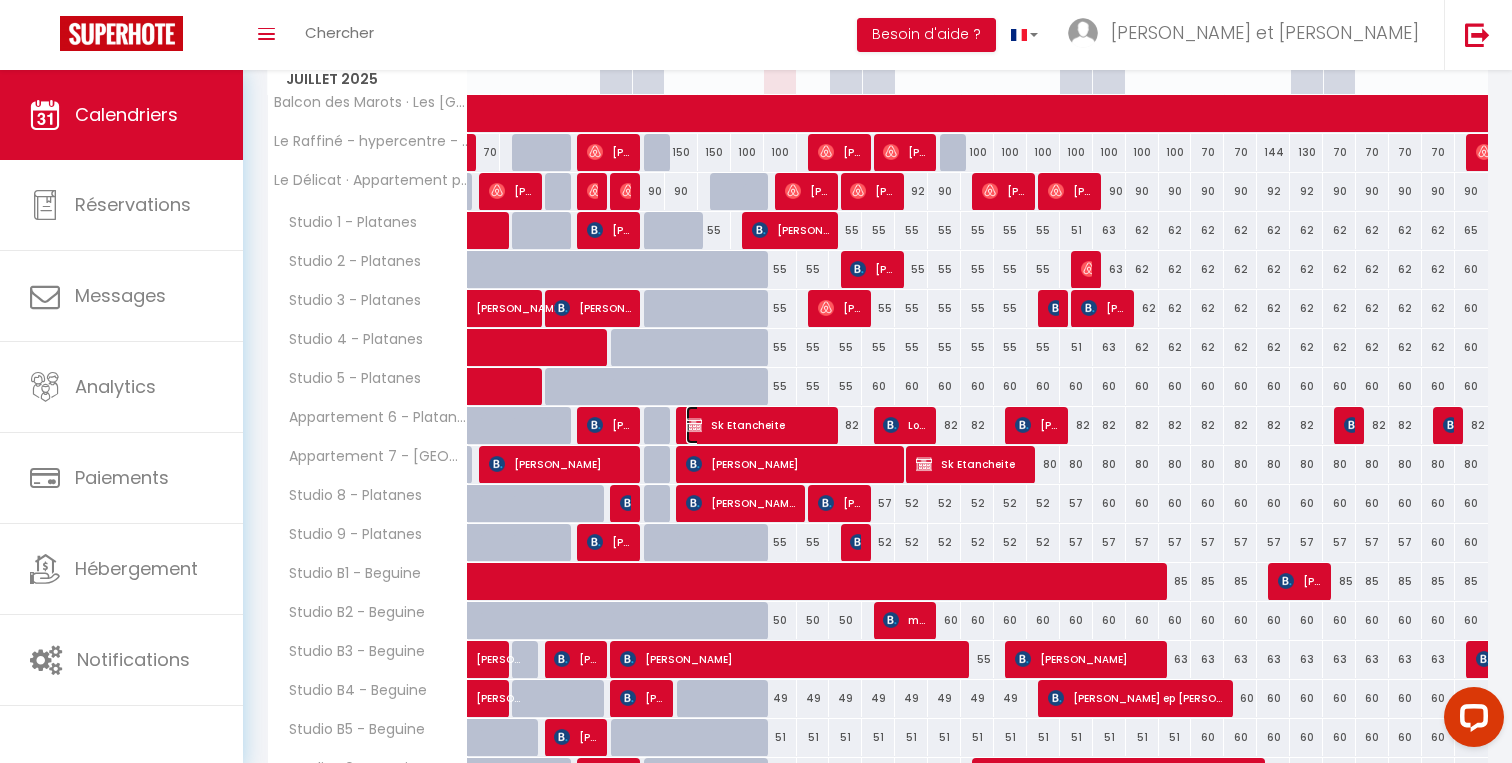 click on "Sk Etancheite" at bounding box center (757, 425) 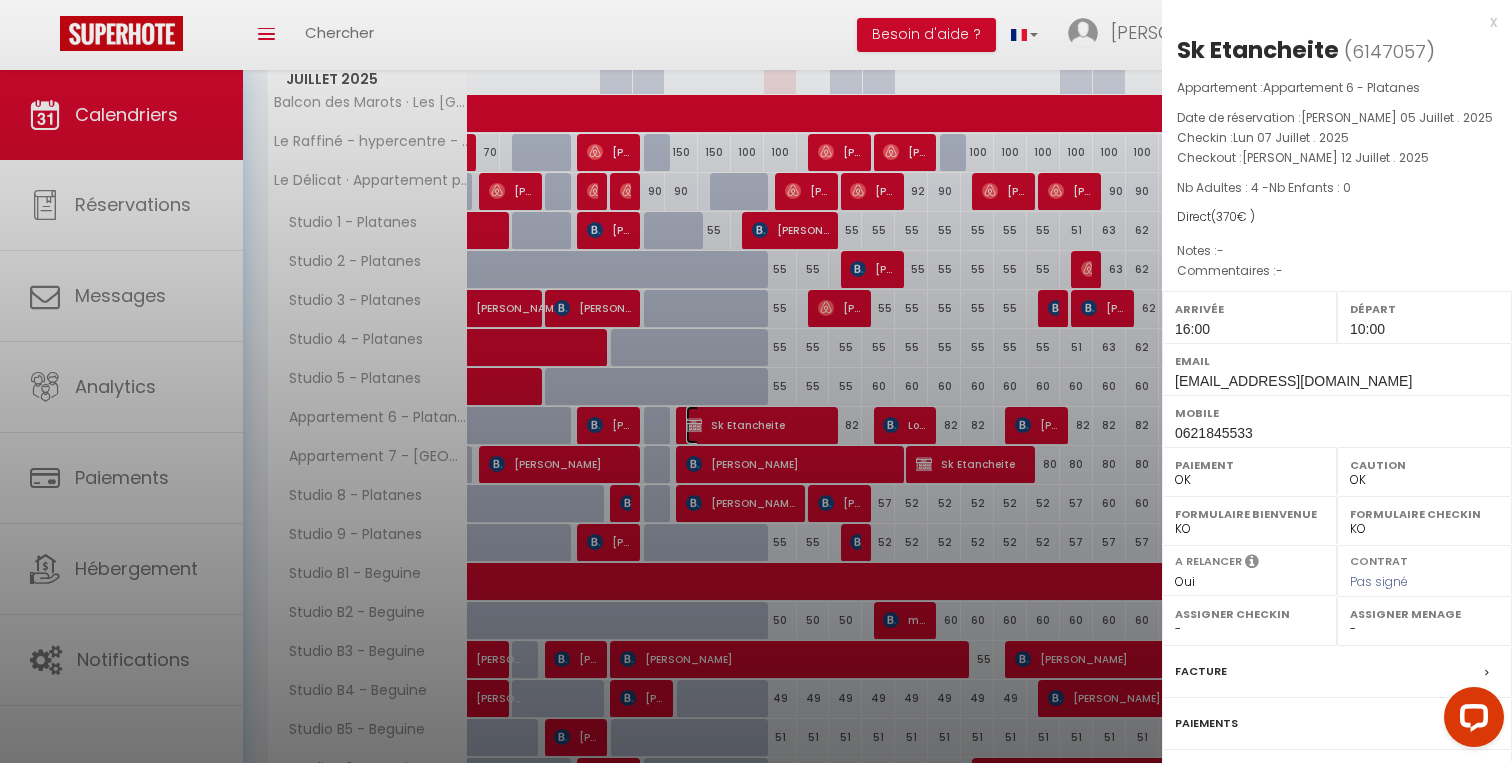 select on "49307" 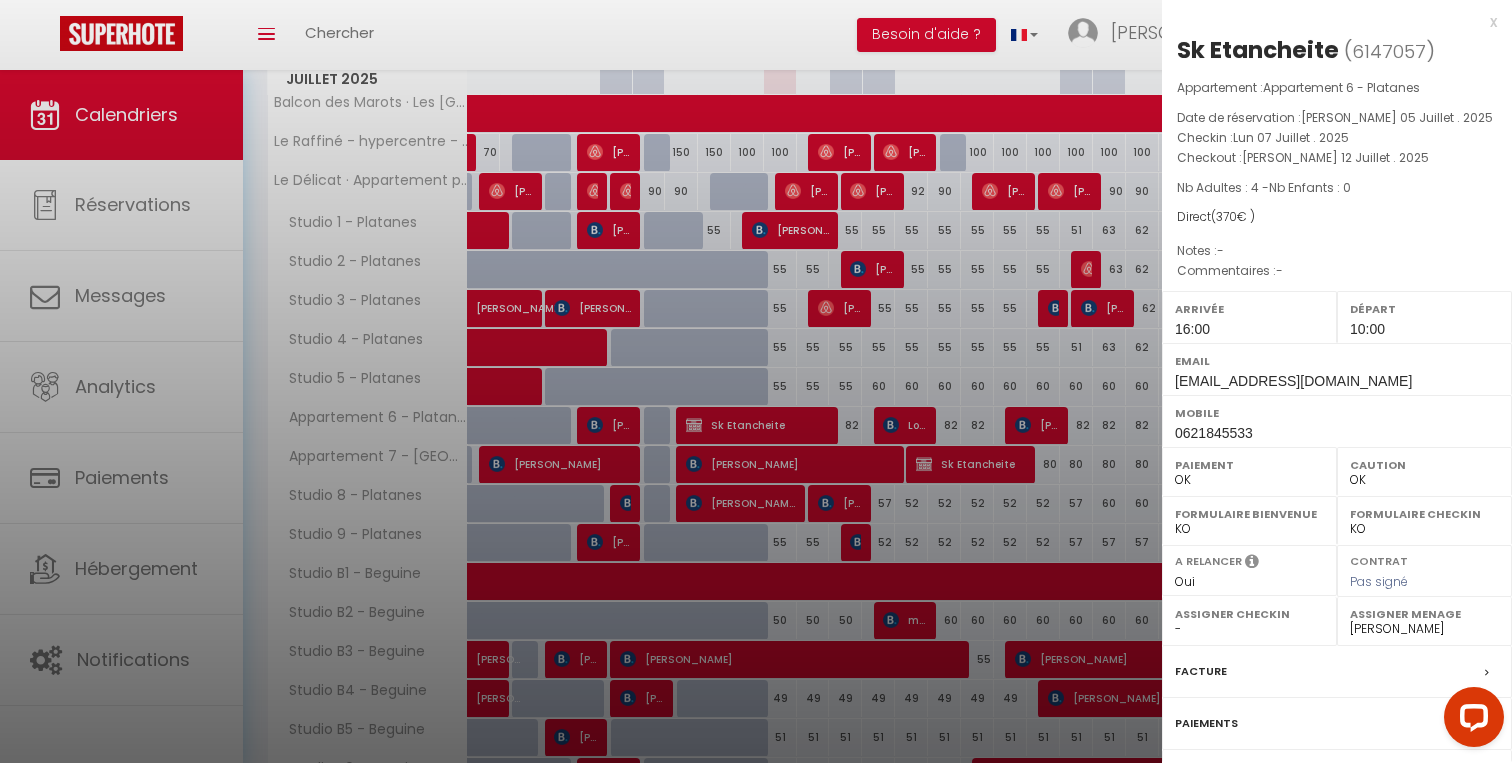 click at bounding box center (756, 381) 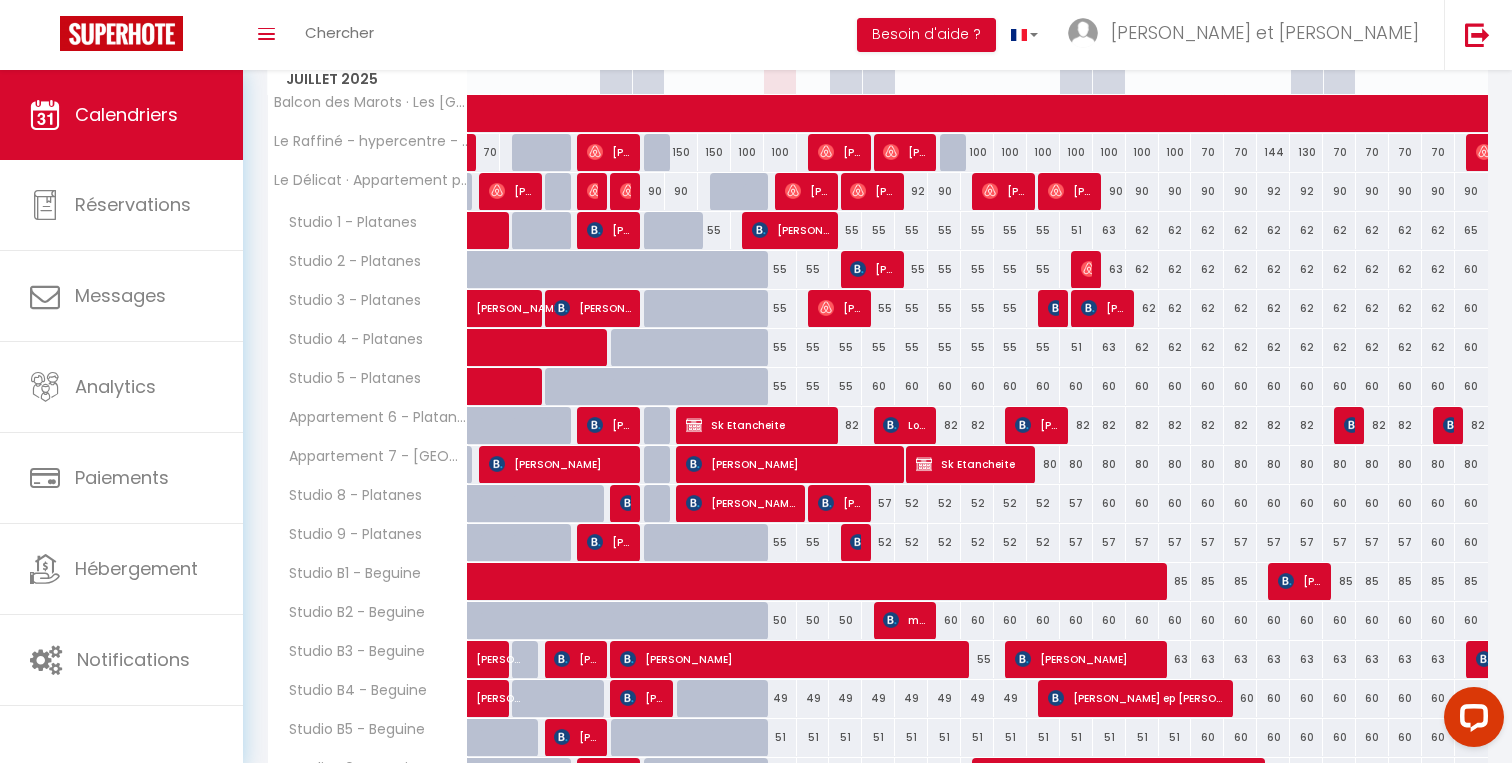 click on "55" at bounding box center (780, 386) 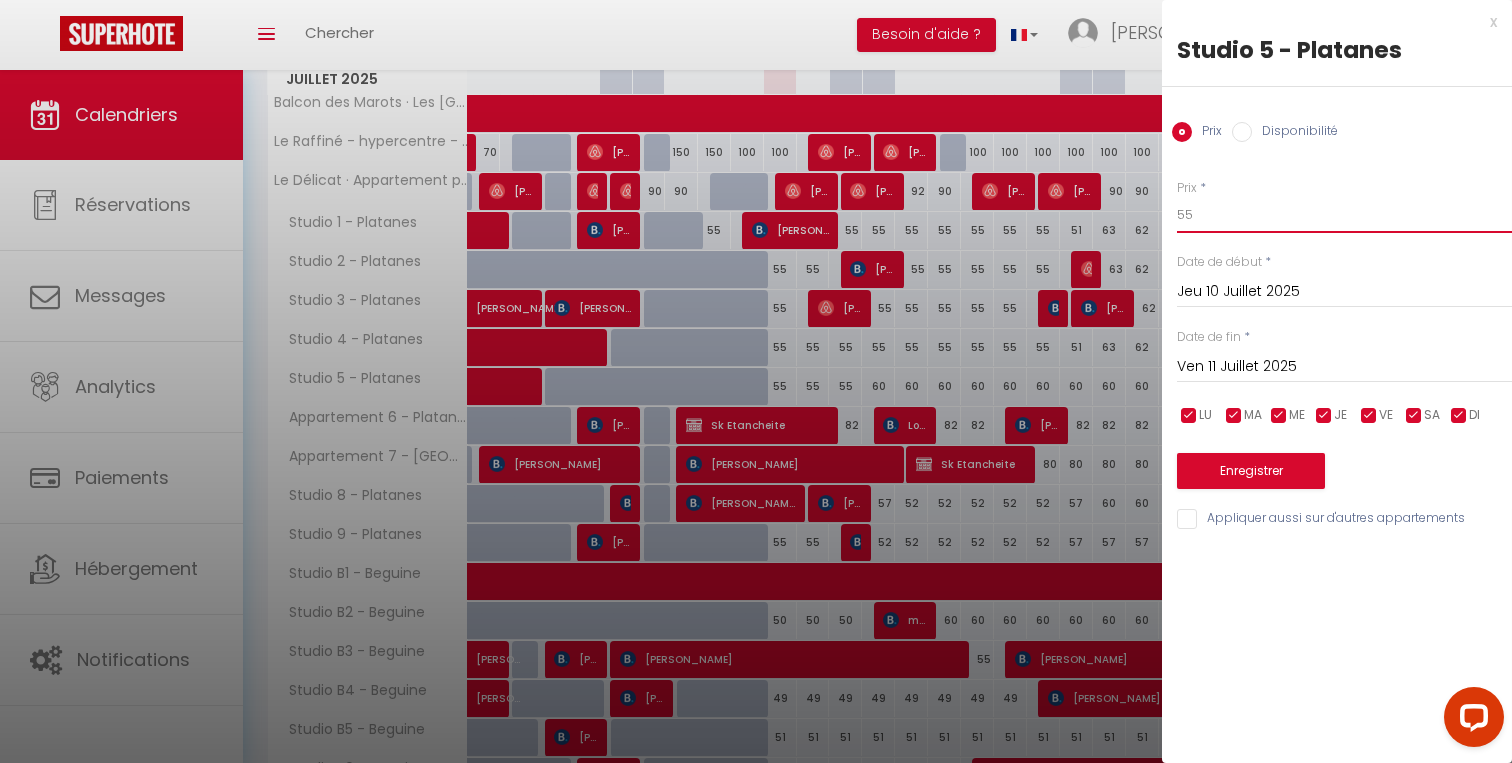click on "55" at bounding box center [1344, 215] 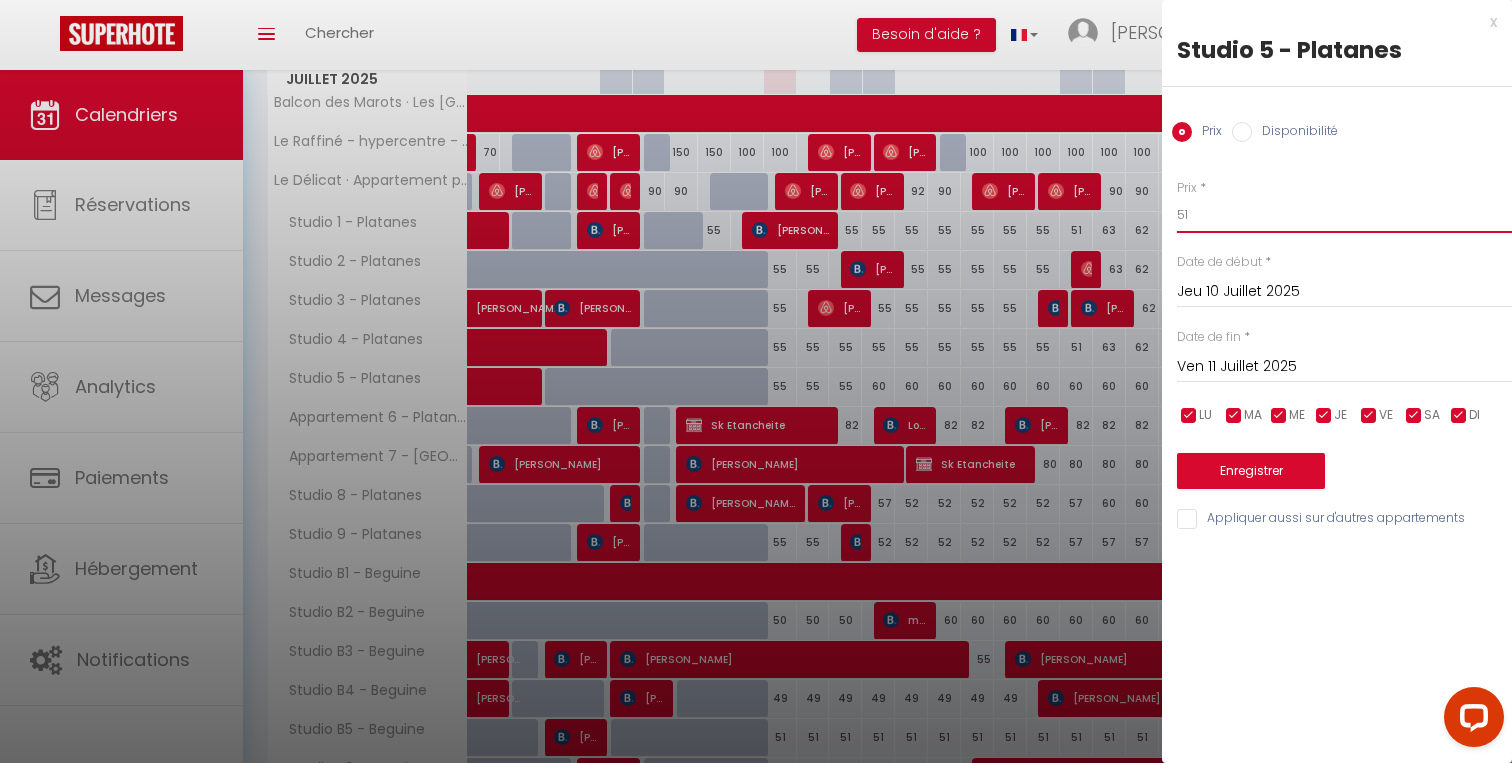 type on "51" 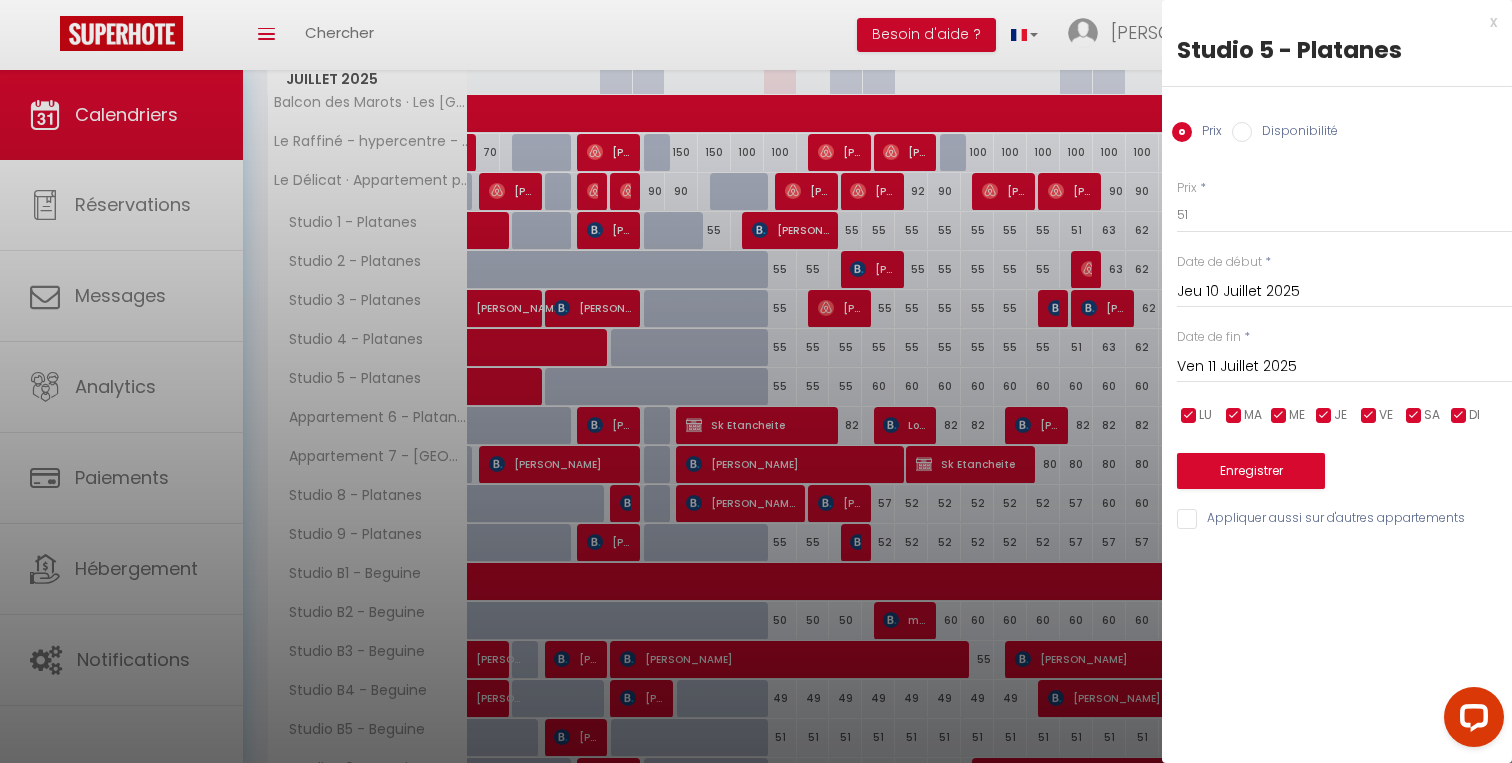 click on "Ven 11 Juillet 2025" at bounding box center [1344, 367] 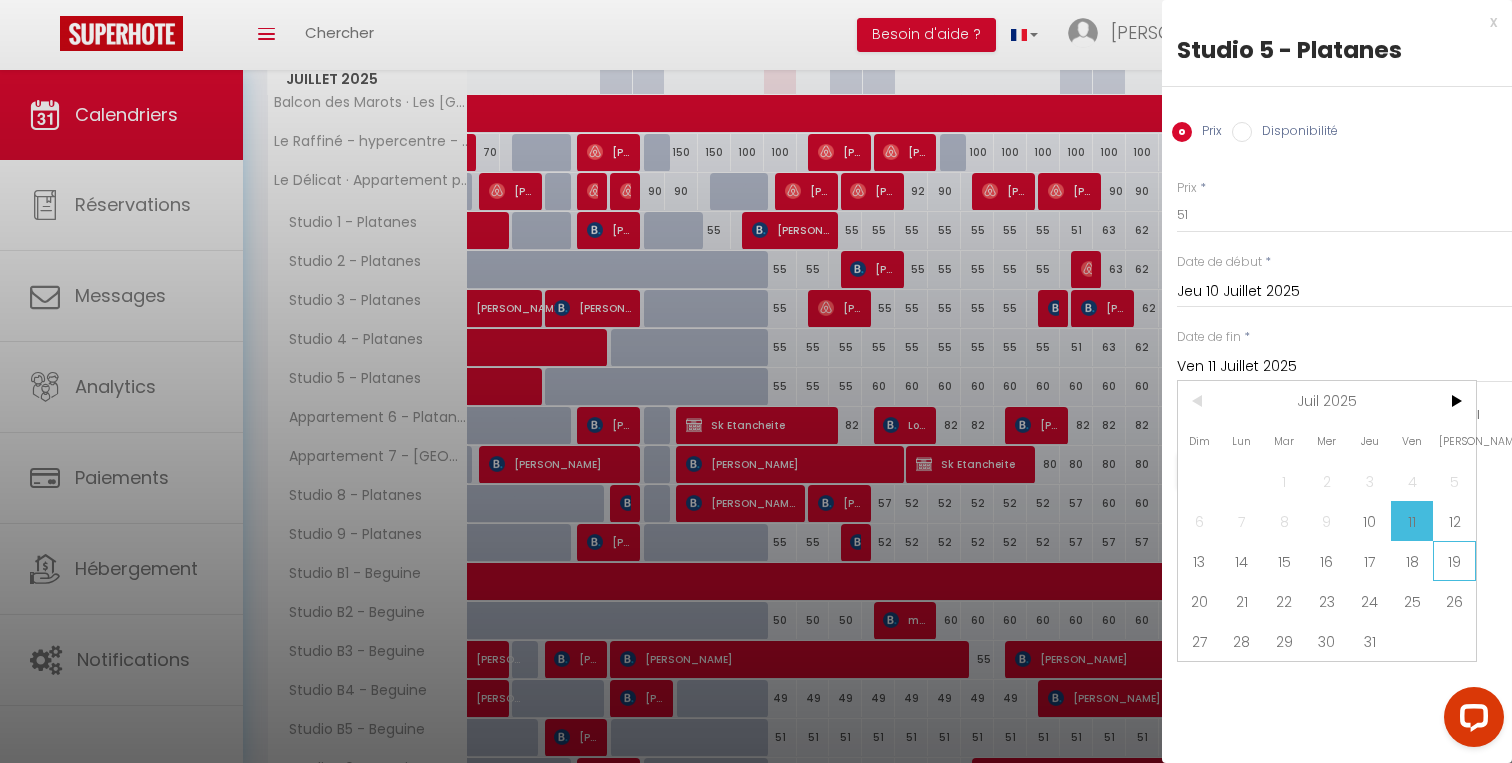 click on "19" at bounding box center (1454, 561) 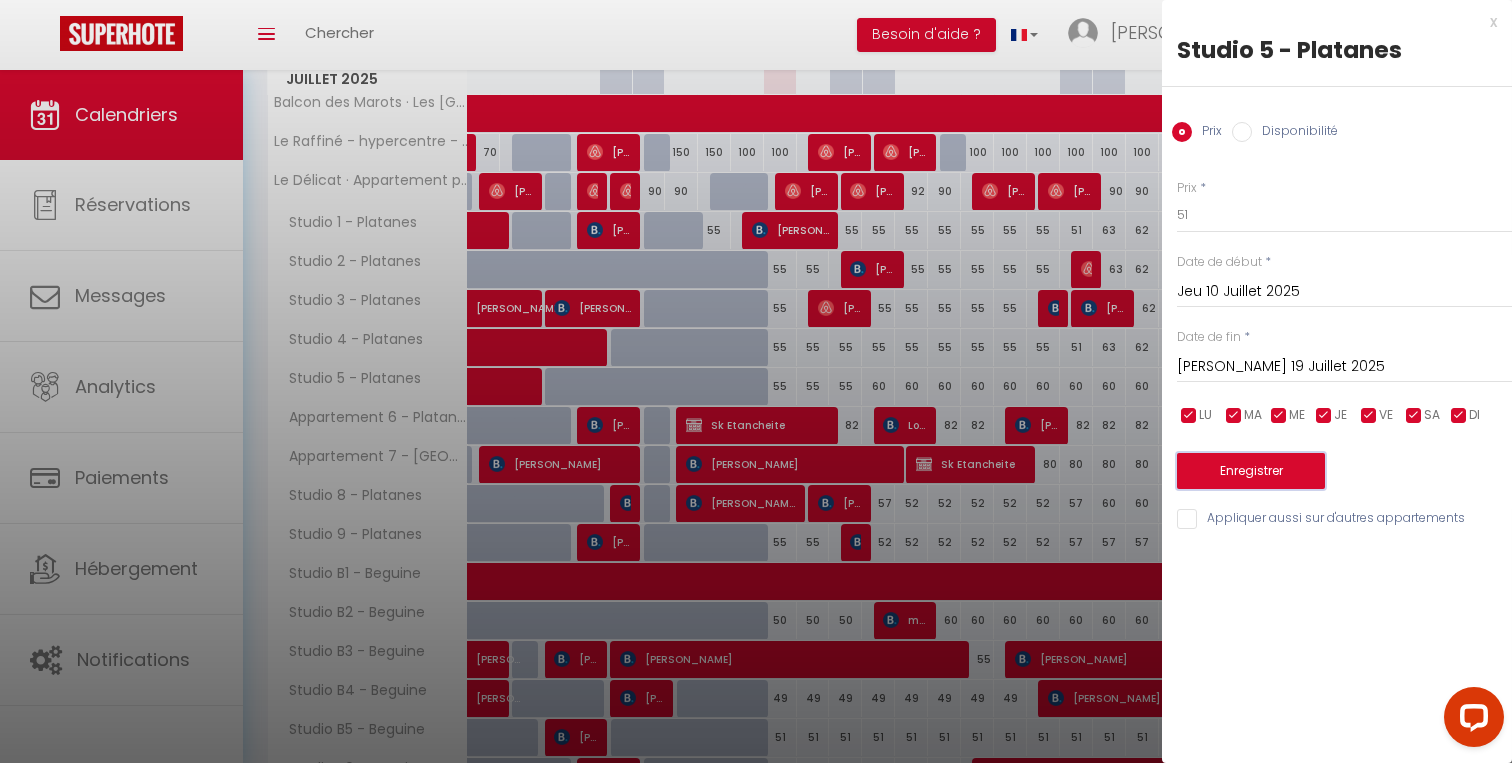click on "Enregistrer" at bounding box center [1251, 471] 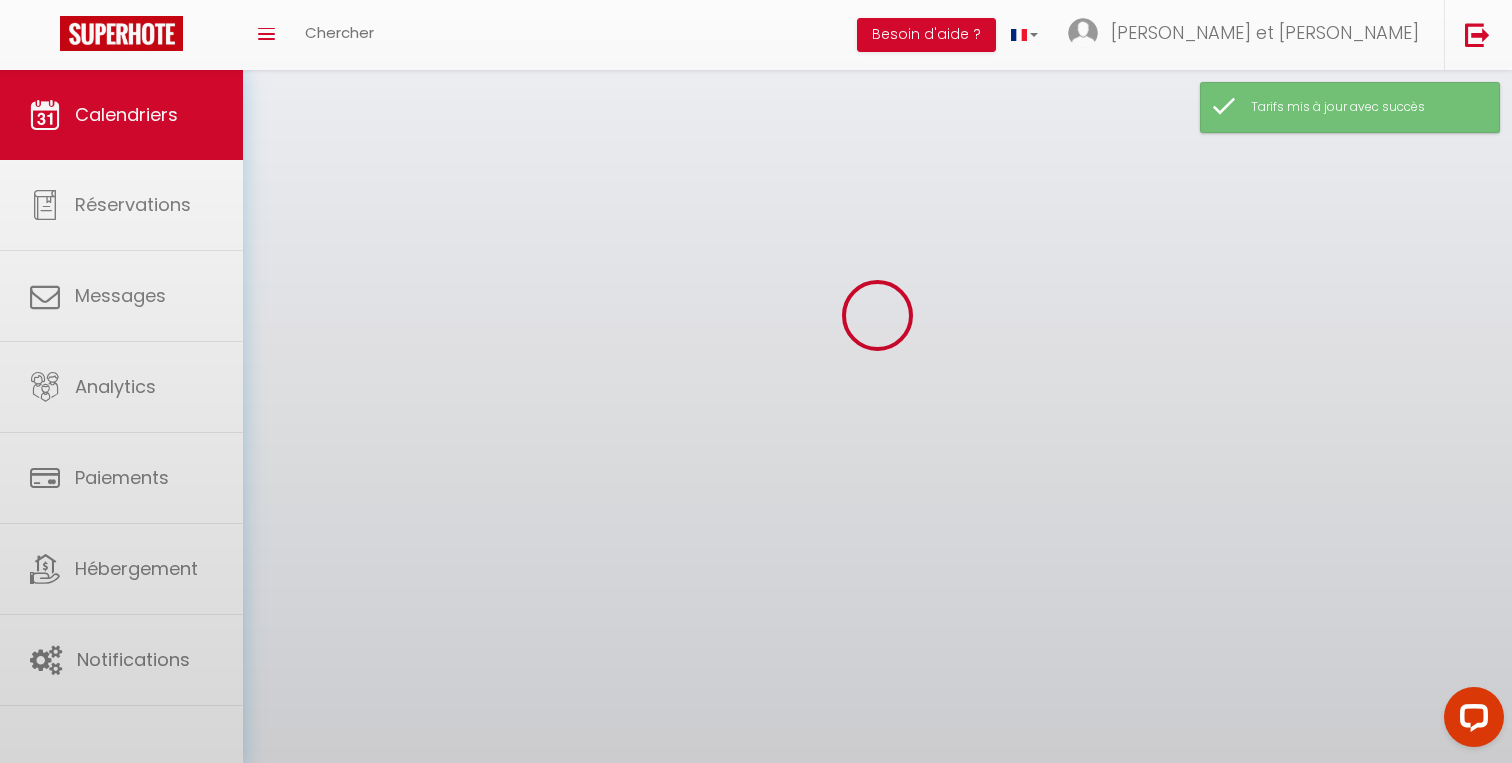 scroll, scrollTop: 175, scrollLeft: 0, axis: vertical 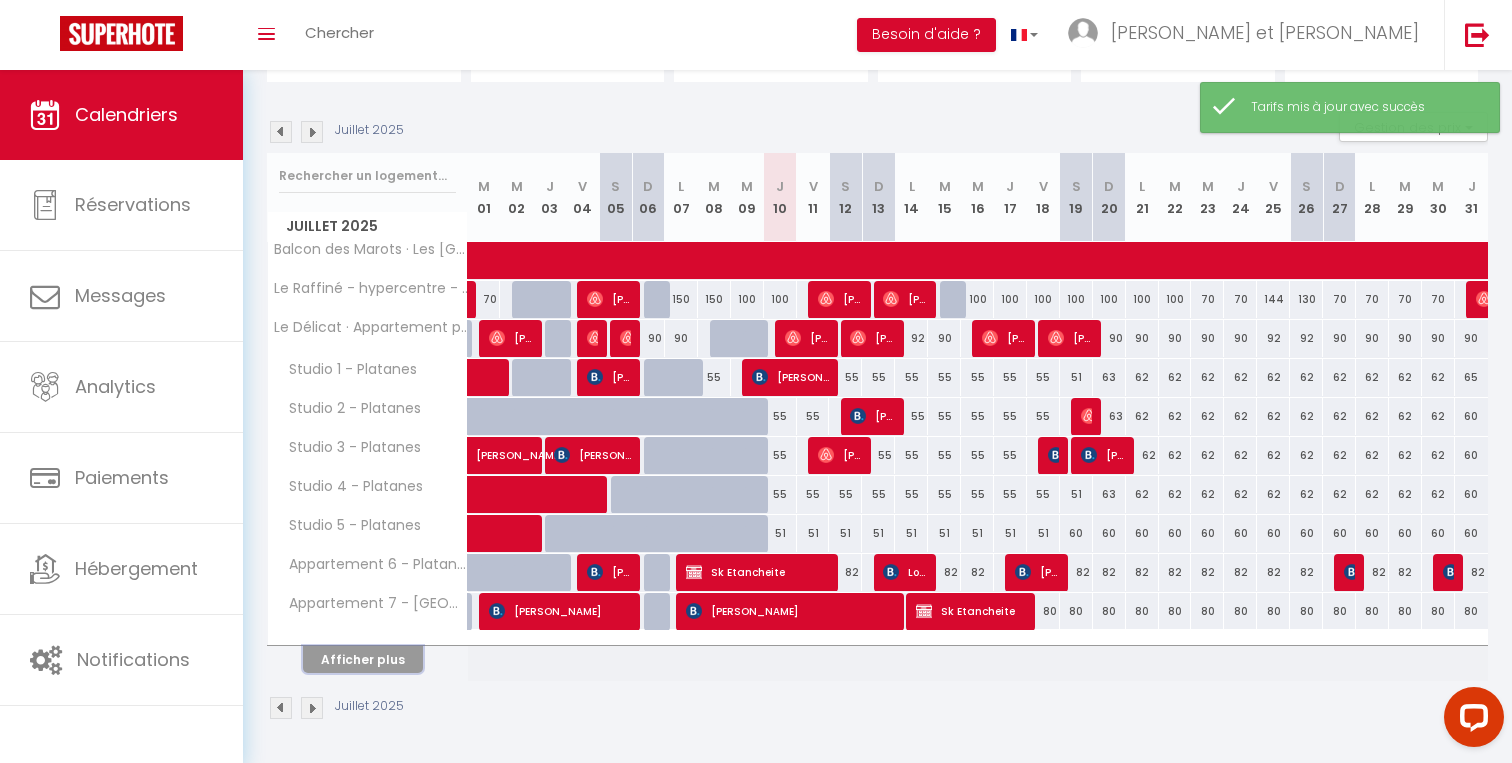 click on "Afficher plus" at bounding box center [363, 659] 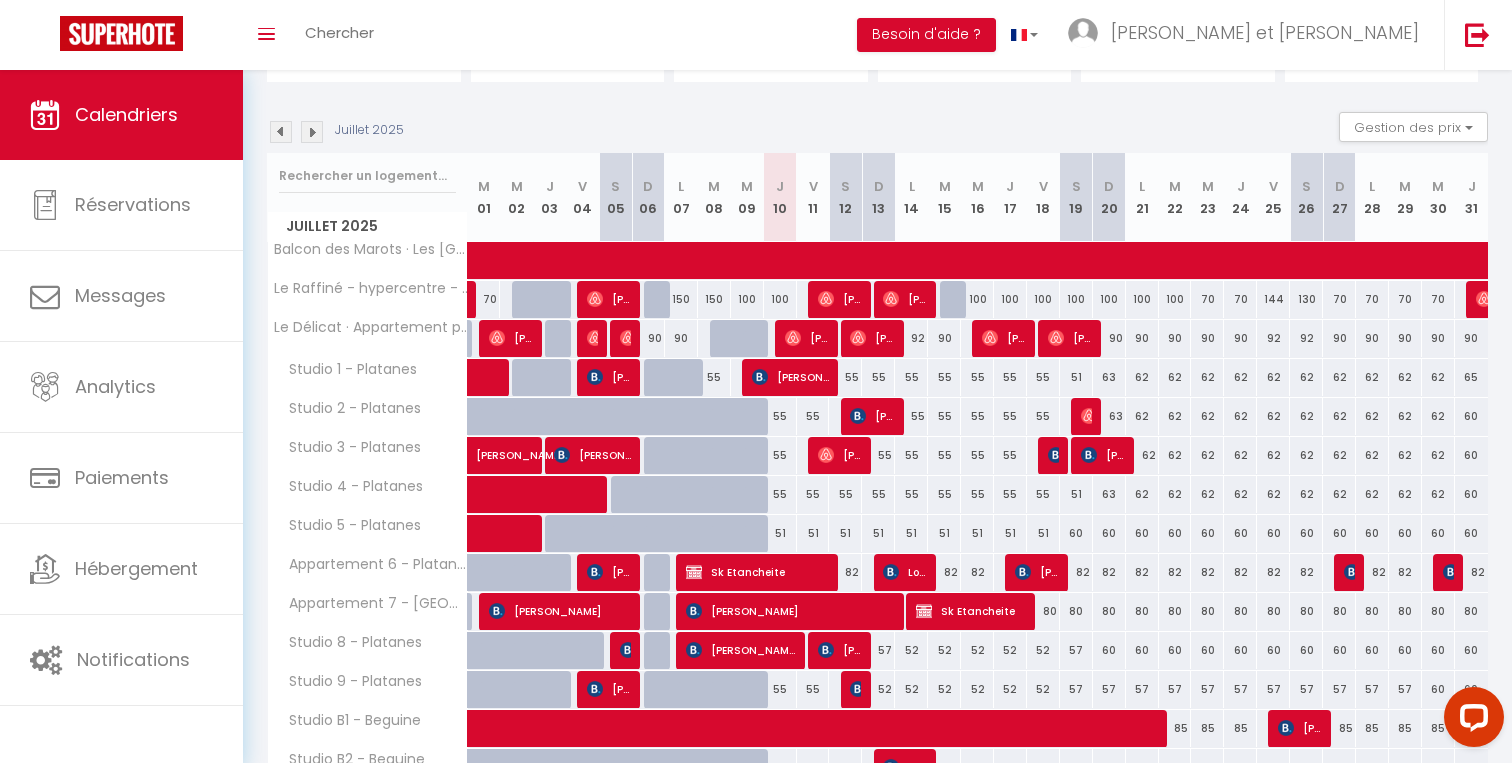 scroll, scrollTop: 148, scrollLeft: 0, axis: vertical 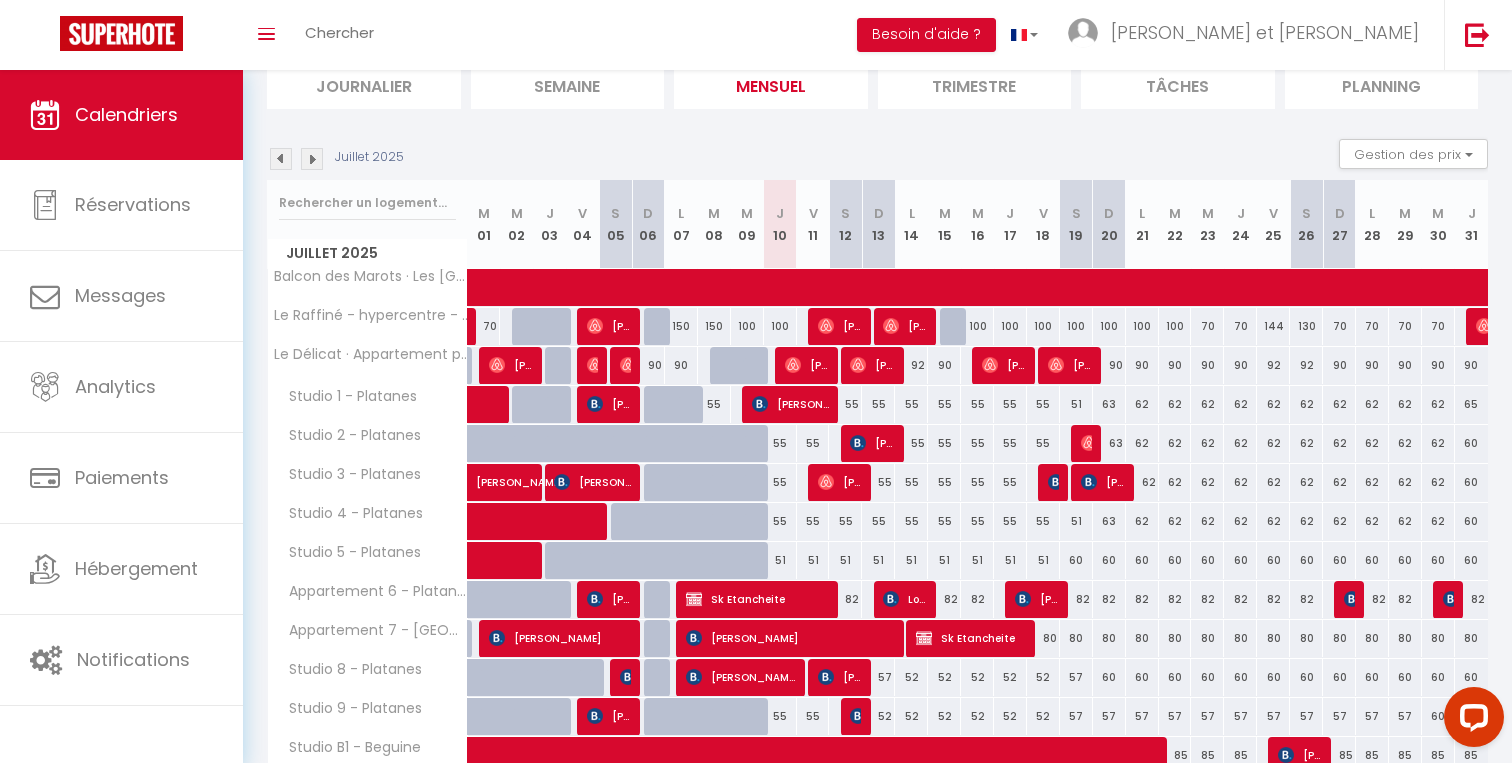 click on "62" at bounding box center (1142, 443) 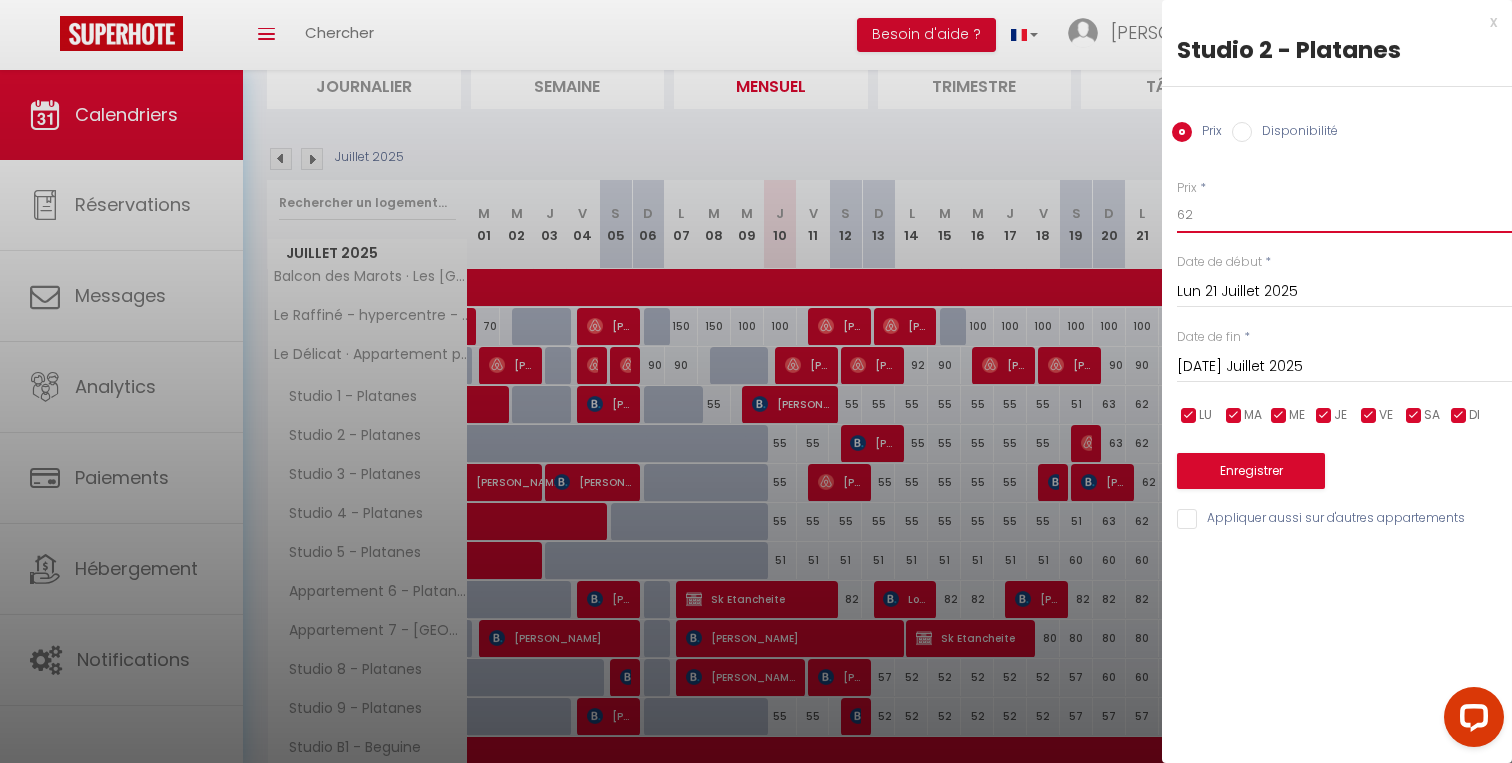 click on "62" at bounding box center (1344, 215) 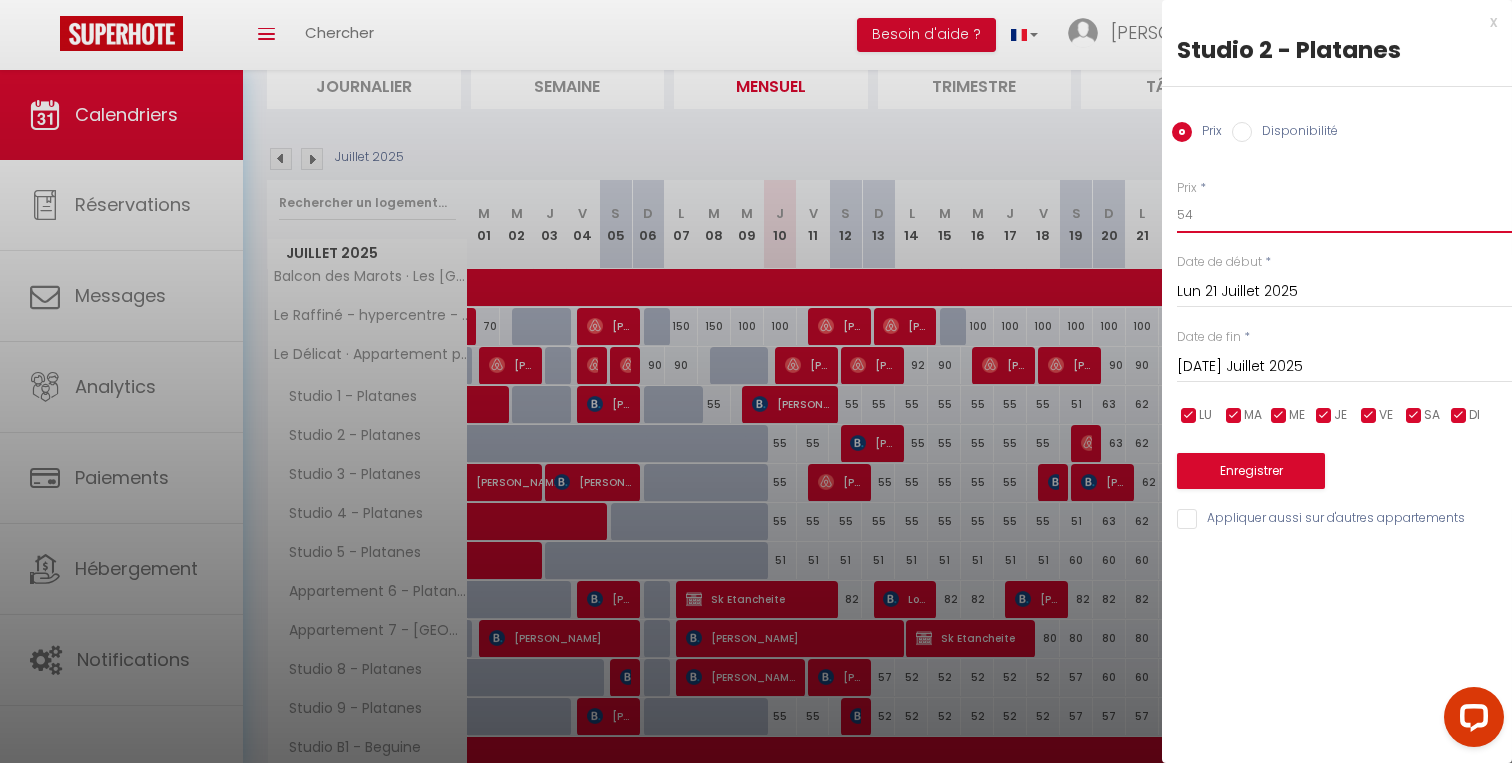 type on "54" 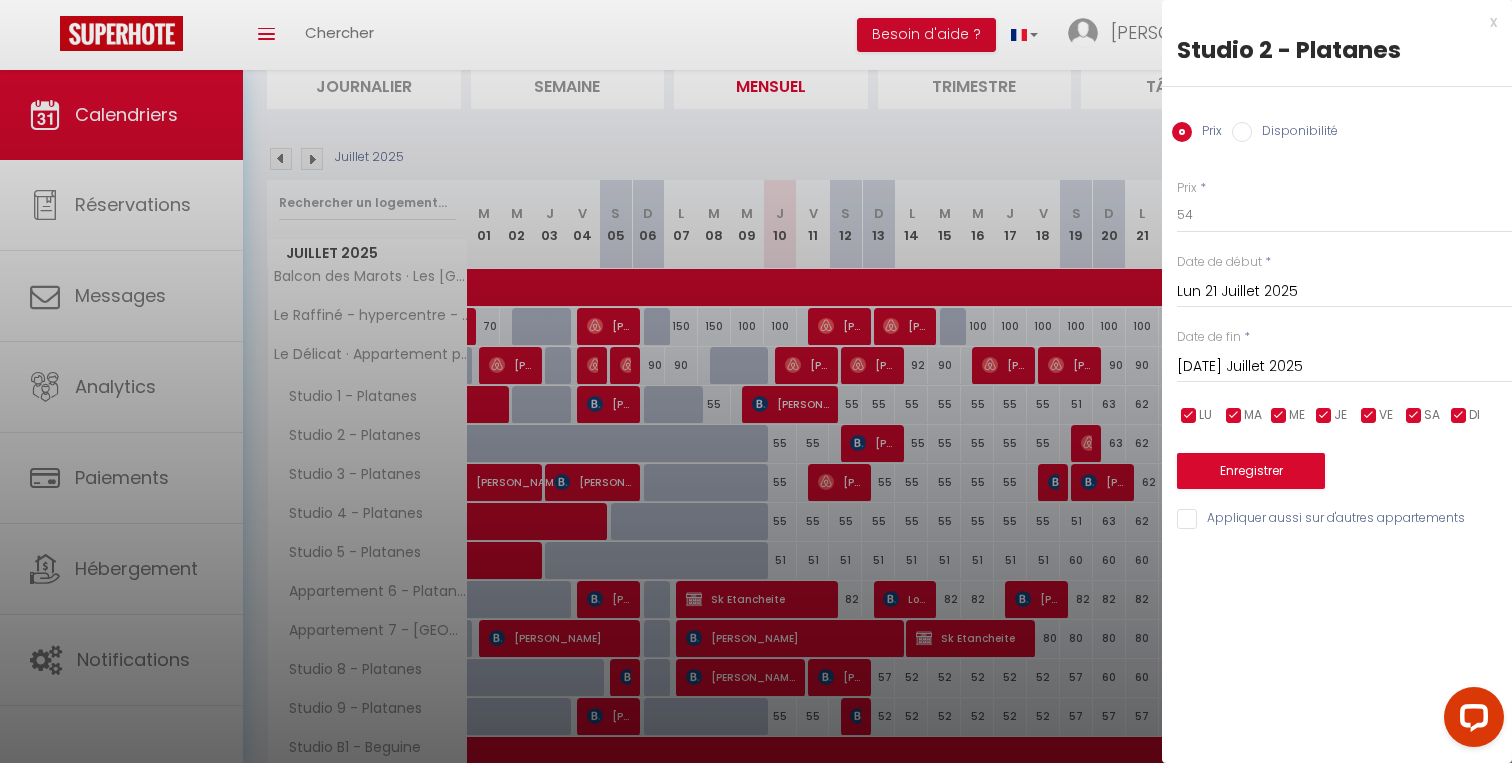 click on "[DATE] Juillet 2025" at bounding box center (1344, 367) 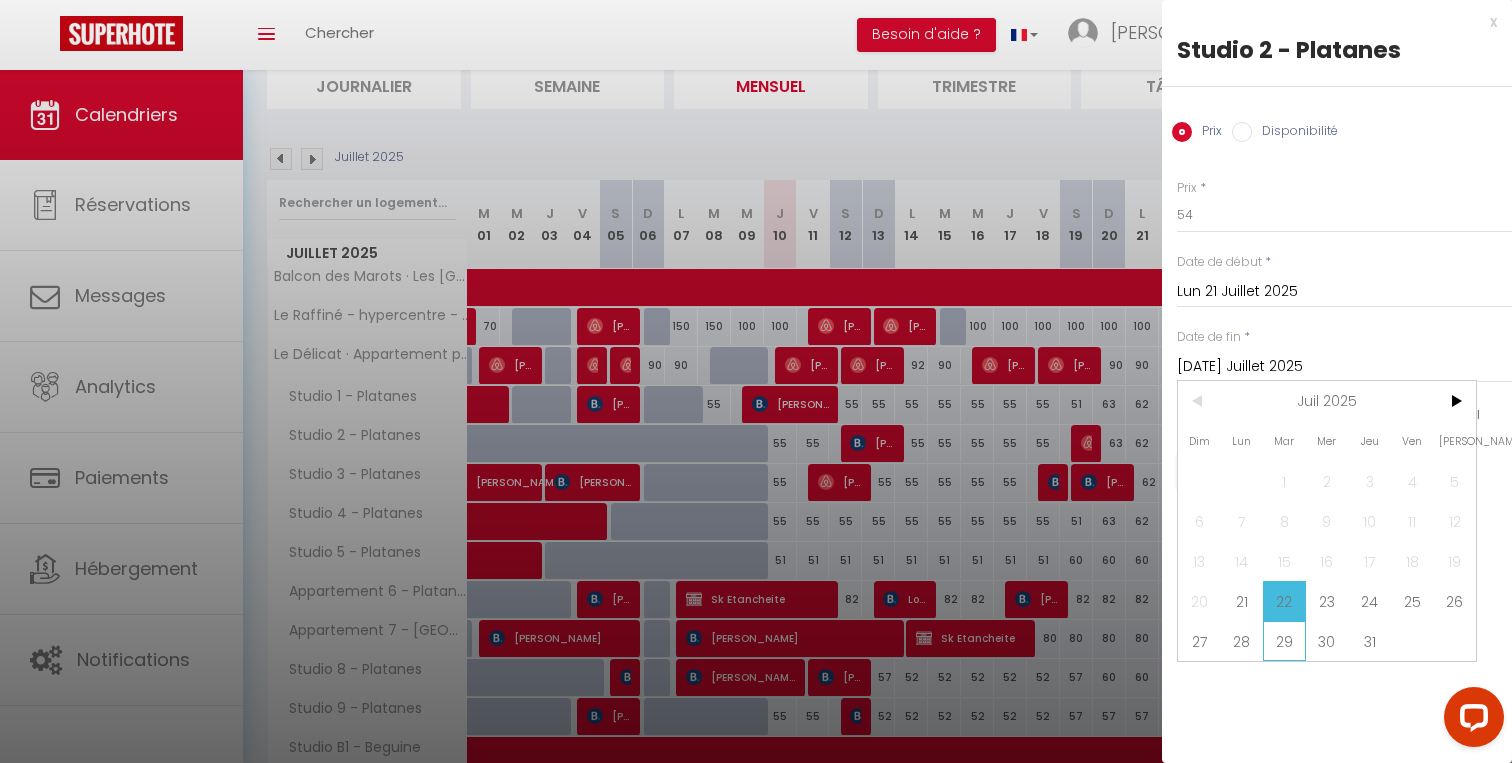 click on "29" at bounding box center [1284, 641] 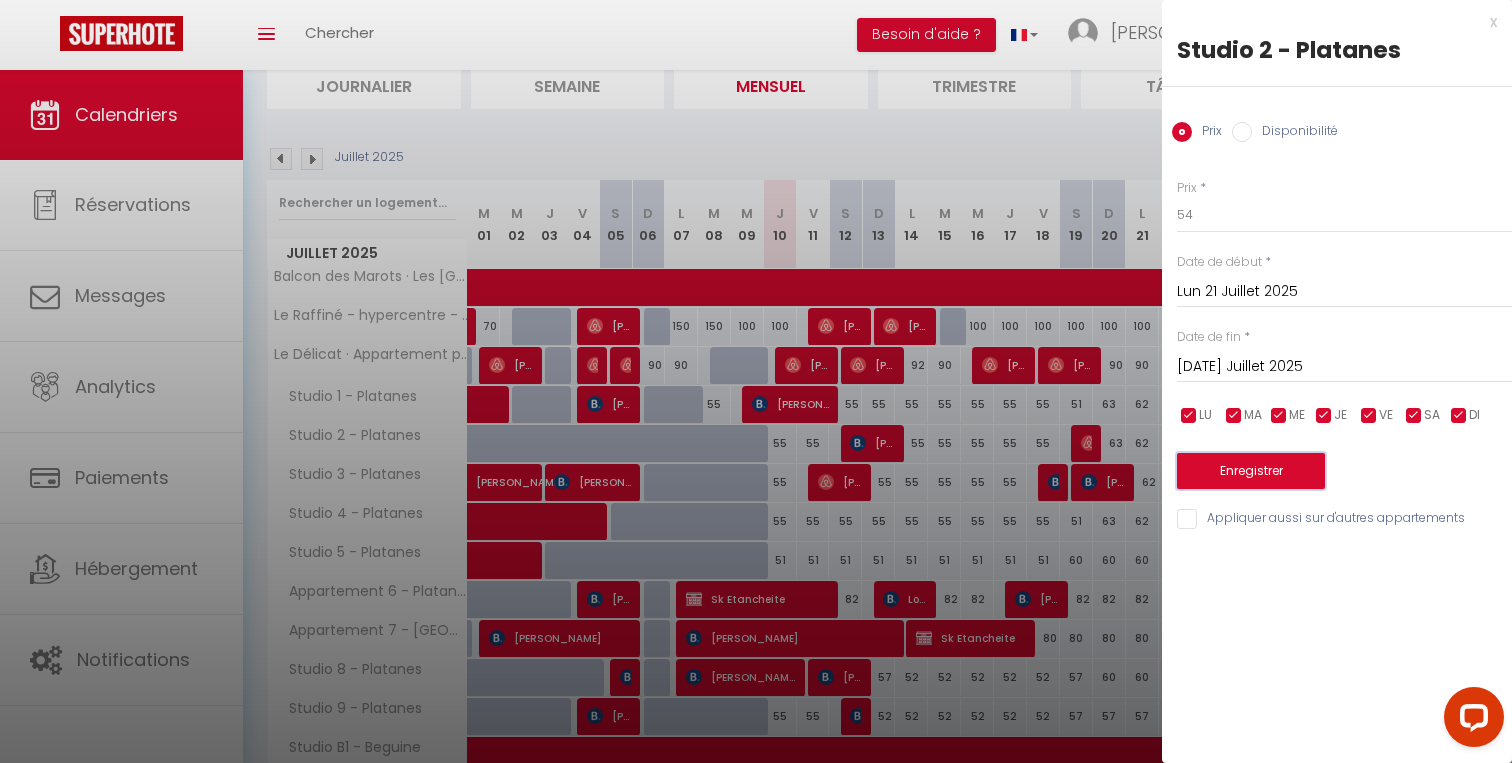 click on "Enregistrer" at bounding box center (1251, 471) 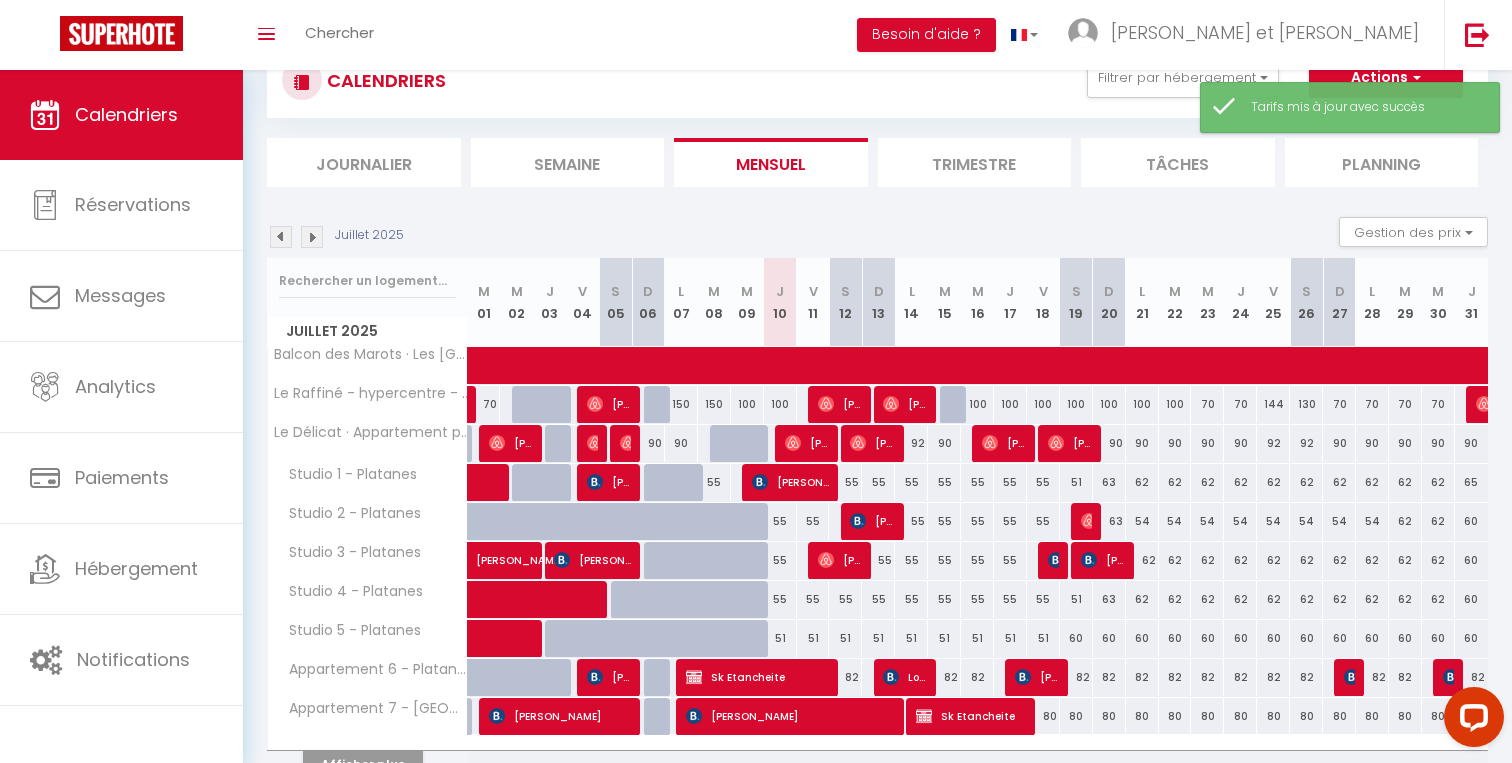 scroll, scrollTop: 148, scrollLeft: 0, axis: vertical 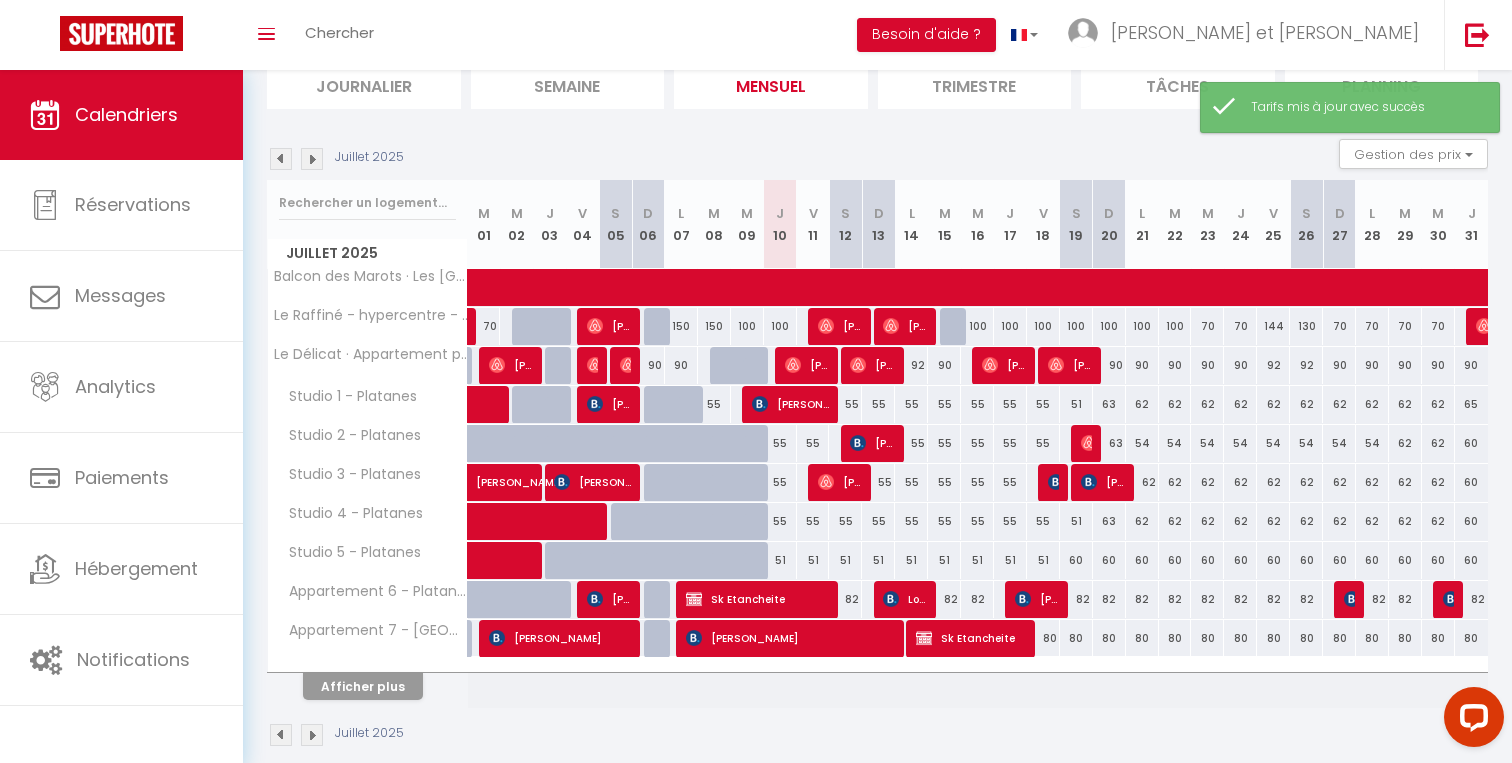 click on "62" at bounding box center (1142, 404) 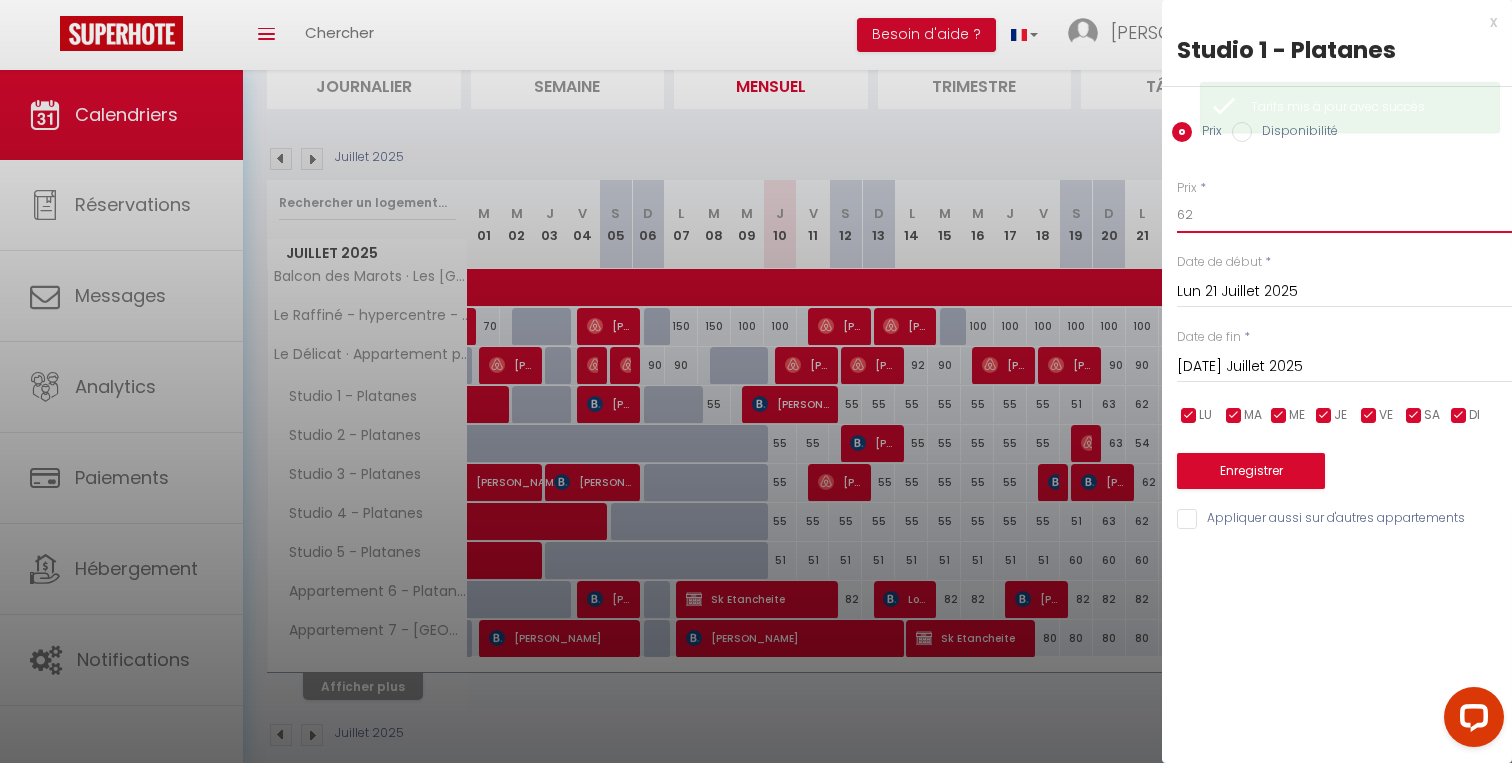 click on "62" at bounding box center [1344, 215] 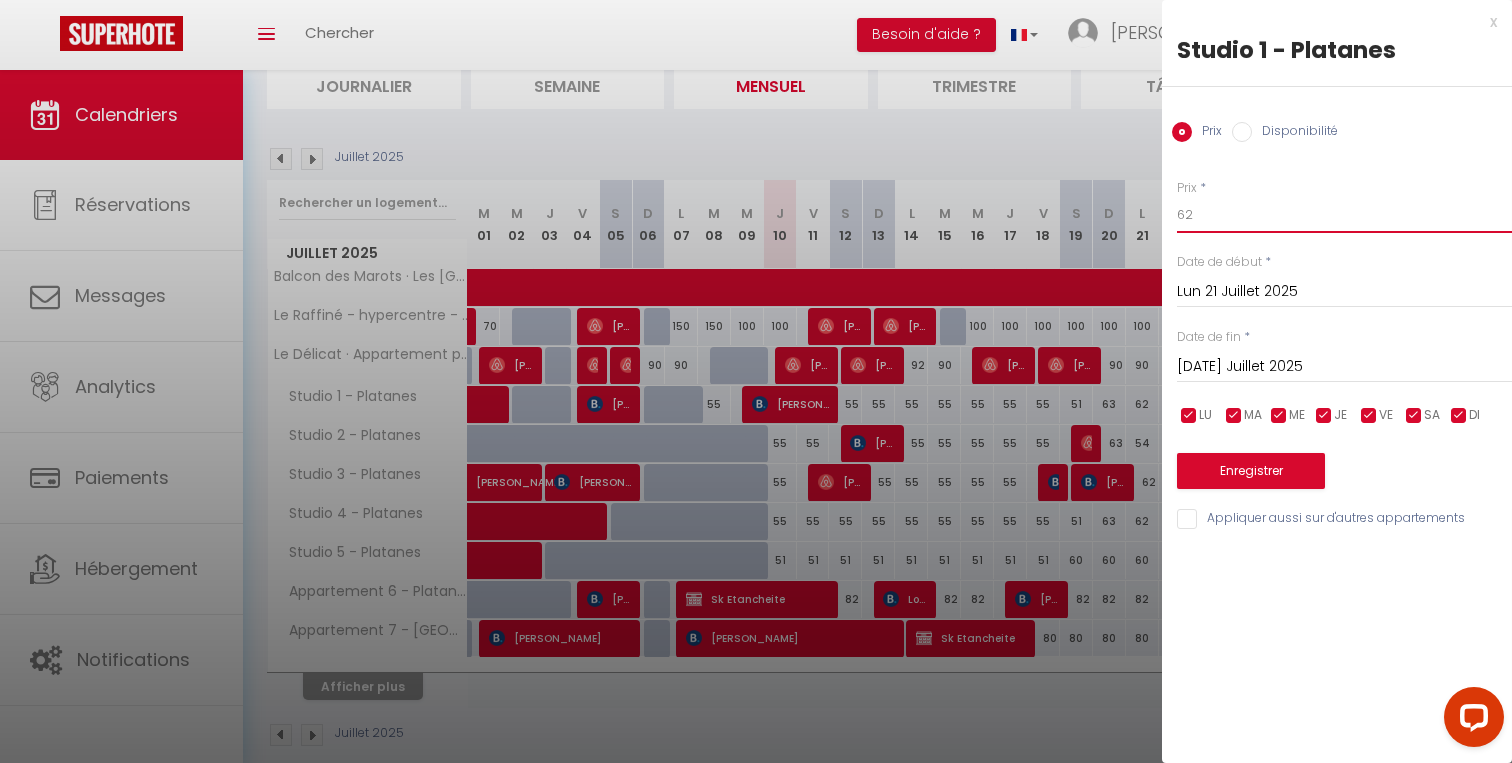 type on "6" 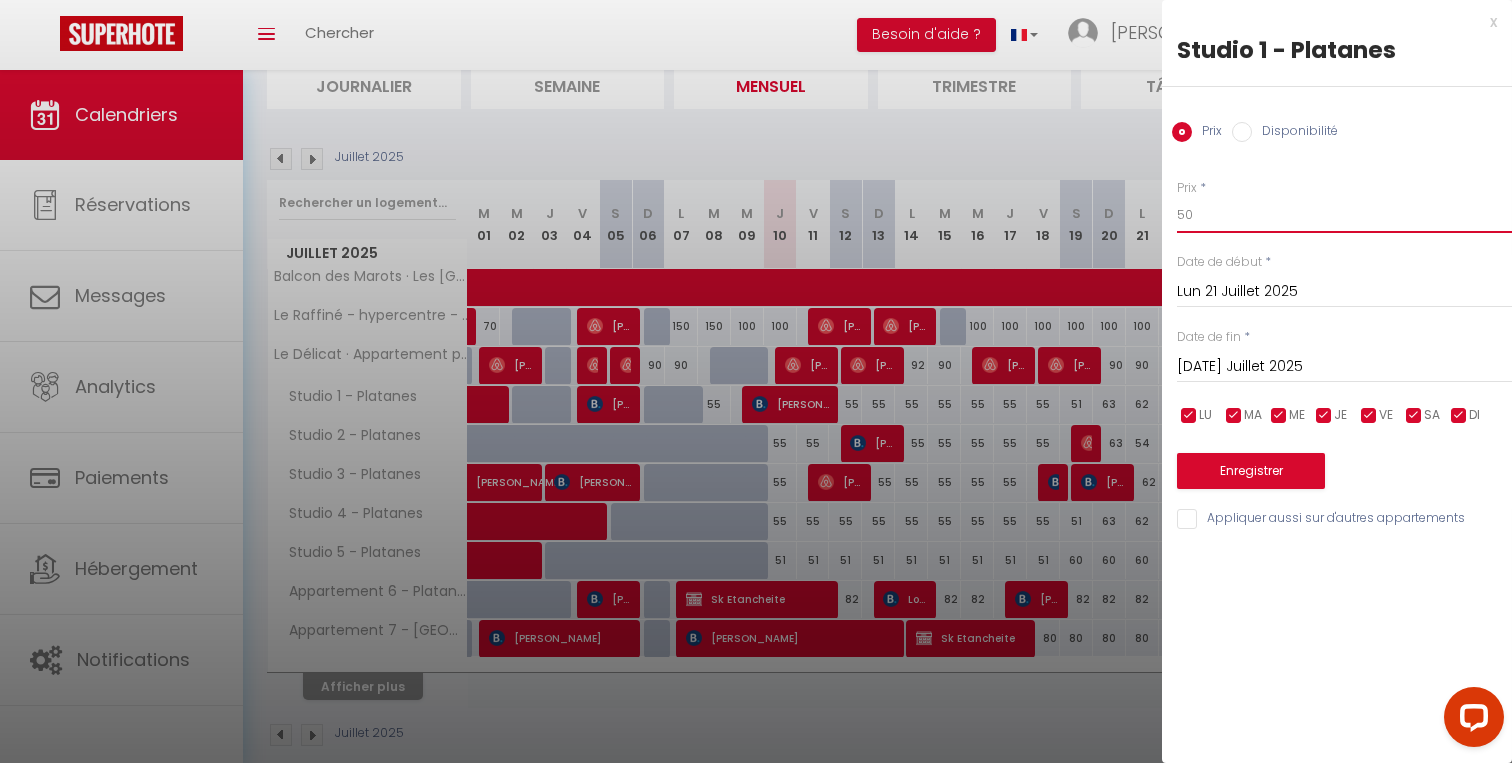 type on "50" 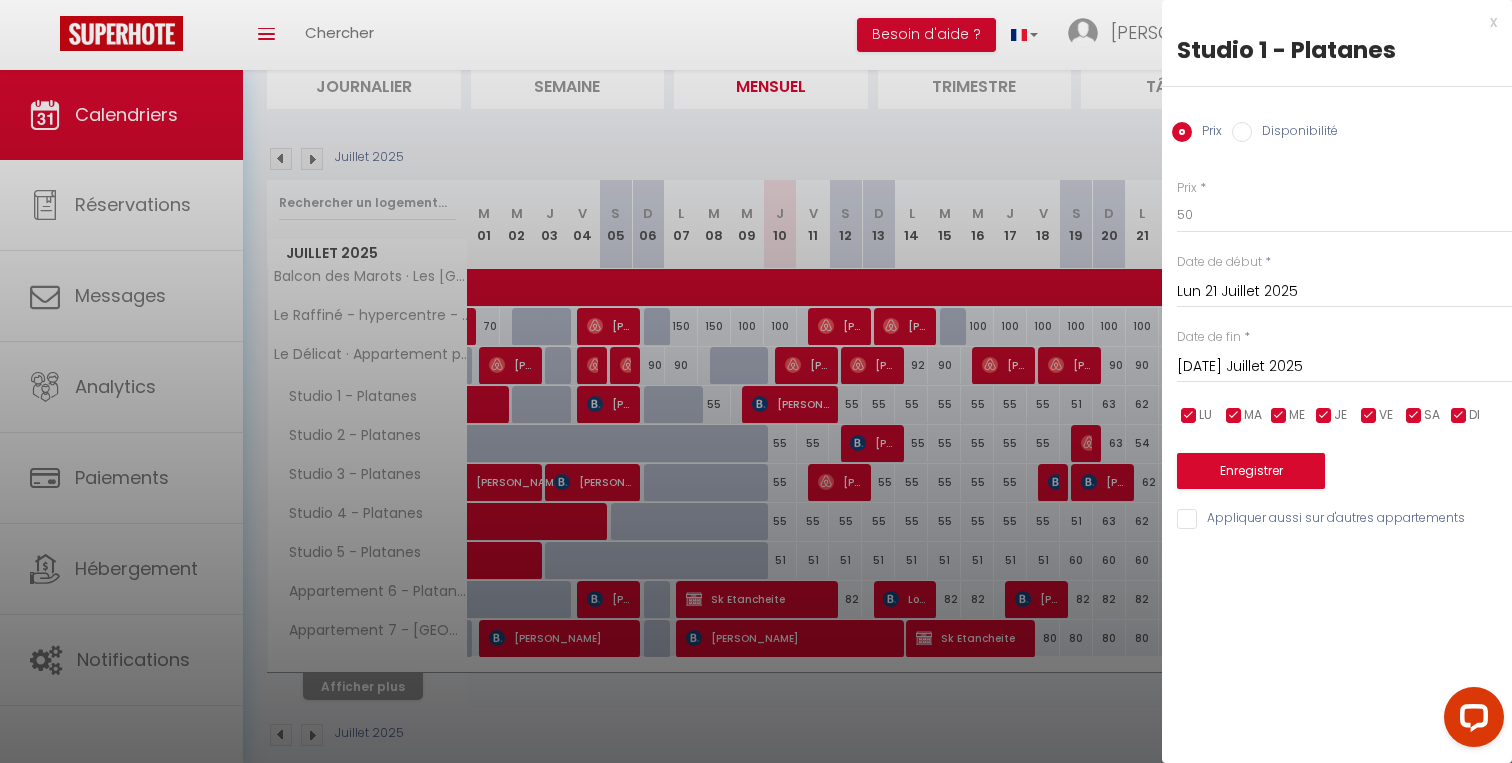 click on "[DATE] Juillet 2025" at bounding box center [1344, 367] 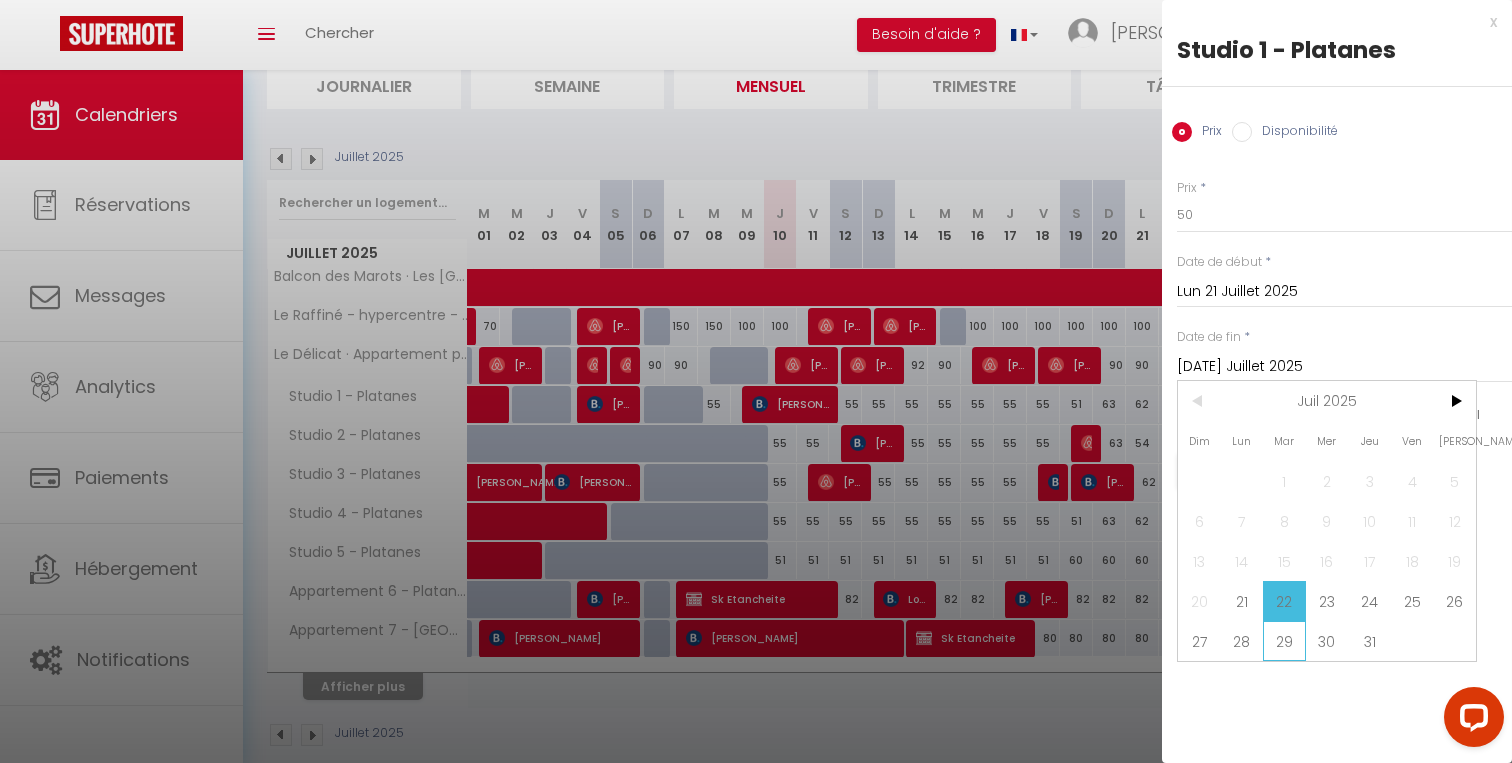 click on "29" at bounding box center (1284, 641) 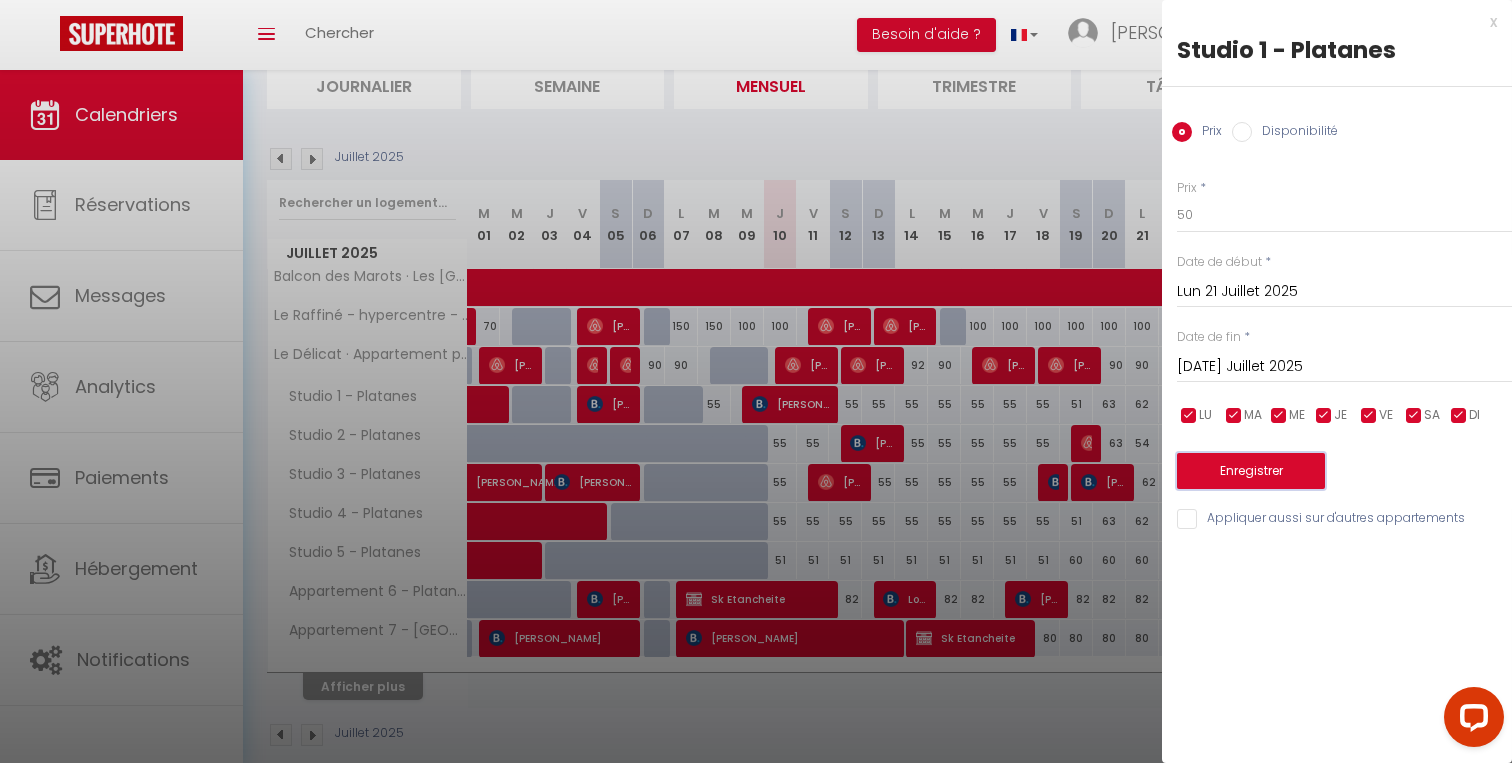 click on "Enregistrer" at bounding box center (1251, 471) 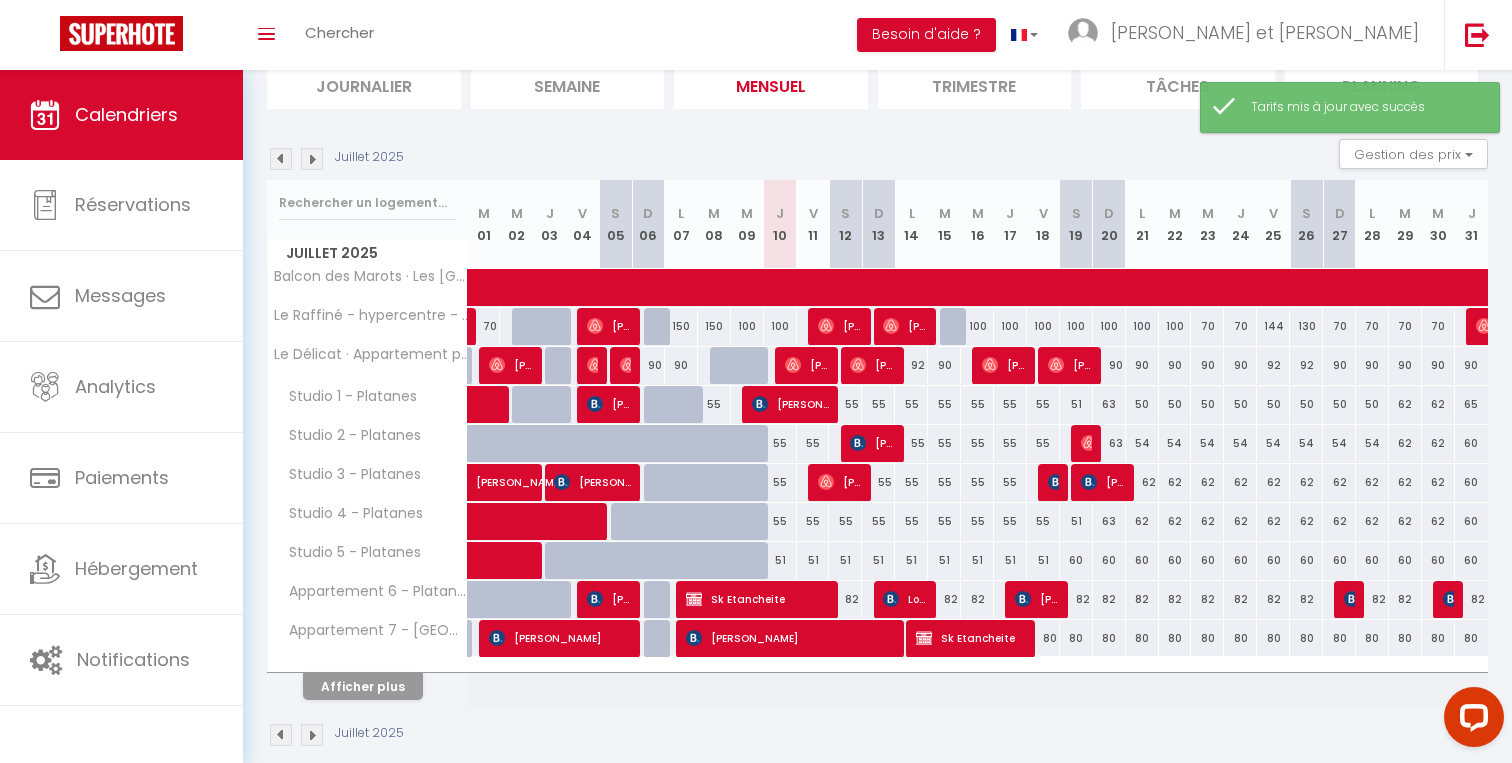 scroll, scrollTop: 175, scrollLeft: 0, axis: vertical 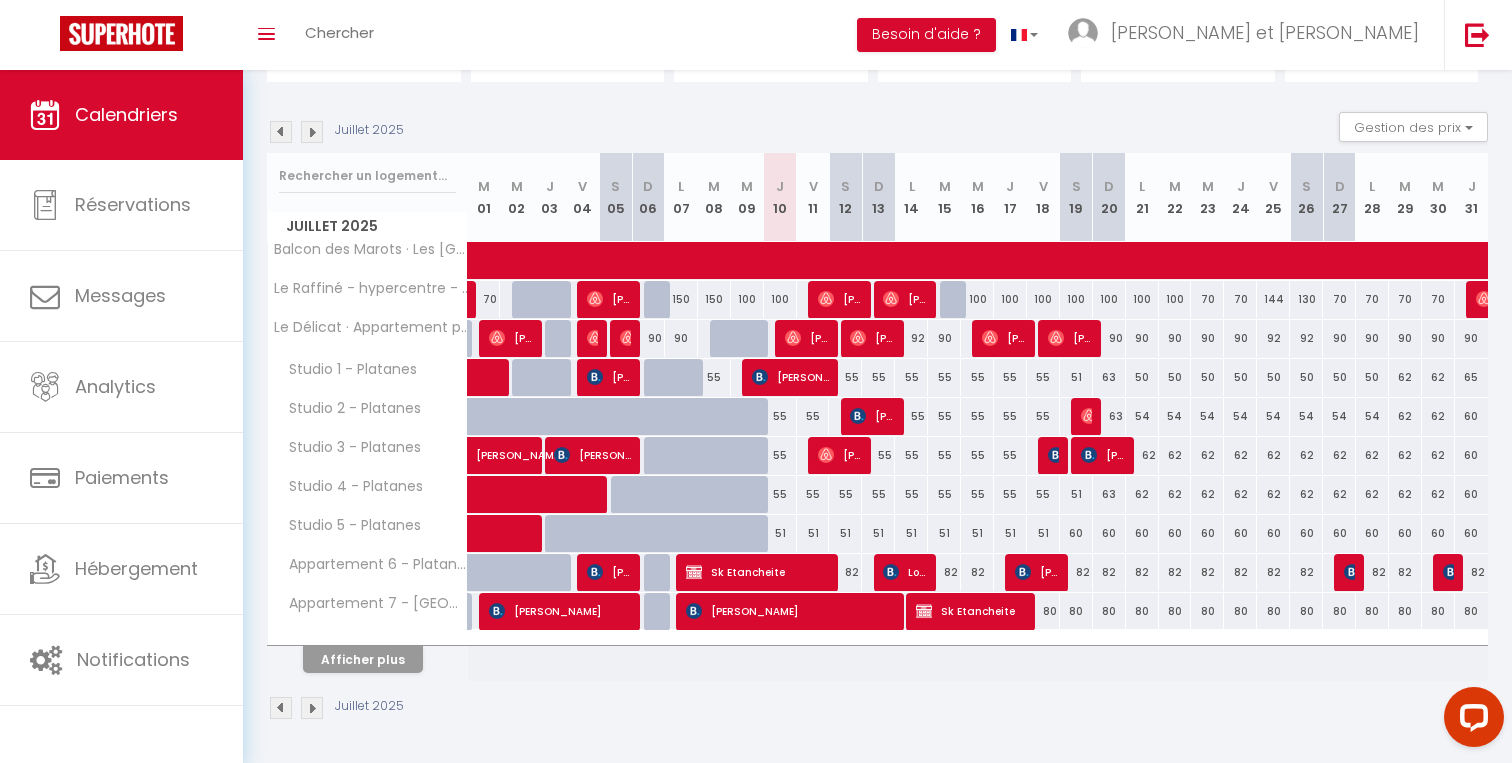 click on "82" at bounding box center (1109, 572) 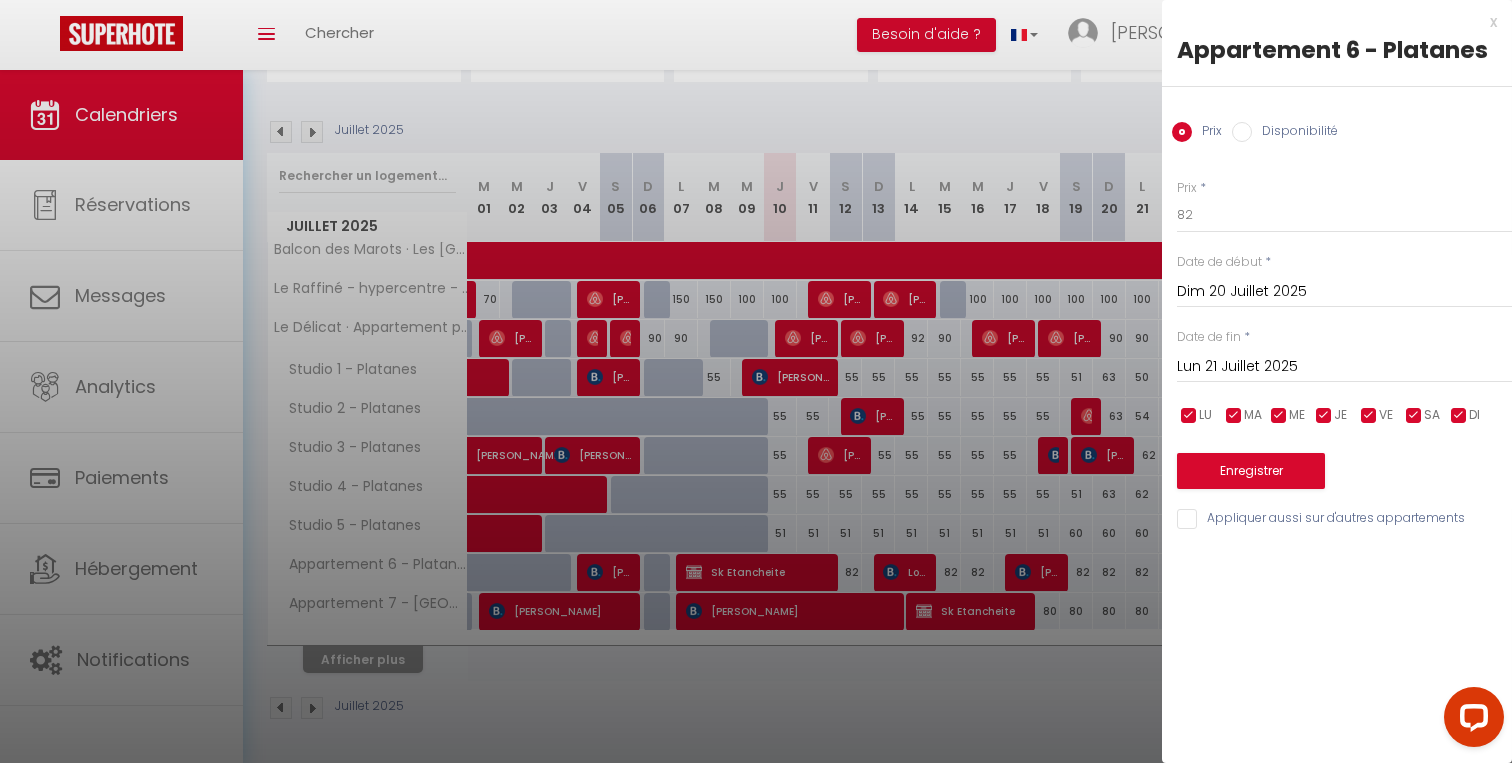 click at bounding box center [756, 381] 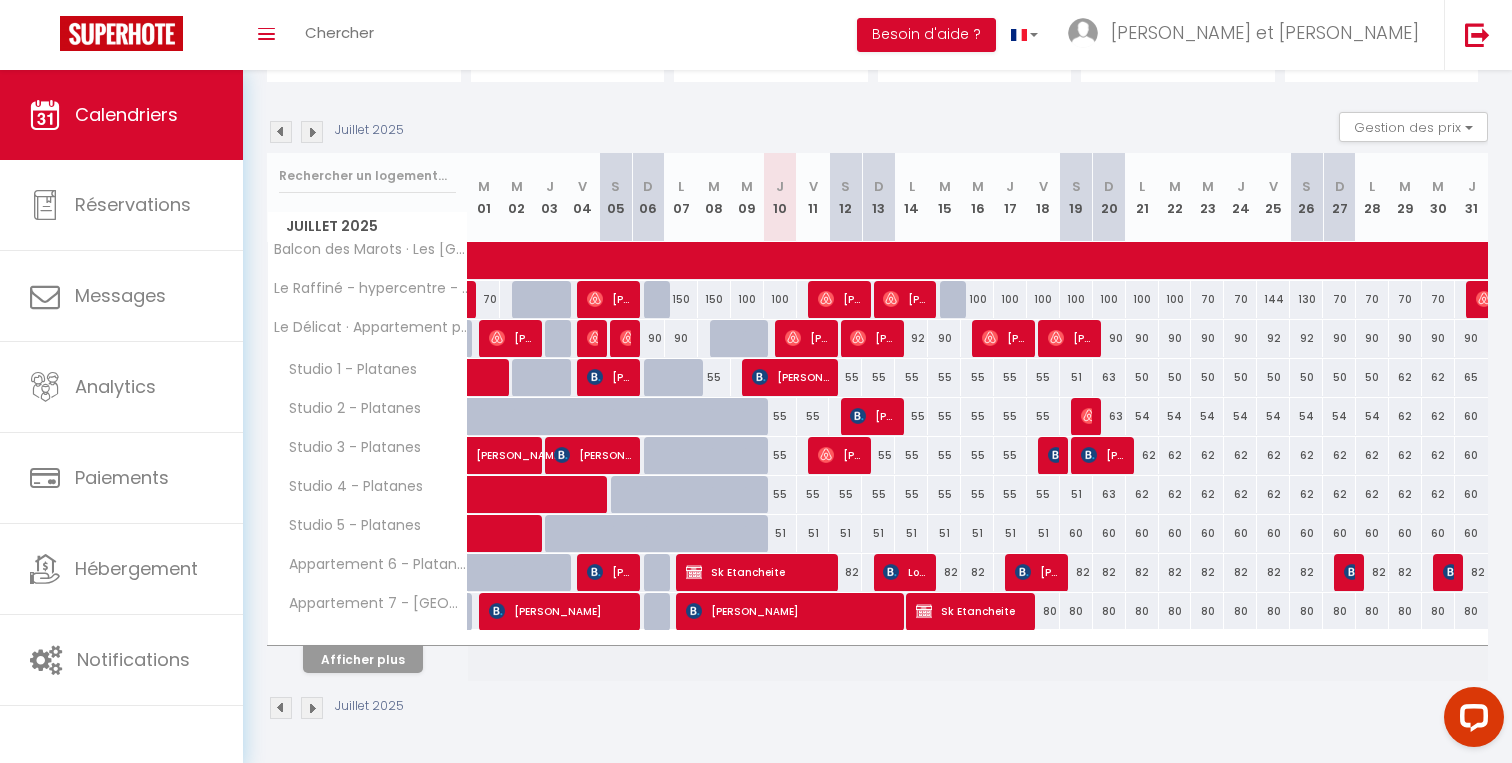 click on "82" at bounding box center (1109, 572) 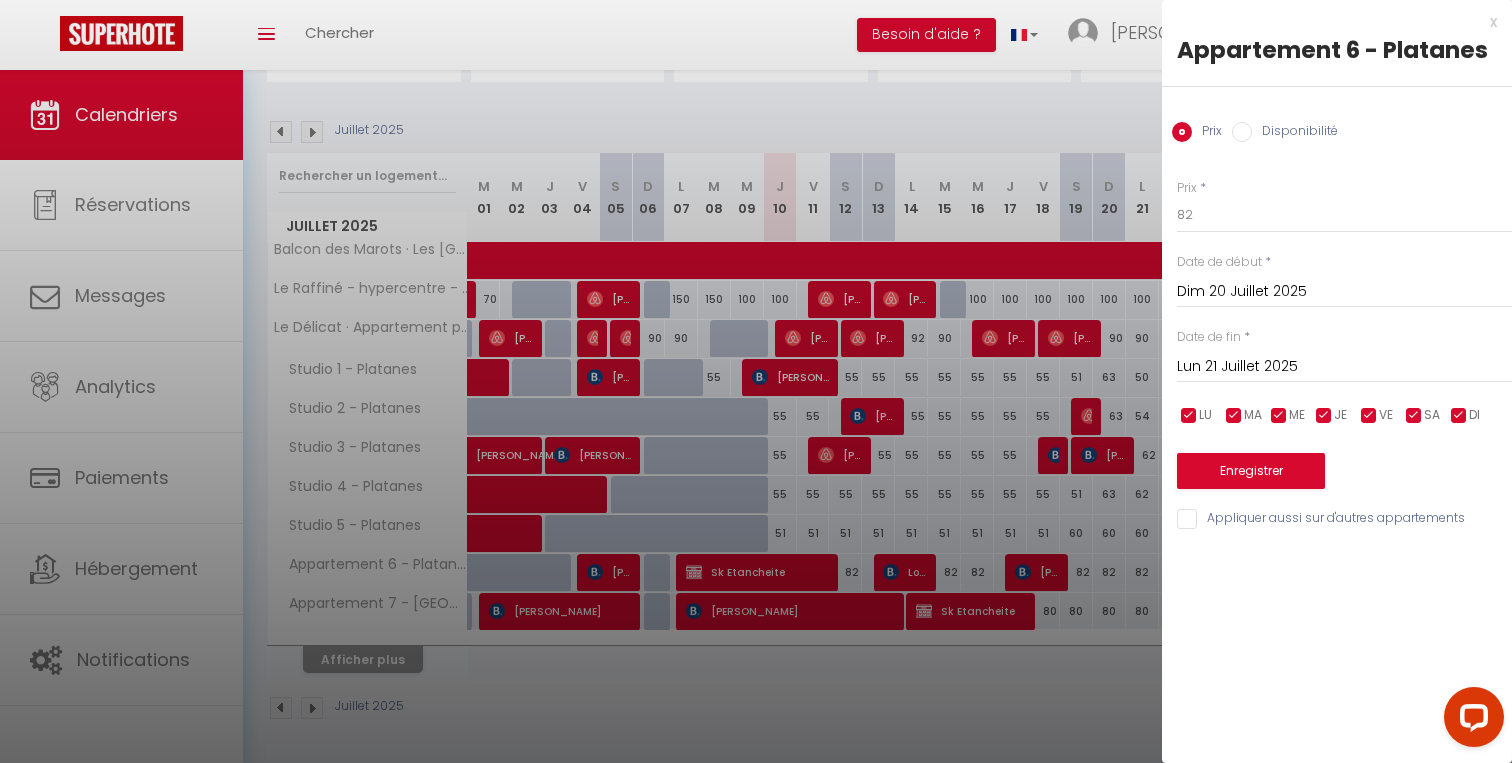 click on "Lun 21 Juillet 2025" at bounding box center (1344, 367) 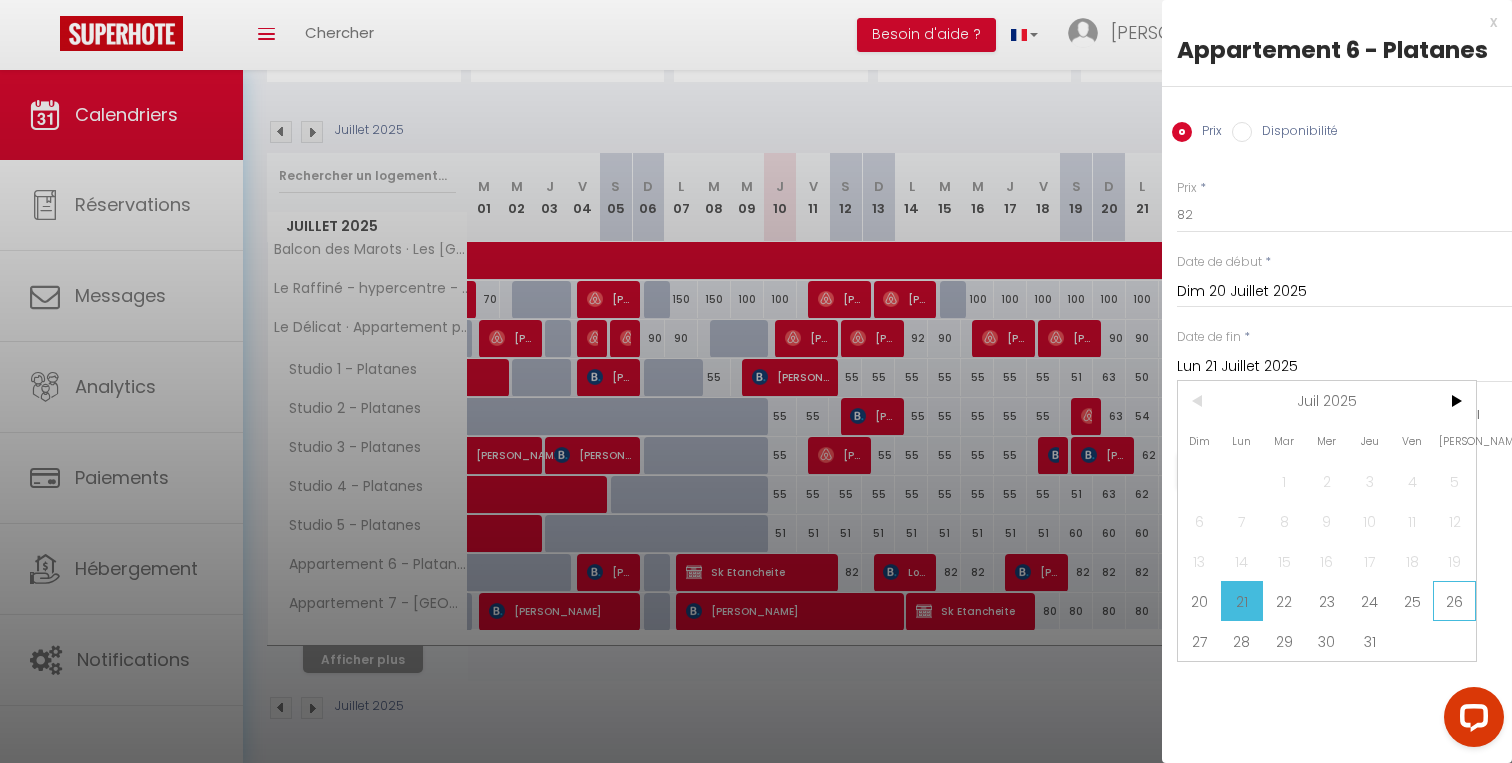 click on "26" at bounding box center (1454, 601) 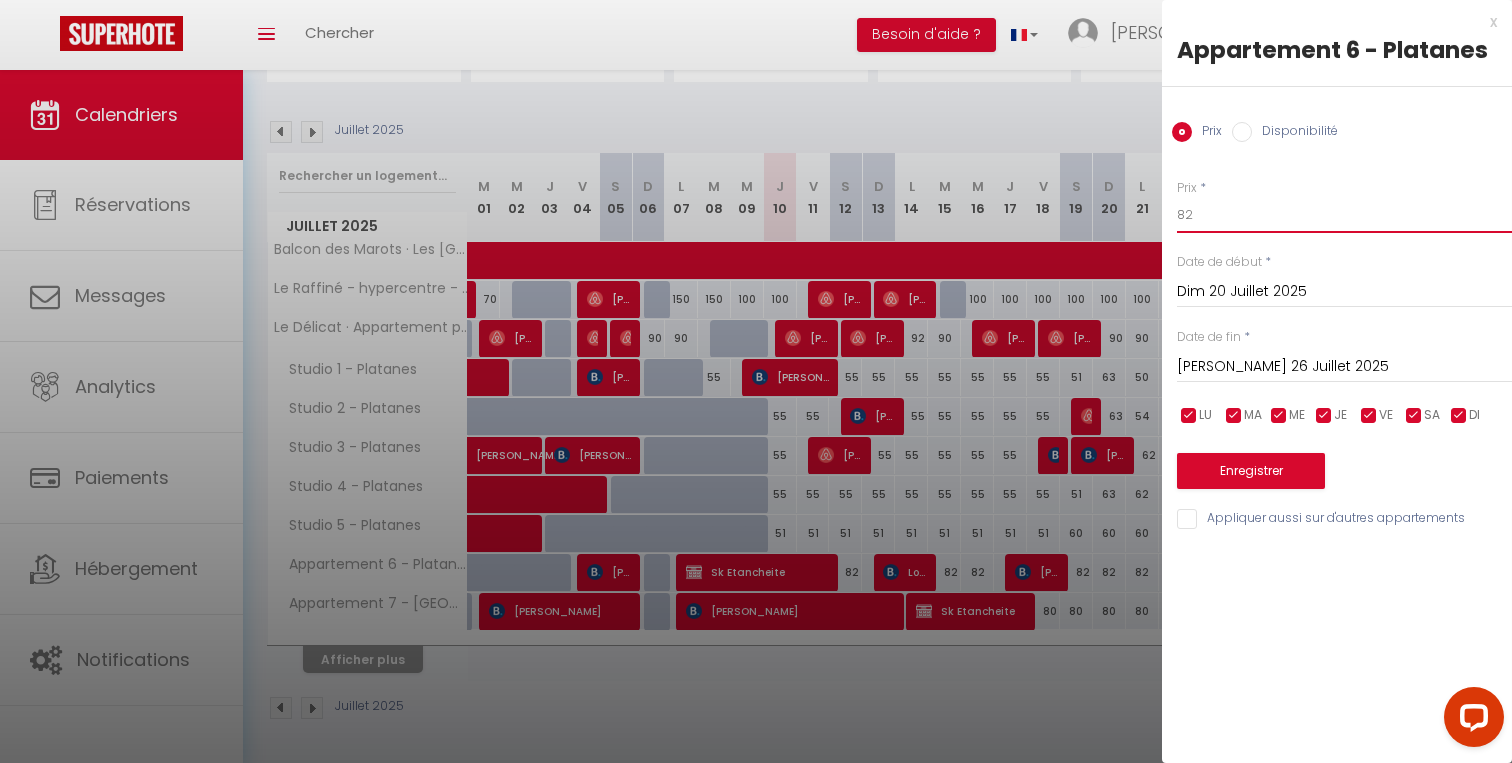 click on "82" at bounding box center (1344, 215) 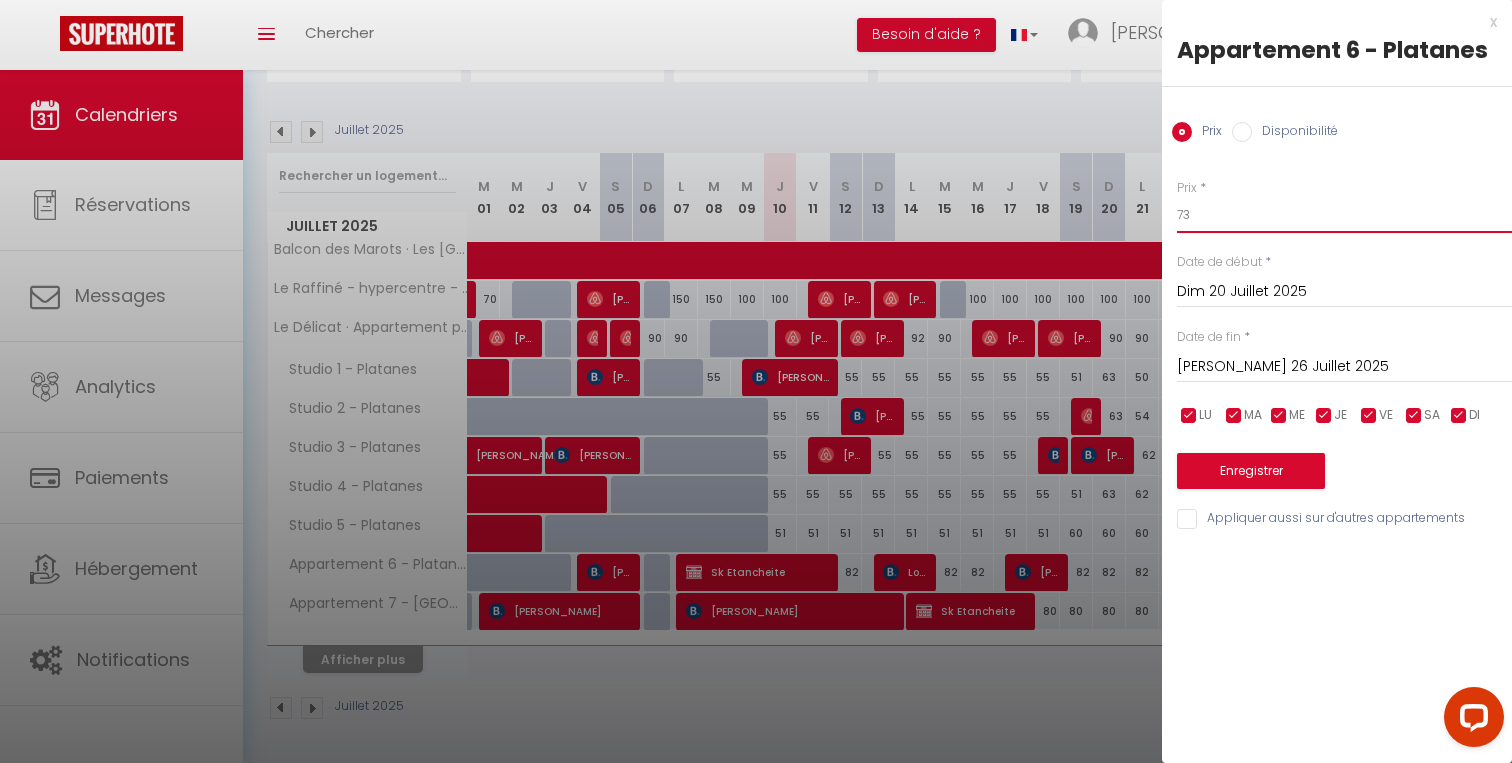 type on "73" 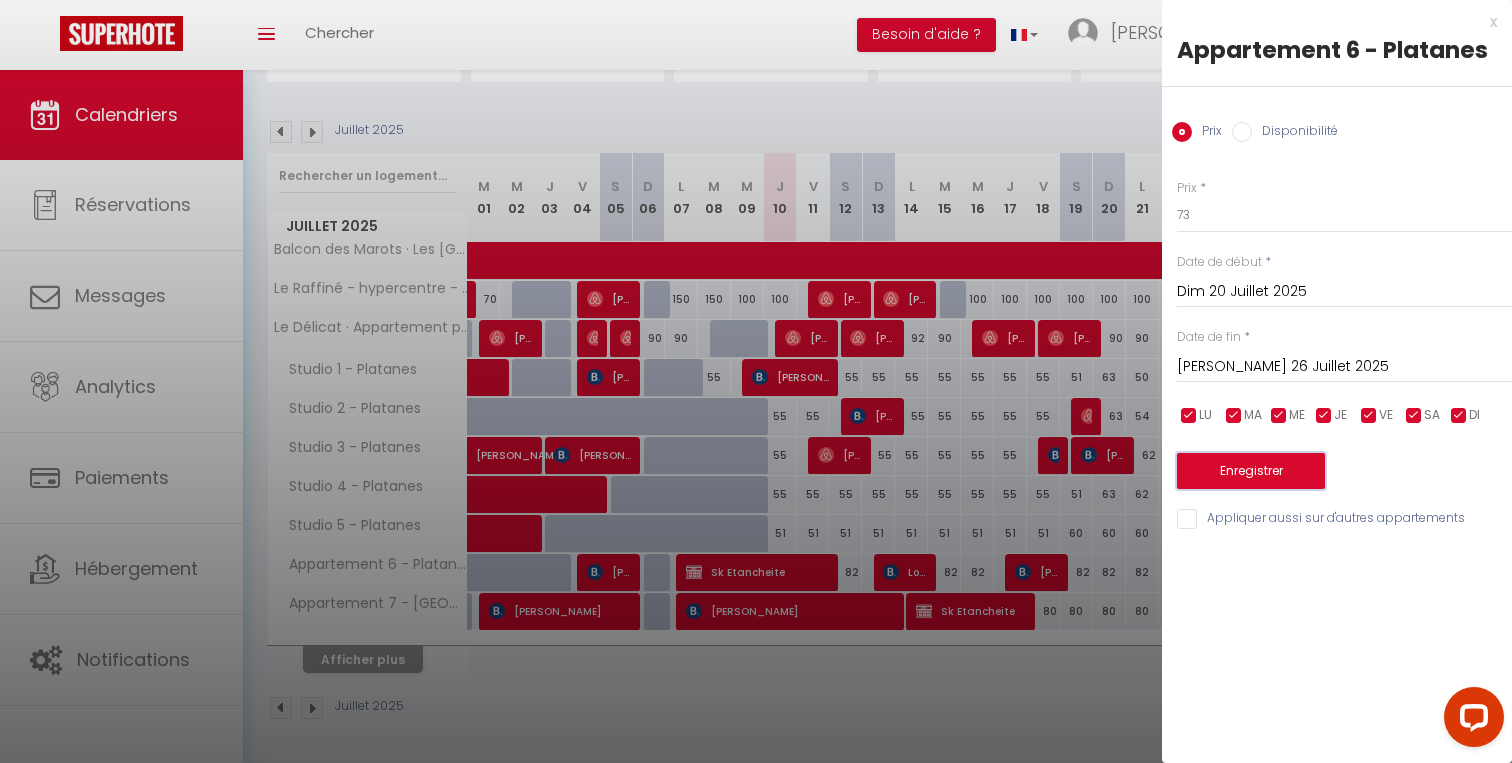click on "Enregistrer" at bounding box center [1251, 471] 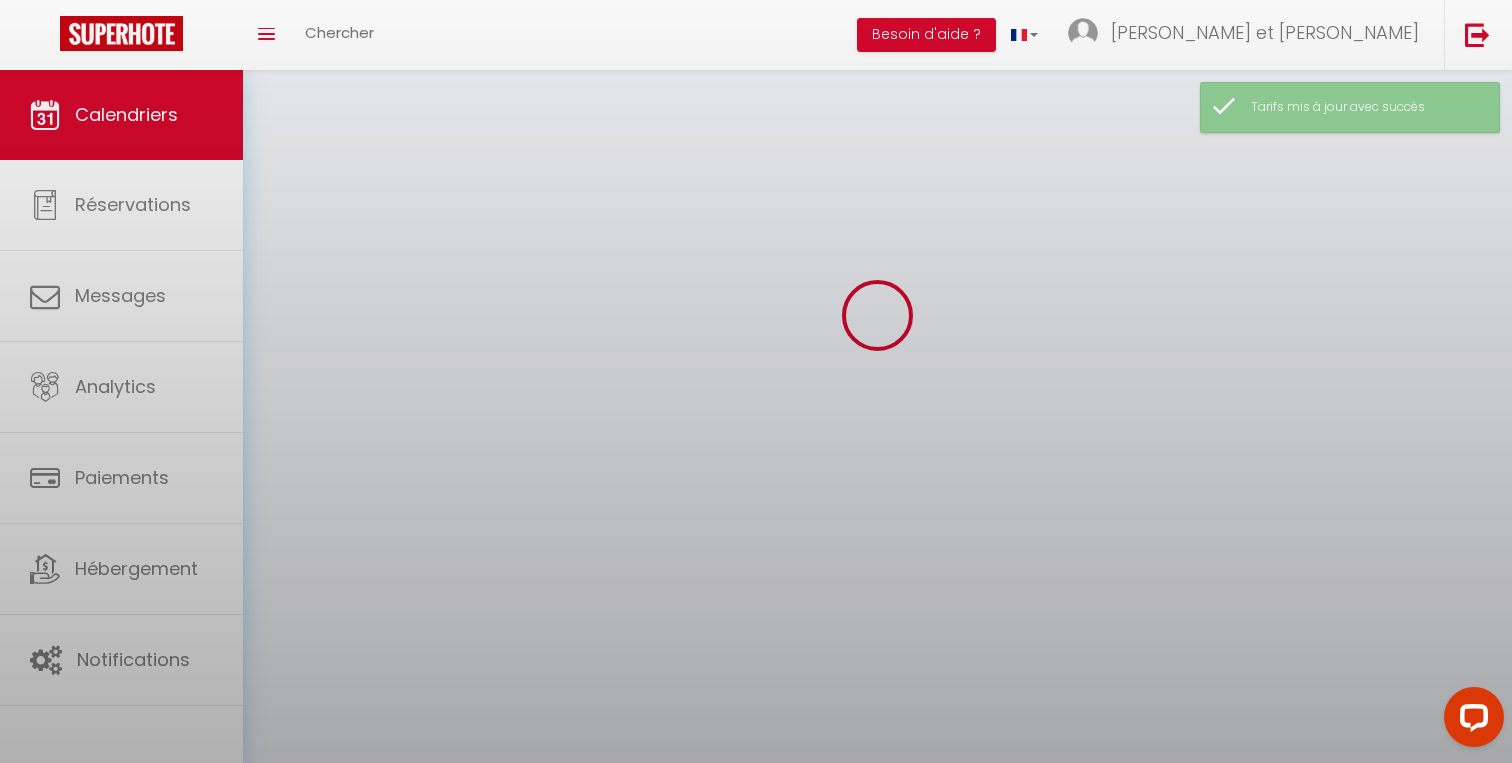 scroll, scrollTop: 175, scrollLeft: 0, axis: vertical 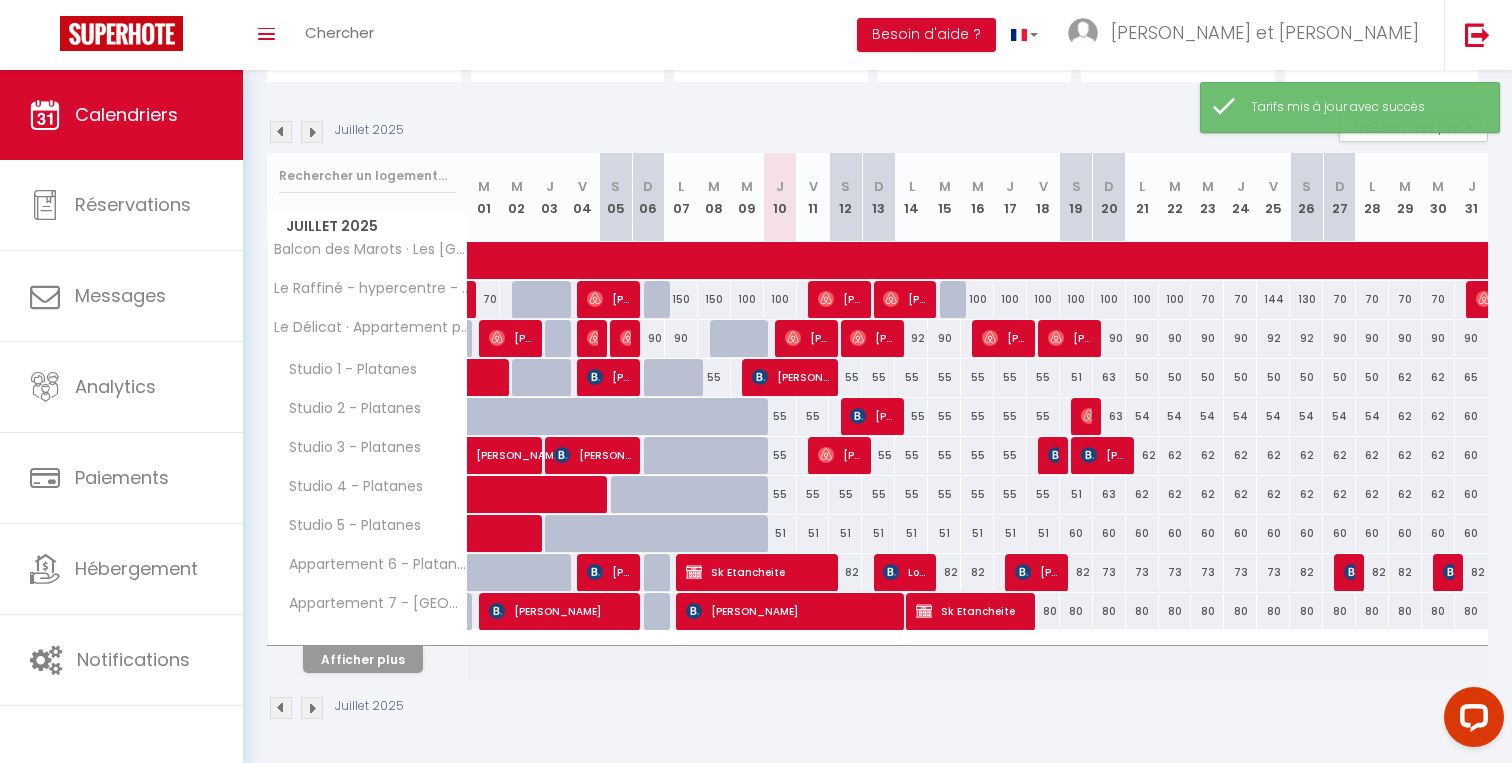 click on "80" at bounding box center (1076, 611) 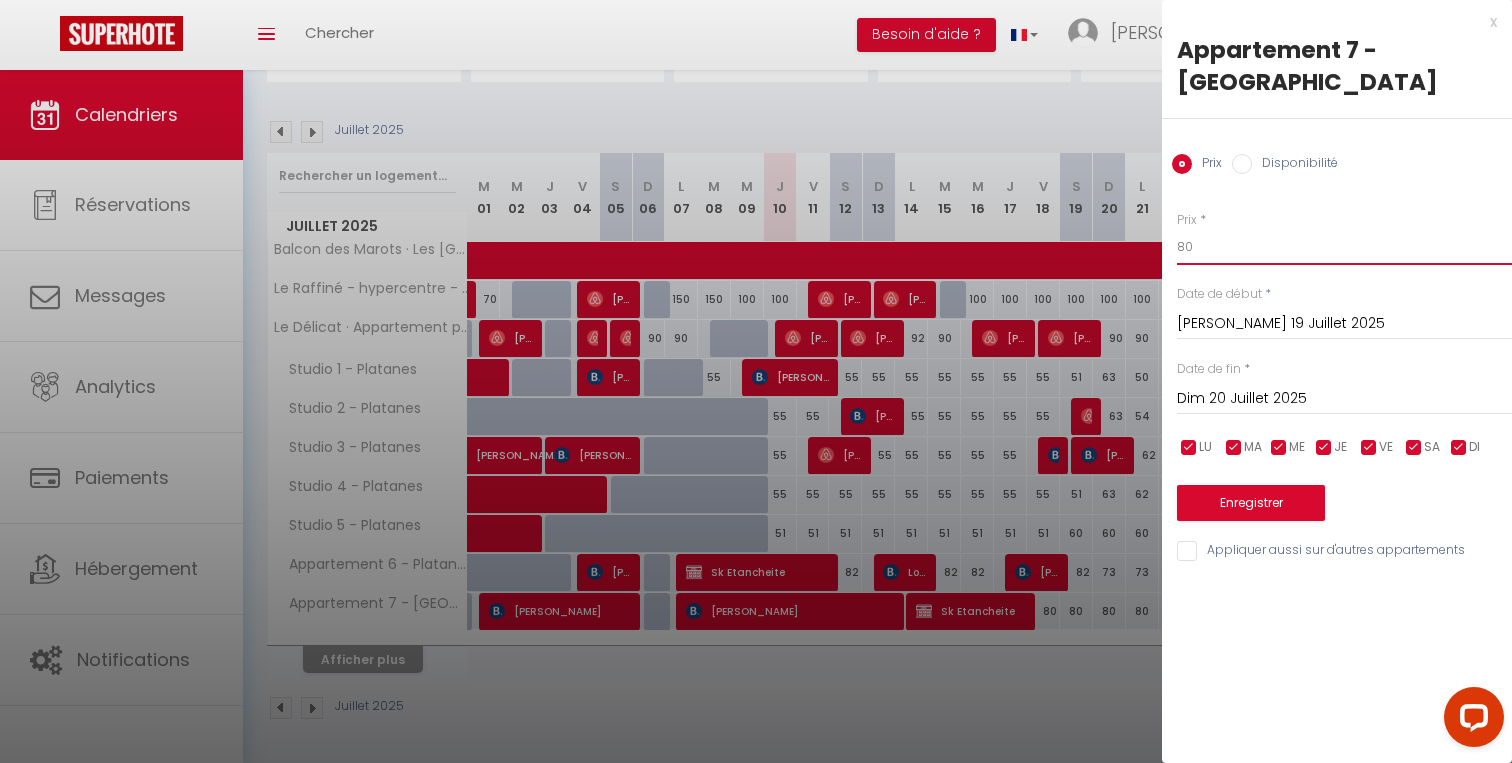 click on "80" at bounding box center [1344, 247] 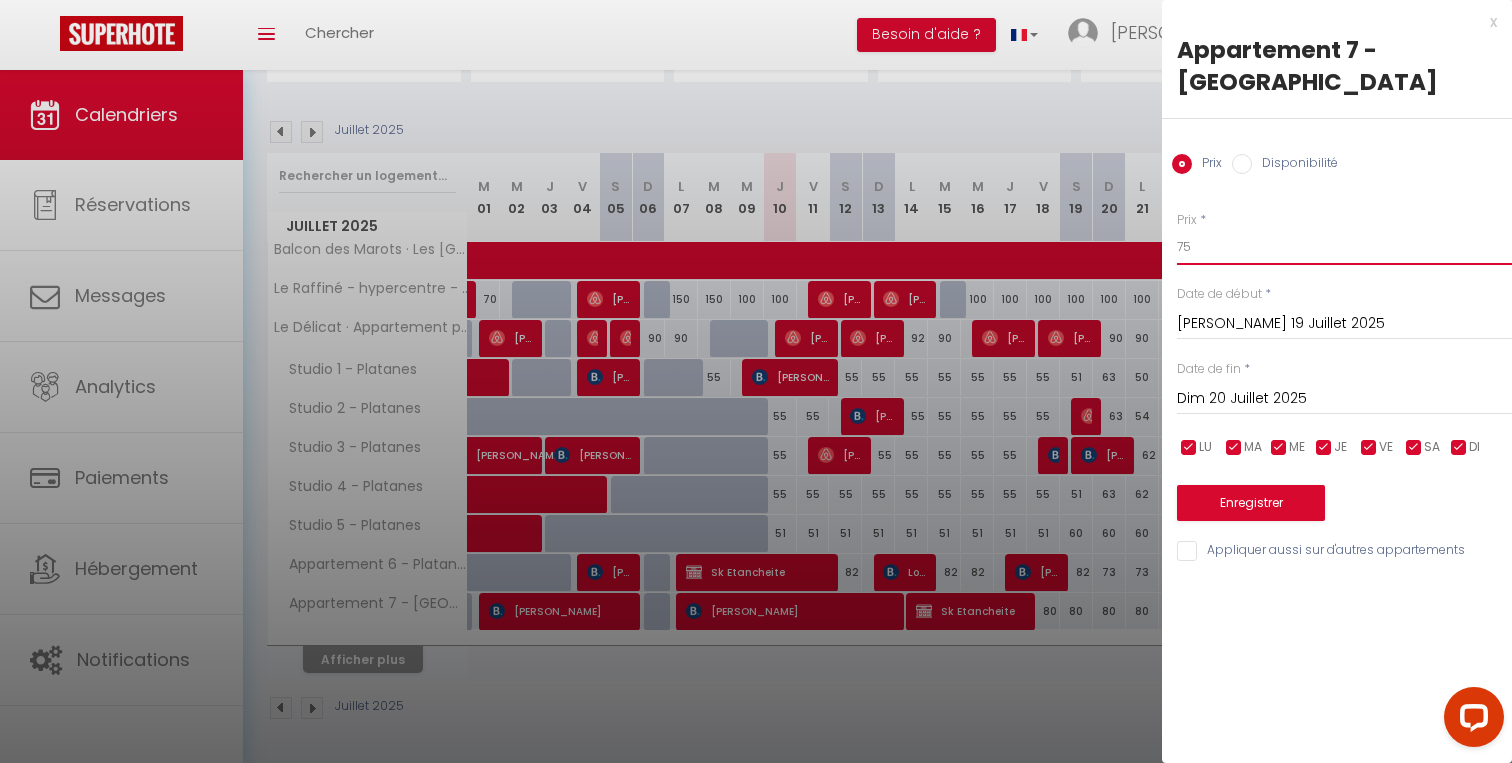 type on "75" 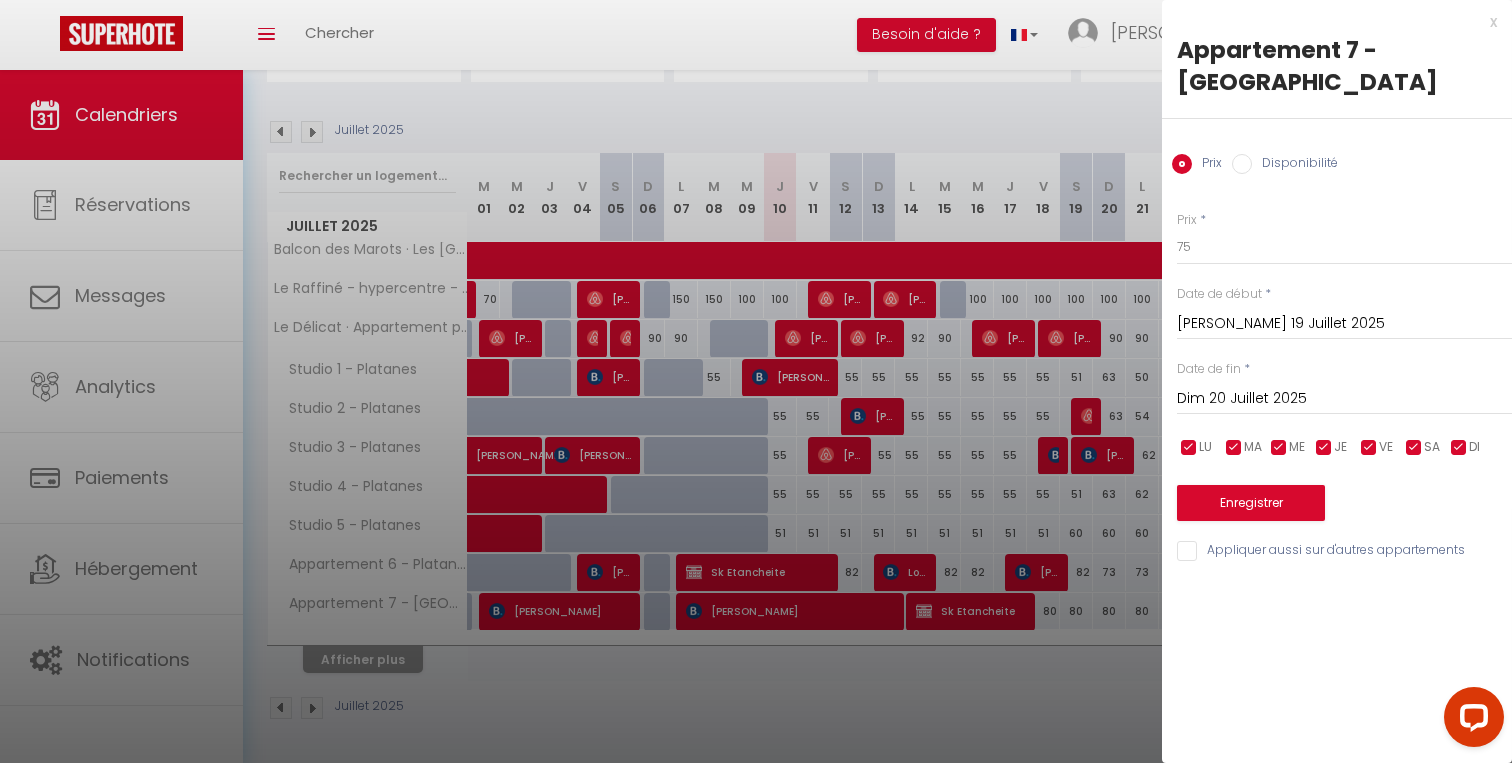 click on "Dim 20 Juillet 2025" at bounding box center [1344, 399] 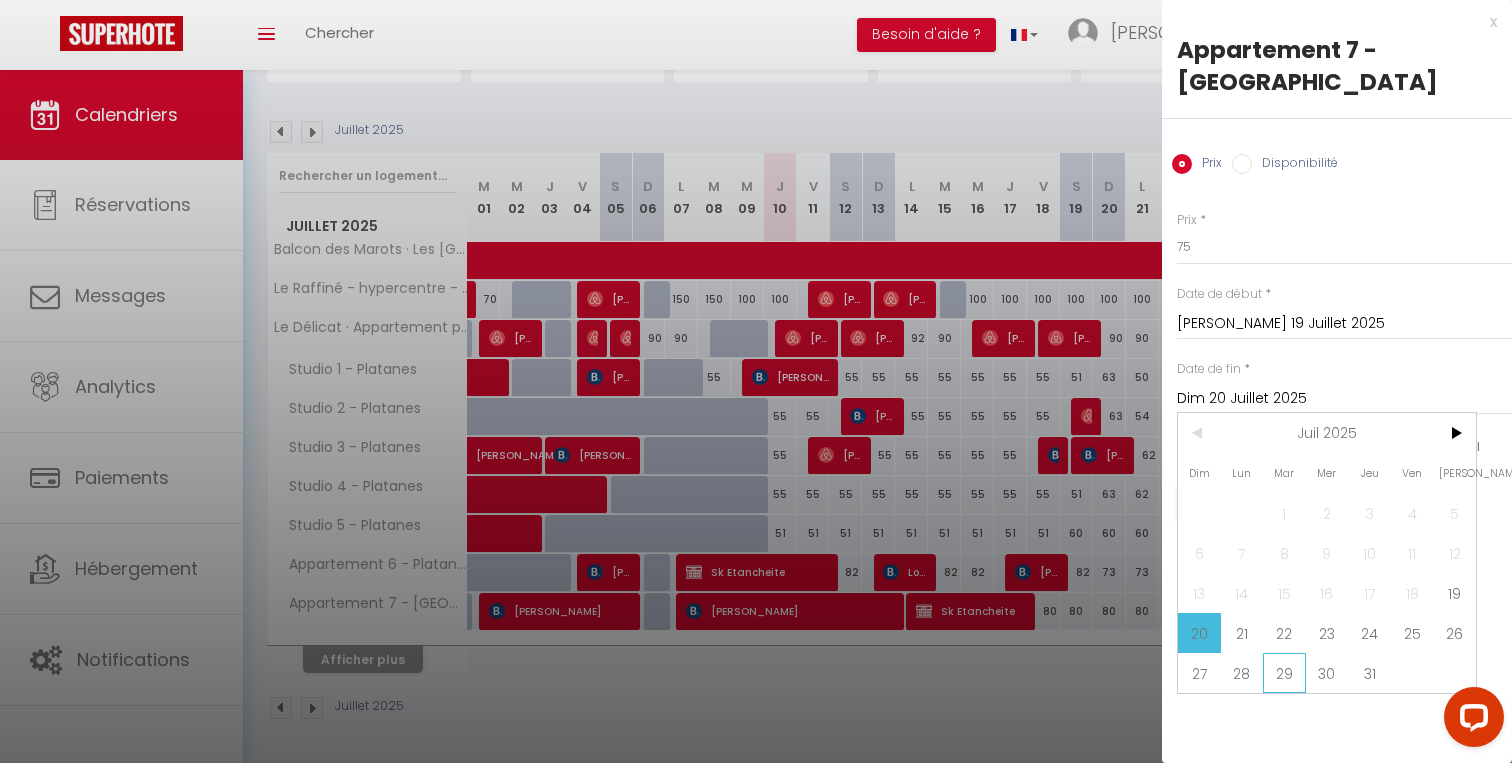 click on "29" at bounding box center [1284, 673] 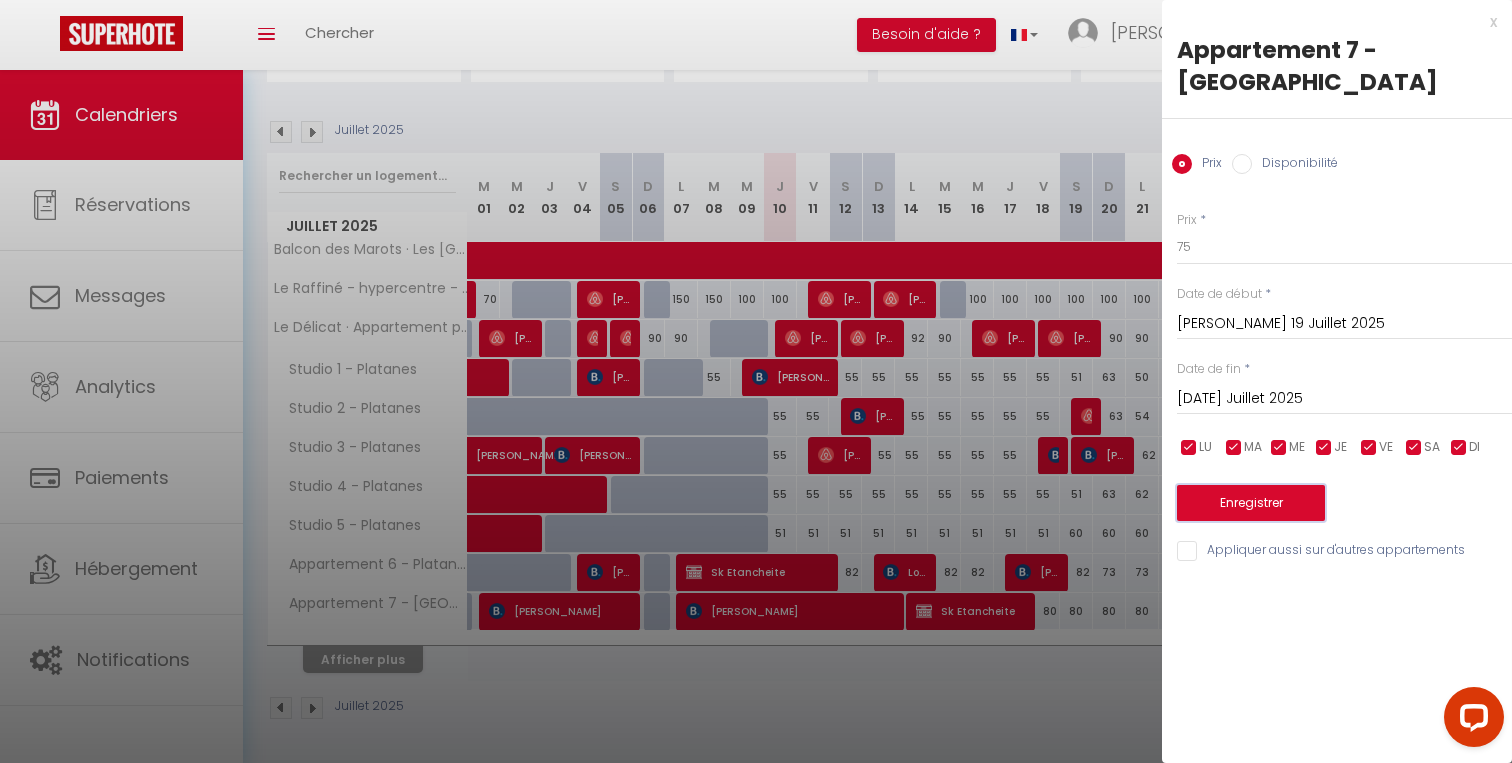 click on "Enregistrer" at bounding box center [1251, 503] 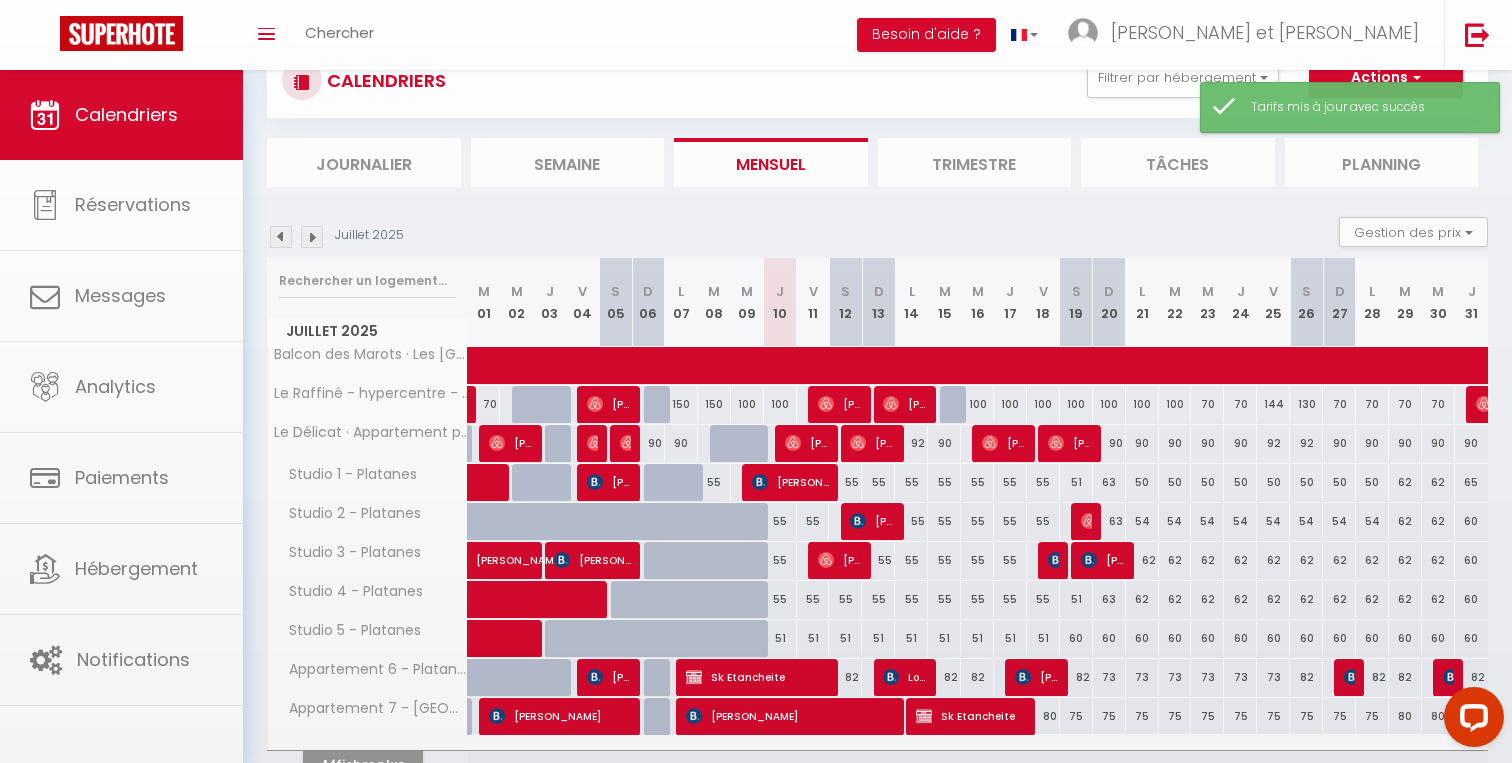 scroll, scrollTop: 175, scrollLeft: 0, axis: vertical 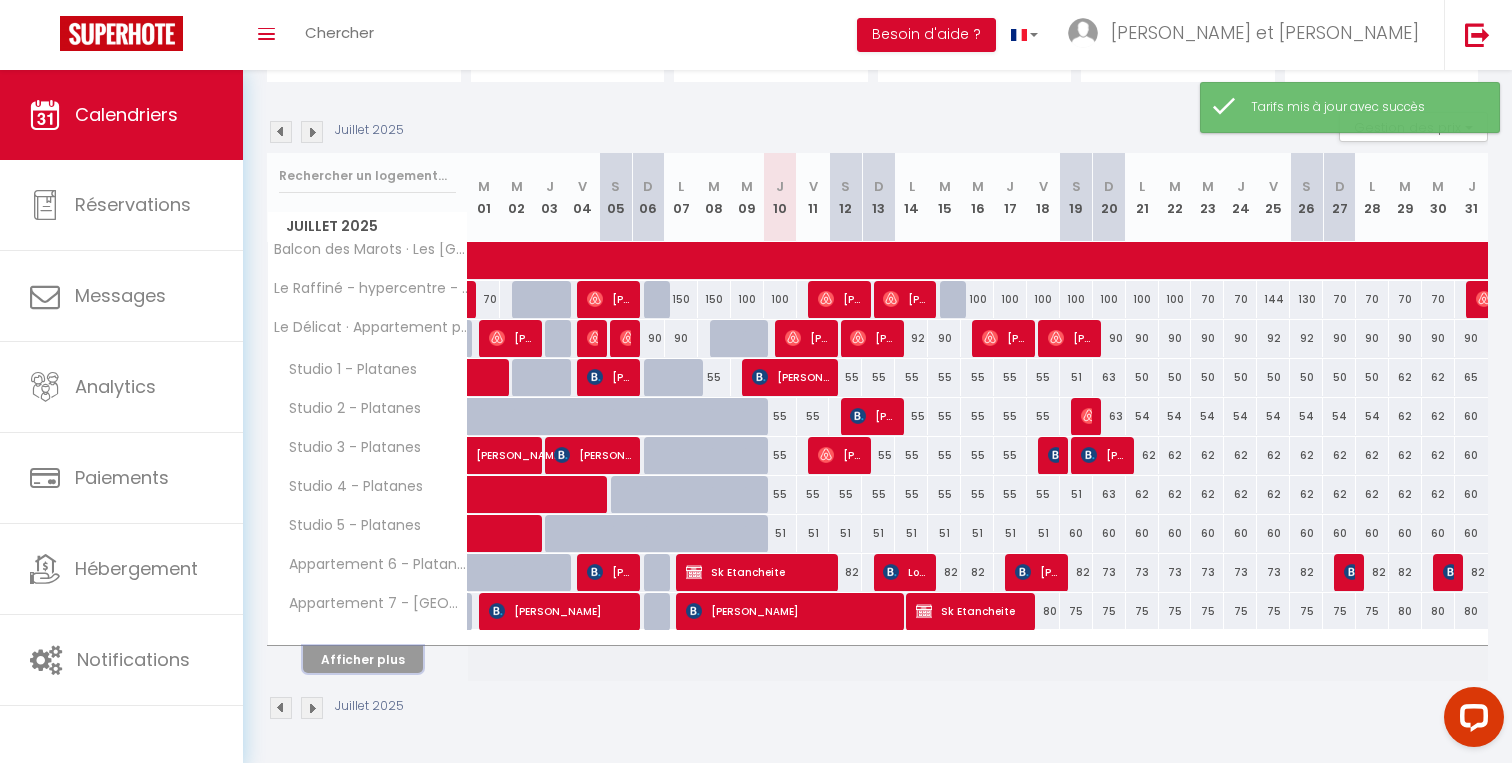 click on "Afficher plus" at bounding box center (363, 659) 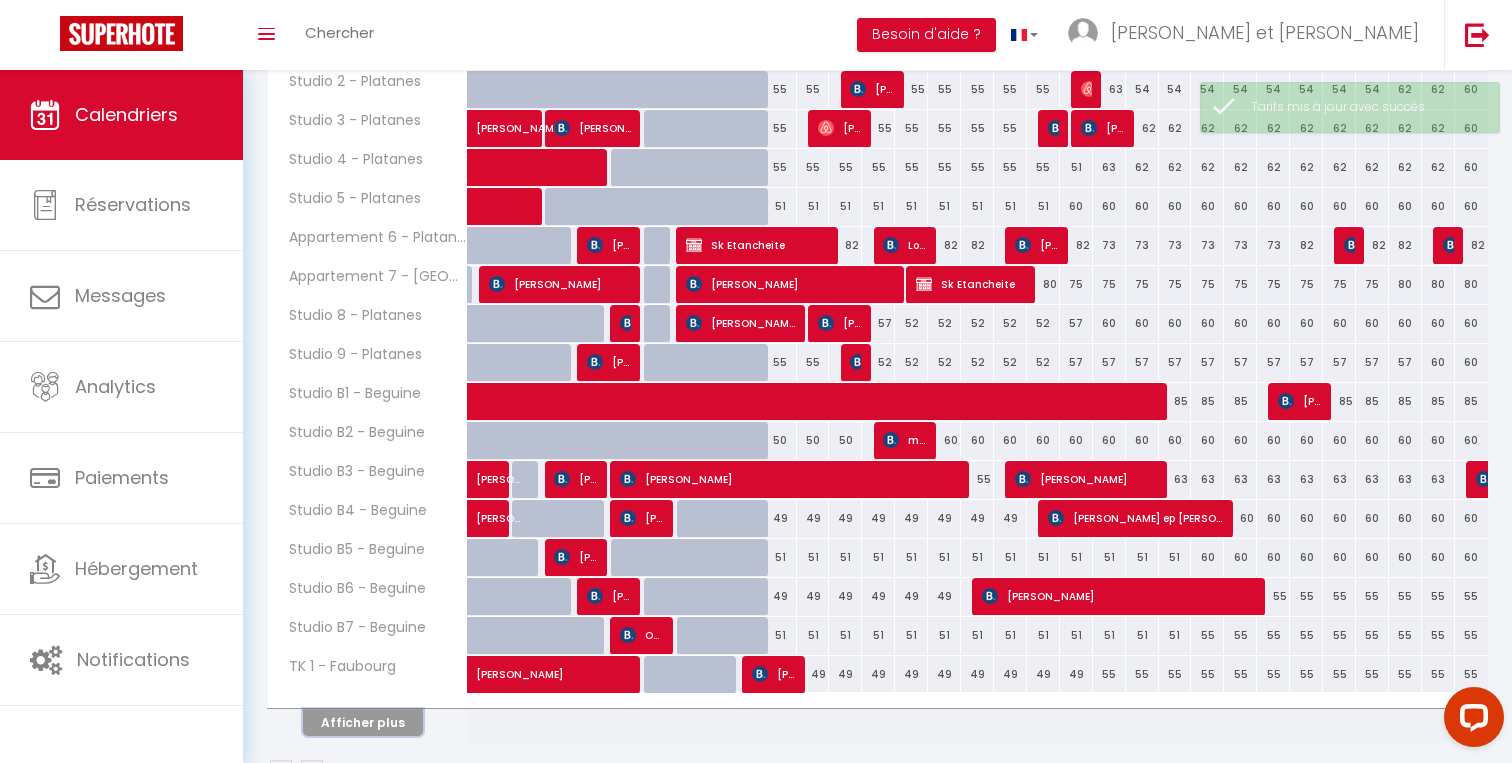 scroll, scrollTop: 494, scrollLeft: 0, axis: vertical 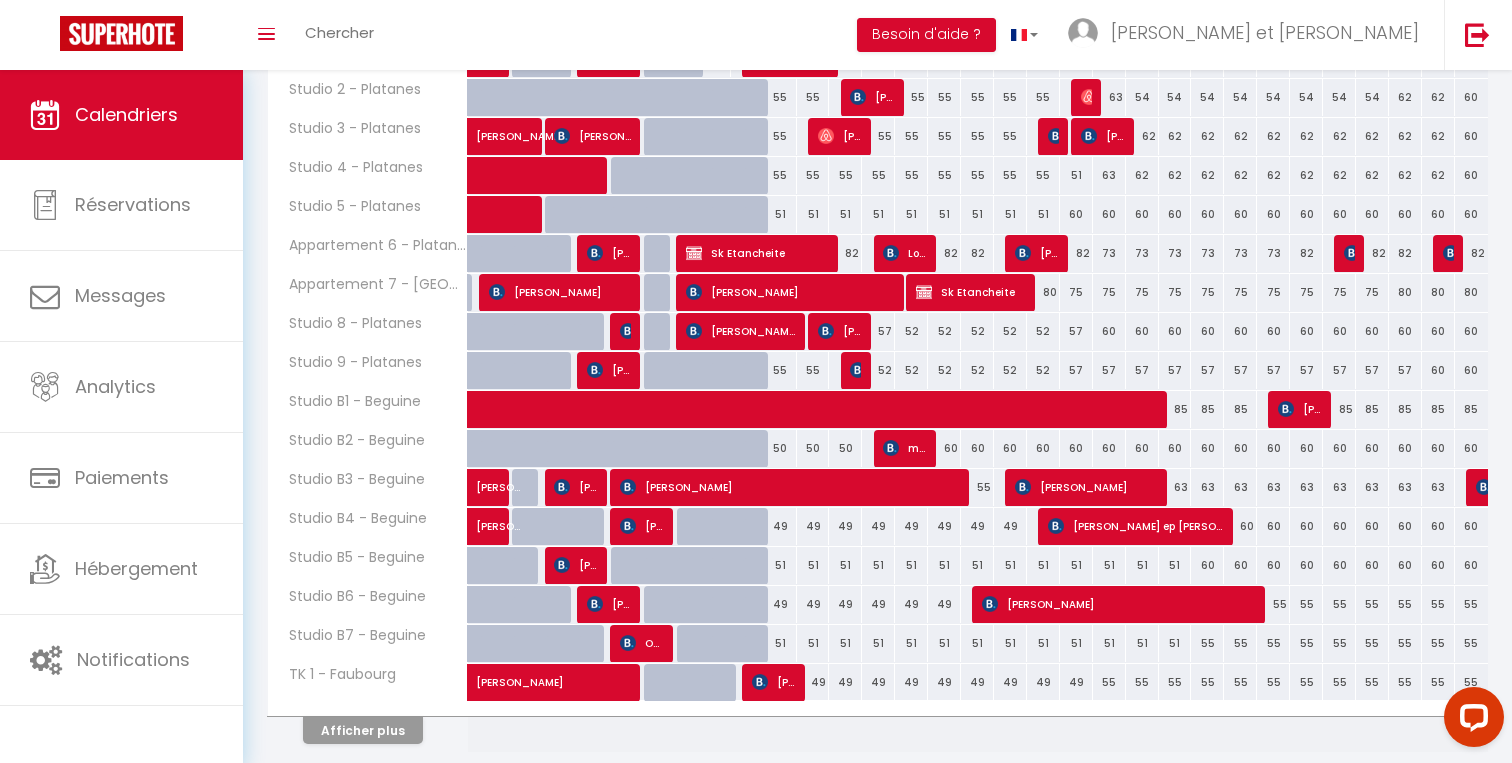 click on "57" at bounding box center (1076, 370) 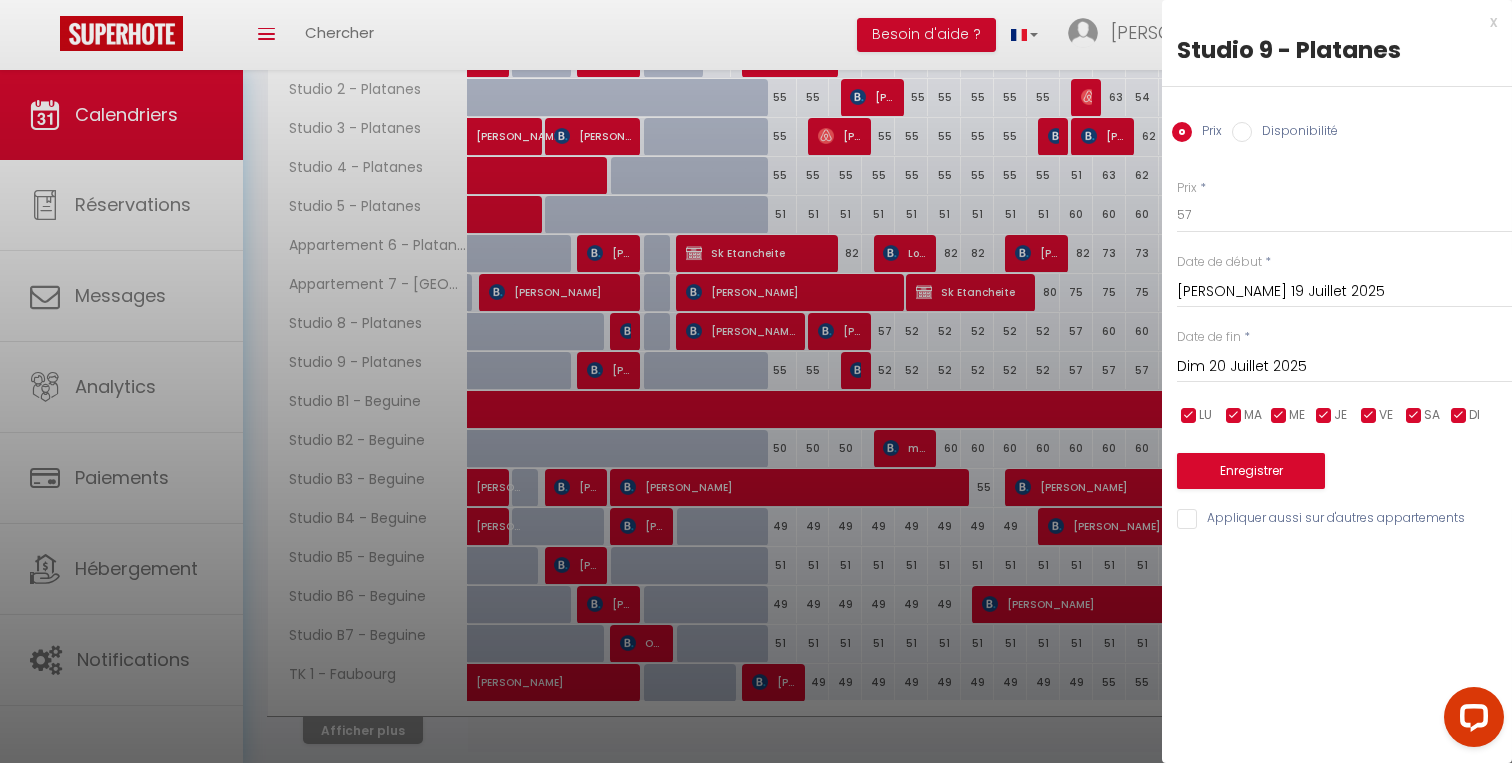 click at bounding box center (756, 381) 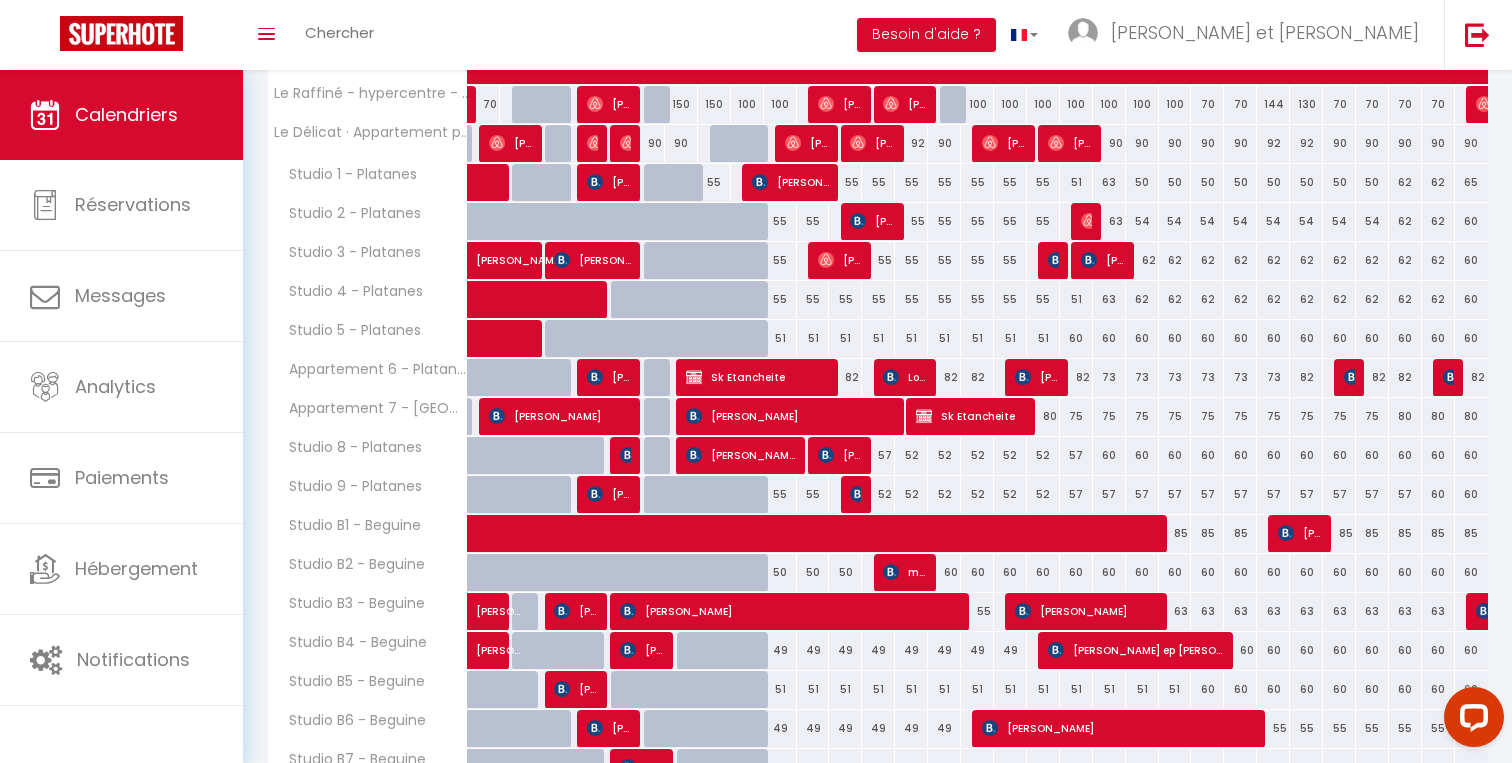 scroll, scrollTop: 387, scrollLeft: 0, axis: vertical 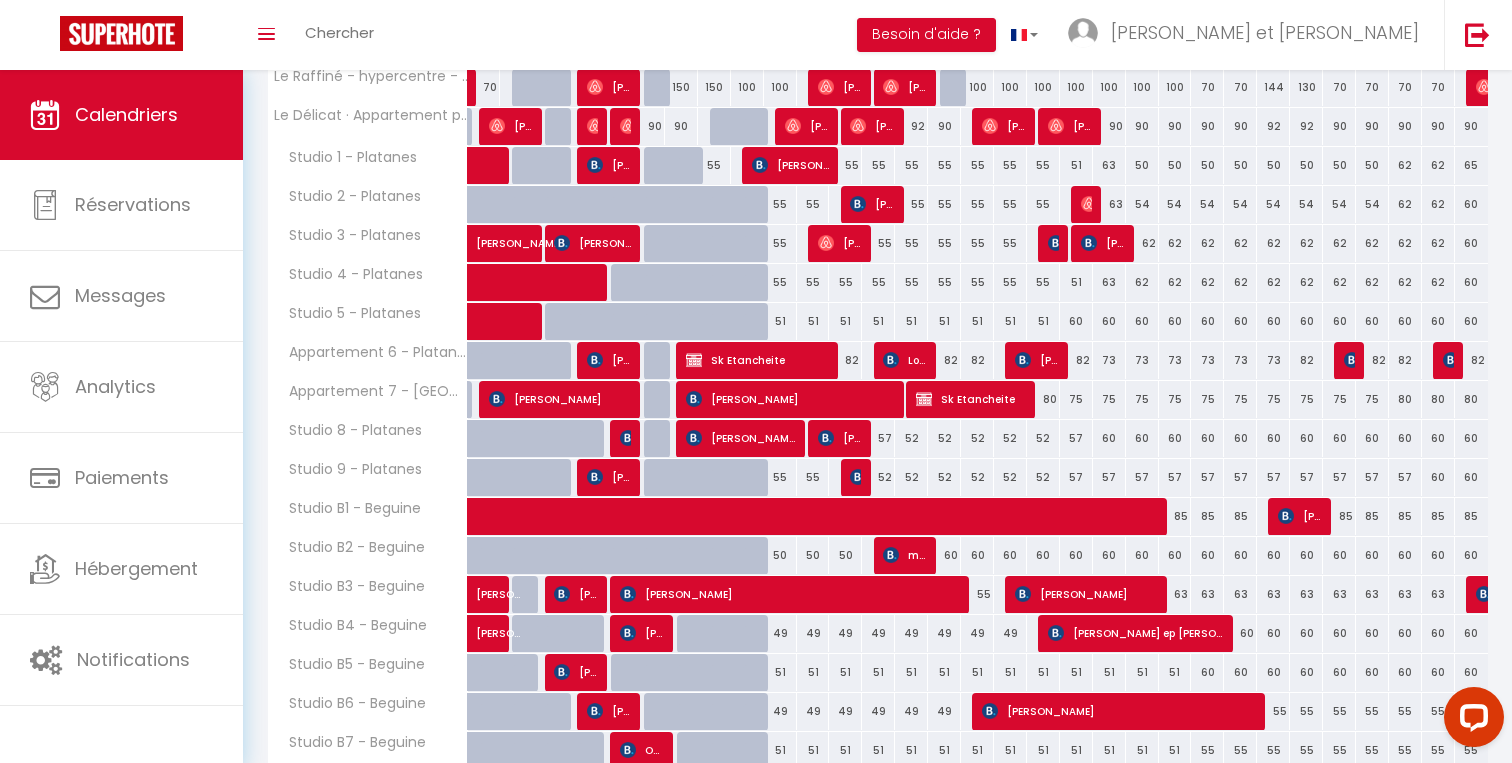 click on "57" at bounding box center [1076, 477] 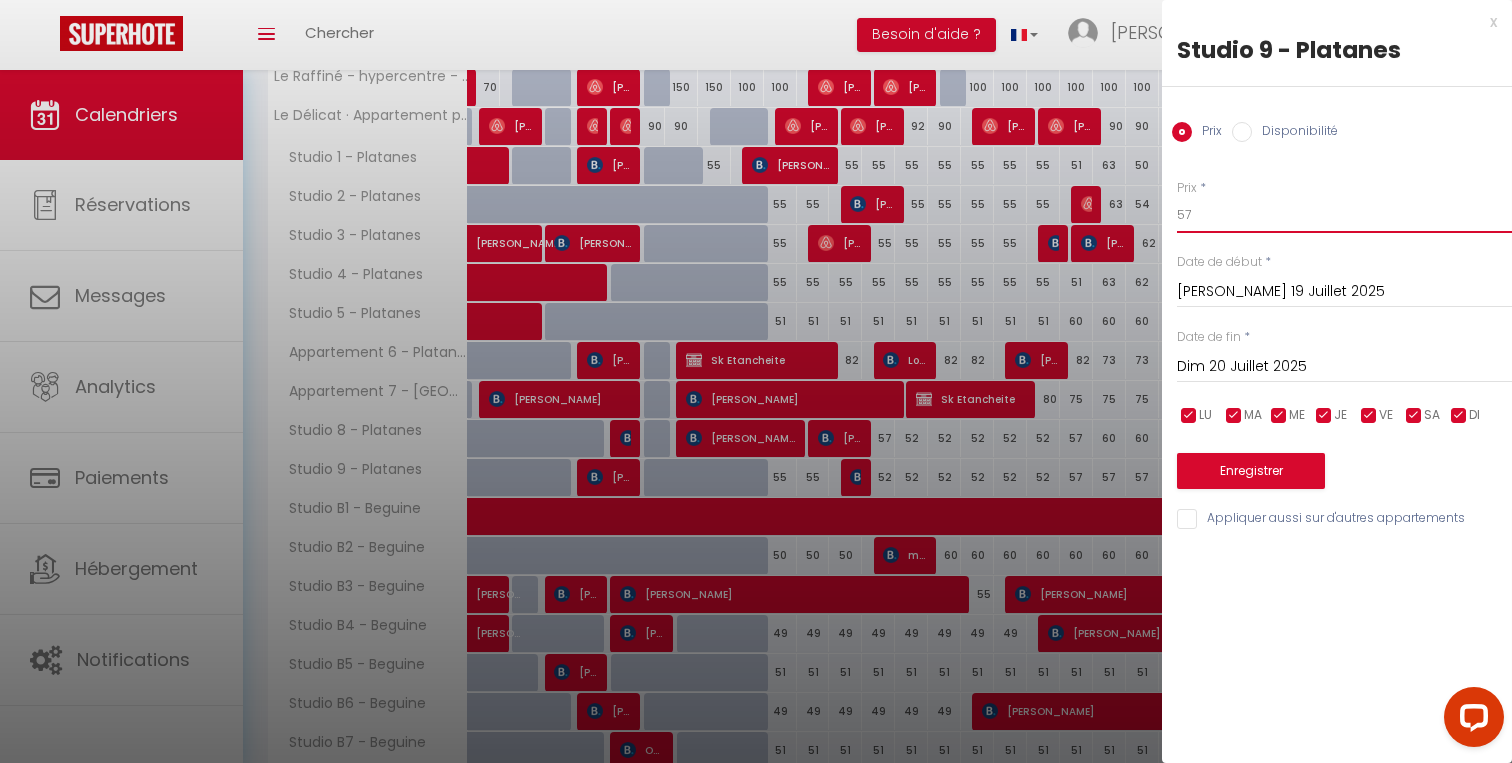 click on "57" at bounding box center [1344, 215] 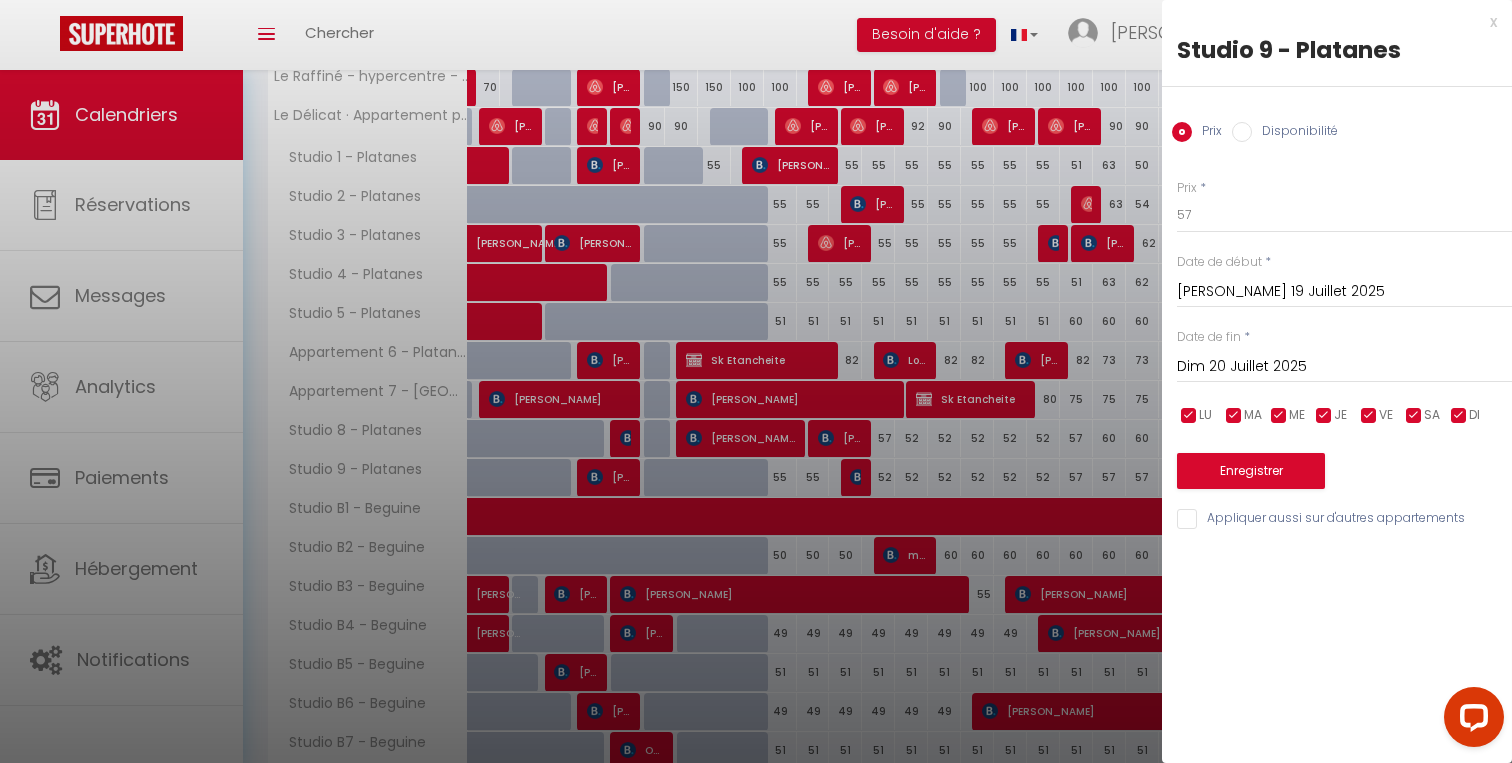 click on "Date de fin
*     Dim 20 Juillet 2025         <   Juil 2025   >   Dim Lun Mar Mer Jeu Ven Sam   1 2 3 4 5 6 7 8 9 10 11 12 13 14 15 16 17 18 19 20 21 22 23 24 25 26 27 28 29 30 31     <   2025   >   [PERSON_NAME] Mars [PERSON_NAME] Juin Juillet Août Septembre Octobre Novembre Décembre     <   [DATE] - [DATE]   >   2020 2021 2022 2023 2024 2025 2026 2027 2028 2029" at bounding box center [1344, 355] 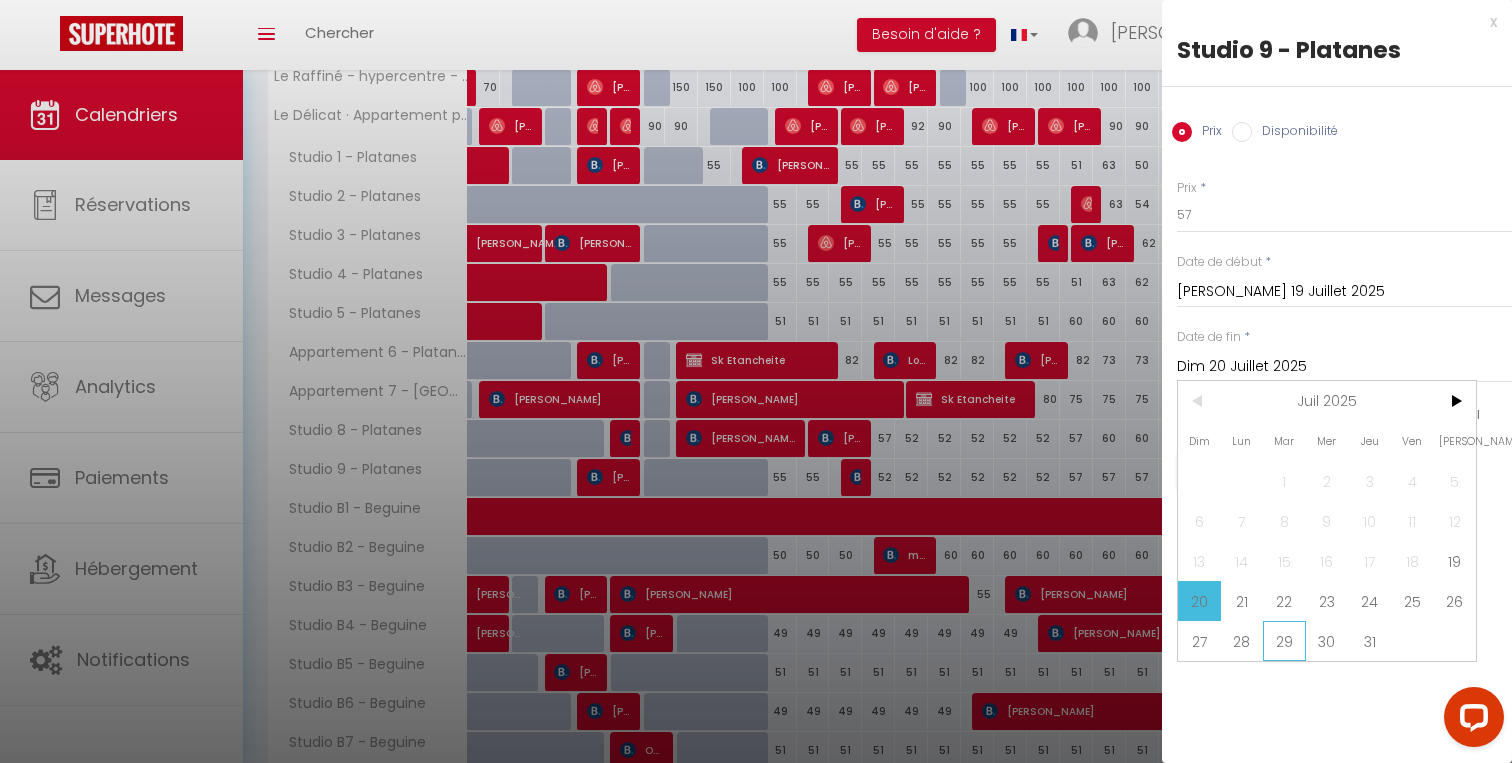 click on "29" at bounding box center (1284, 641) 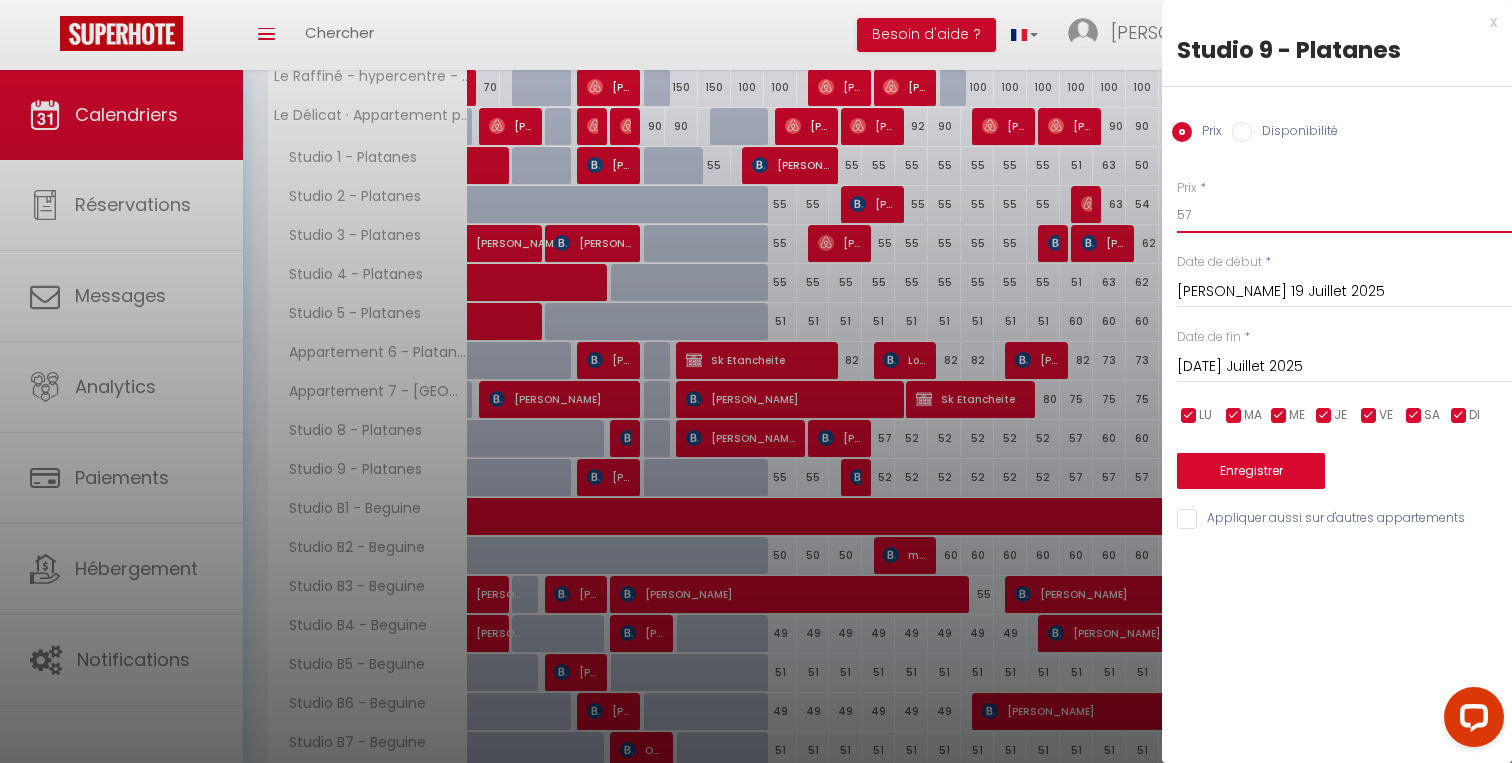 click on "57" at bounding box center [1344, 215] 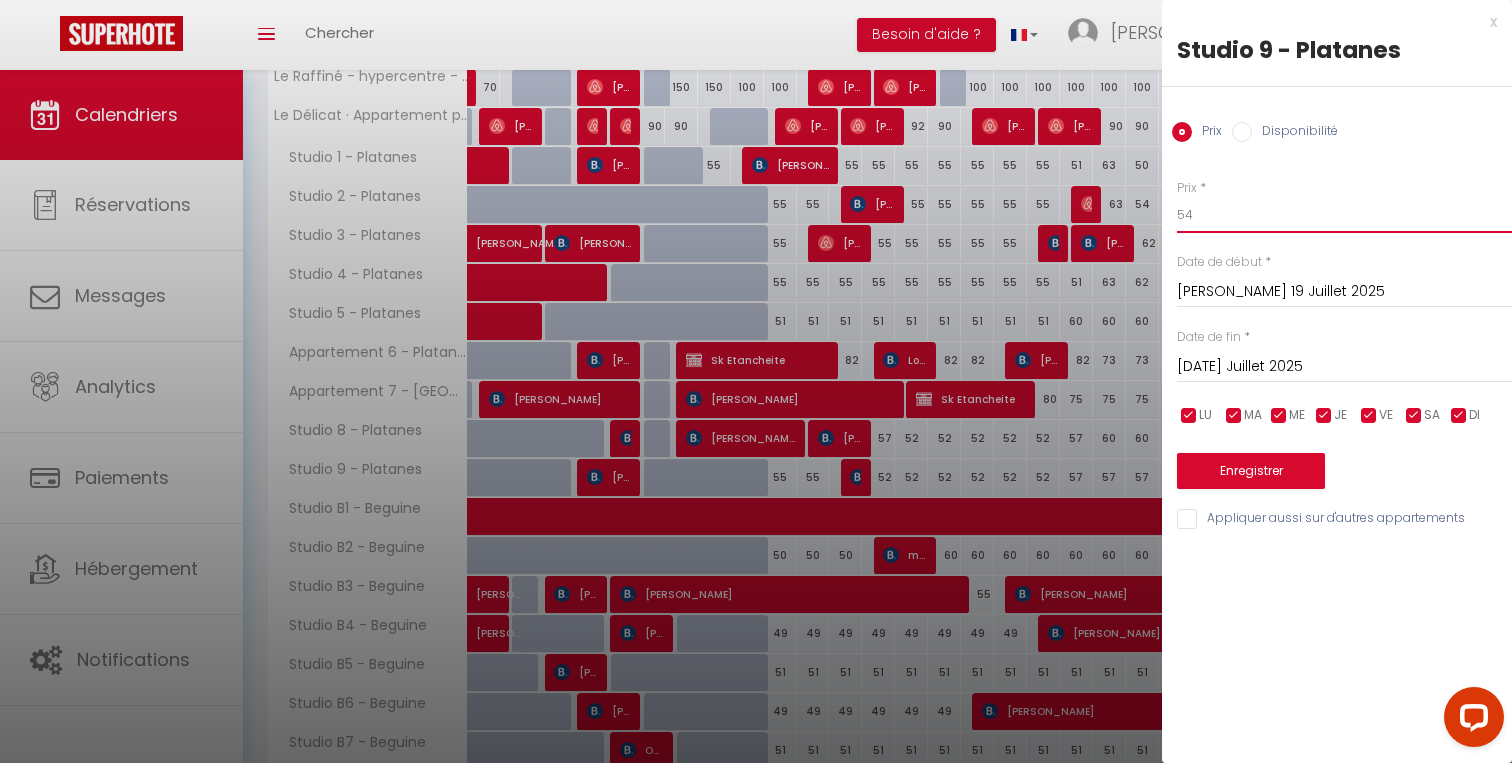 type on "54" 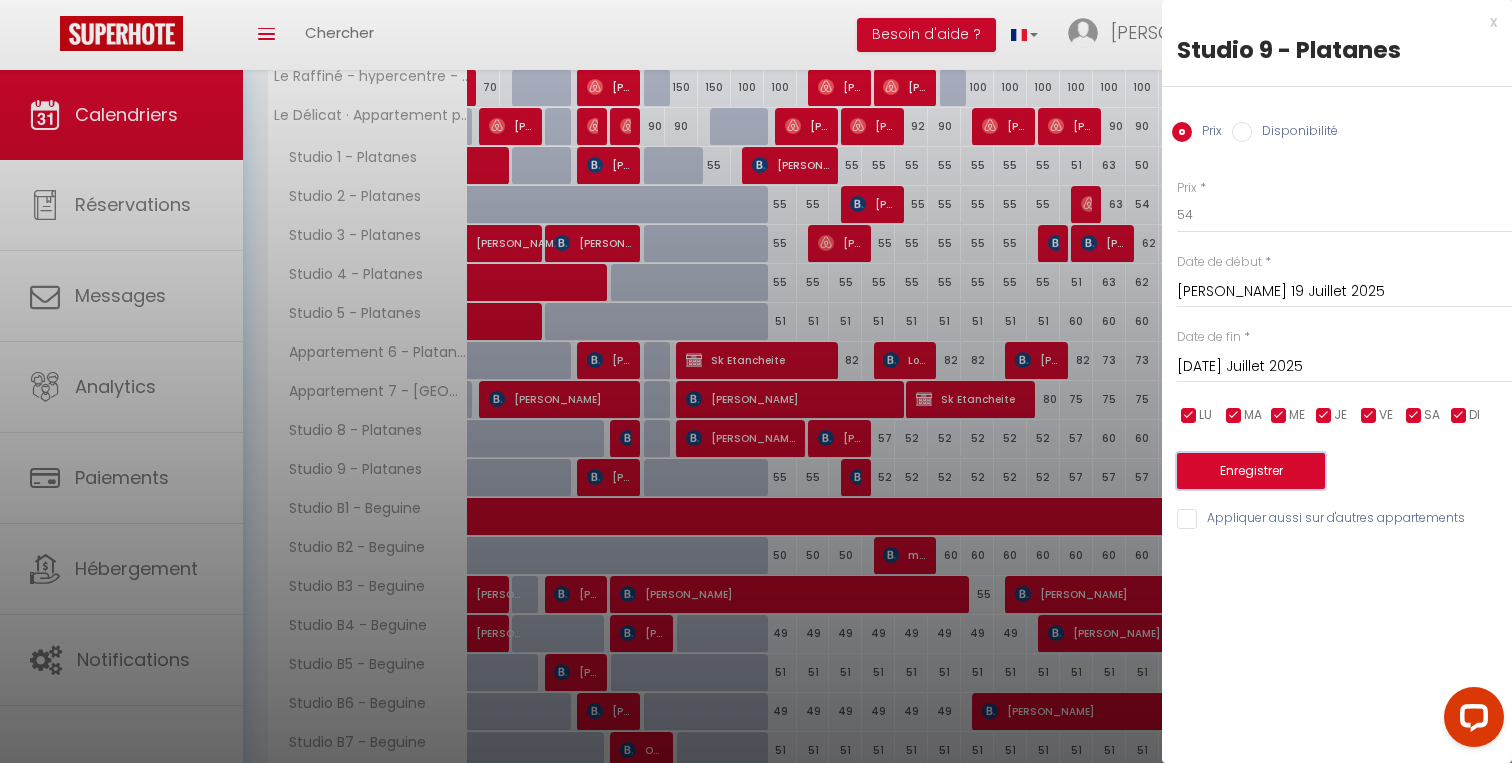 click on "Enregistrer" at bounding box center (1251, 471) 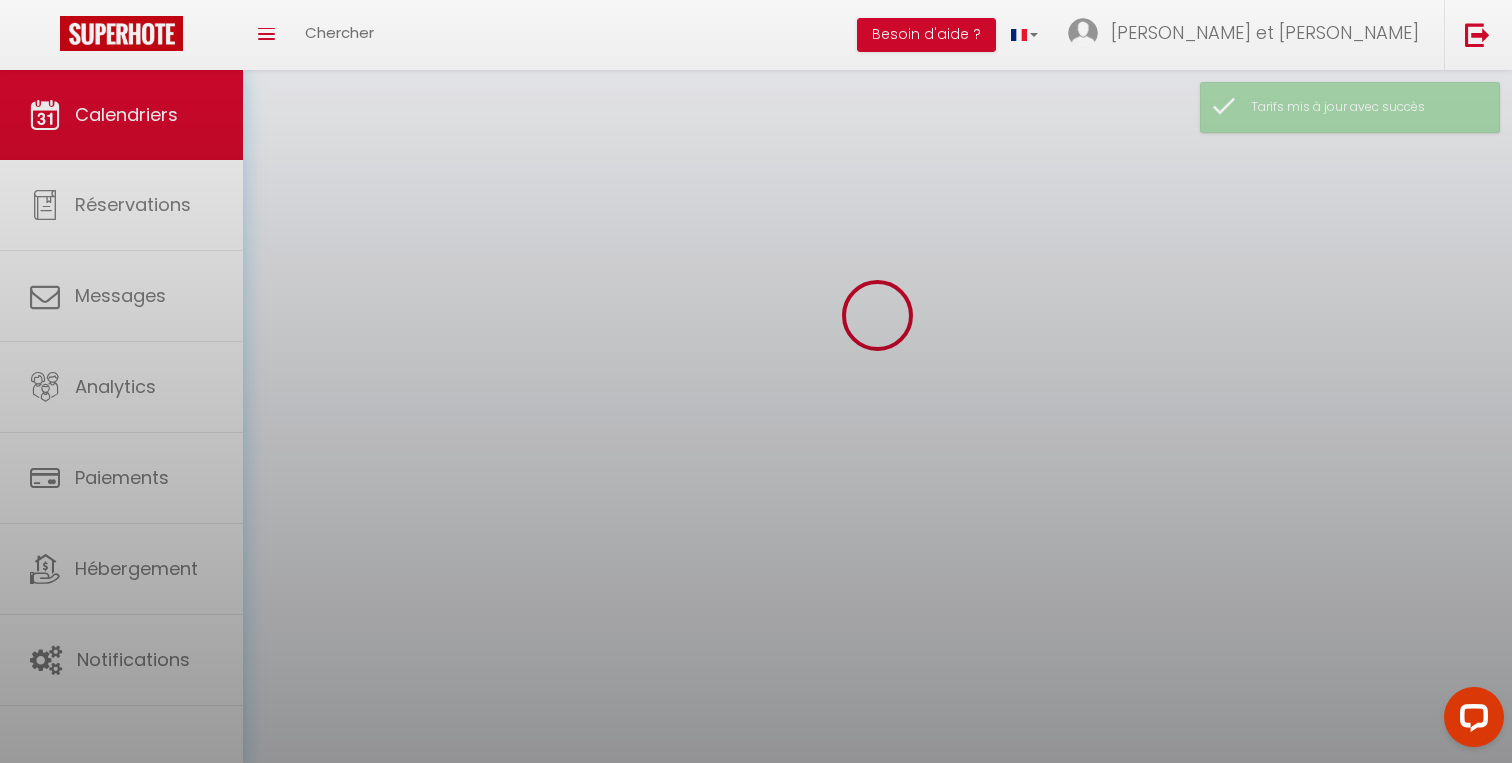 scroll, scrollTop: 175, scrollLeft: 0, axis: vertical 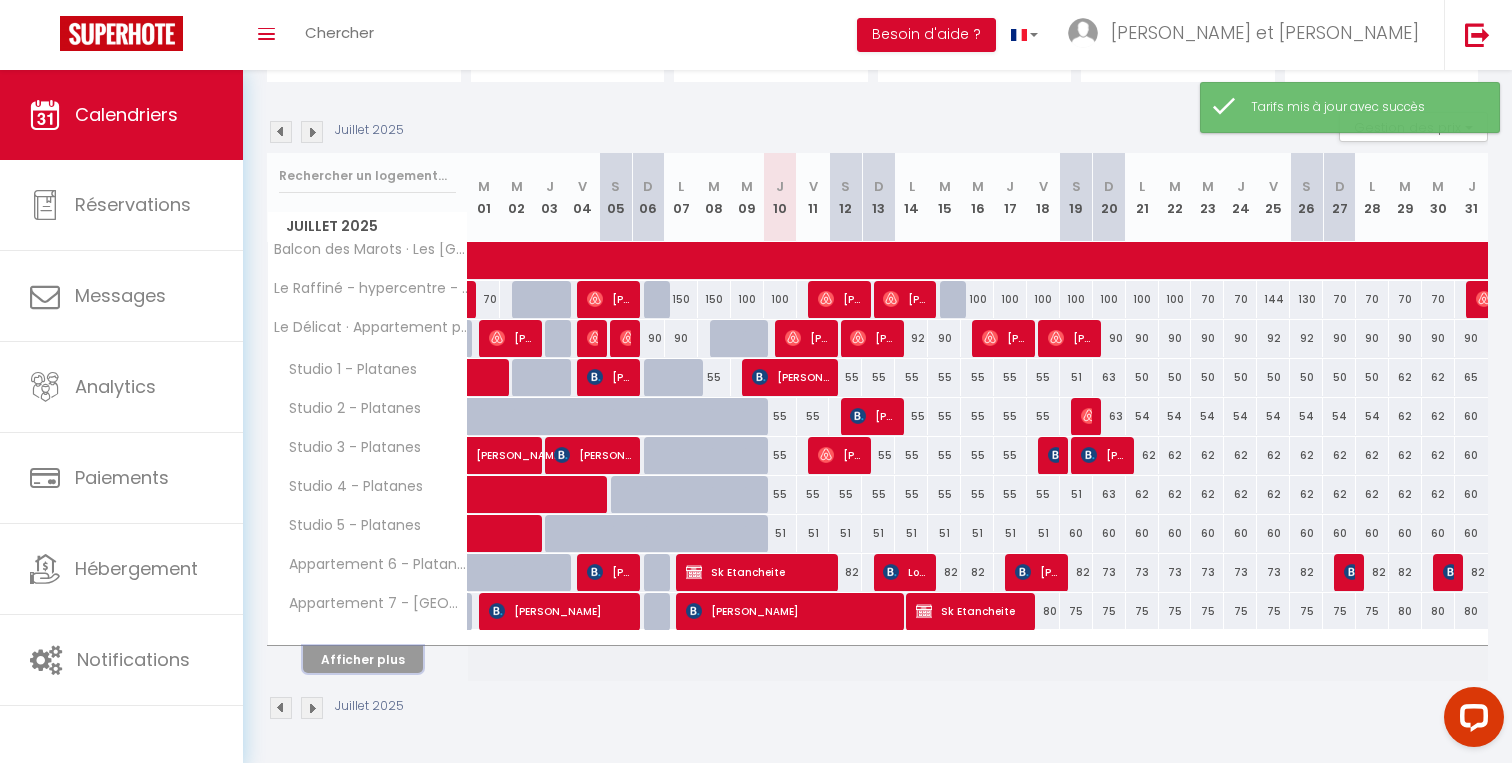 click on "Afficher plus" at bounding box center (363, 659) 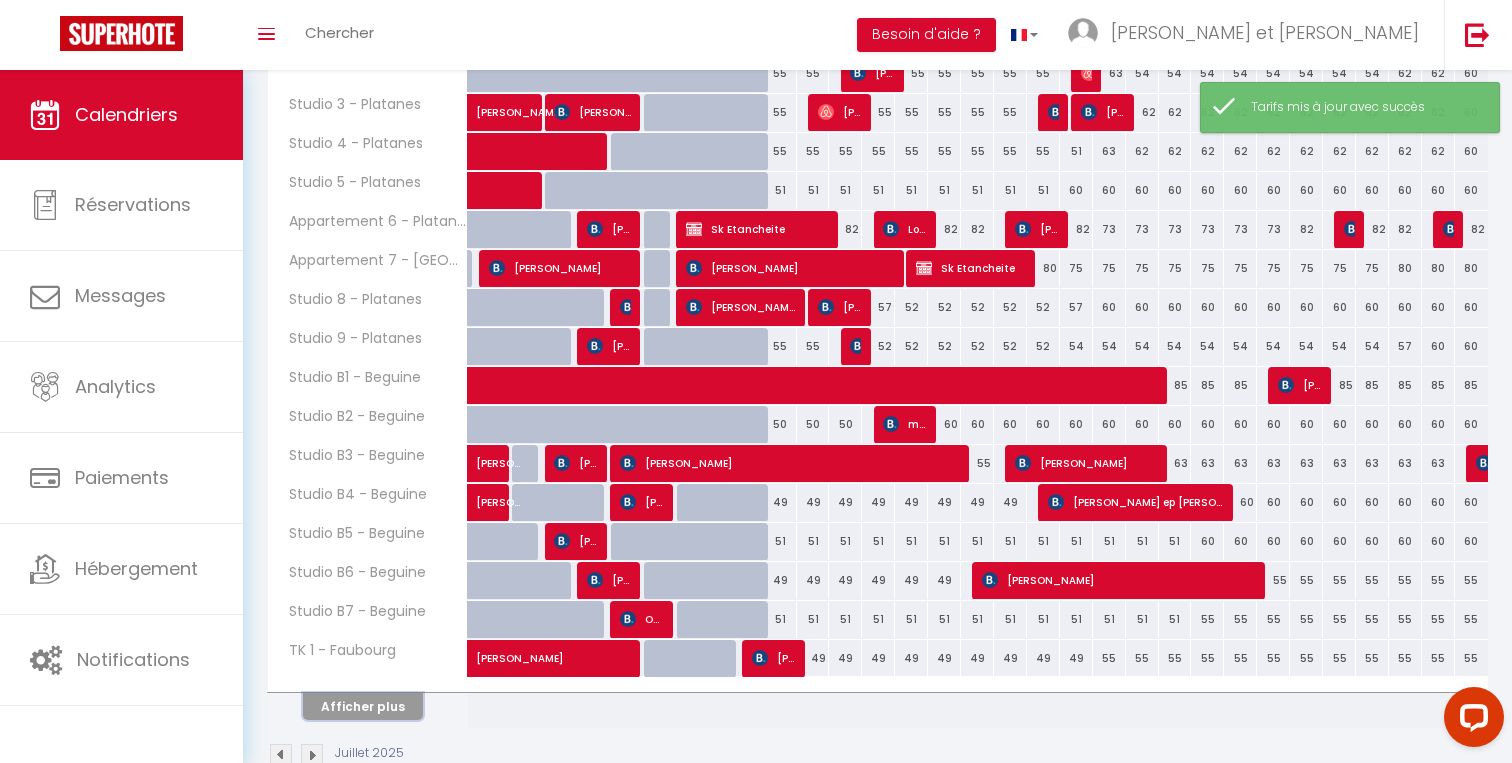 scroll, scrollTop: 512, scrollLeft: 0, axis: vertical 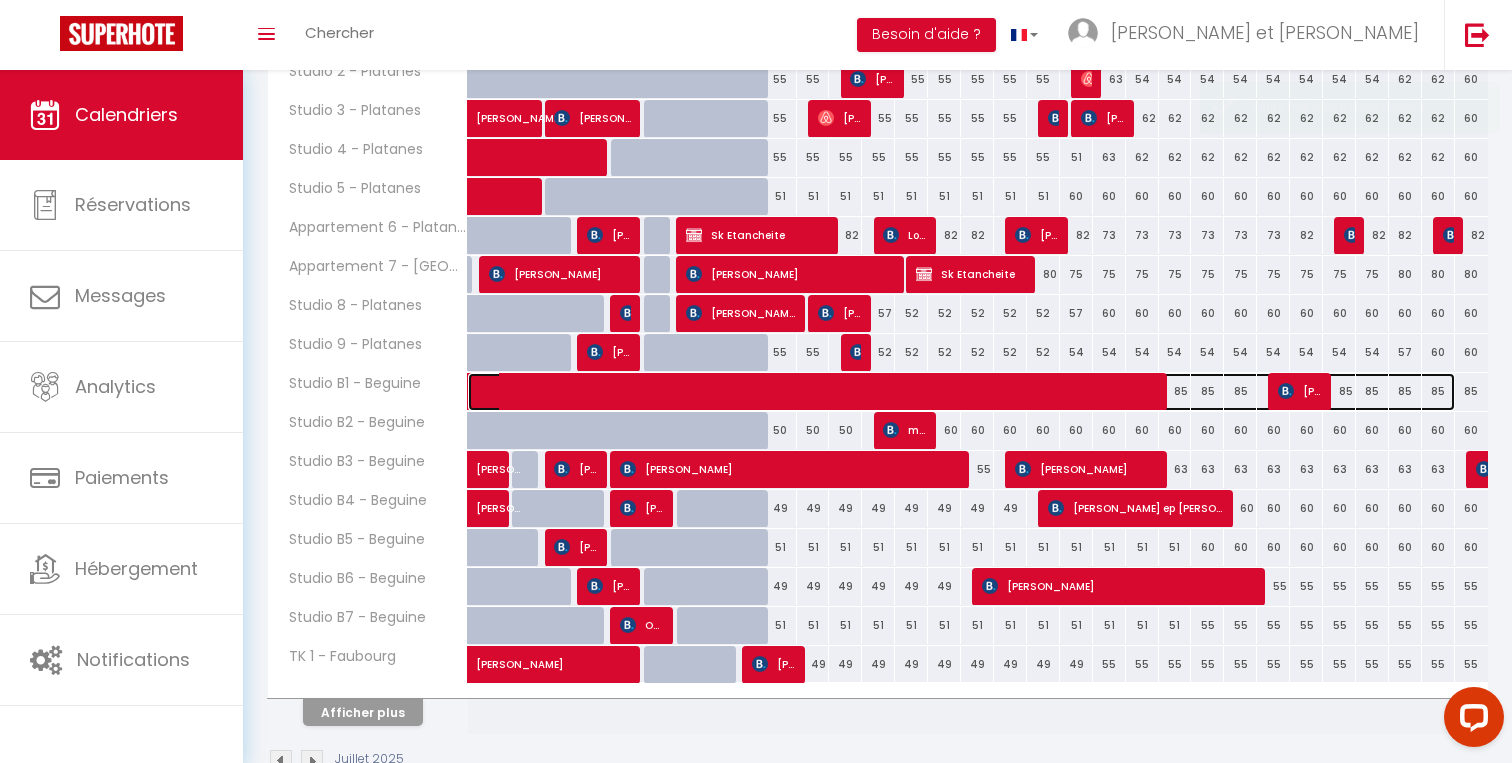 click at bounding box center (972, 392) 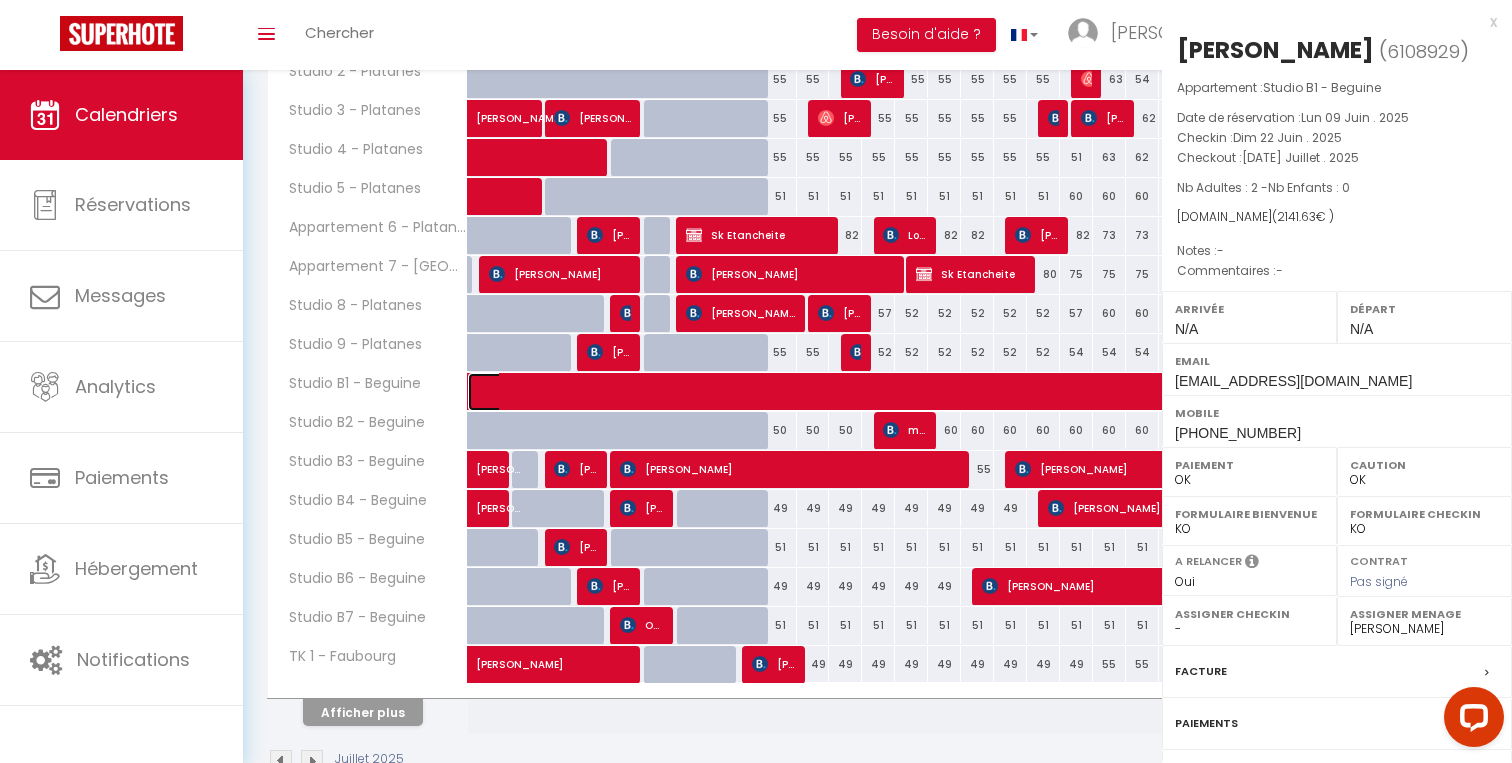 select on "KO" 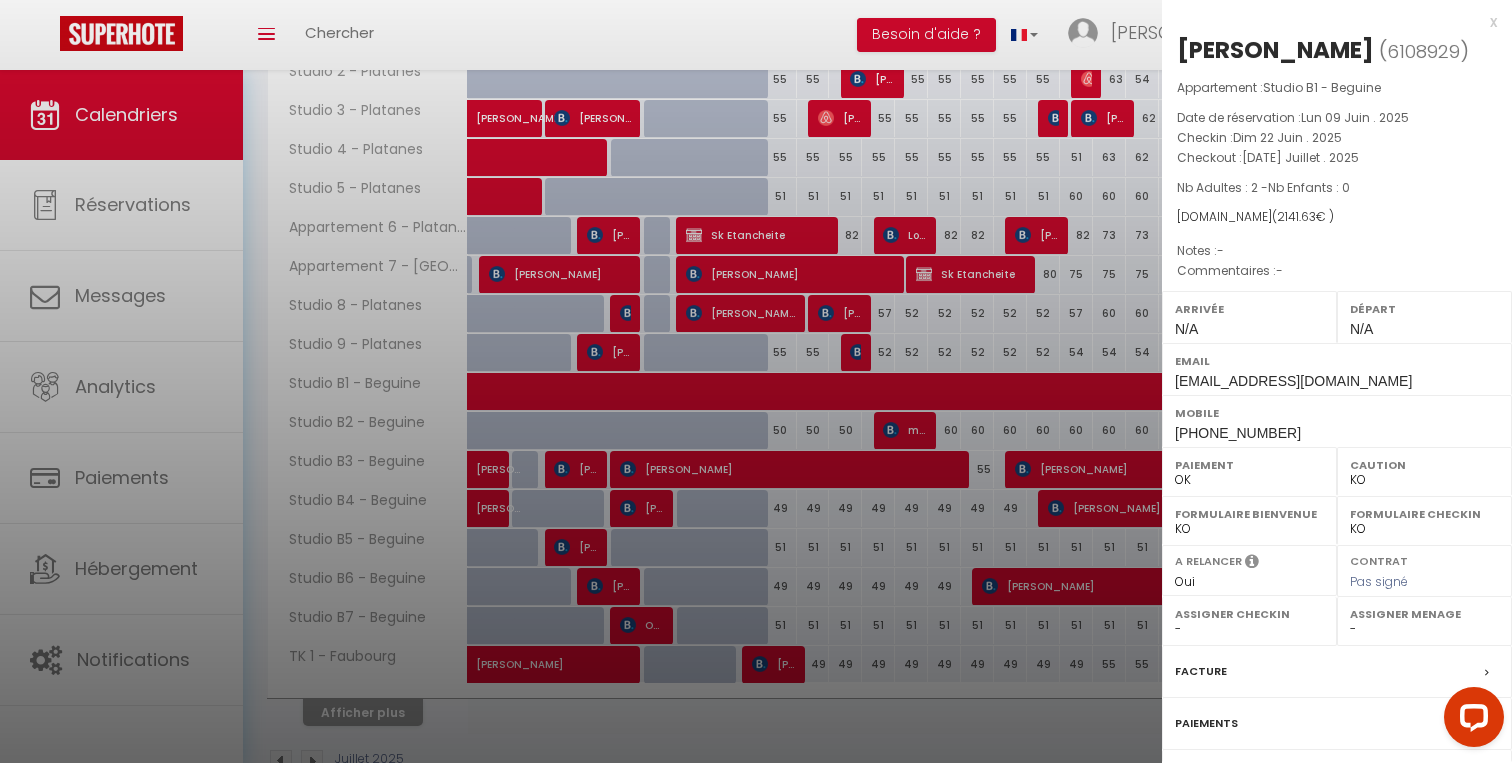 click at bounding box center (756, 381) 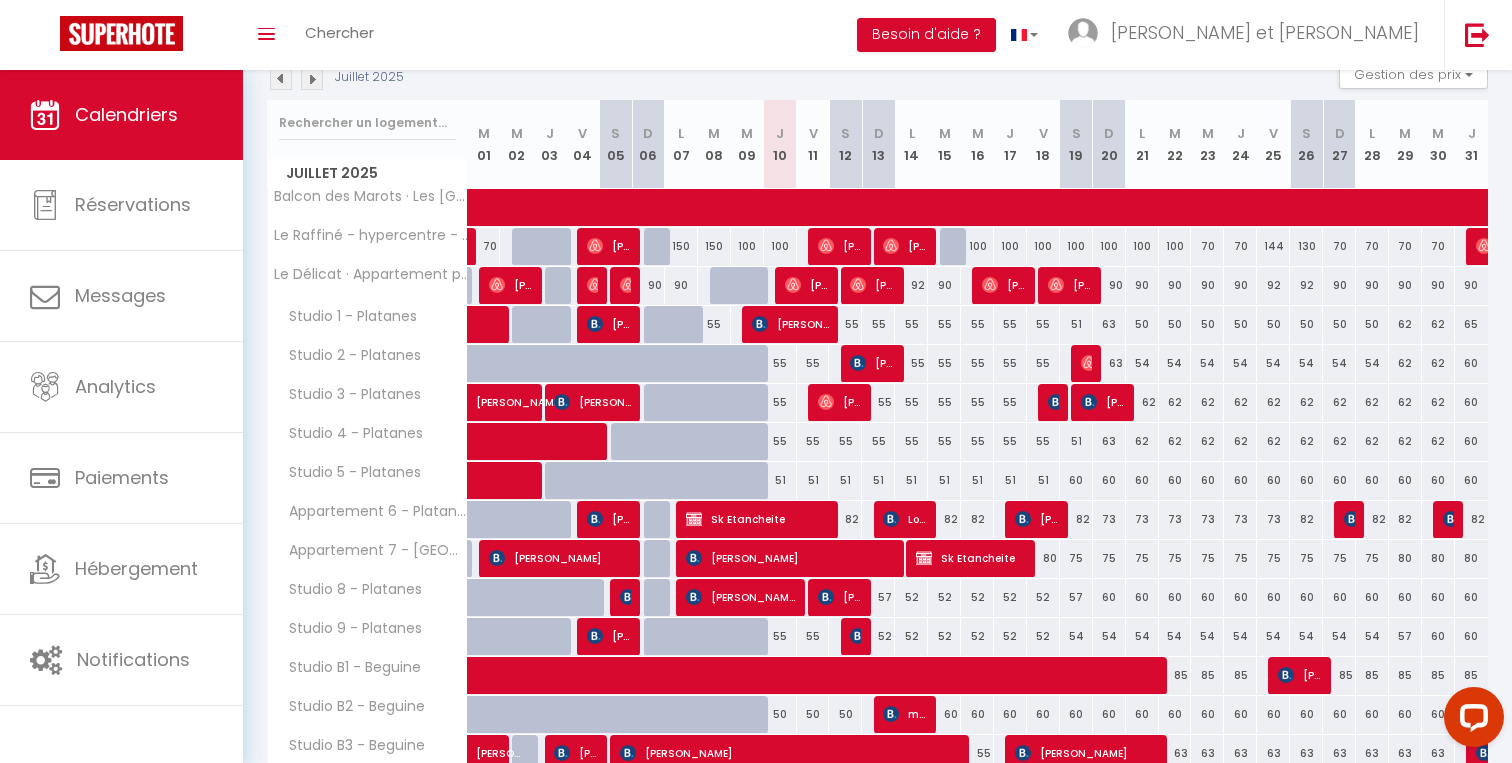 scroll, scrollTop: 248, scrollLeft: 0, axis: vertical 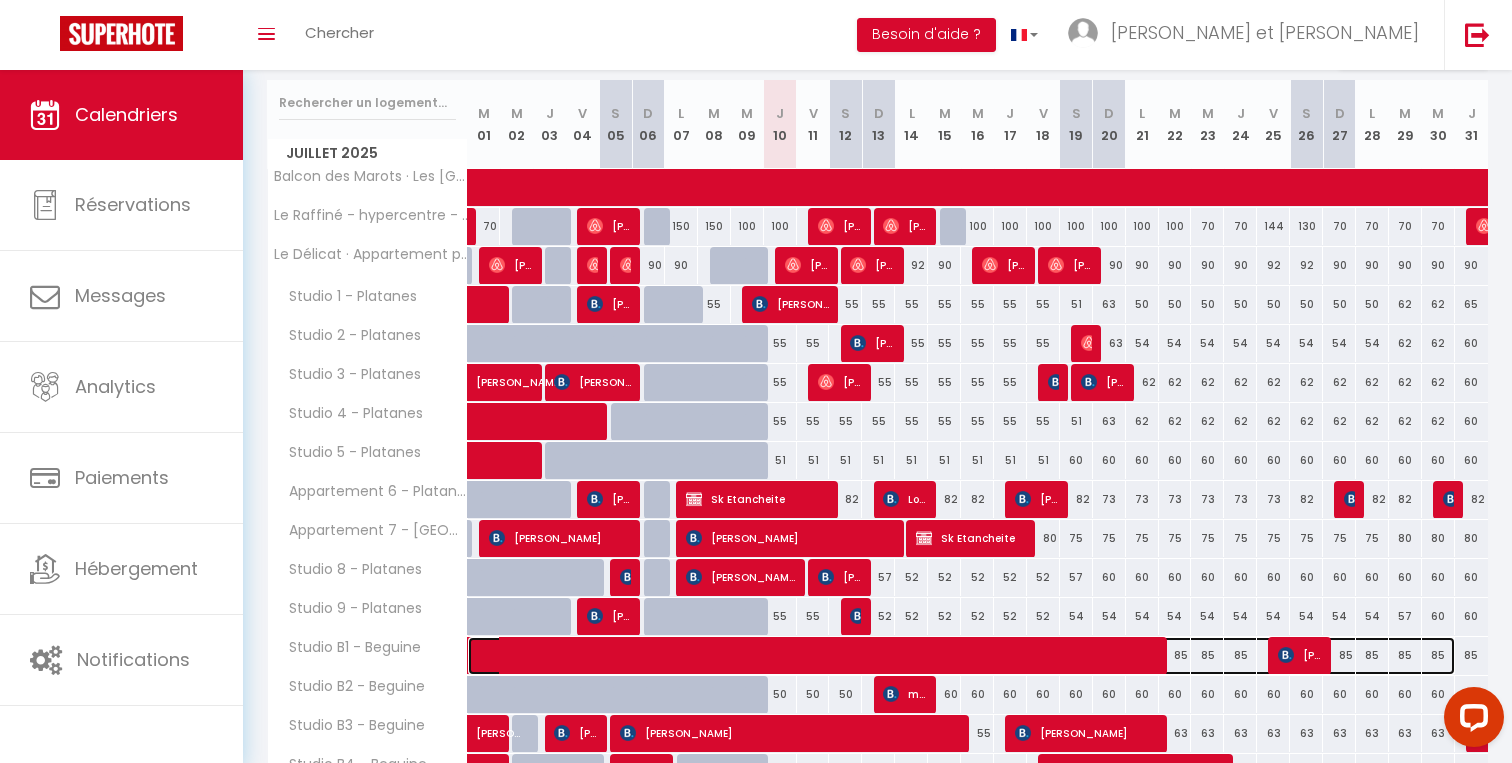 click at bounding box center (972, 656) 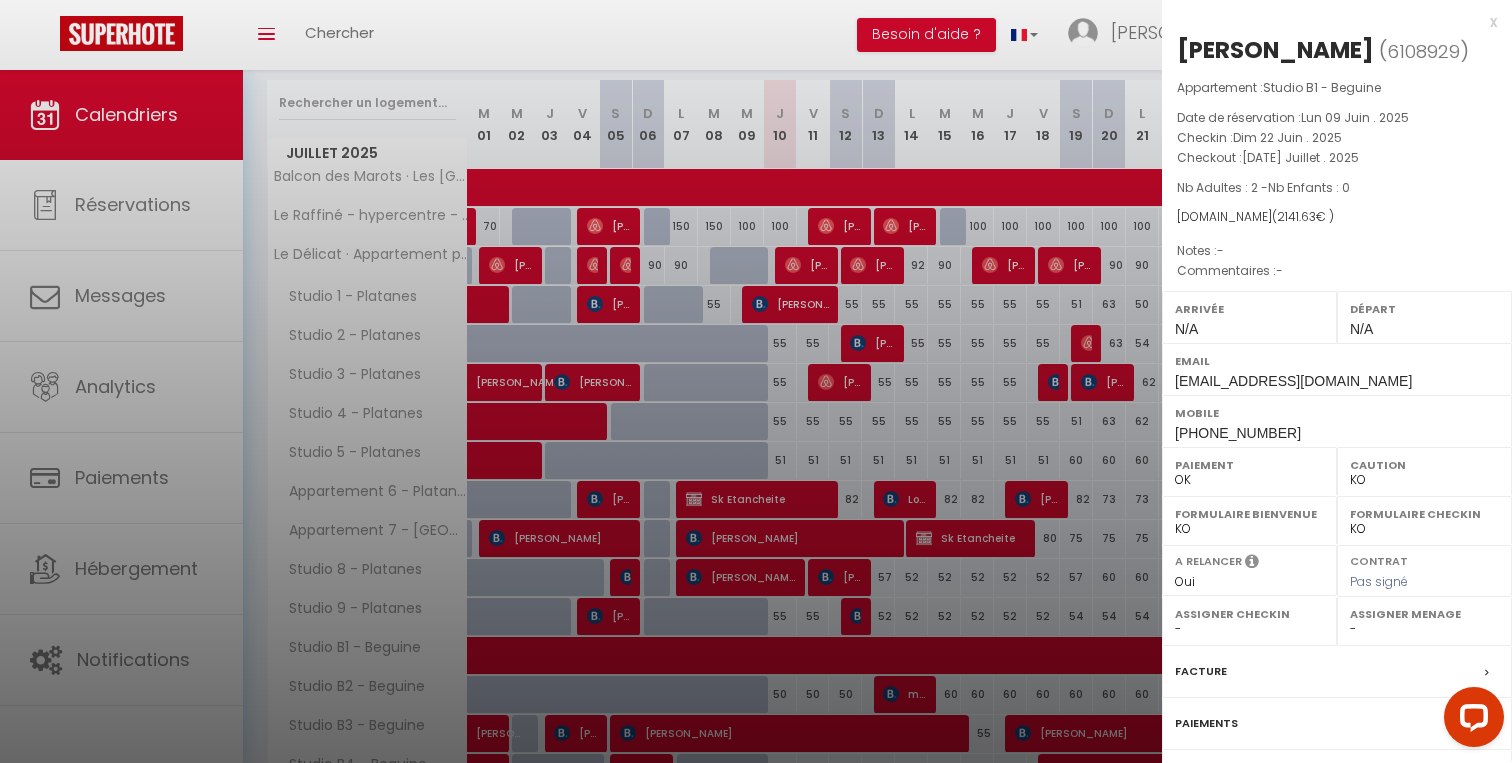 click at bounding box center [756, 381] 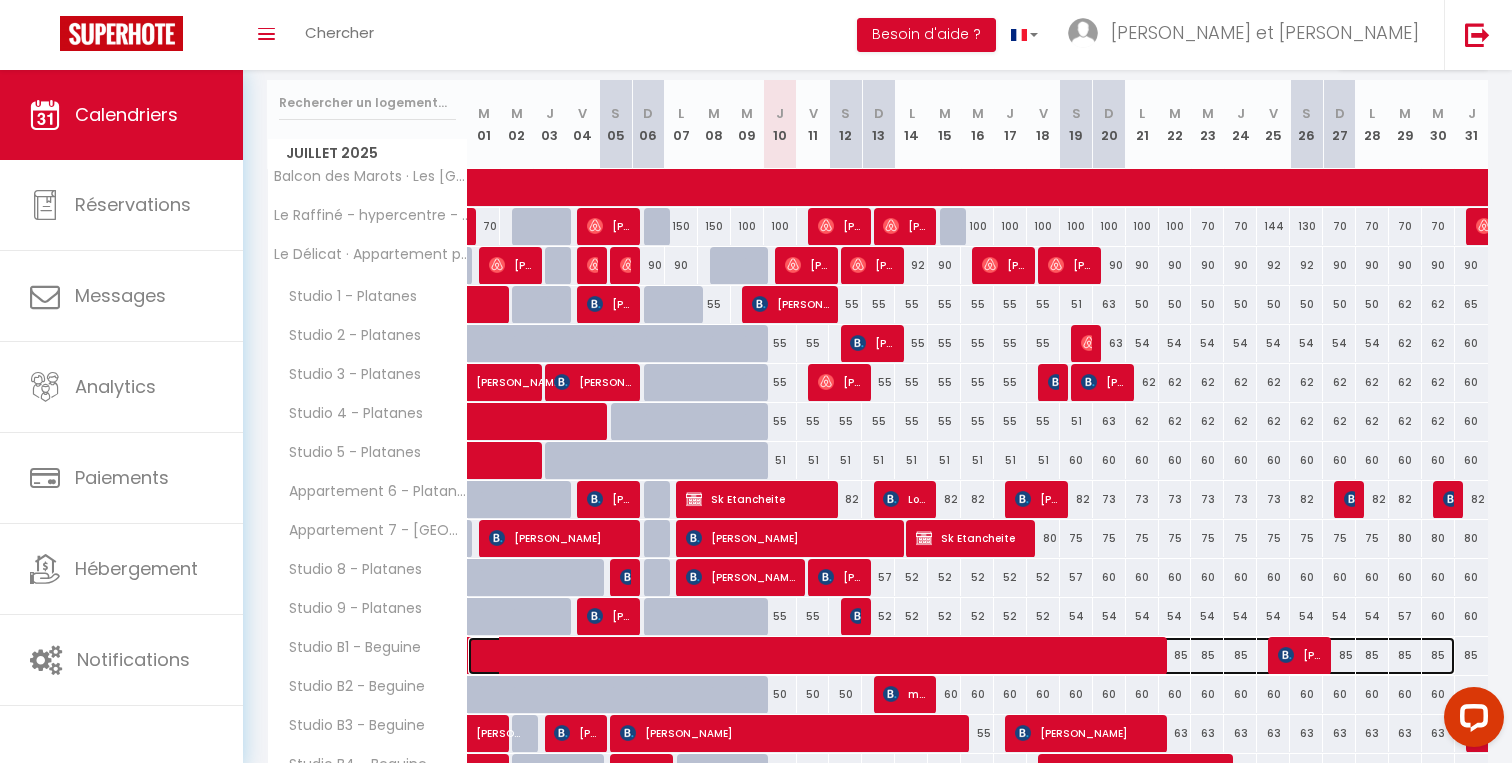 click at bounding box center (972, 656) 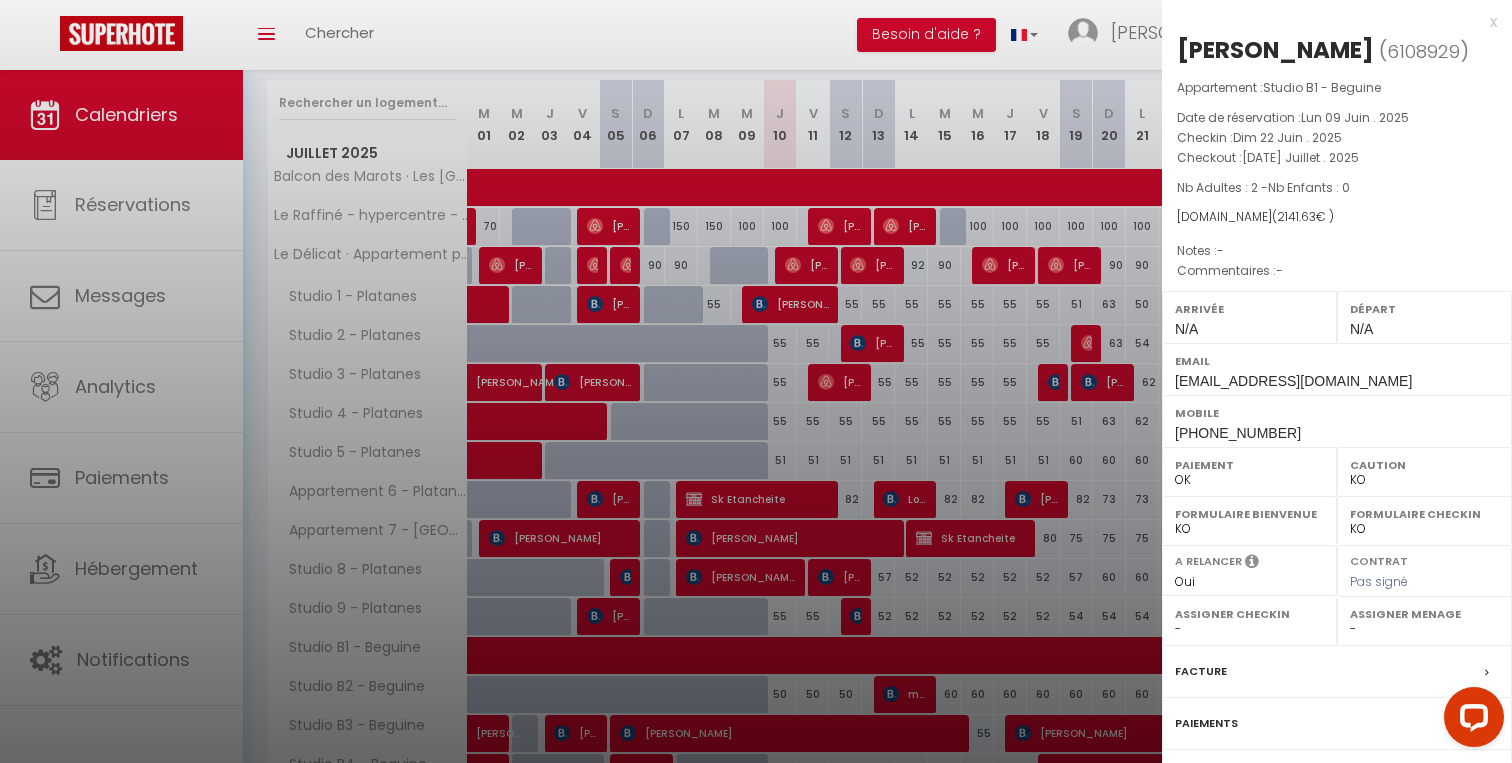 click at bounding box center [756, 381] 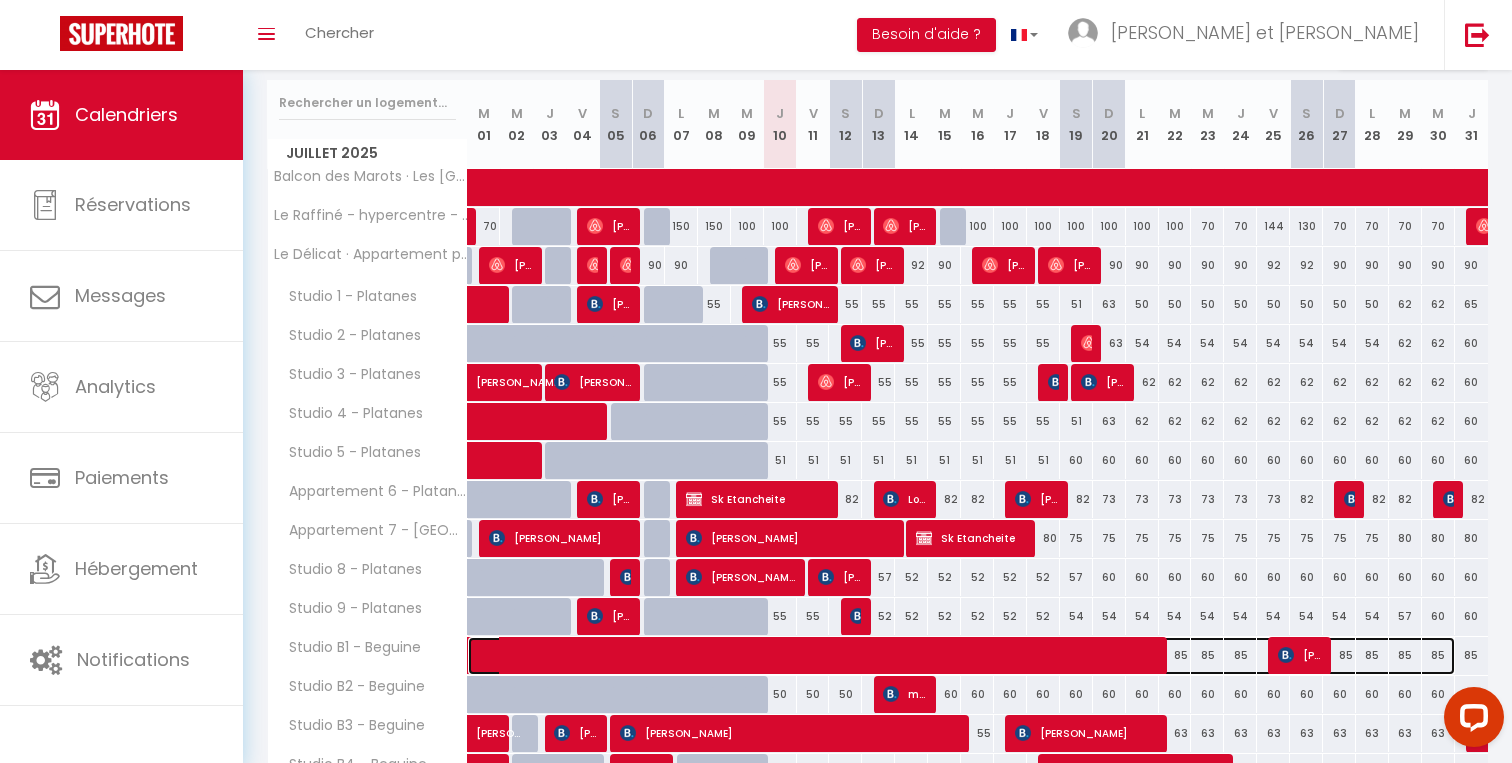 click at bounding box center (972, 656) 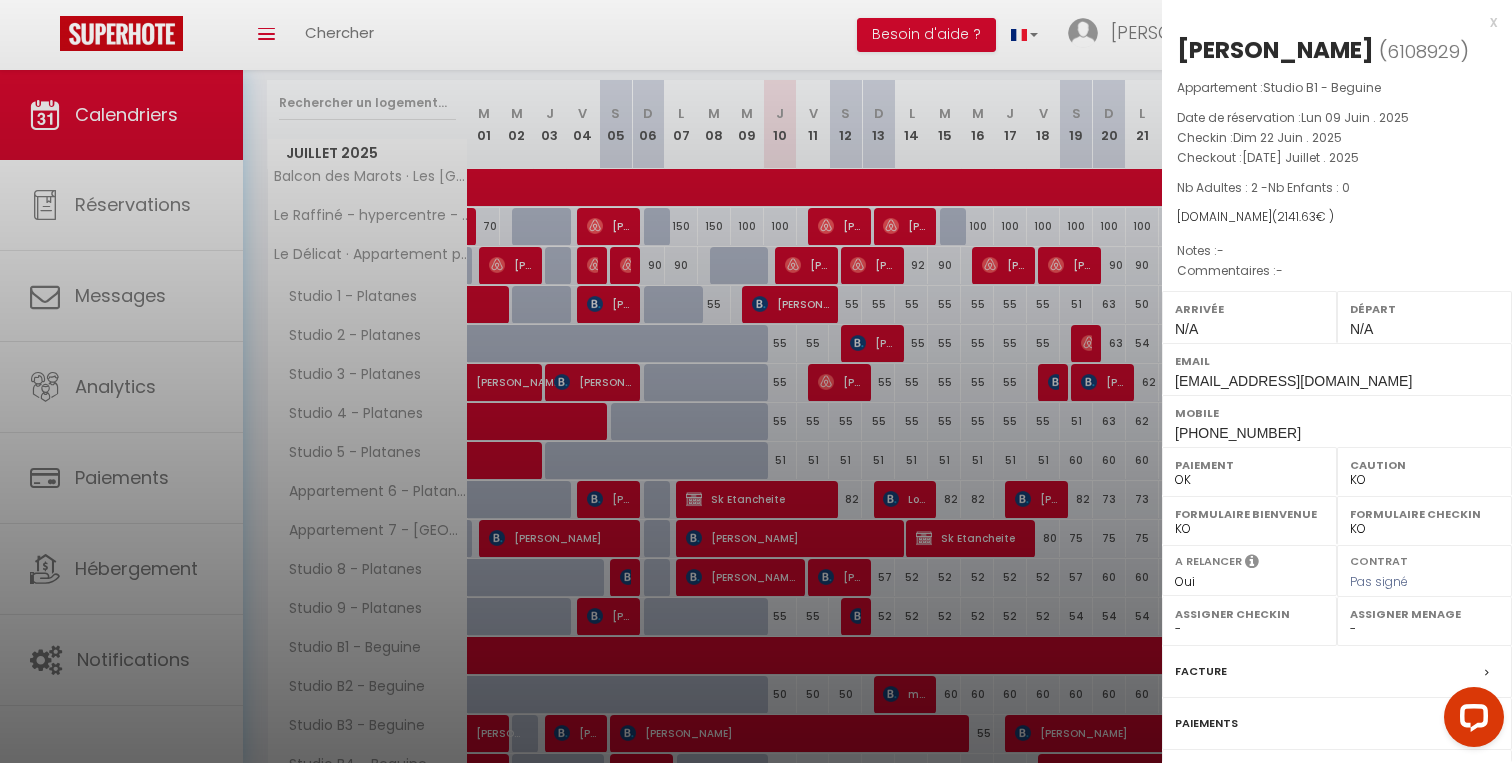 click at bounding box center (756, 381) 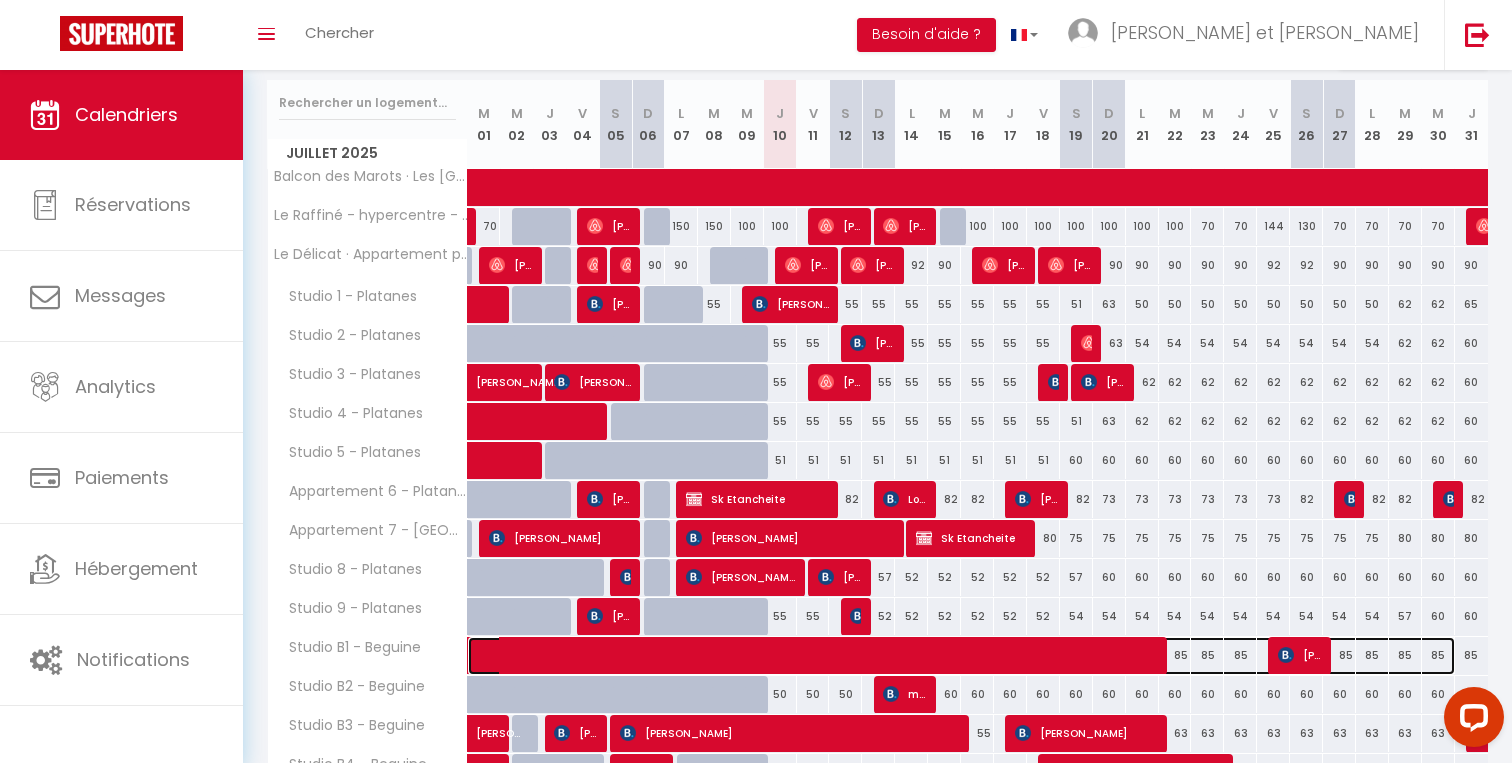 click at bounding box center [972, 656] 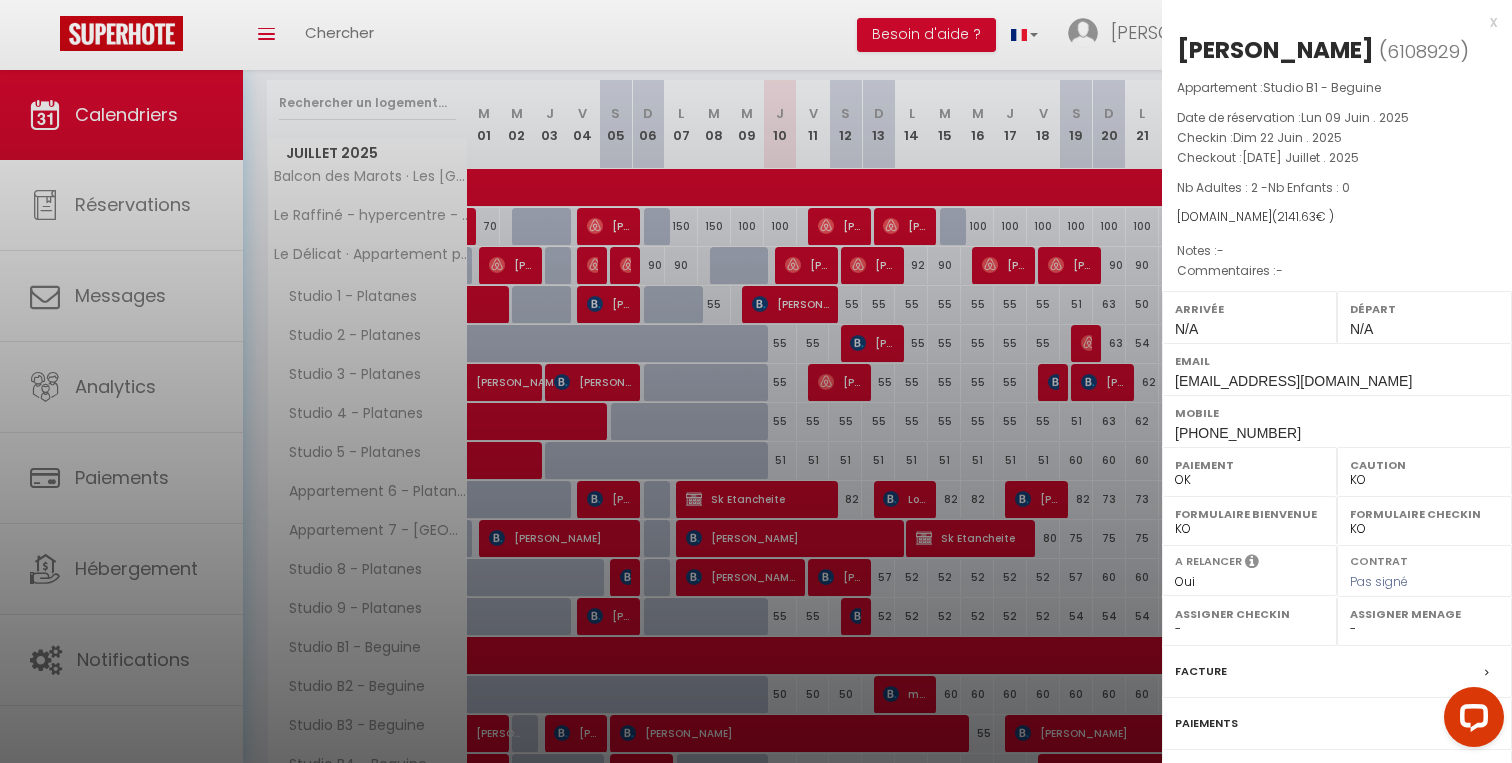 click at bounding box center [756, 381] 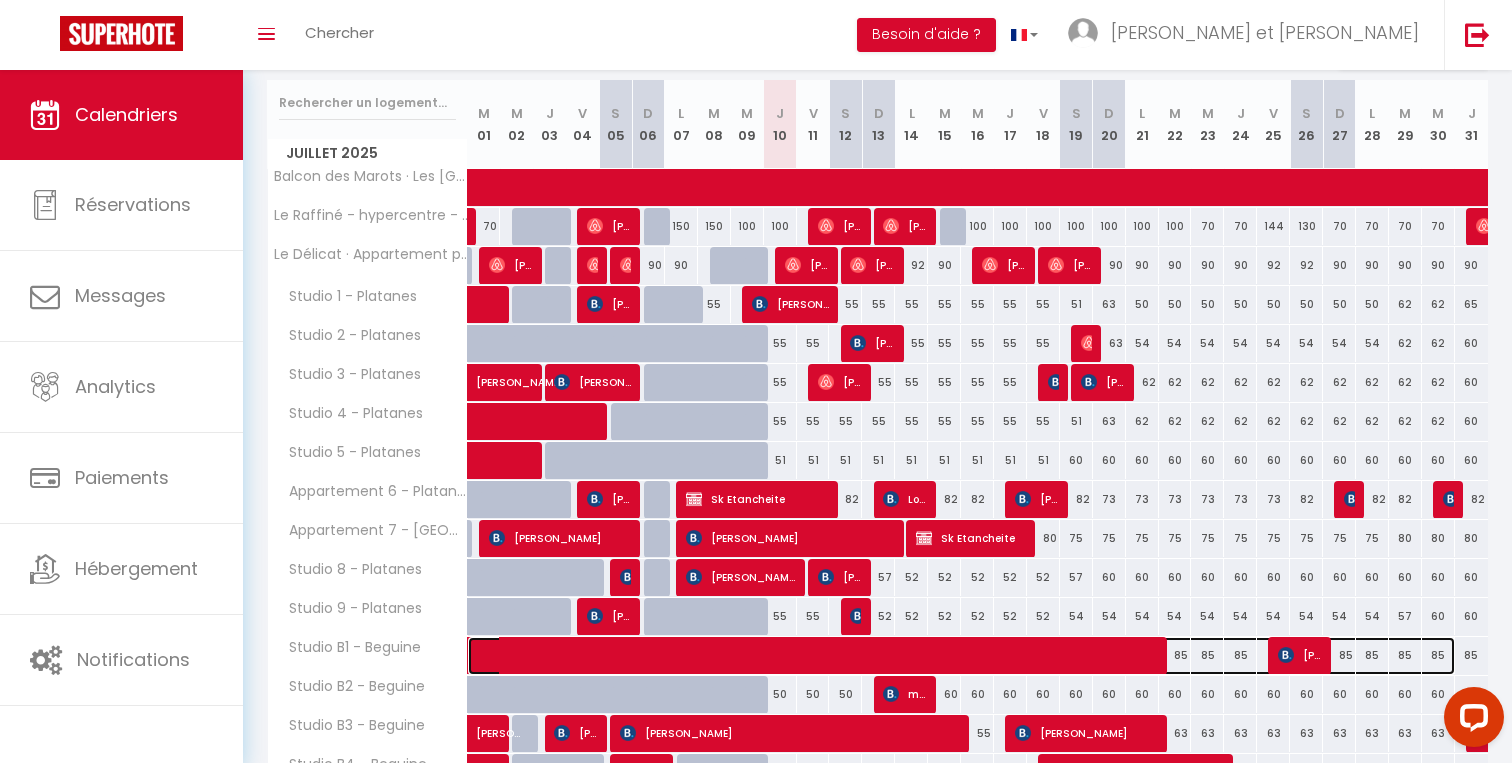click at bounding box center (972, 656) 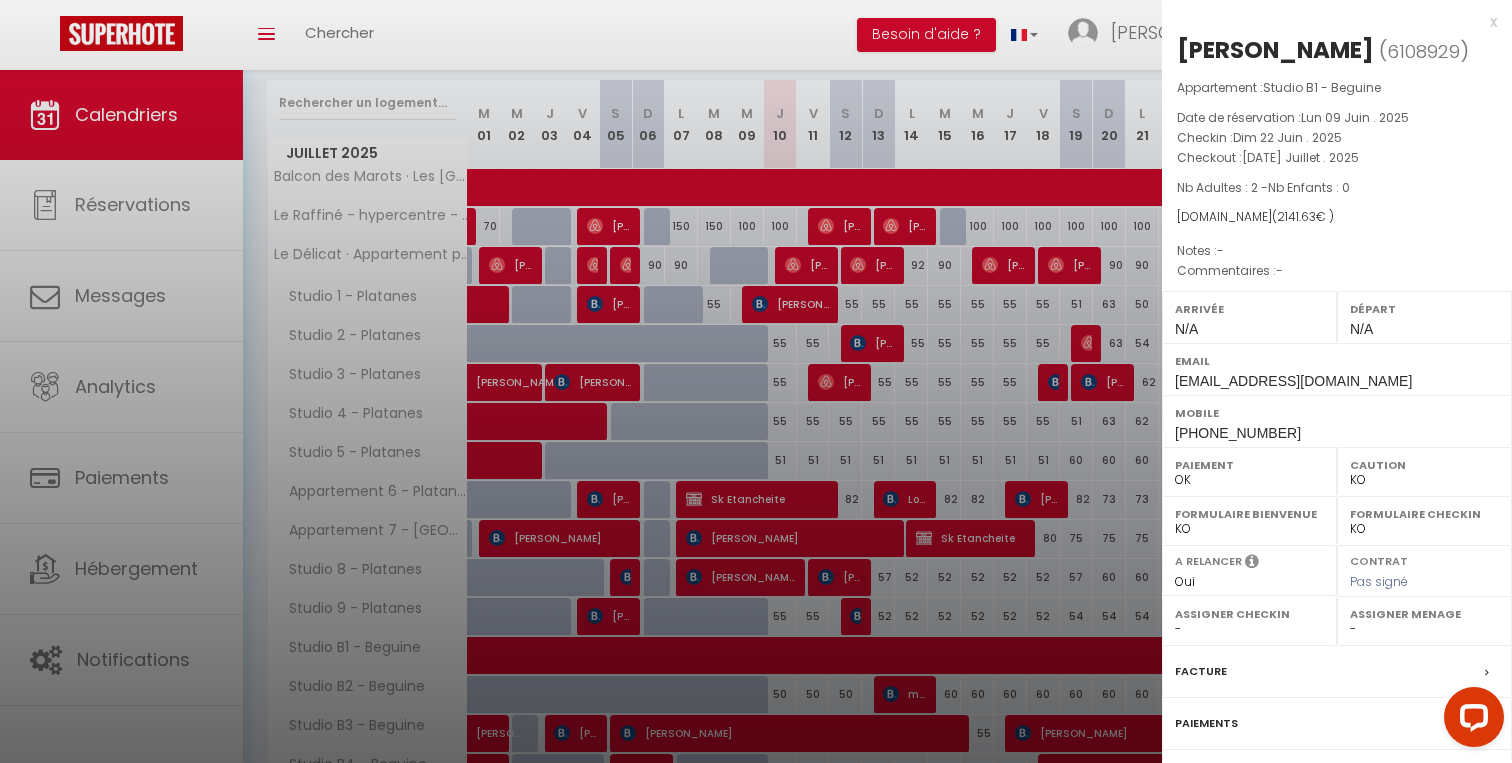 click at bounding box center (756, 381) 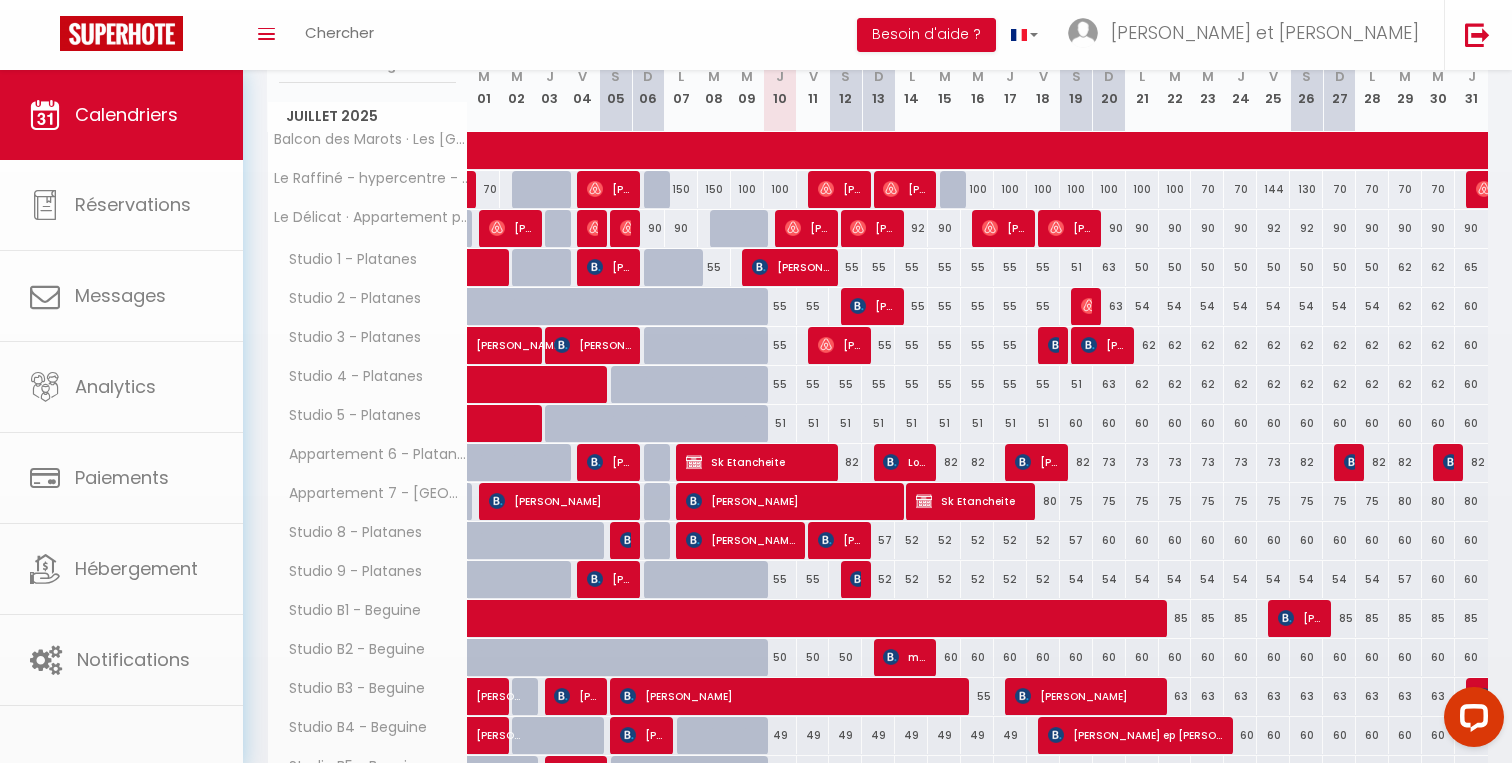 scroll, scrollTop: 290, scrollLeft: 0, axis: vertical 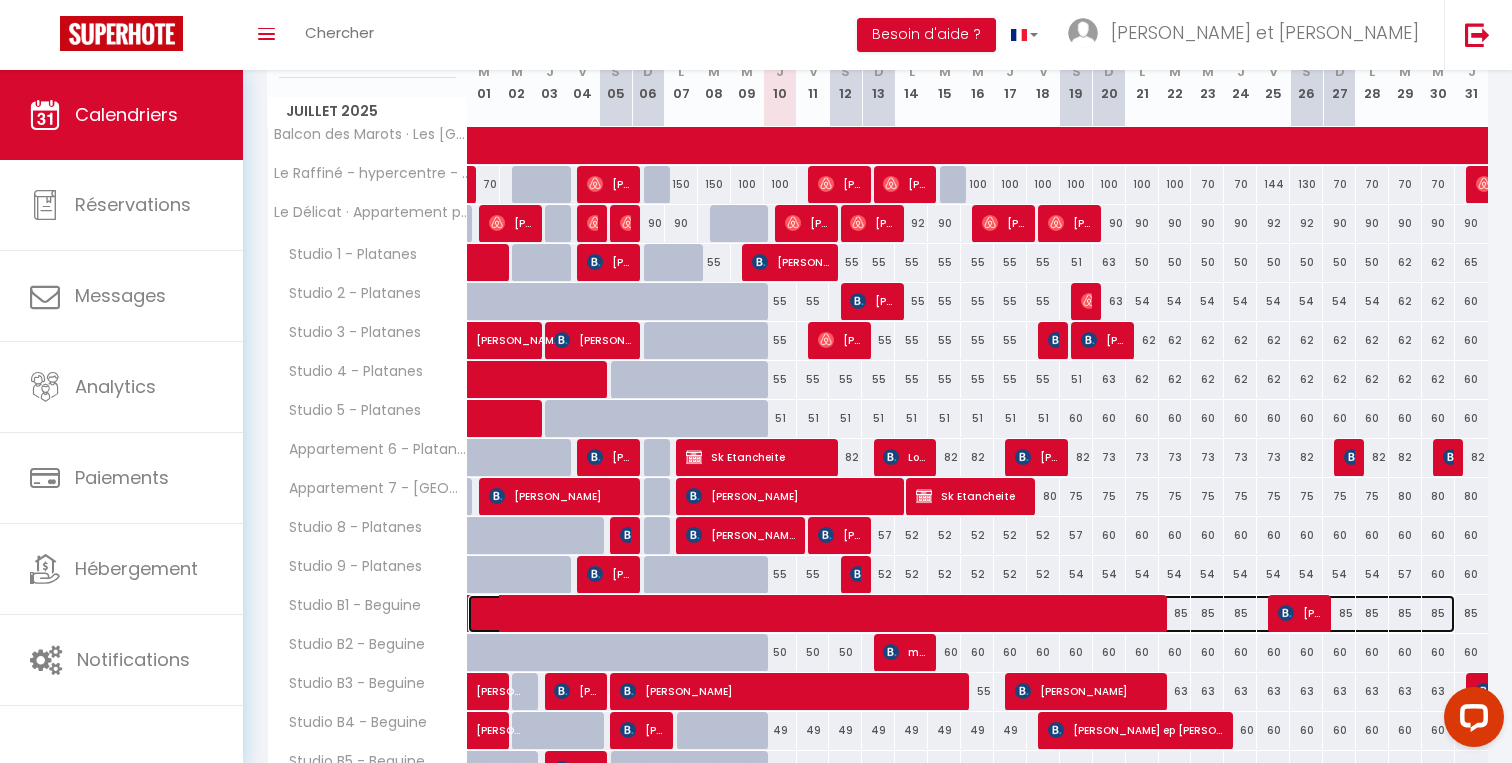 click at bounding box center (972, 614) 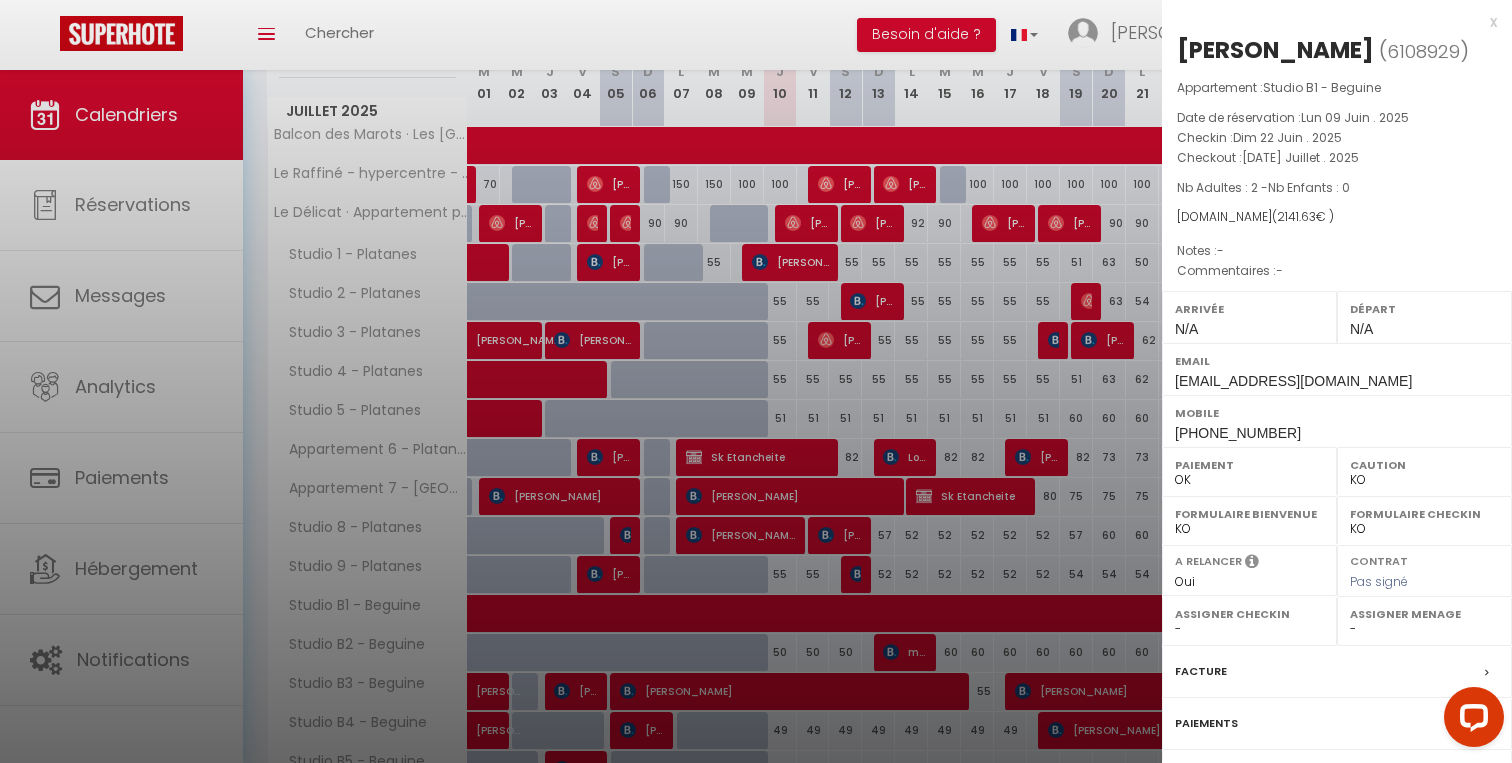 click at bounding box center [756, 381] 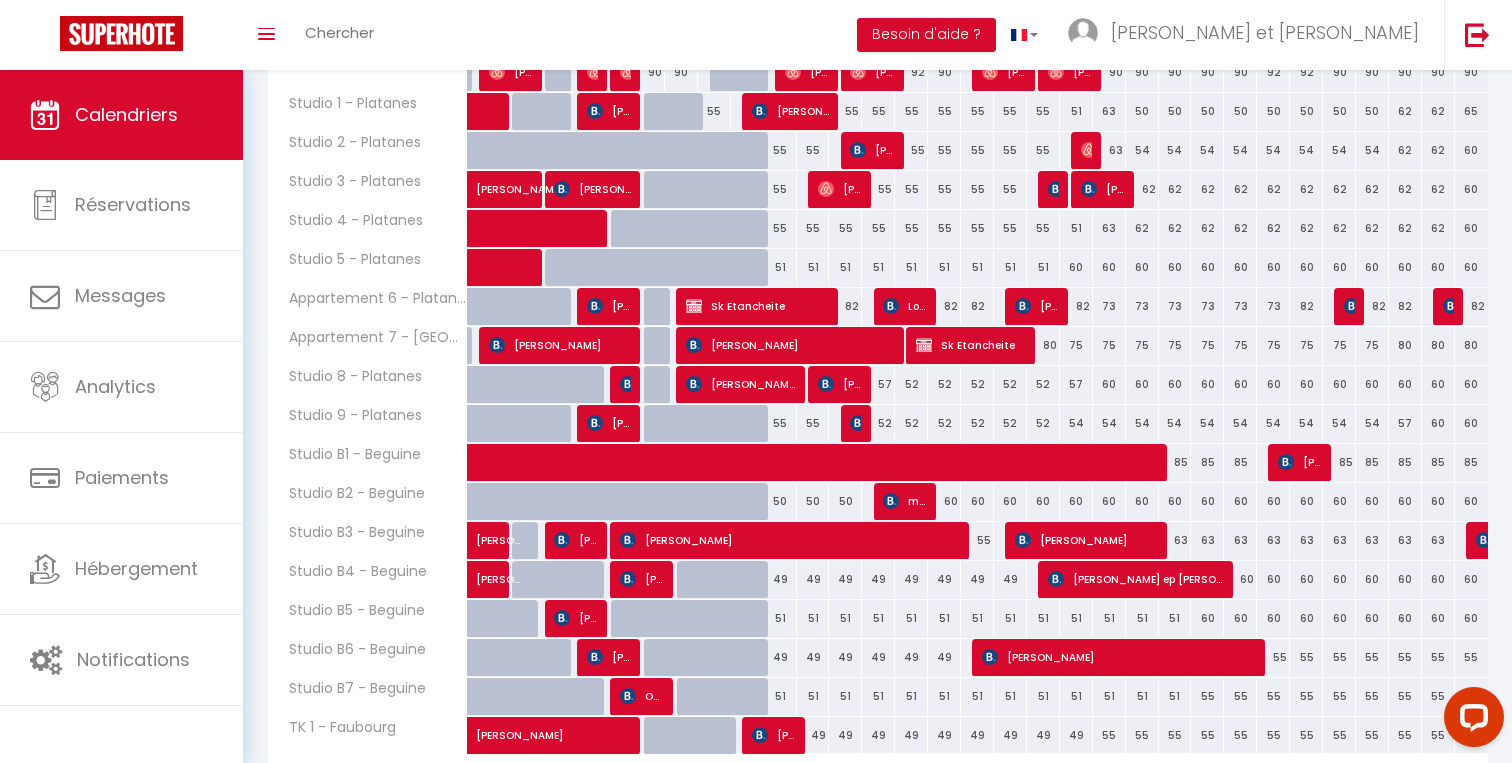 scroll, scrollTop: 445, scrollLeft: 0, axis: vertical 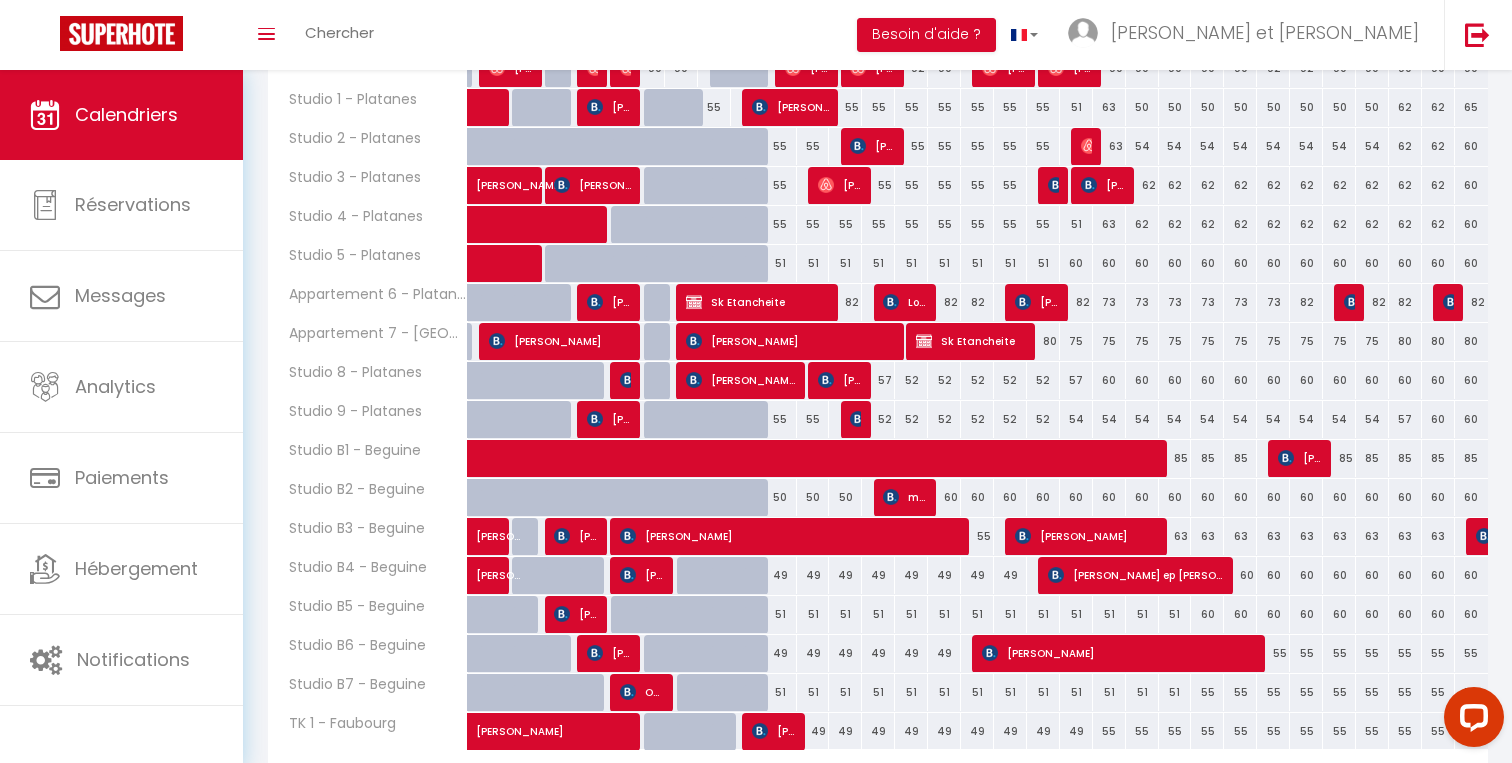 click on "85" at bounding box center [1471, 458] 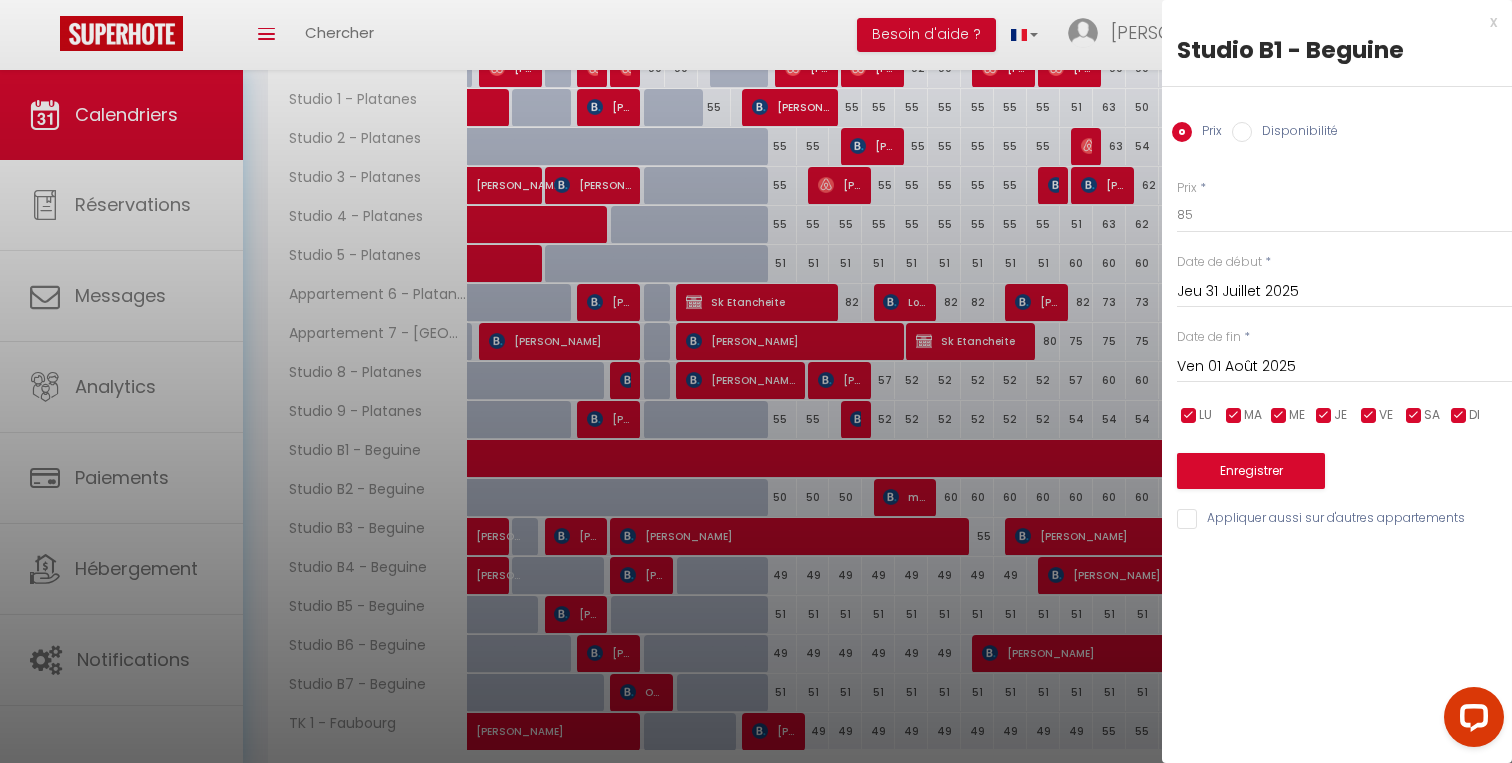 click on "Jeu 31 Juillet 2025" at bounding box center [1344, 292] 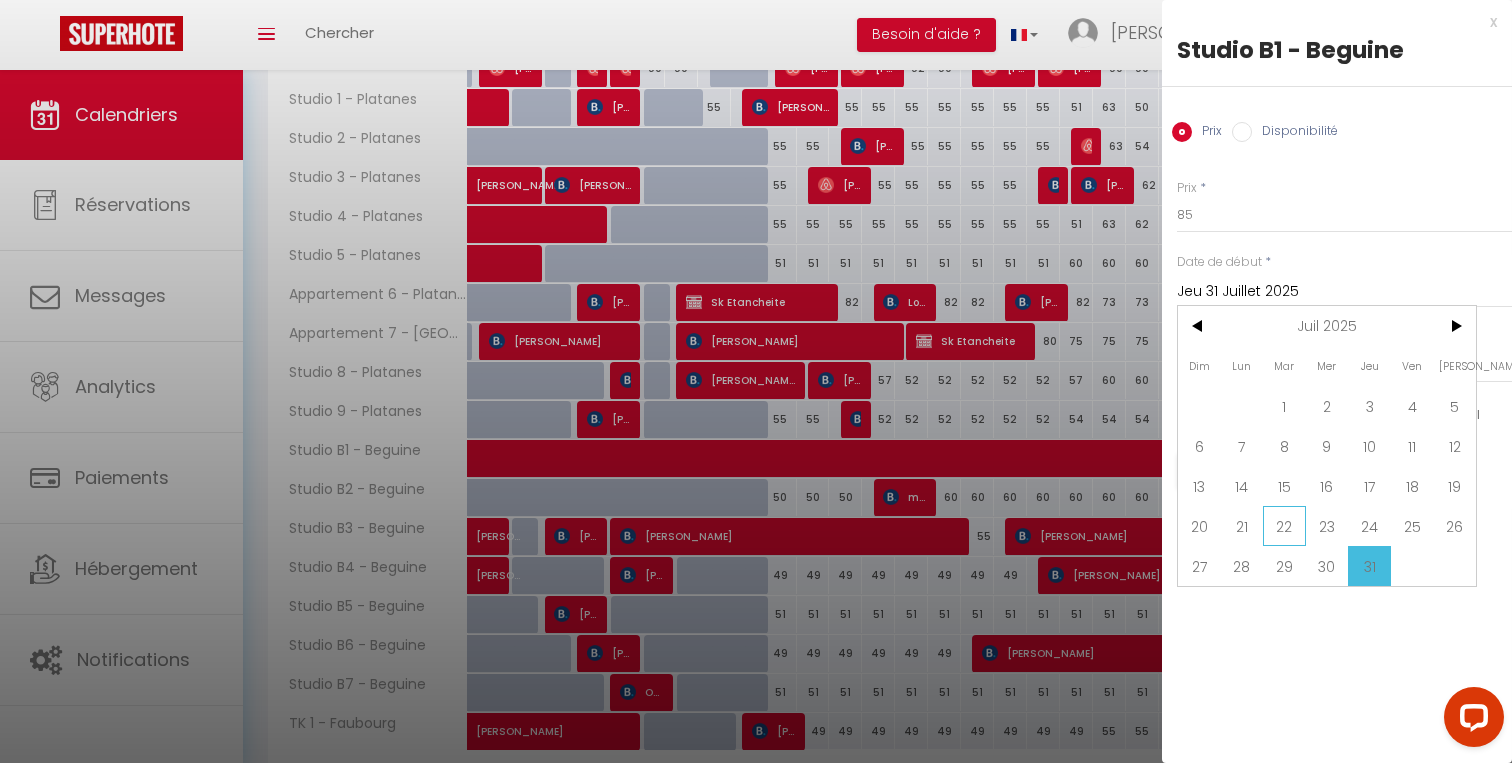 click on "22" at bounding box center (1284, 526) 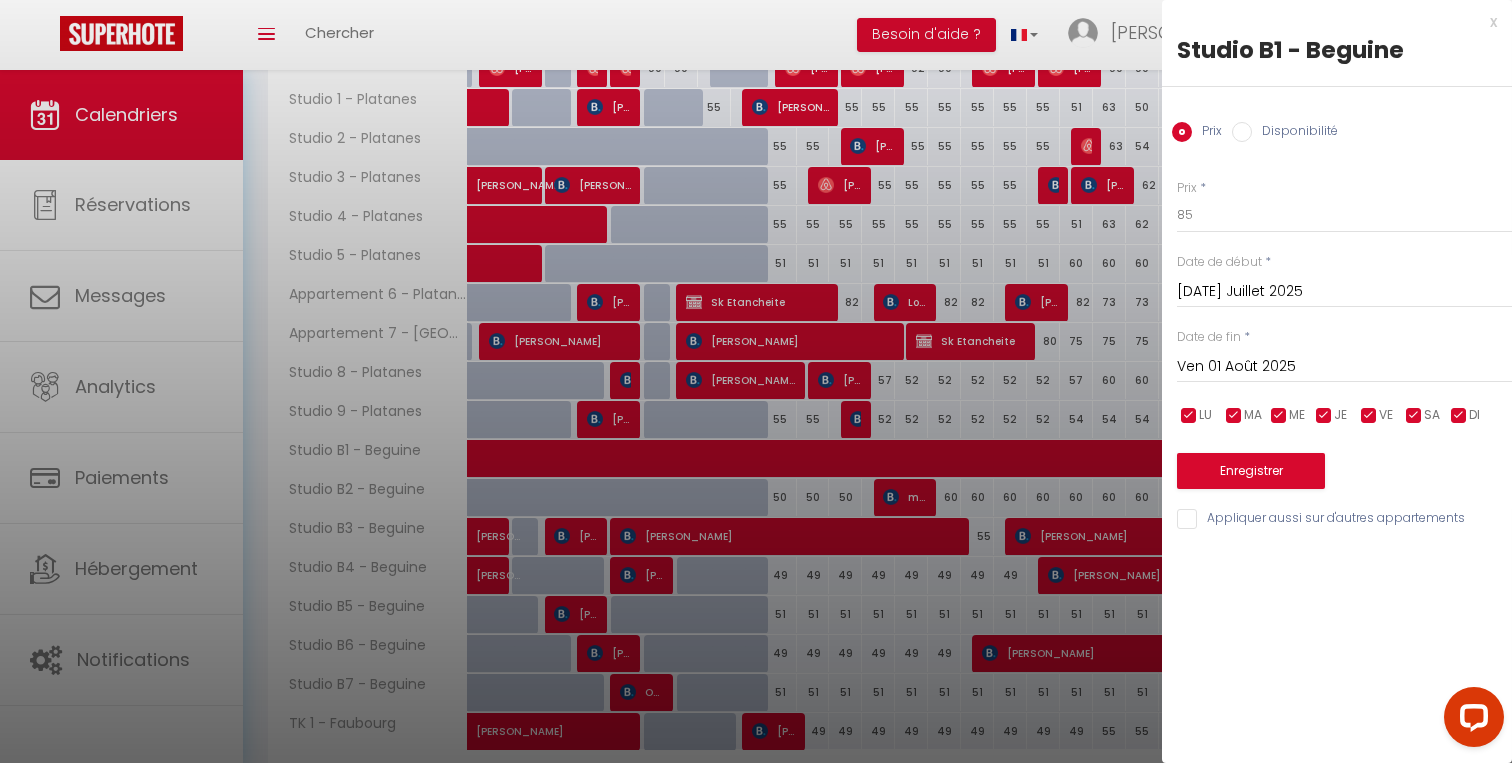 click on "Ven 01 Août 2025" at bounding box center (1344, 367) 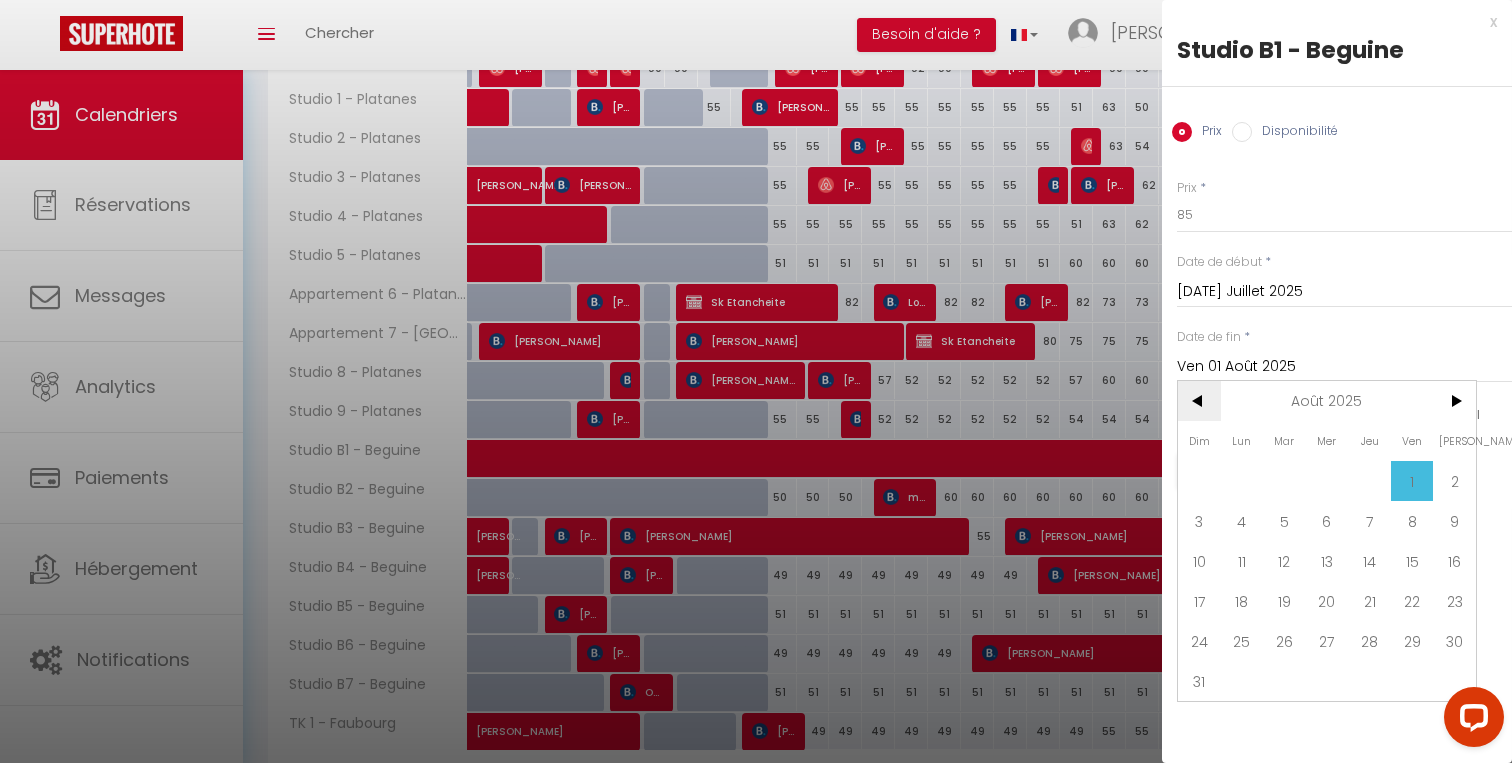 click on "<" at bounding box center (1199, 401) 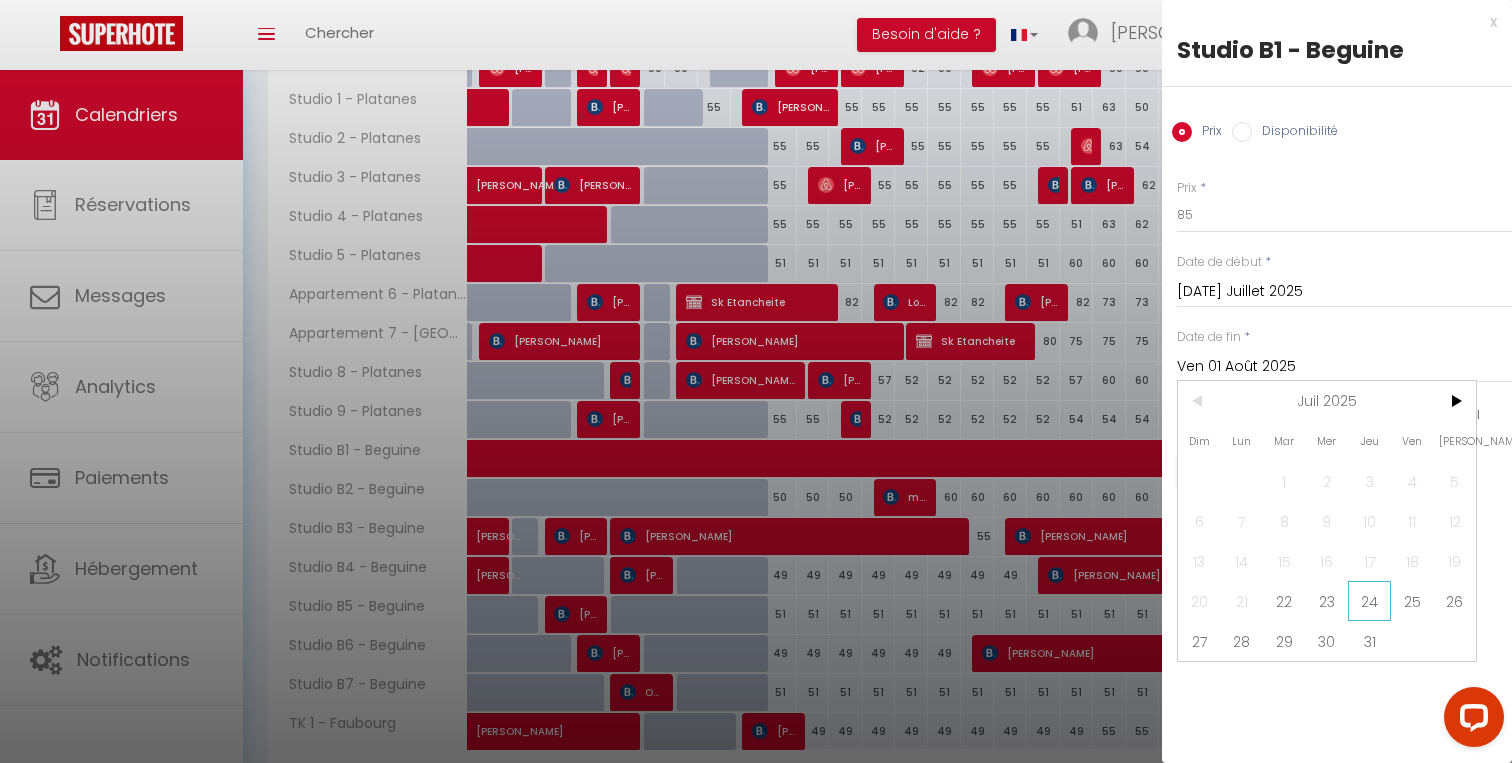 click on "24" at bounding box center (1369, 601) 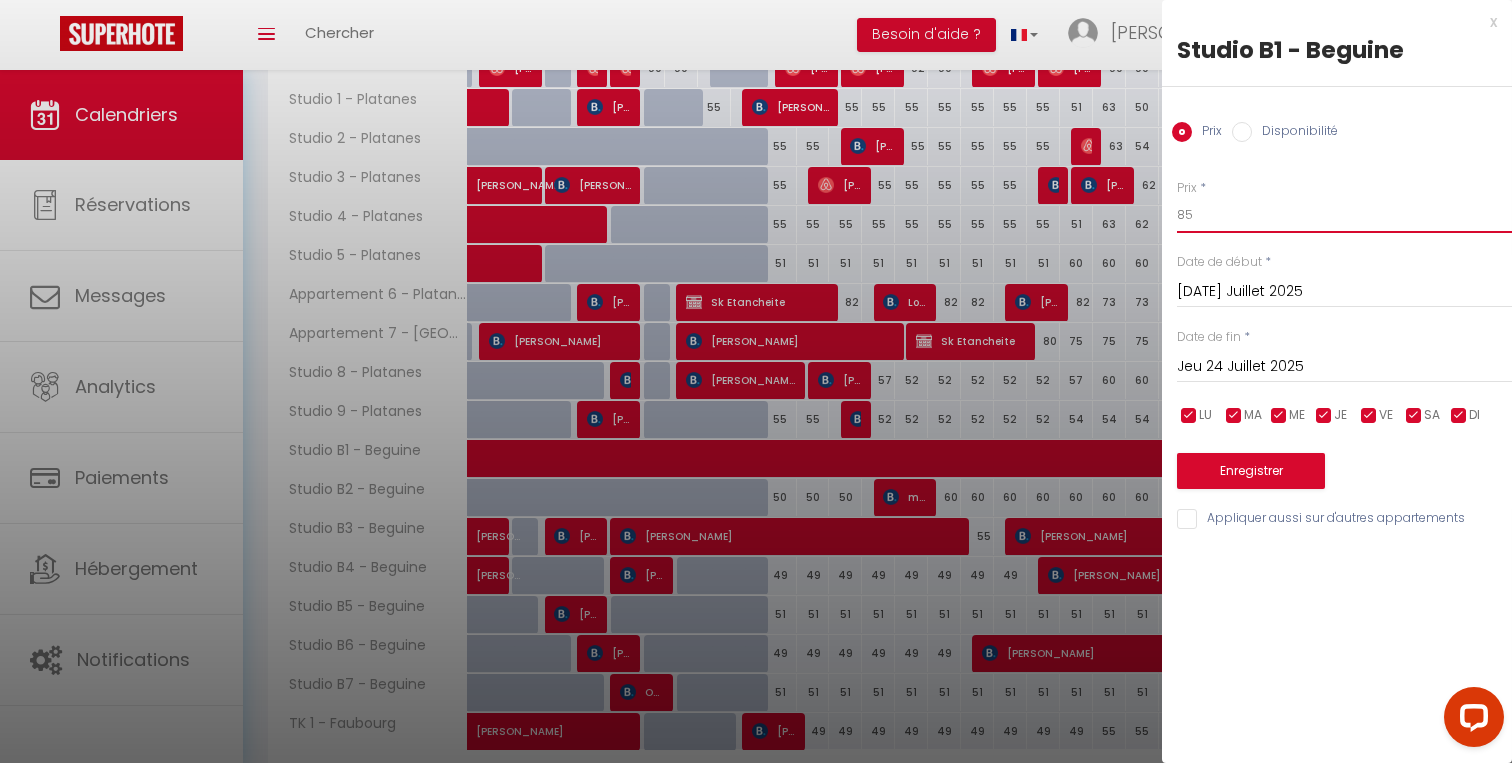 click on "85" at bounding box center [1344, 215] 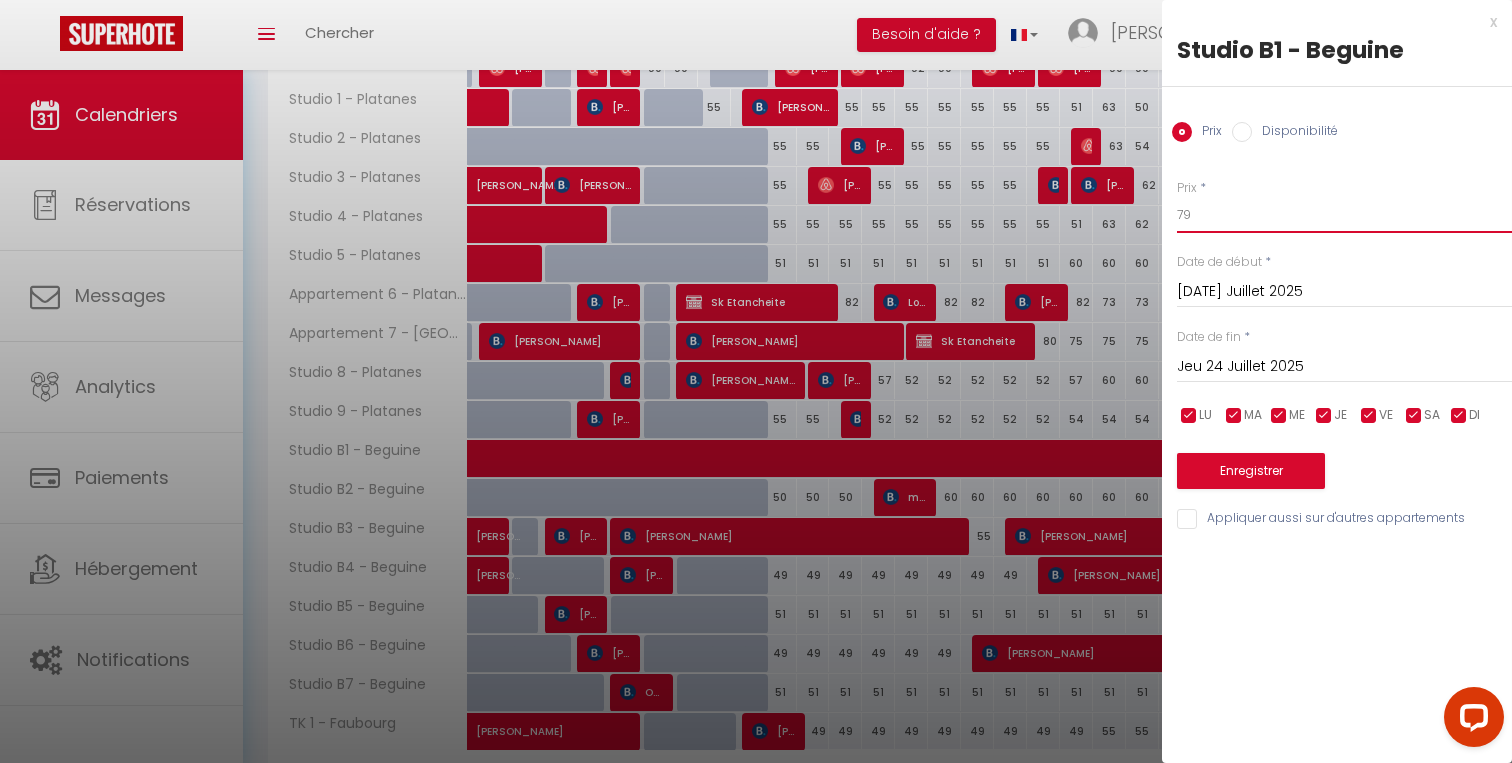 type on "79" 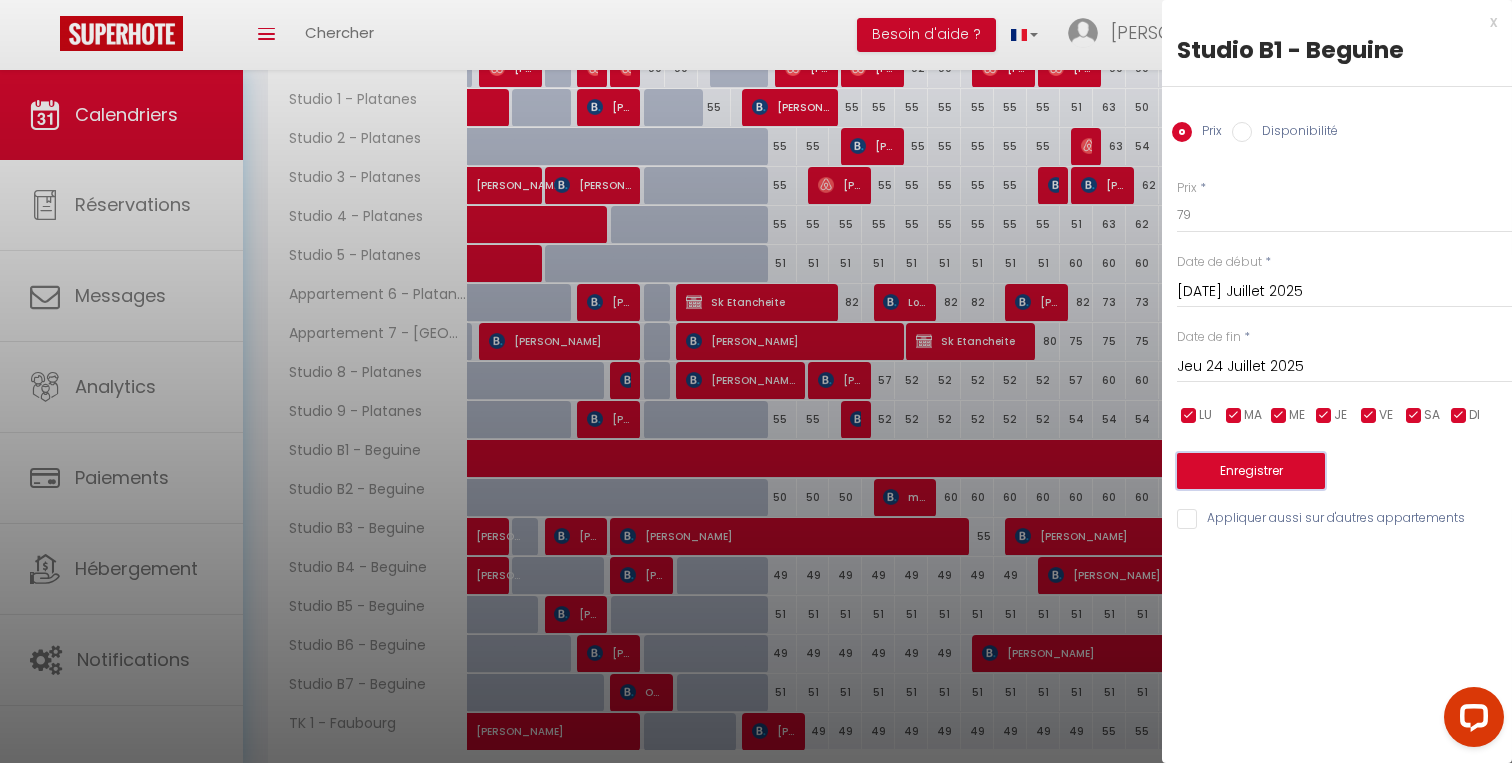 click on "Enregistrer" at bounding box center (1251, 471) 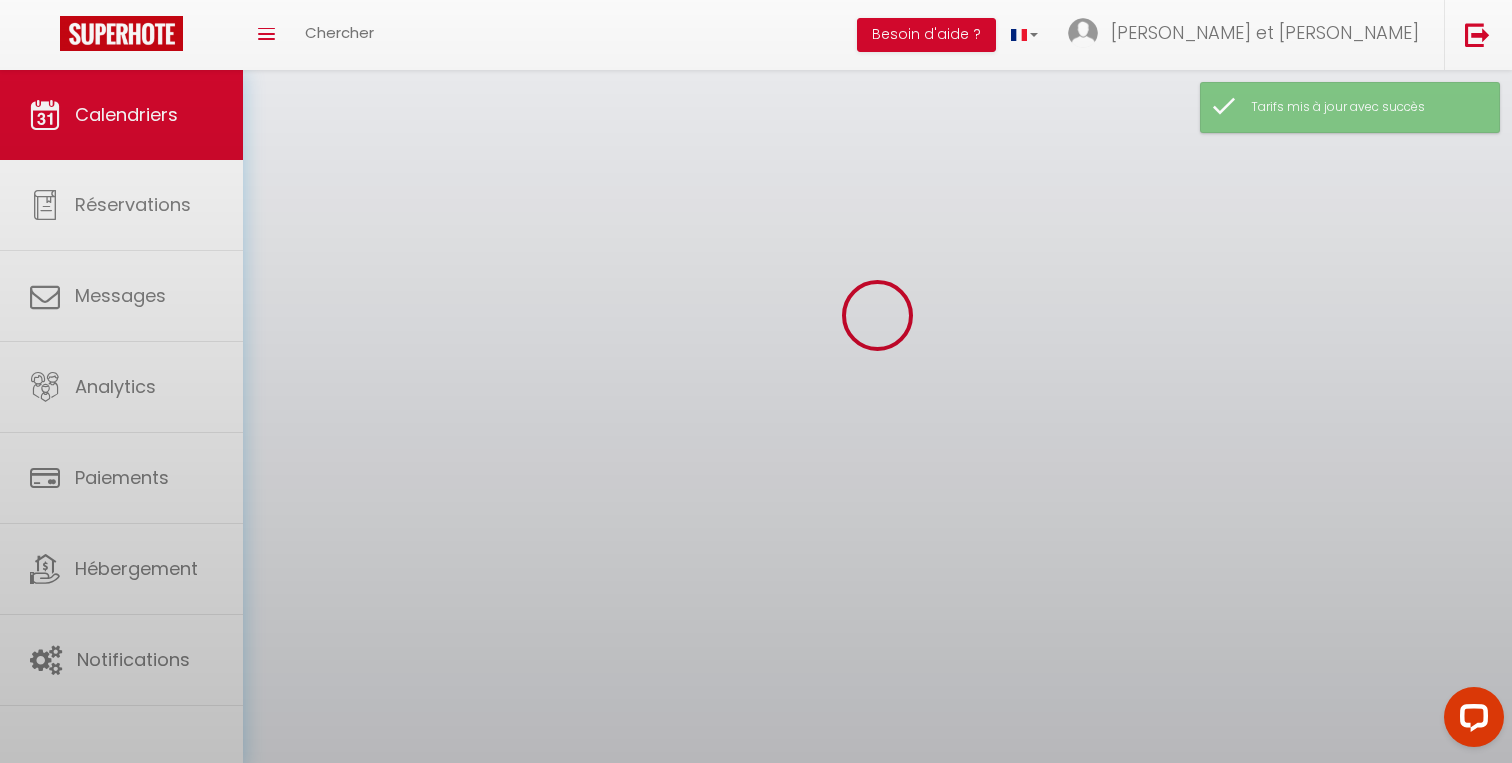 scroll, scrollTop: 175, scrollLeft: 0, axis: vertical 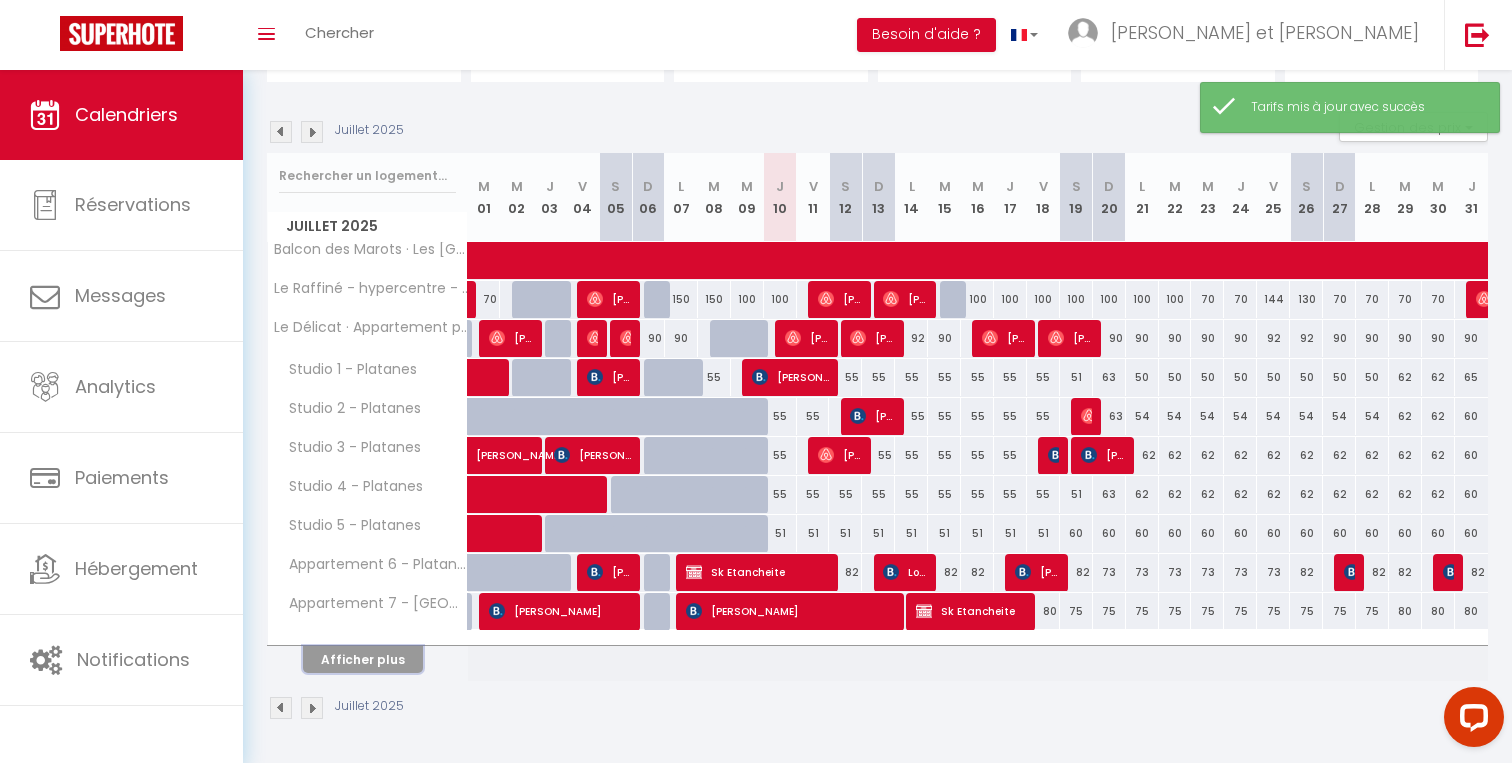 click on "Afficher plus" at bounding box center [363, 659] 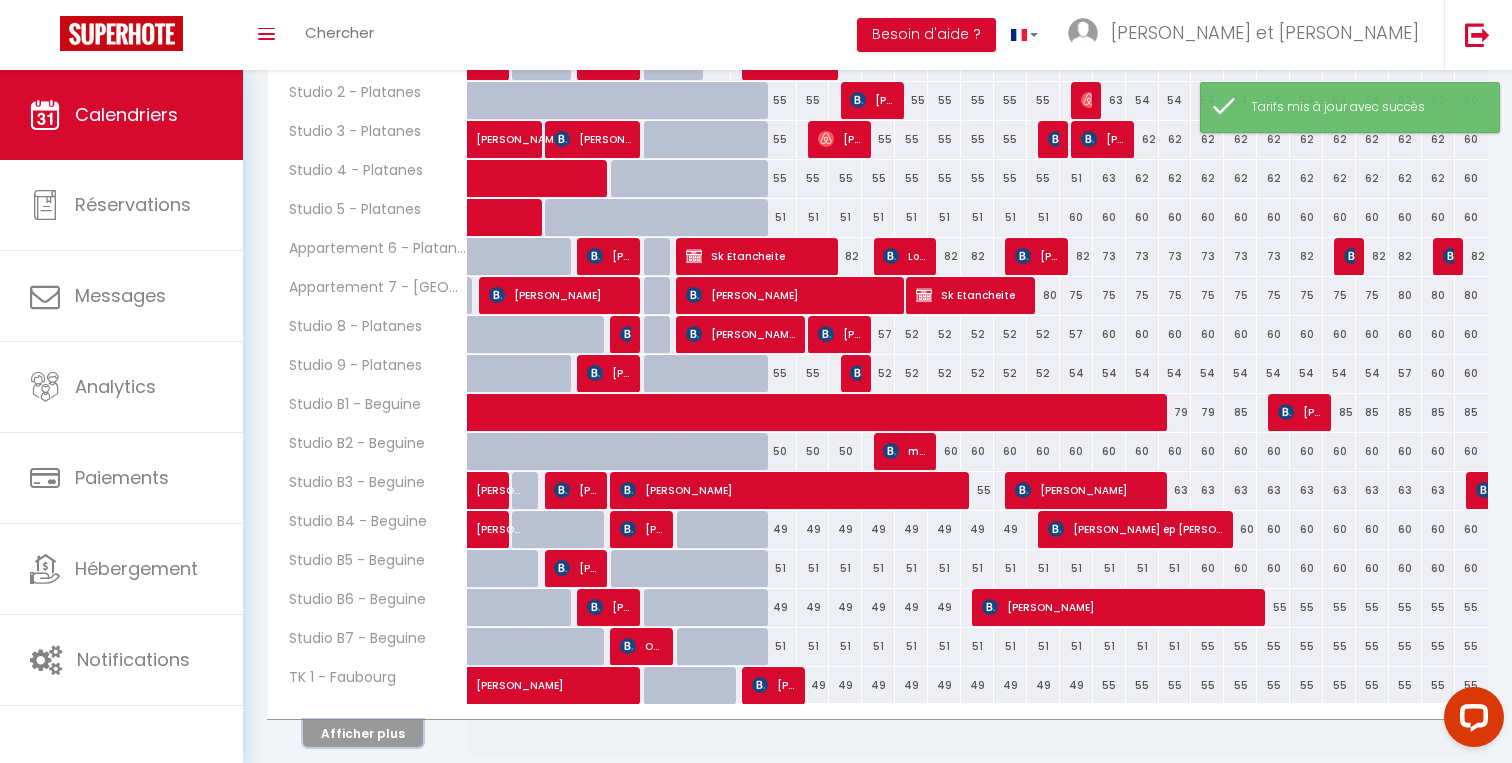 scroll, scrollTop: 496, scrollLeft: 0, axis: vertical 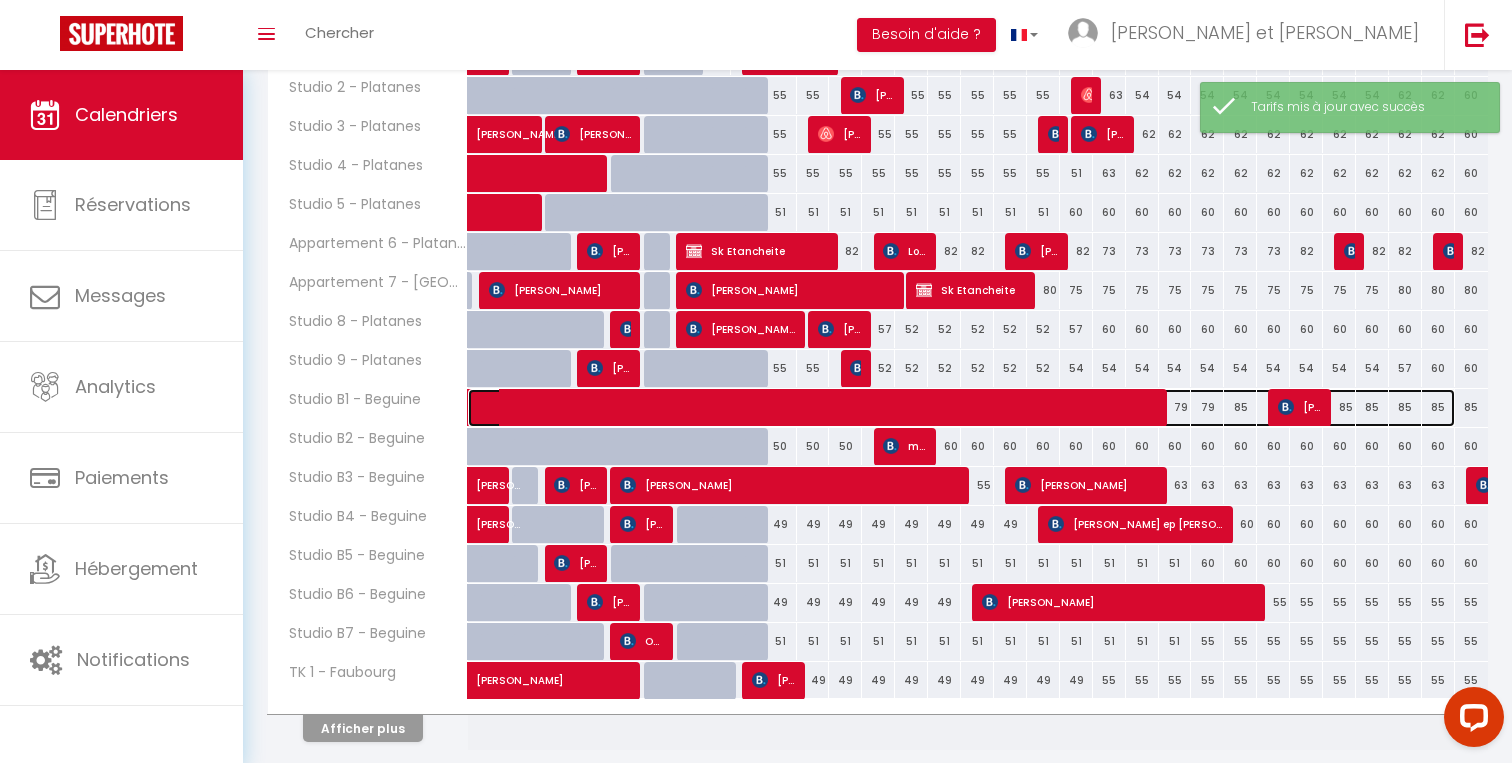 click at bounding box center (972, 408) 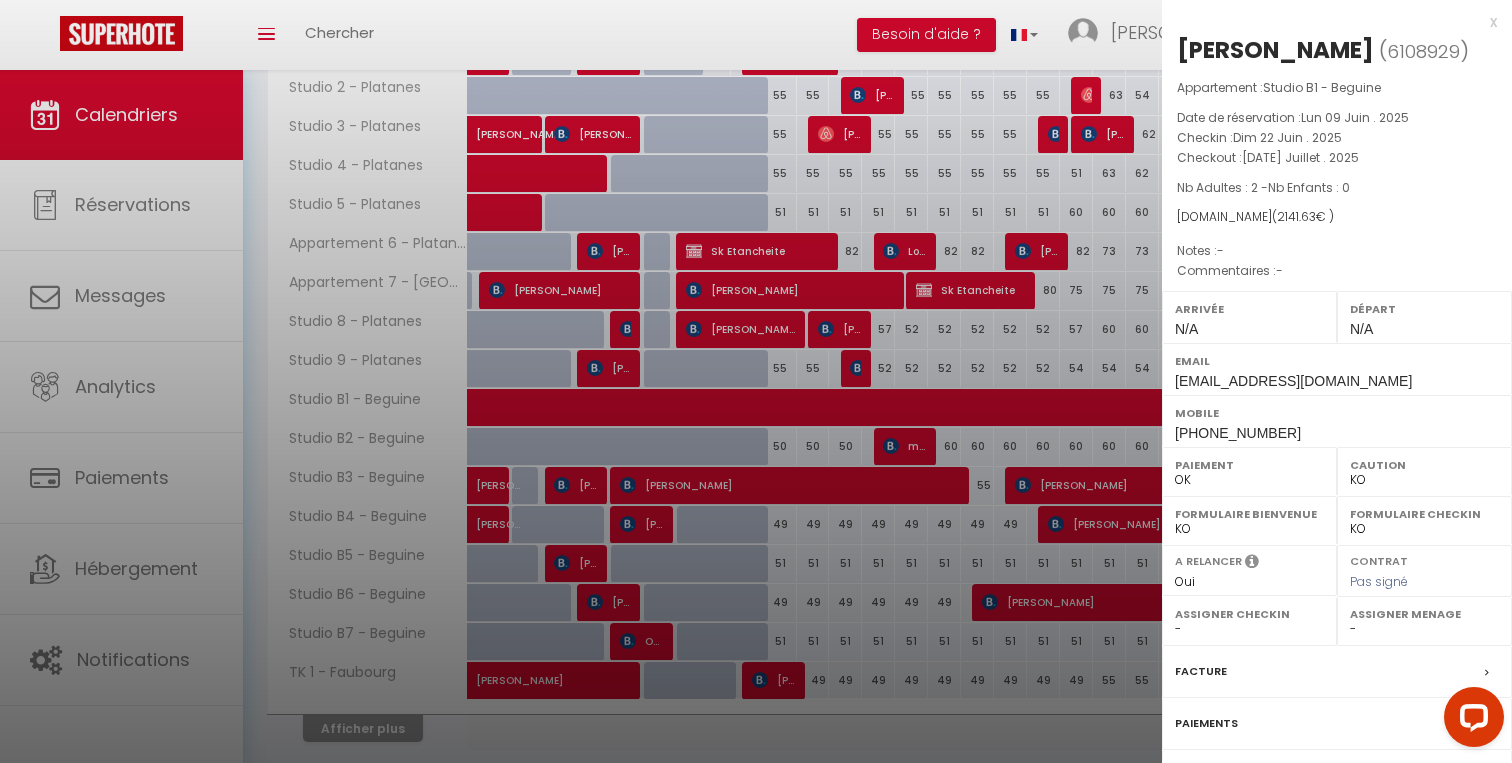 click at bounding box center [756, 381] 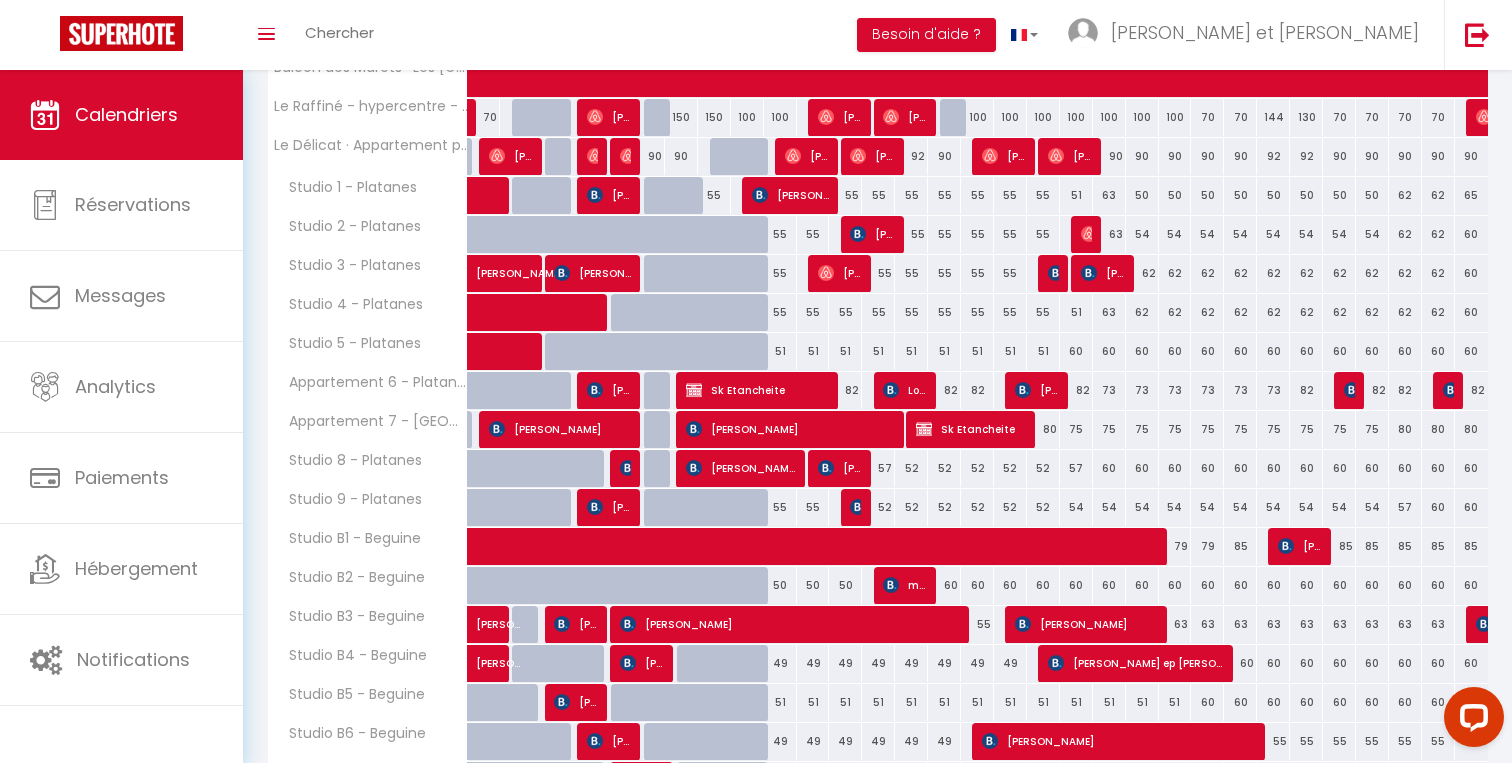 scroll, scrollTop: 424, scrollLeft: 0, axis: vertical 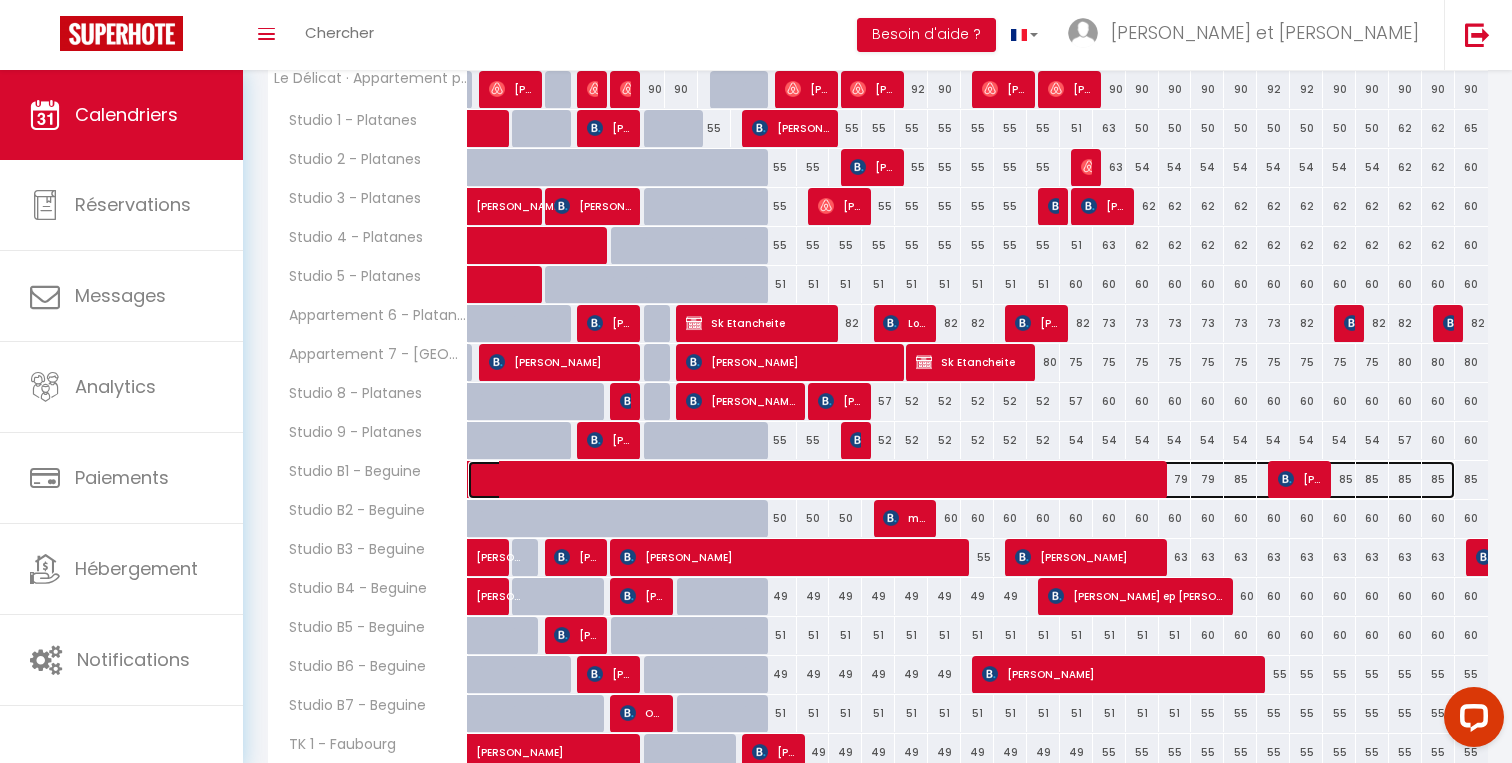 click at bounding box center (972, 480) 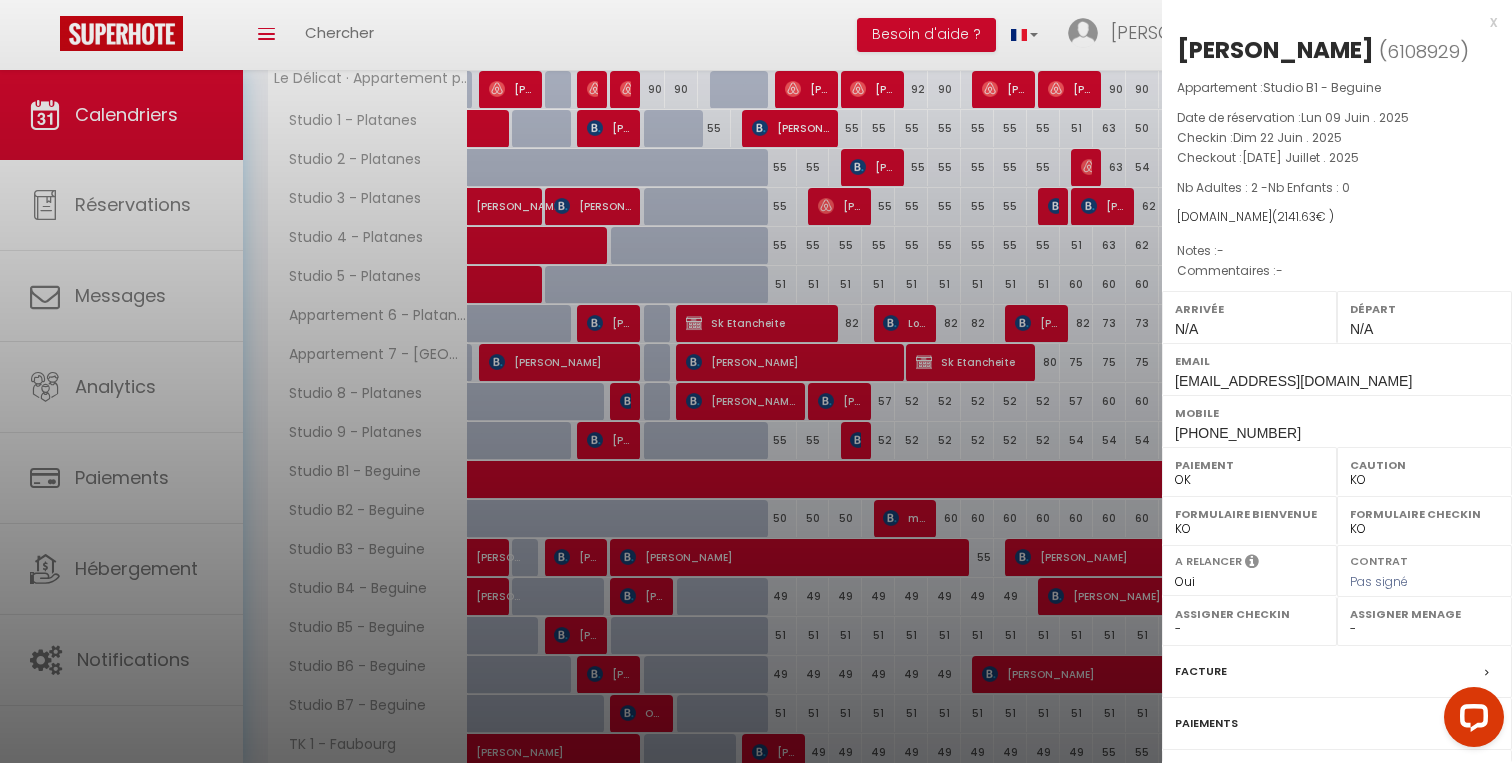 click at bounding box center [756, 381] 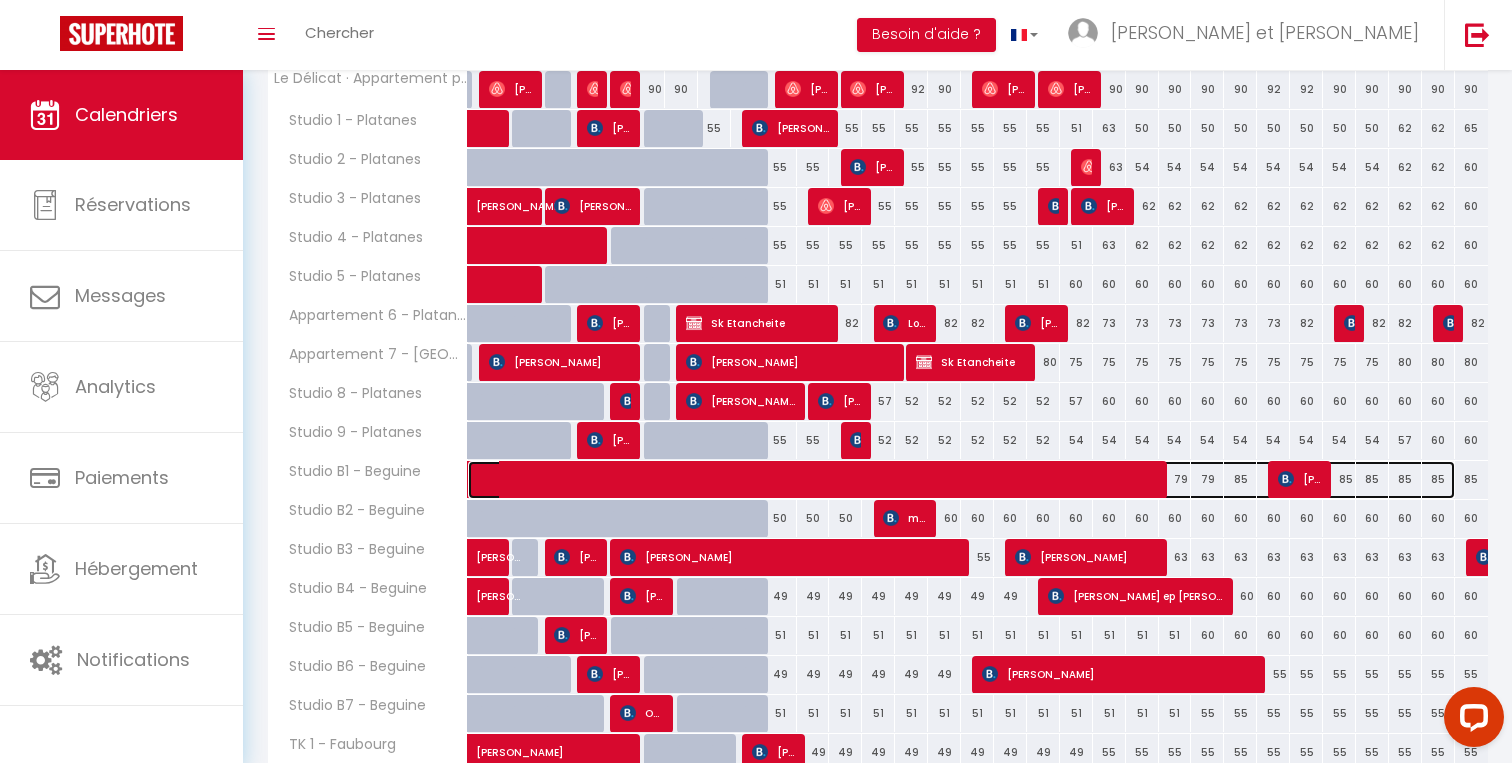 click at bounding box center (972, 480) 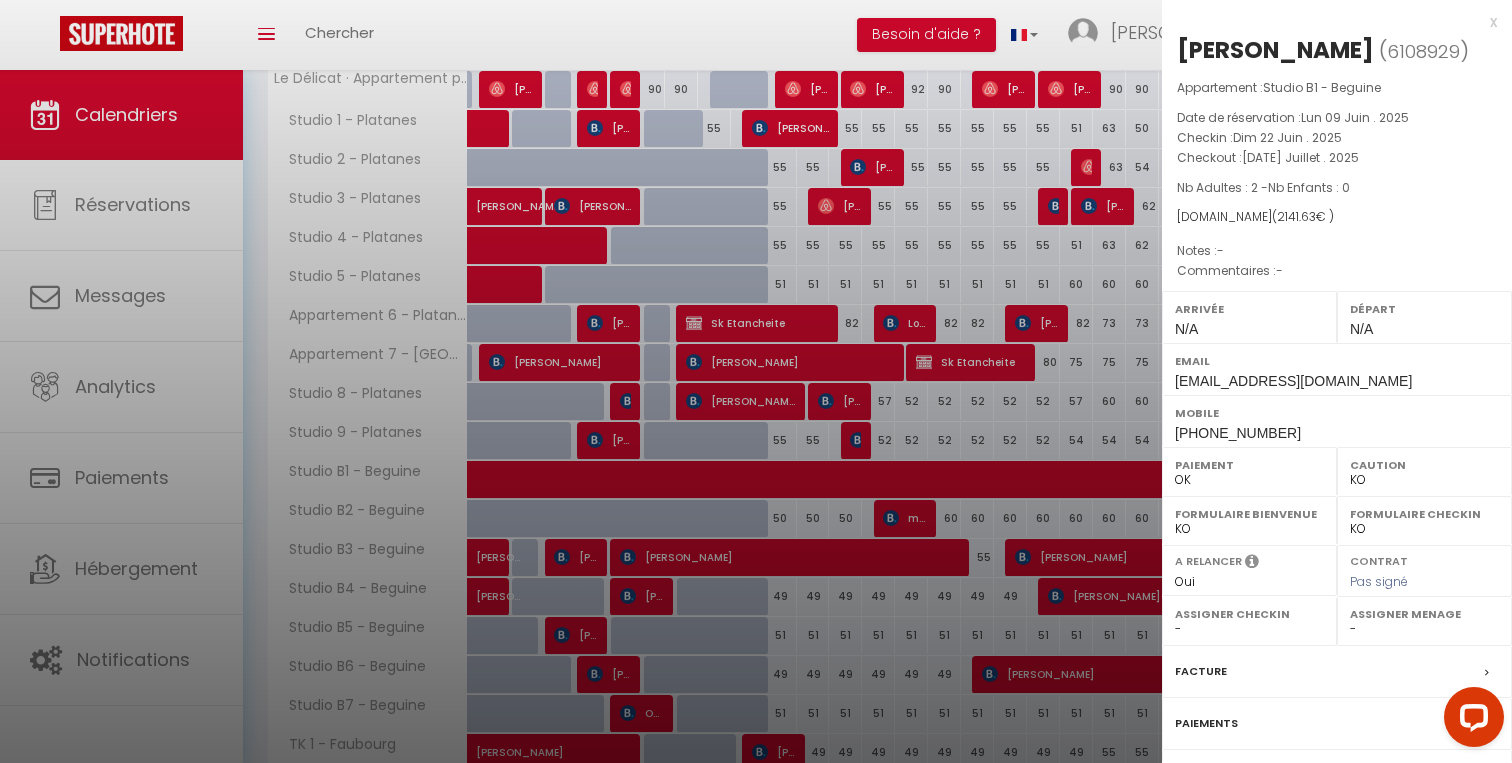 click at bounding box center [756, 381] 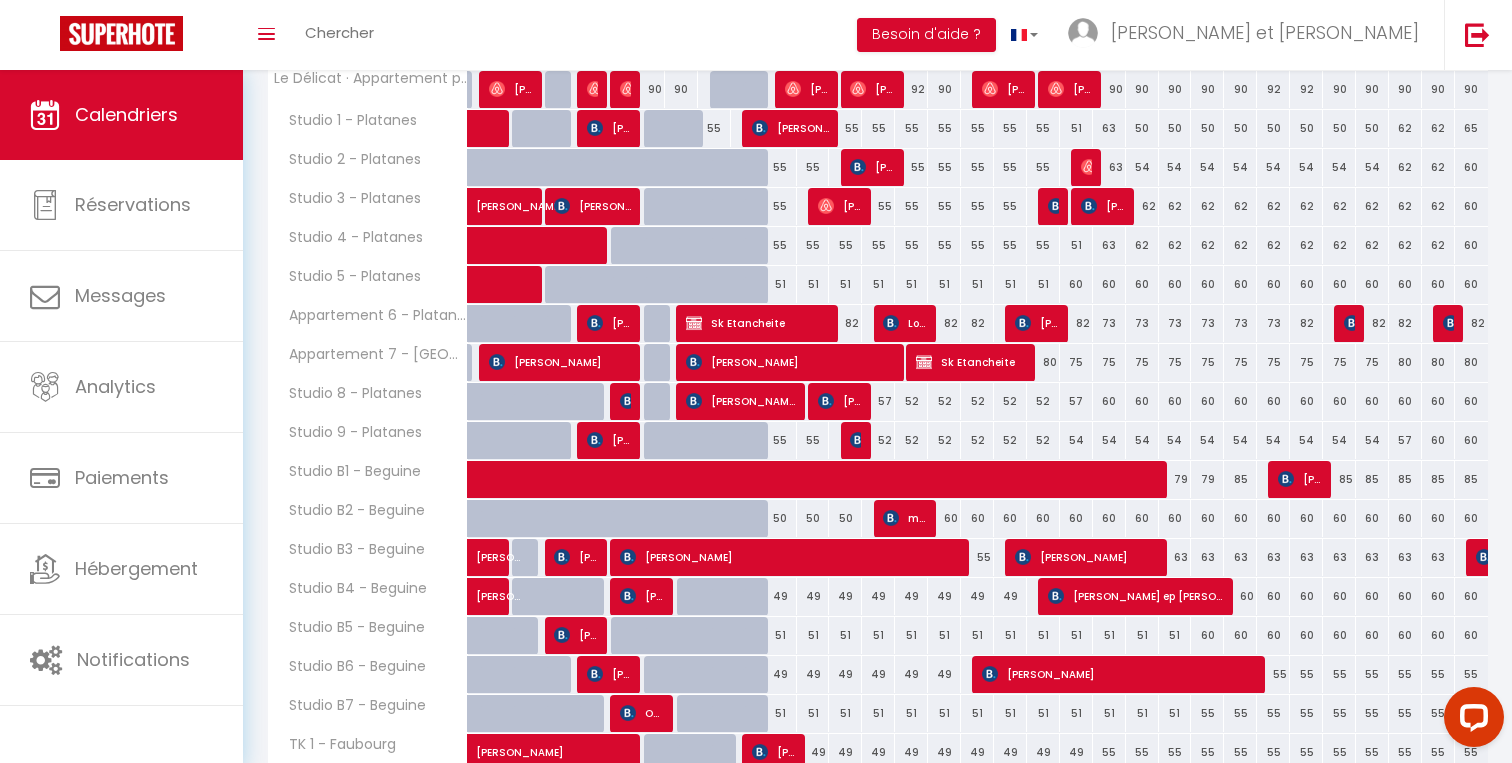 click on "85" at bounding box center [1471, 479] 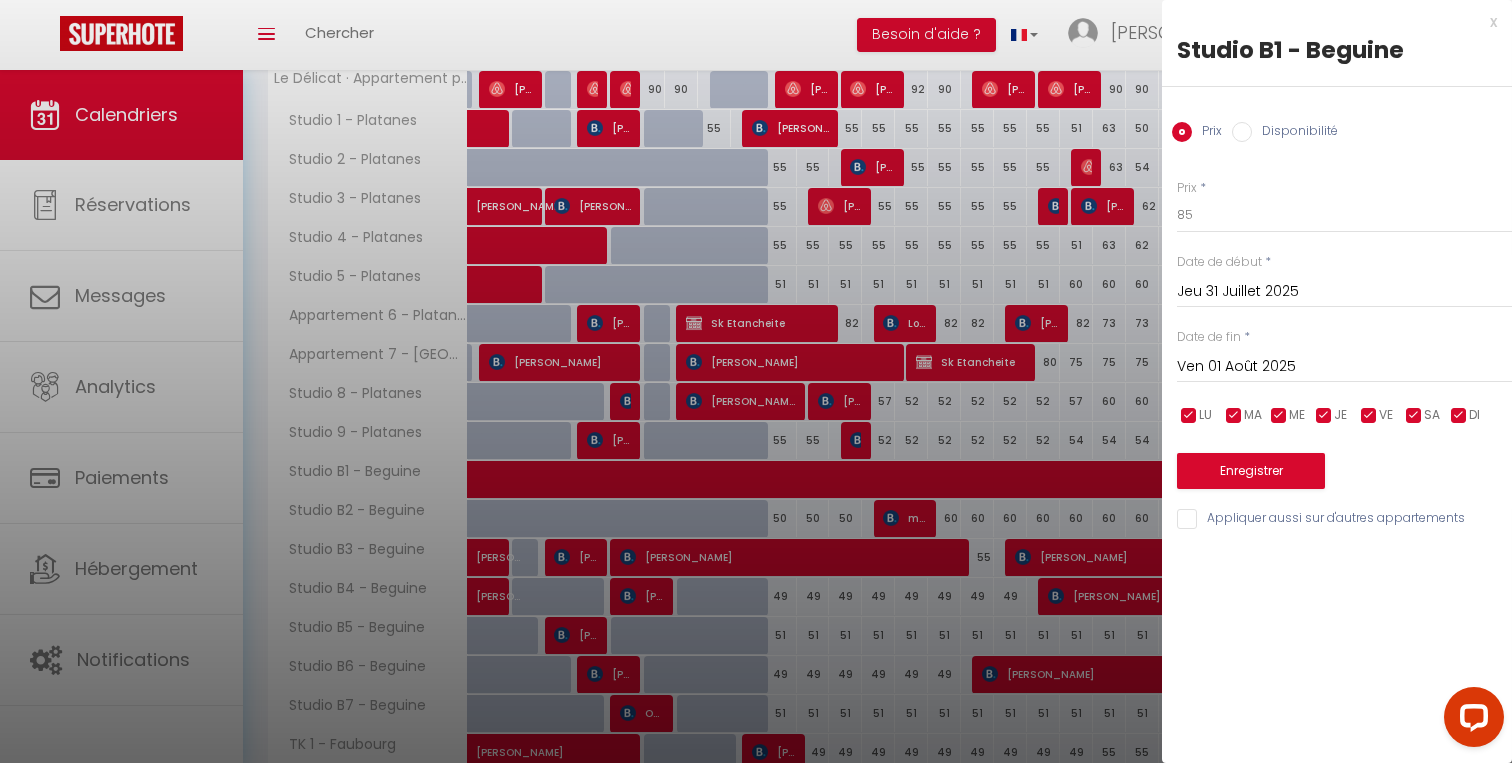 click on "Jeu 31 Juillet 2025" at bounding box center [1344, 292] 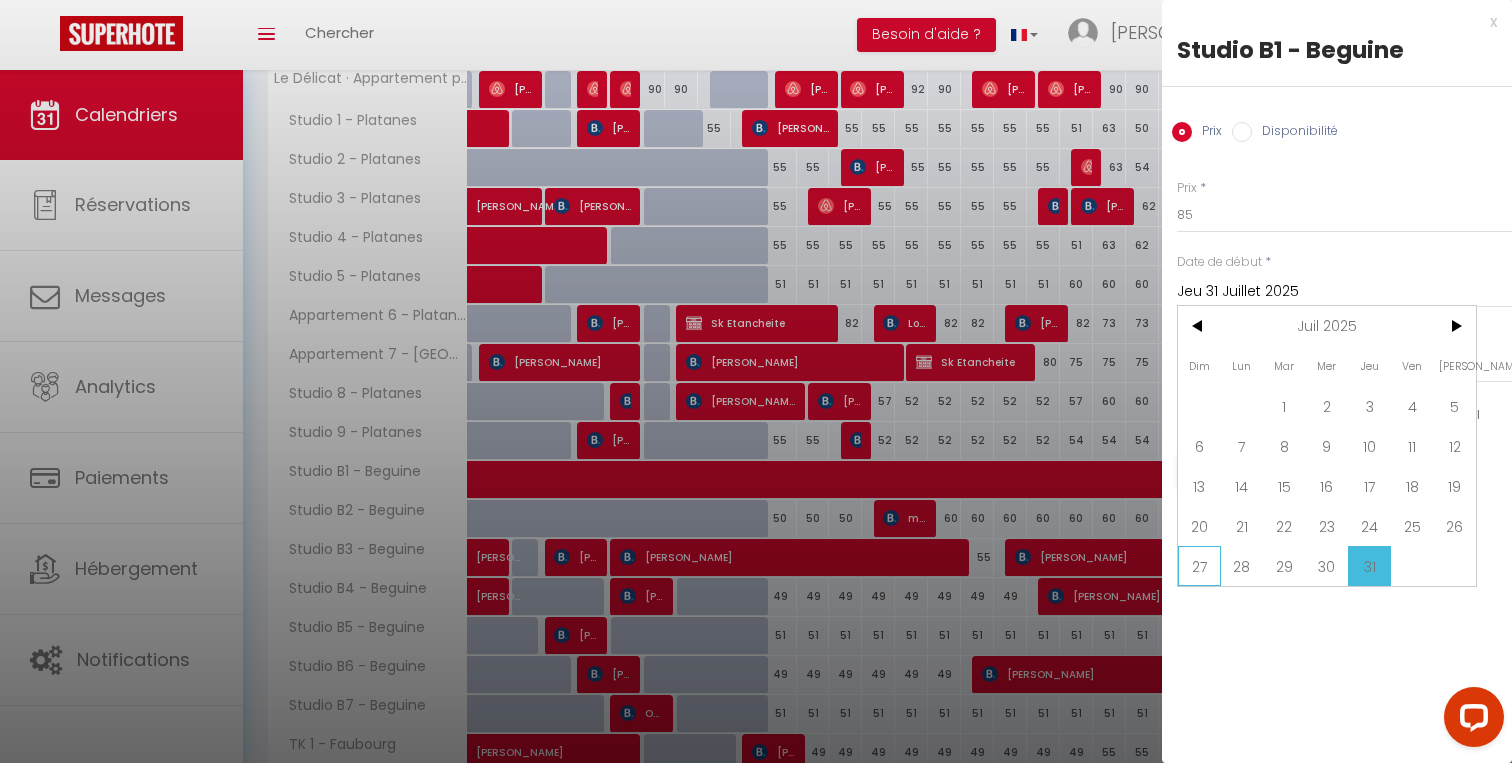 click on "27" at bounding box center (1199, 566) 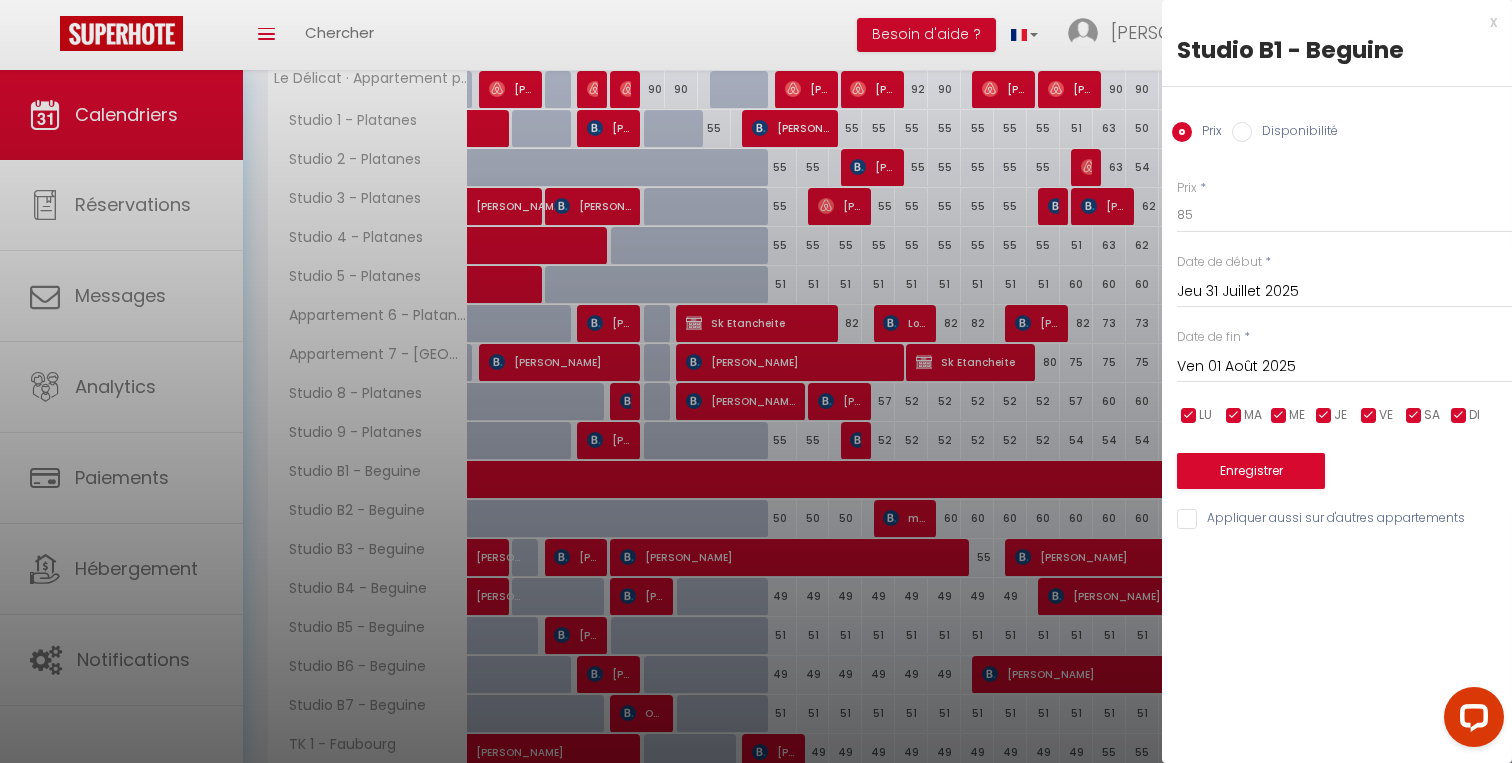 type on "Dim 27 Juillet 2025" 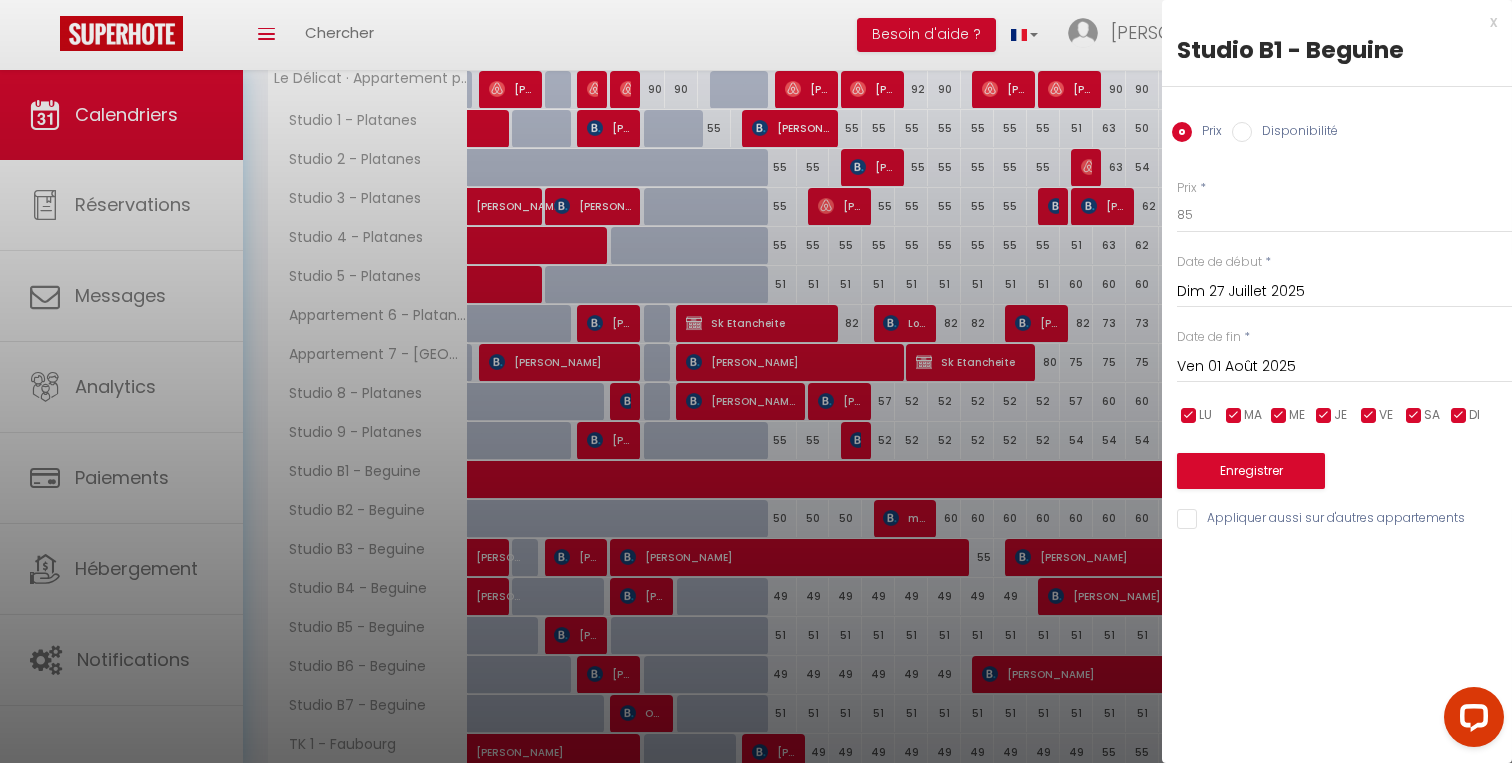 click on "Ven 01 Août 2025" at bounding box center [1344, 367] 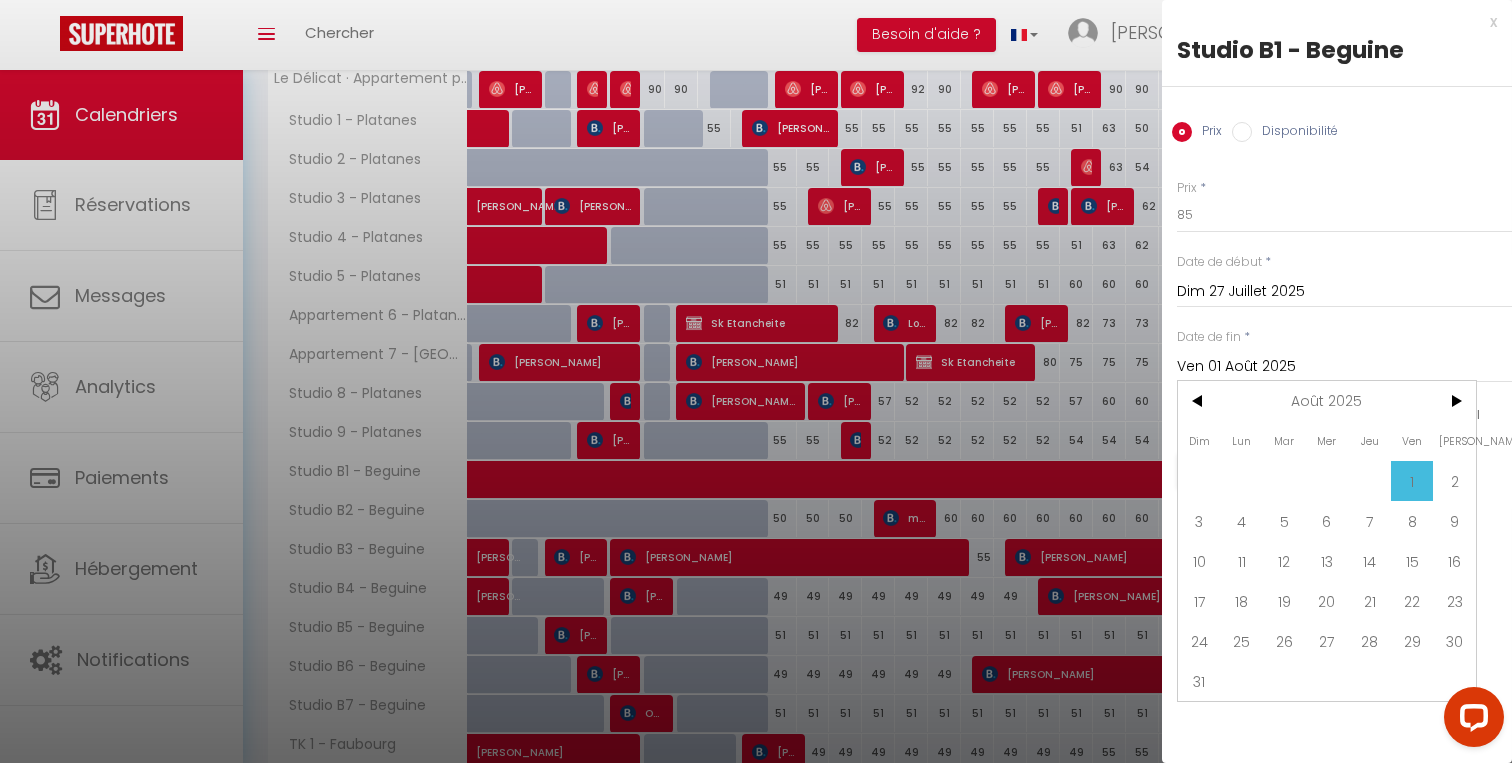 click on "Prix
*   85
Statut
*
Disponible
Indisponible
Date de début
*     Dim 27 Juillet 2025         <   Juil 2025   >   Dim Lun Mar Mer Jeu Ven Sam   1 2 3 4 5 6 7 8 9 10 11 12 13 14 15 16 17 18 19 20 21 22 23 24 25 26 27 28 29 30 31     <   2025   >   [PERSON_NAME] Mars [PERSON_NAME] Juin Juillet Août Septembre Octobre Novembre Décembre     <   [DATE] - [DATE]   >   2020 2021 2022 2023 2024 2025 2026 2027 2028 2029
Date de fin
*     Ven 01 Août 2025         <   Août 2025   >   Dim Lun Mar Mer Jeu Ven Sam   1 2 3 4 5 6 7 8 9 10 11 12 13 14 15 16 17 18 19 20 21 22 23 24 25 26 27 28 29 30 31     <   2025   >   [PERSON_NAME] Mars [PERSON_NAME] Juin Juillet Août Septembre Octobre Novembre Décembre     <   [DATE] - [DATE]   >   2020 2021" at bounding box center (1337, 343) 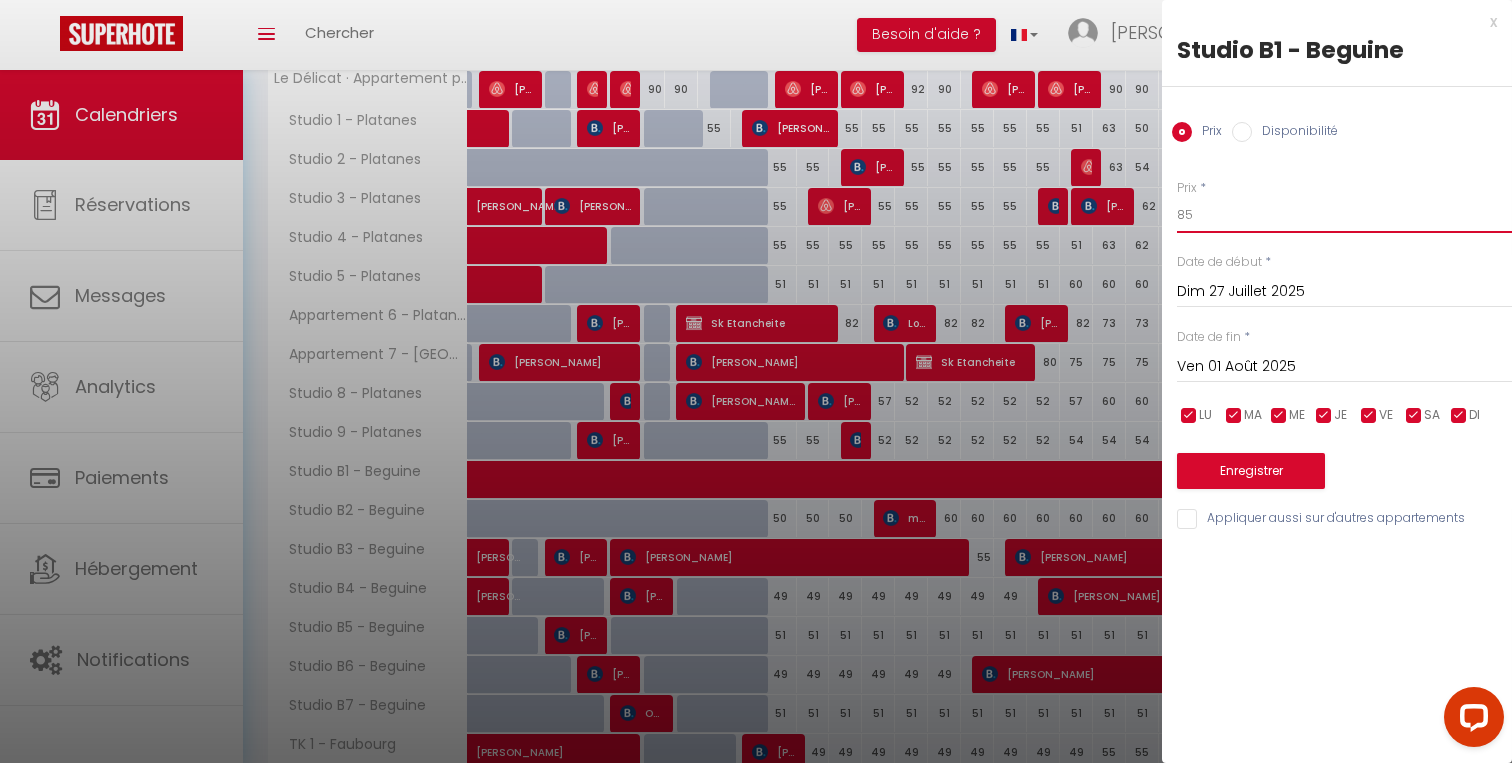 click on "85" at bounding box center [1344, 215] 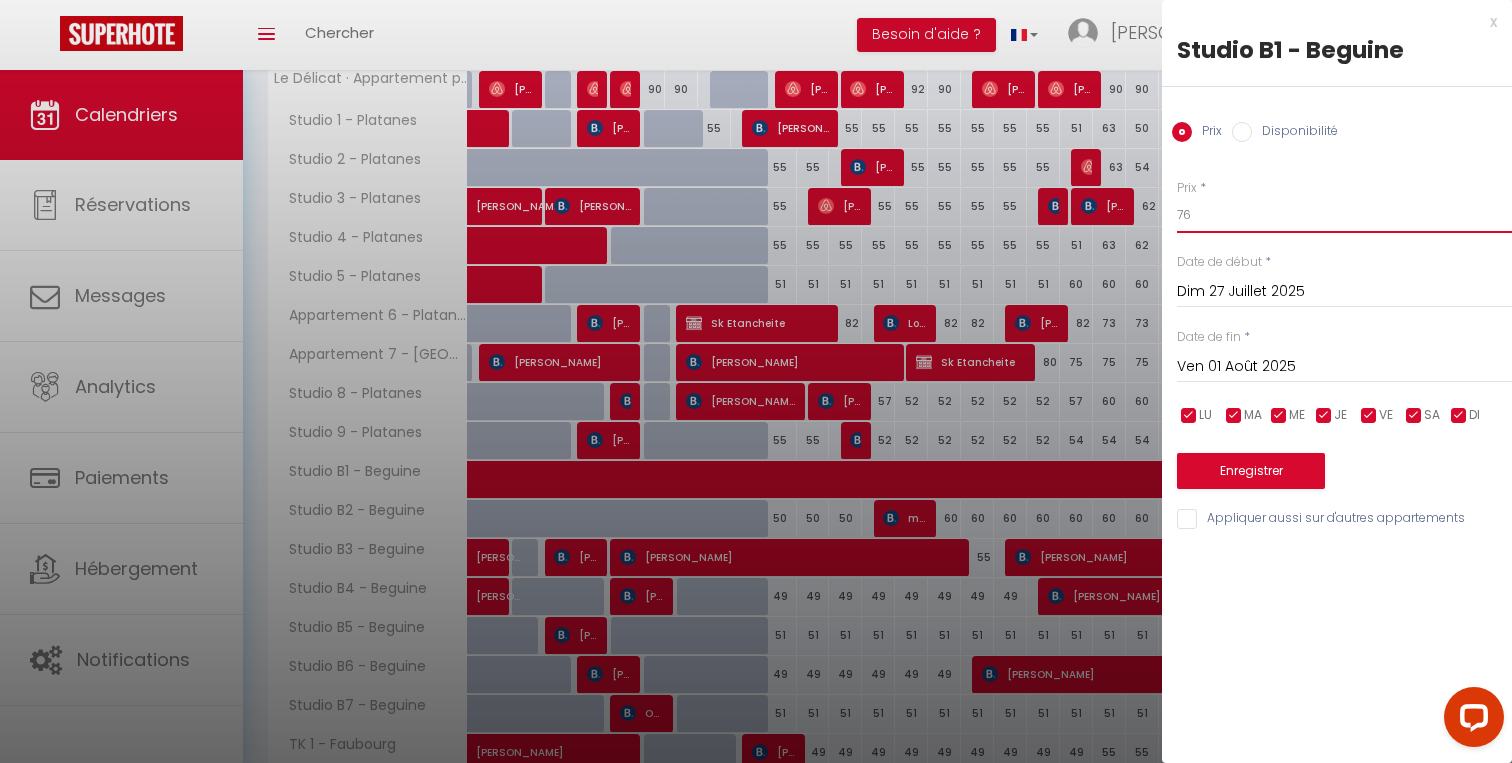 type on "76" 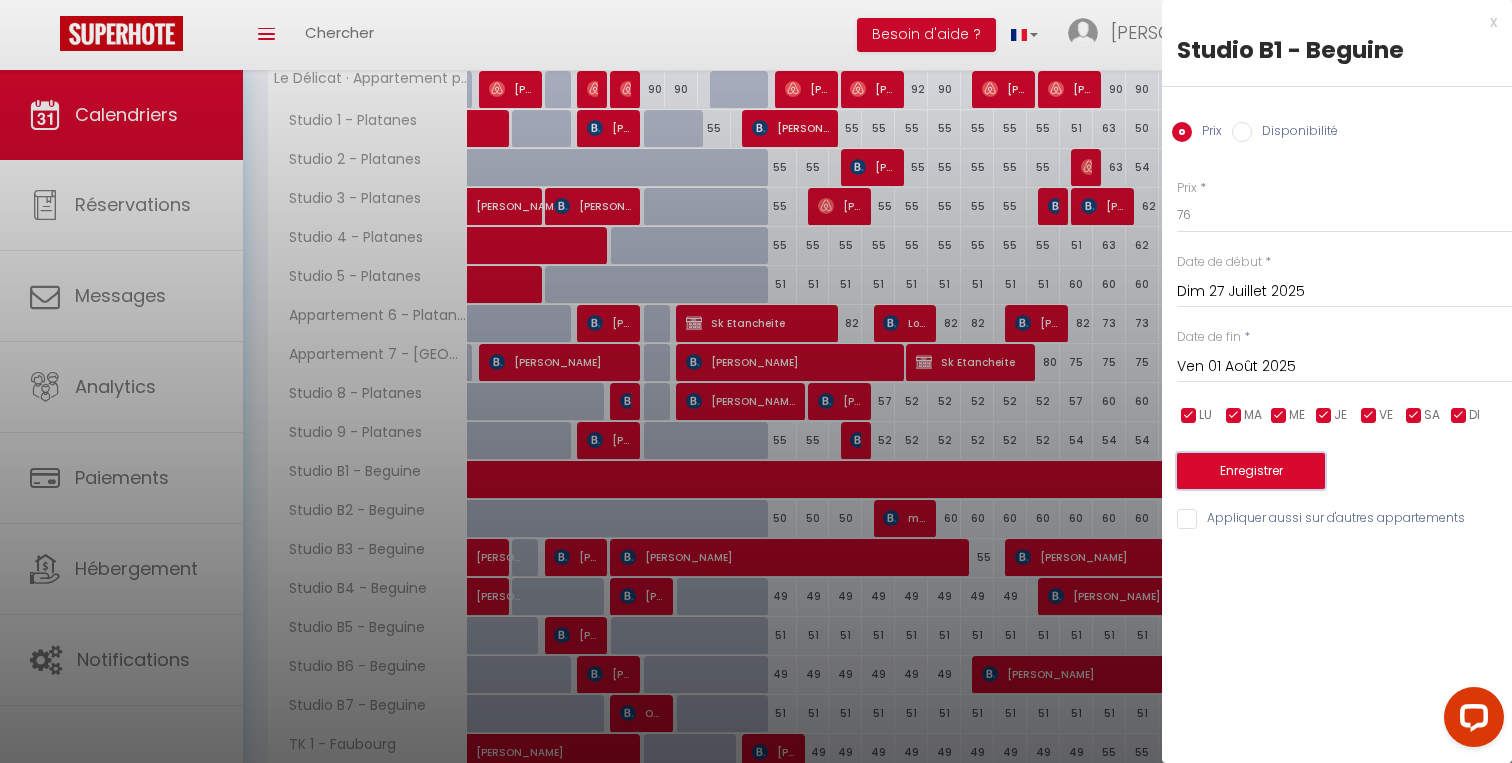 click on "Enregistrer" at bounding box center [1251, 471] 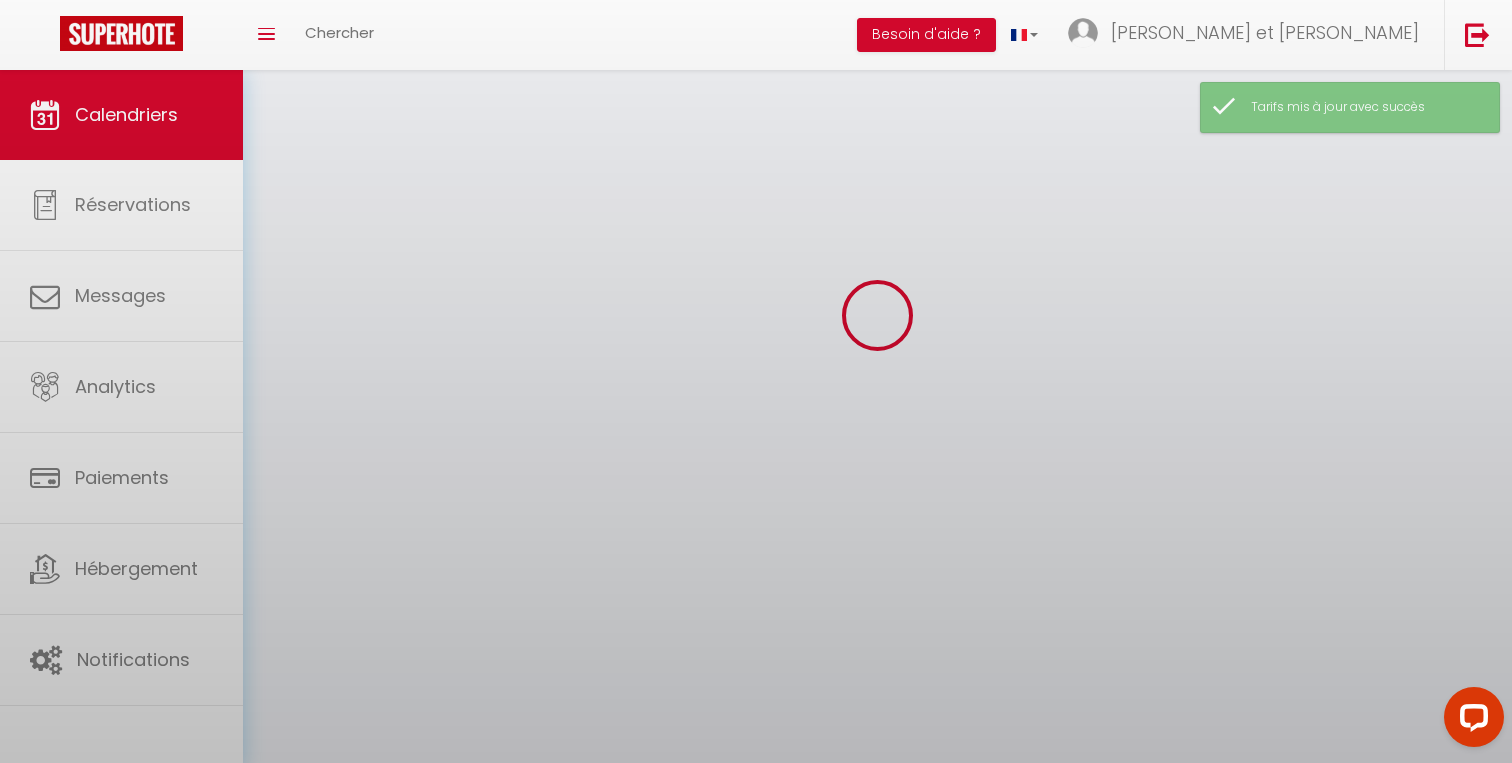 scroll, scrollTop: 175, scrollLeft: 0, axis: vertical 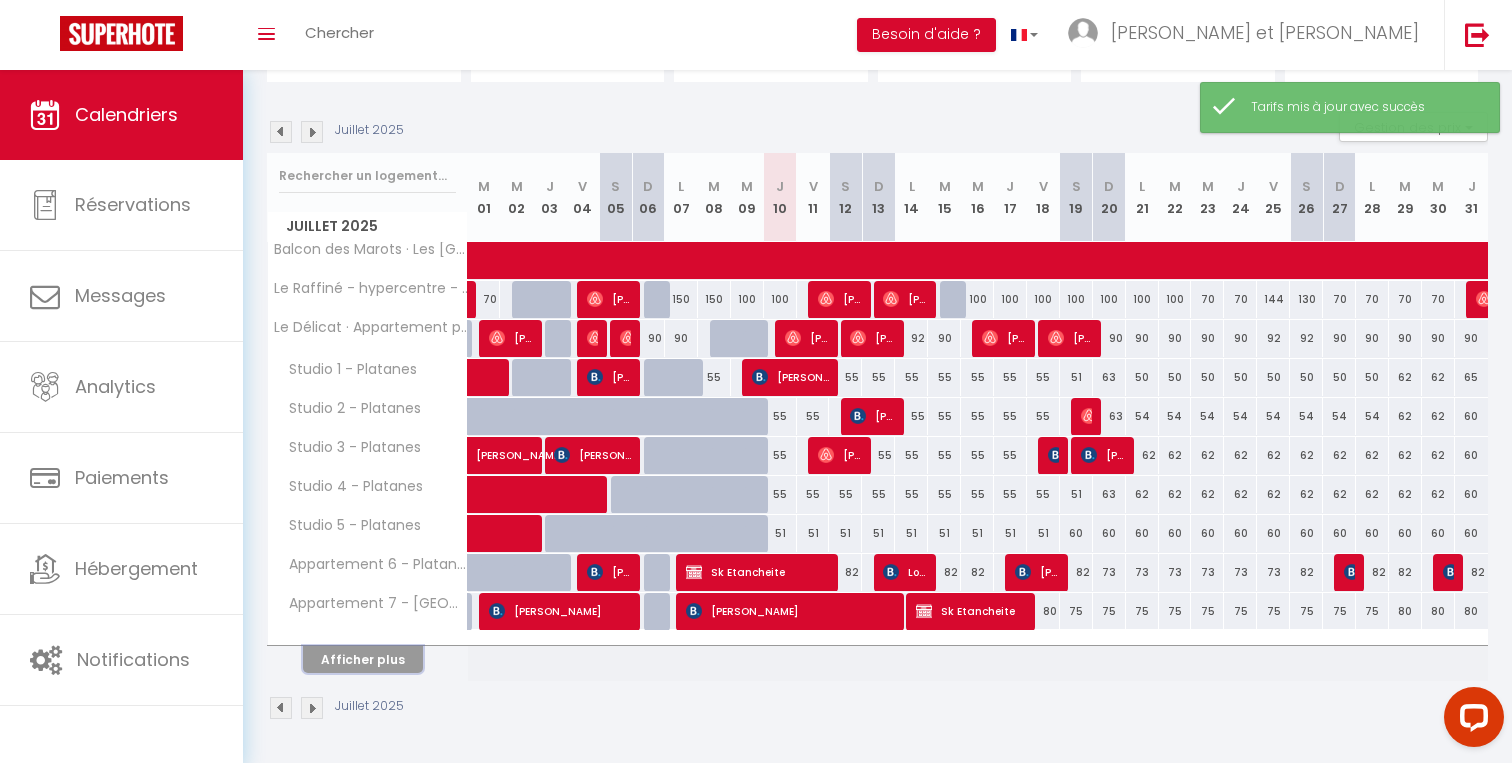 click on "Afficher plus" at bounding box center [363, 659] 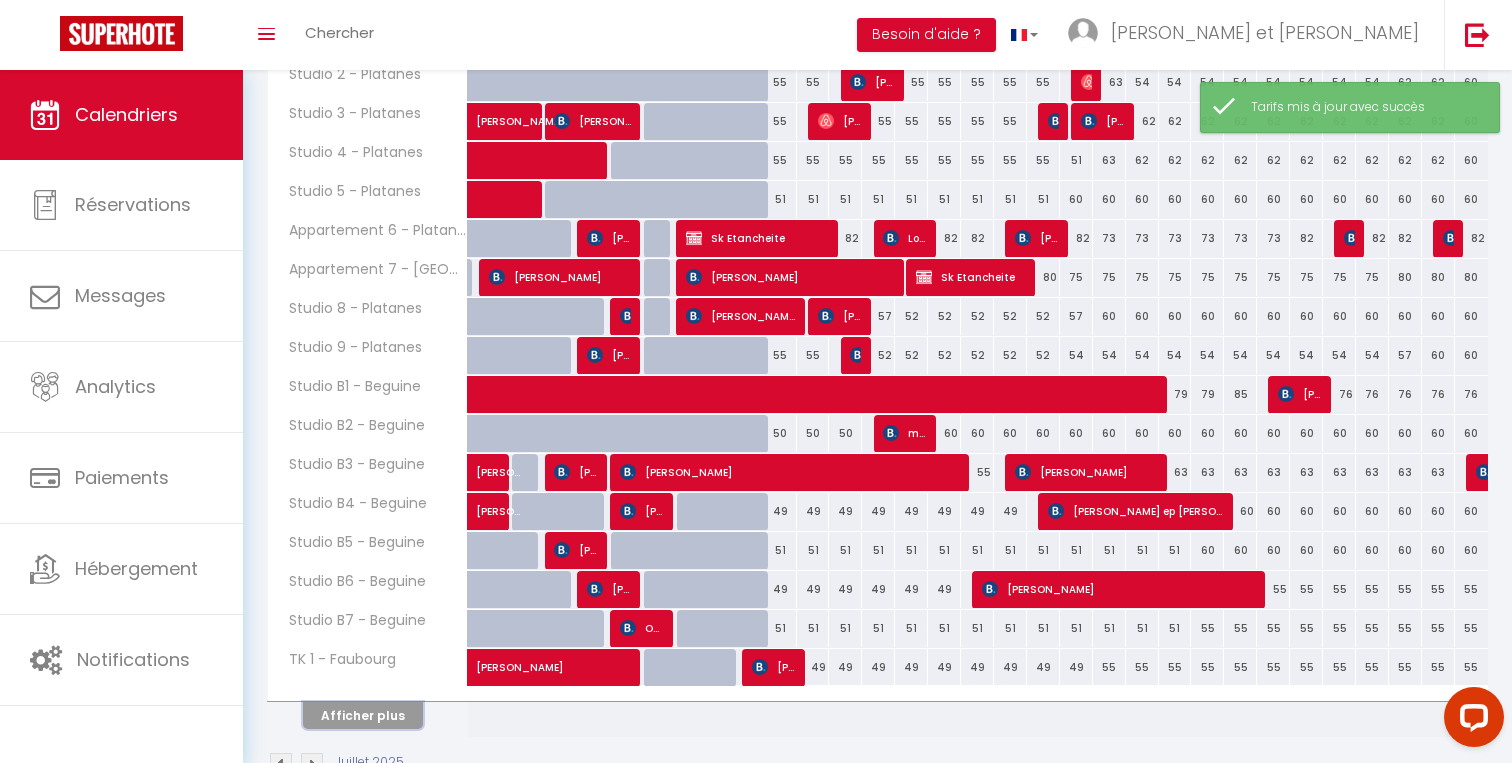 scroll, scrollTop: 565, scrollLeft: 0, axis: vertical 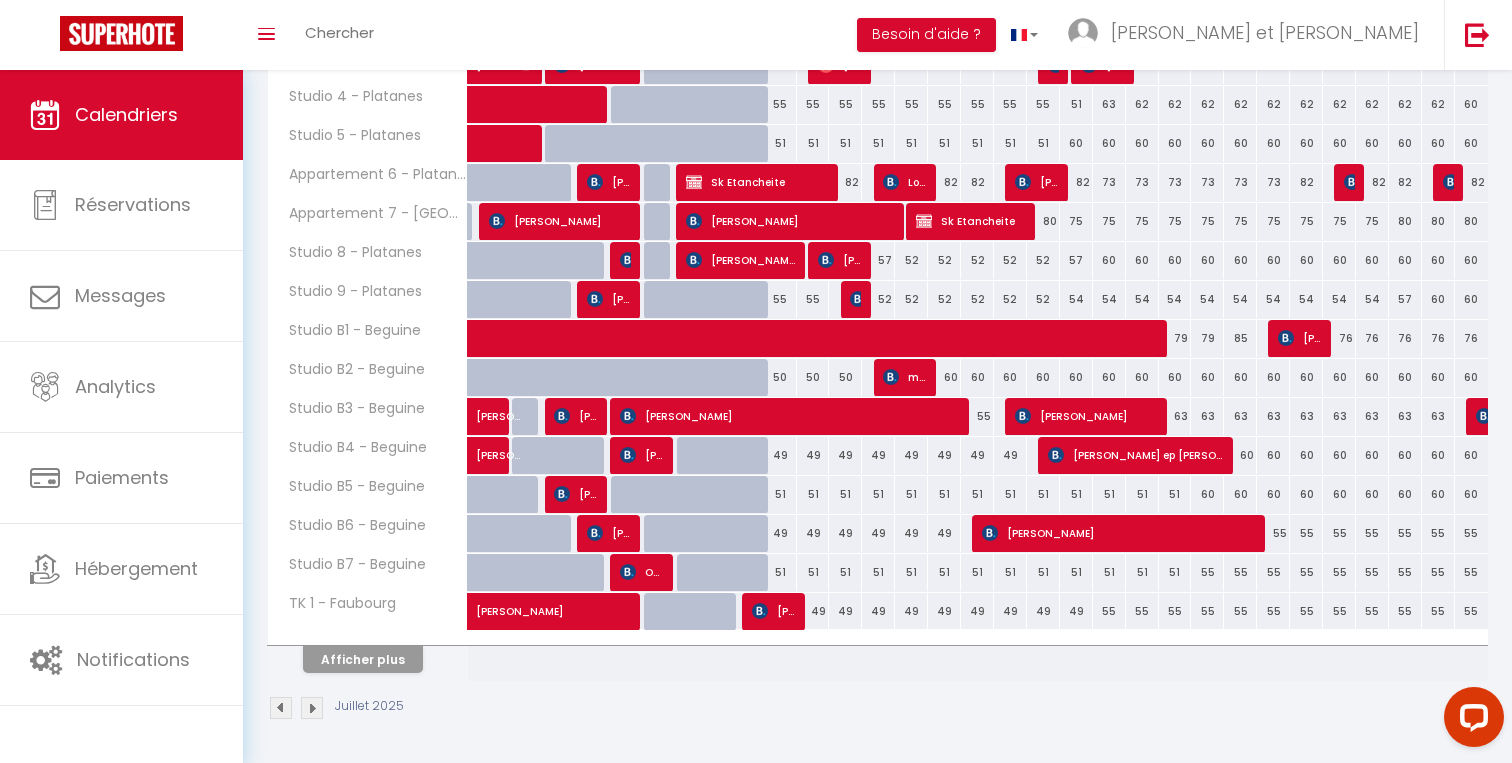 click on "Afficher plus" at bounding box center [368, 656] 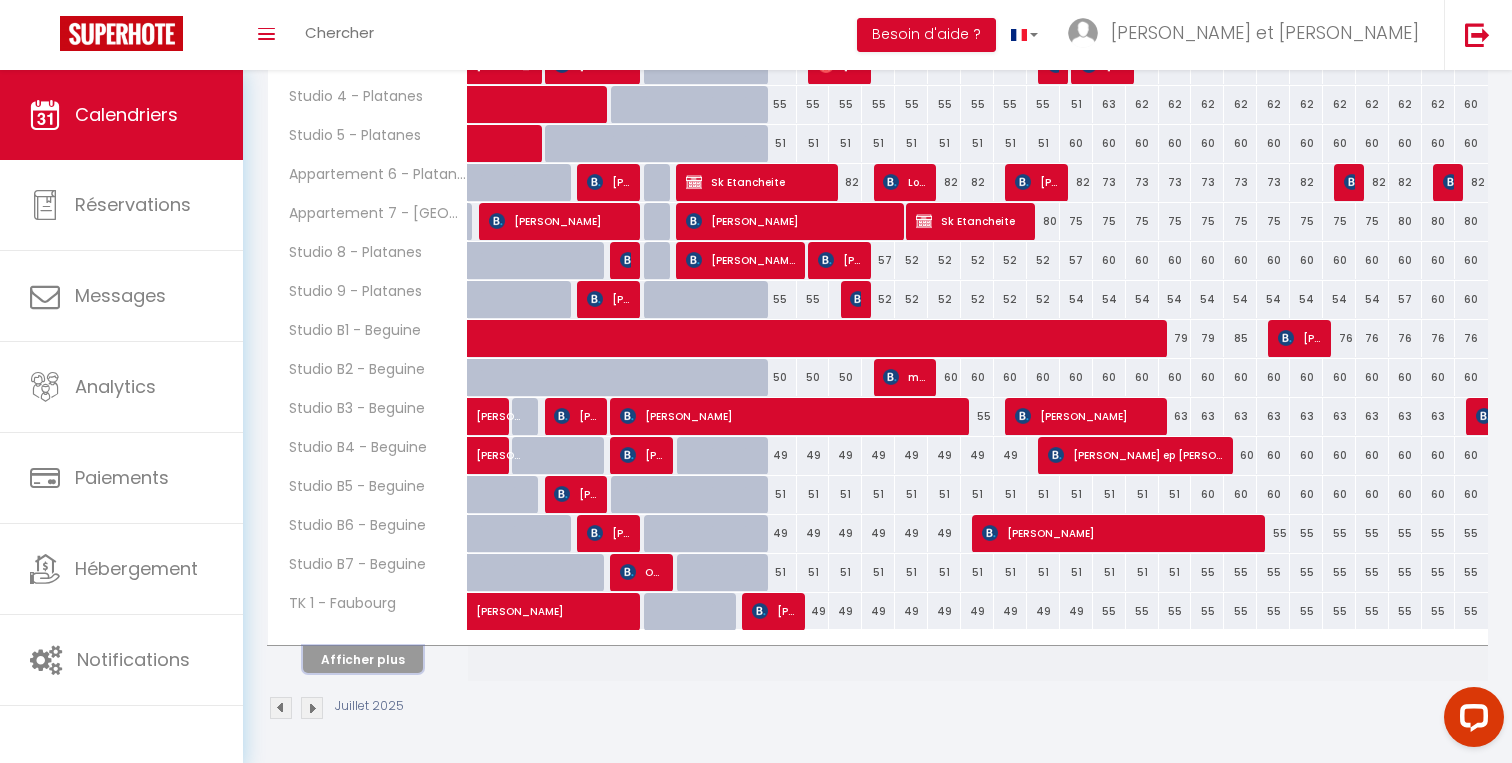 click on "Afficher plus" at bounding box center [363, 659] 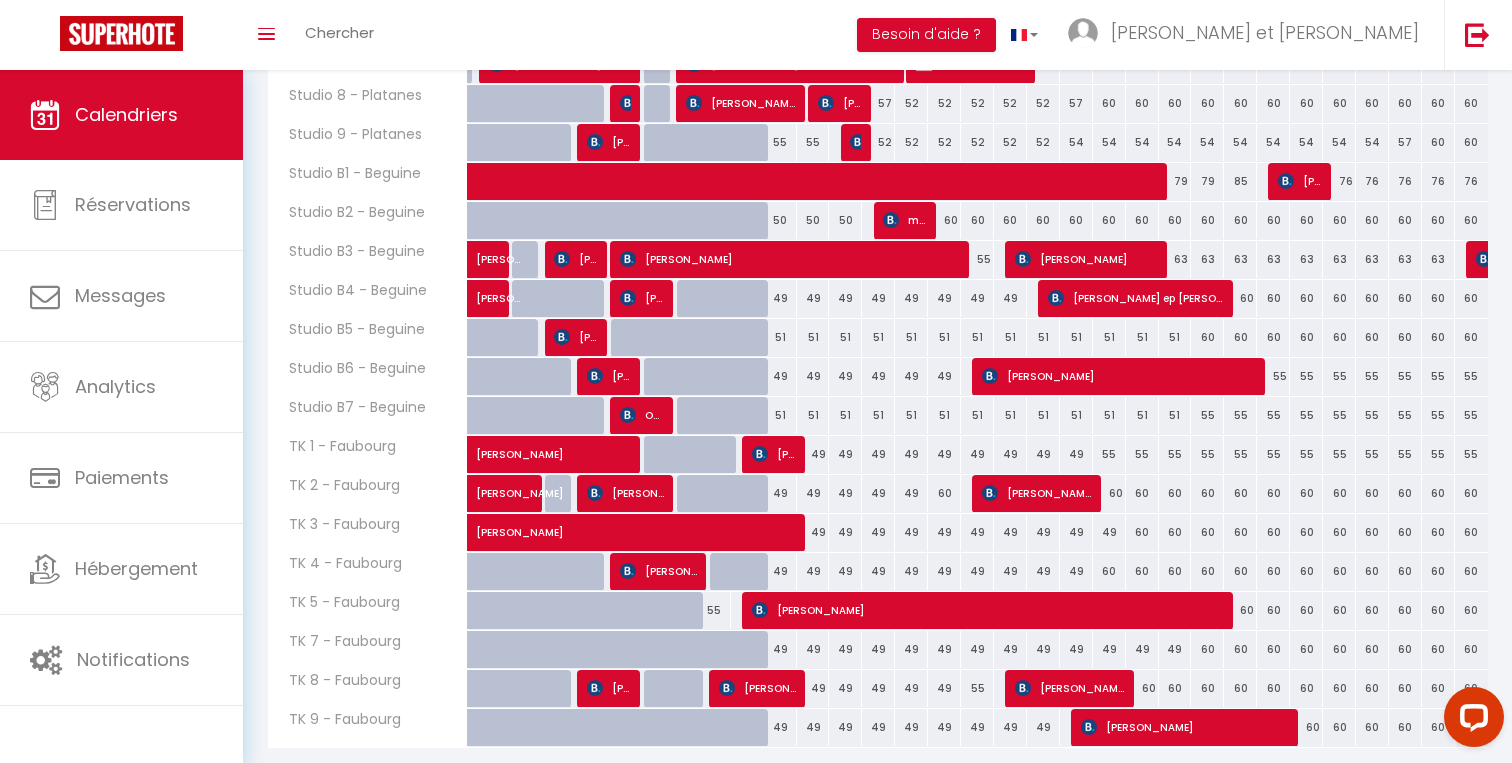 scroll, scrollTop: 724, scrollLeft: 0, axis: vertical 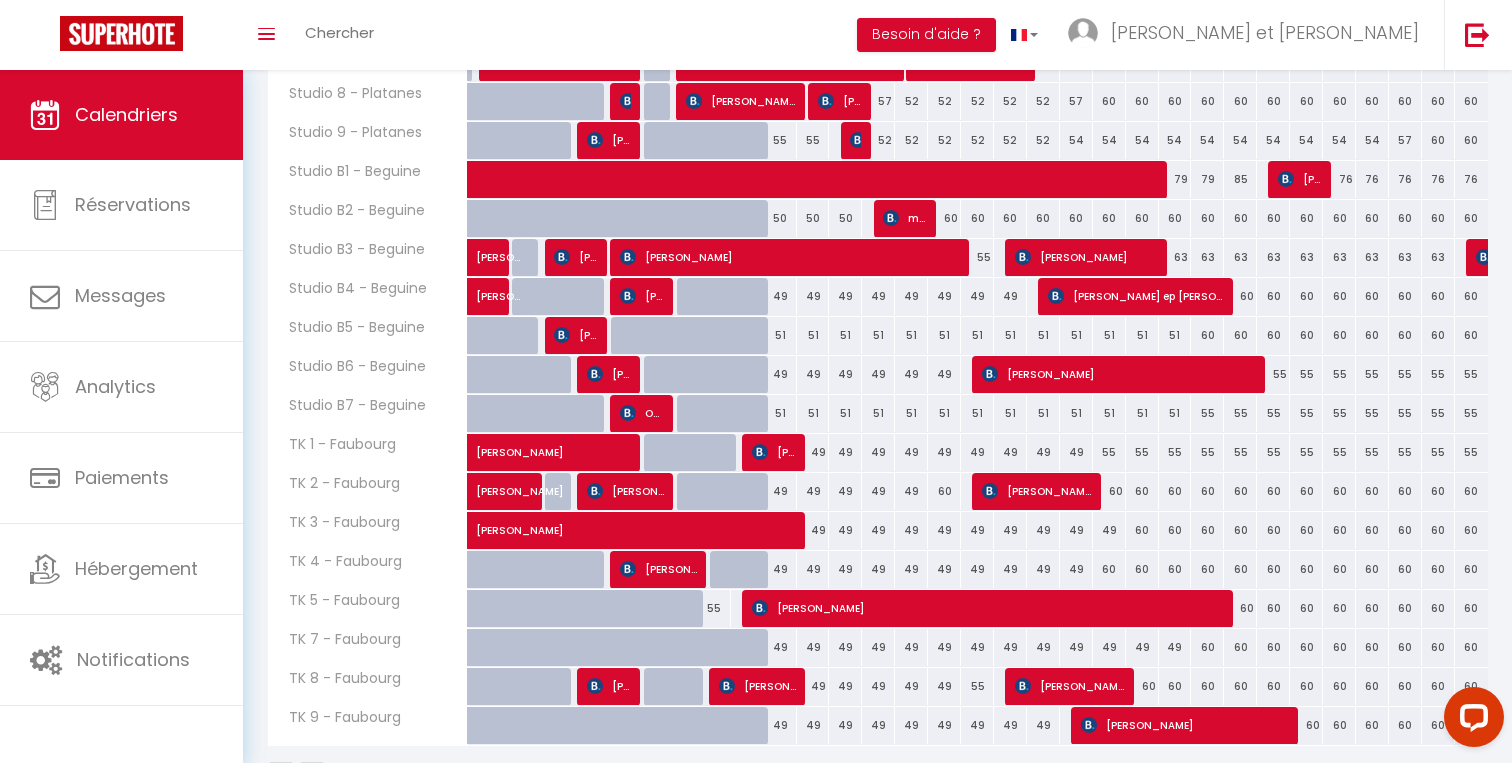 click on "60" at bounding box center (1142, 530) 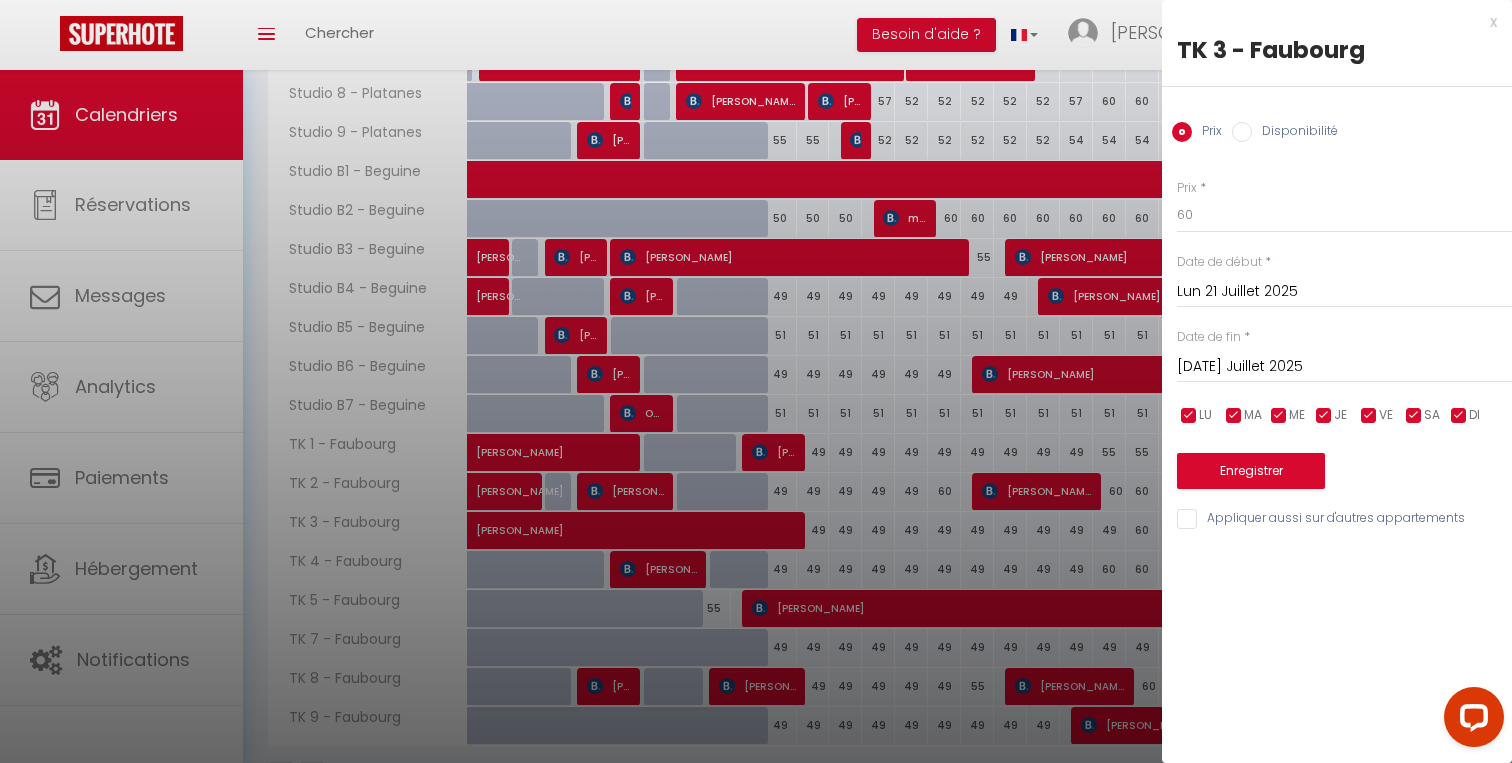 click on "[DATE] Juillet 2025" at bounding box center [1344, 367] 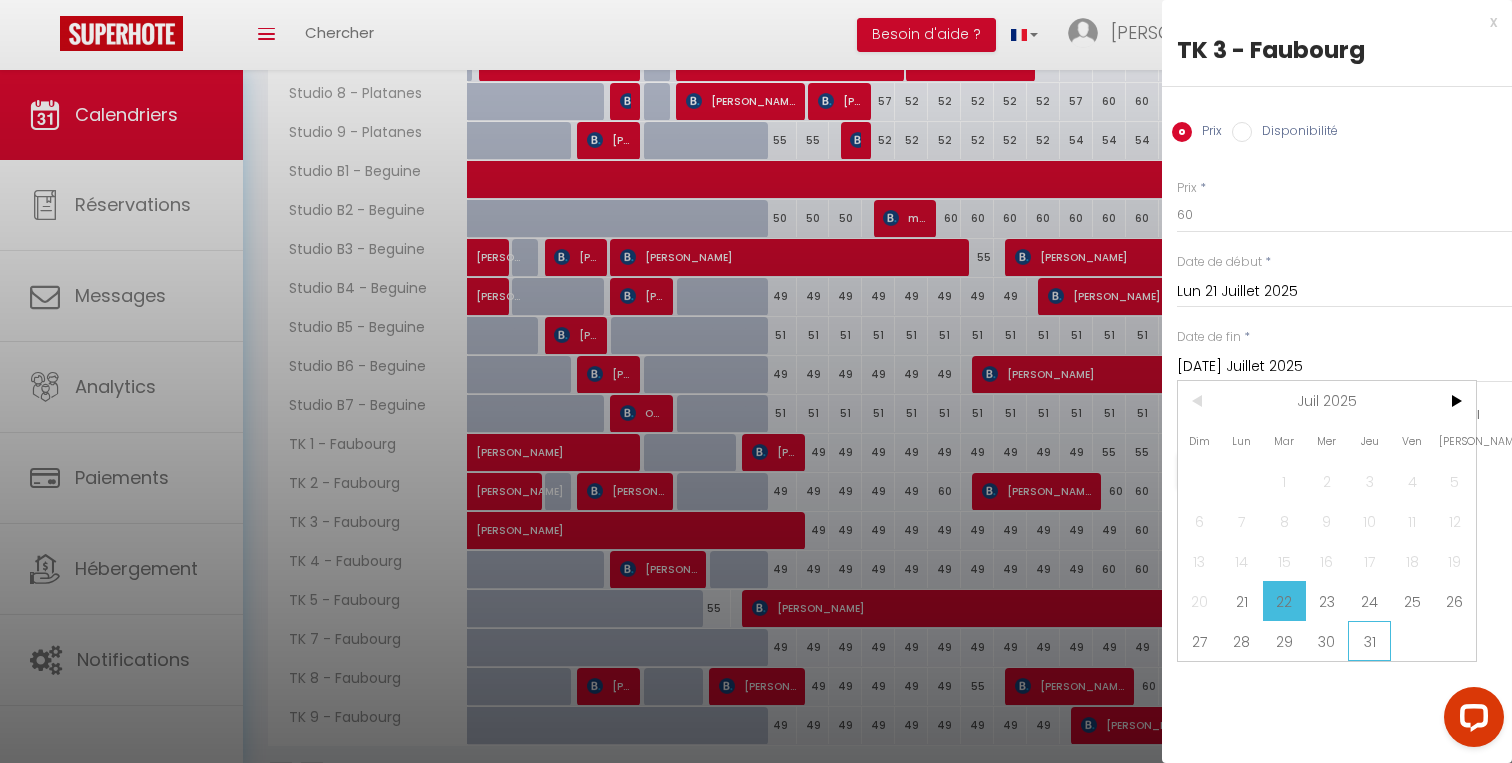 click on "31" at bounding box center (1369, 641) 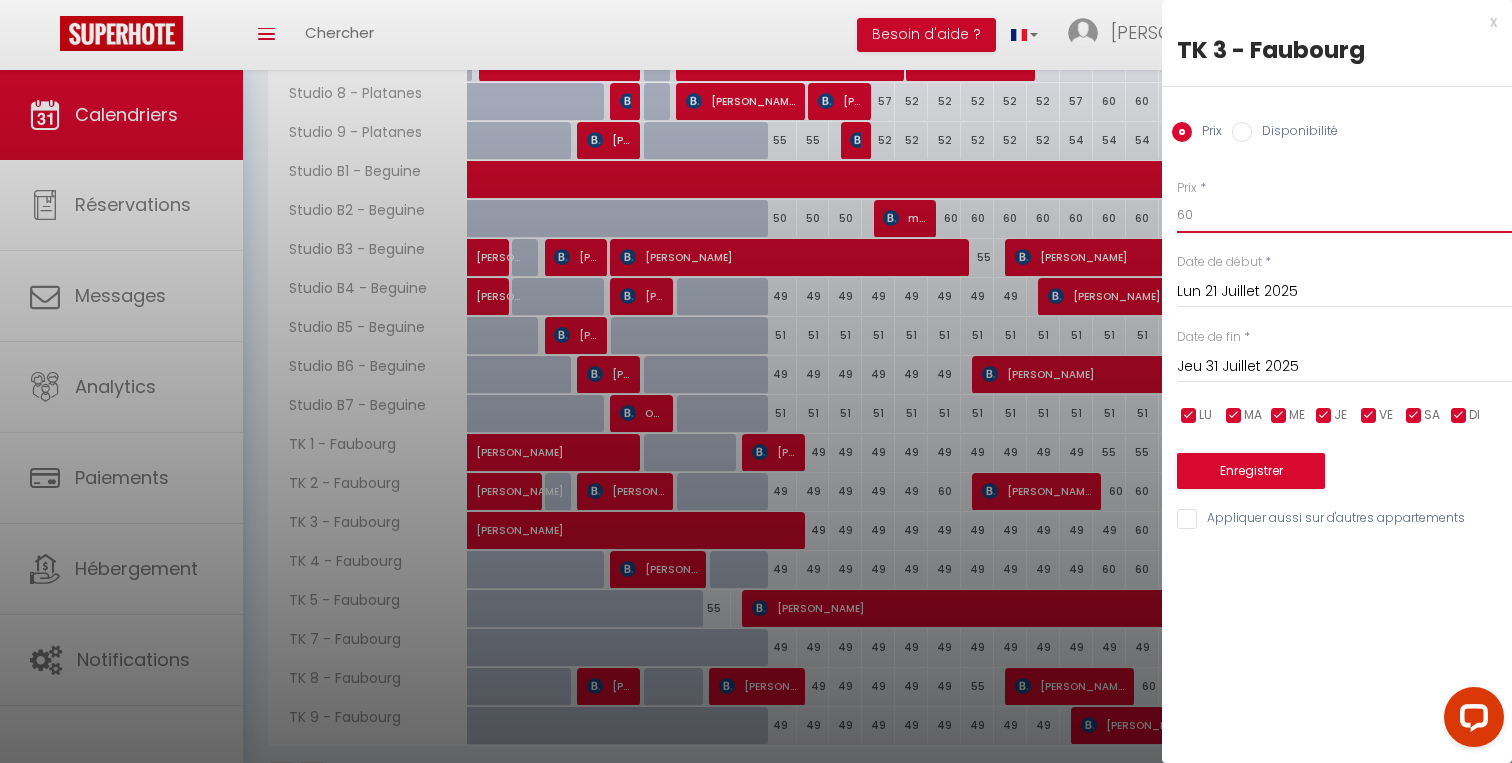 click on "60" at bounding box center [1344, 215] 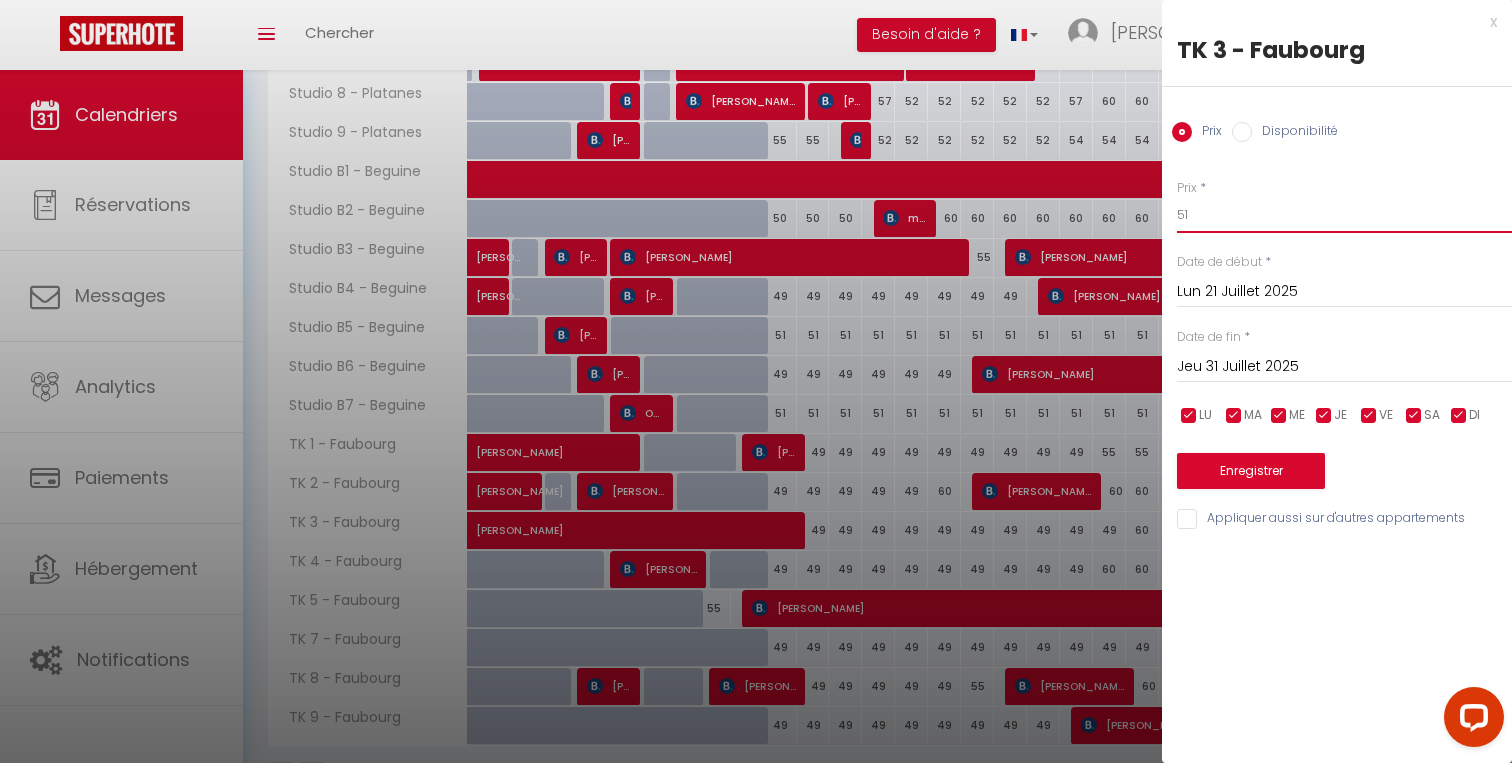 type on "51" 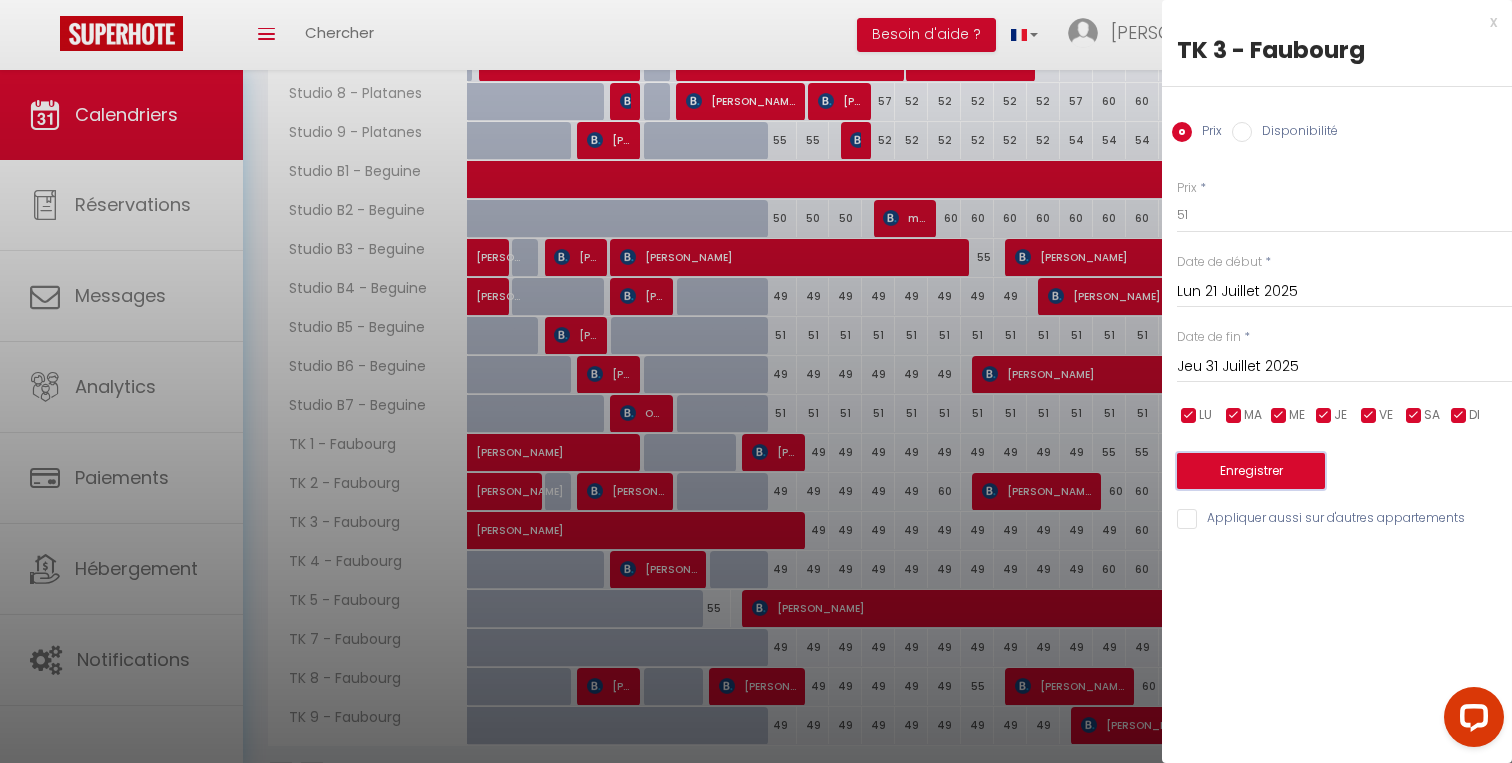 click on "Enregistrer" at bounding box center [1251, 471] 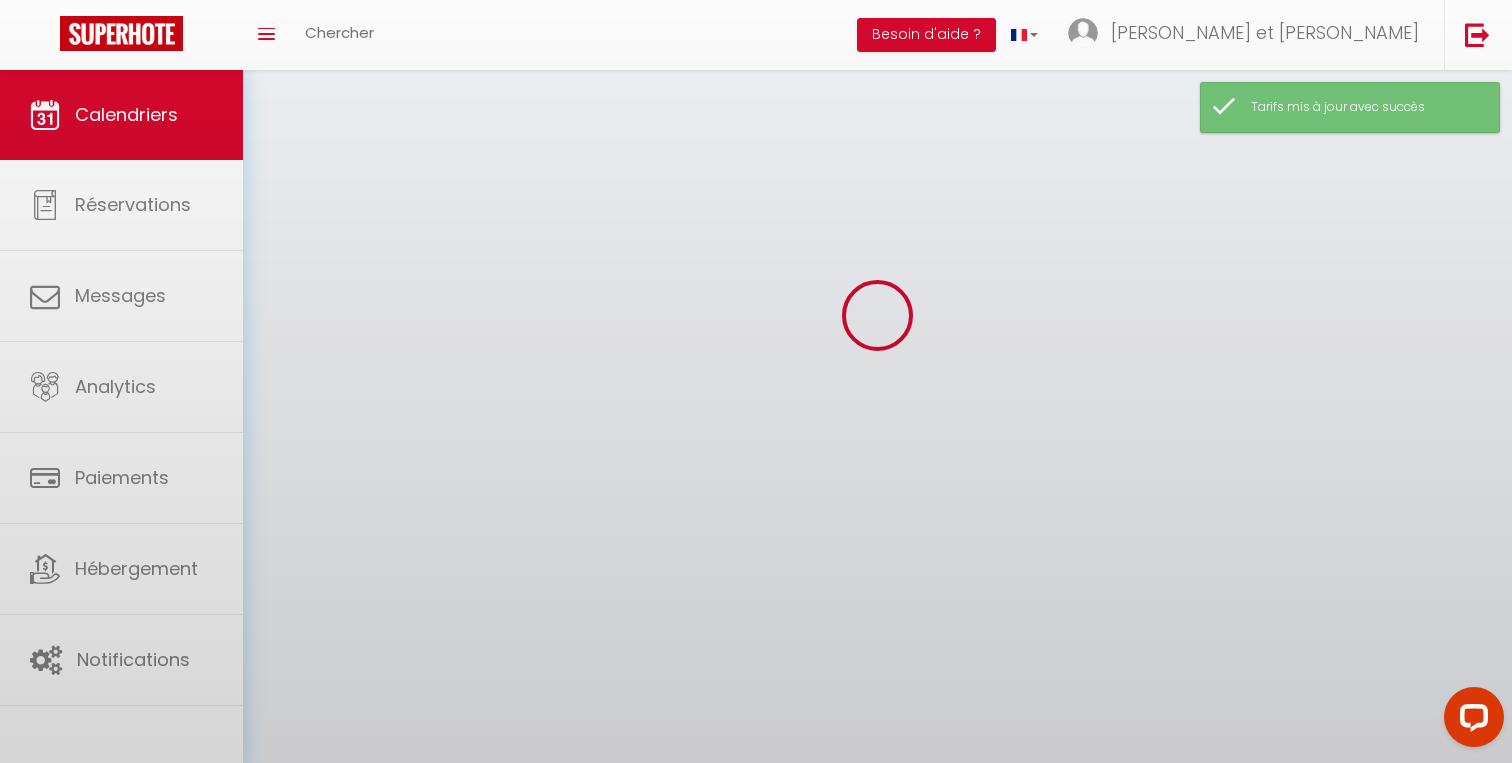 scroll, scrollTop: 175, scrollLeft: 0, axis: vertical 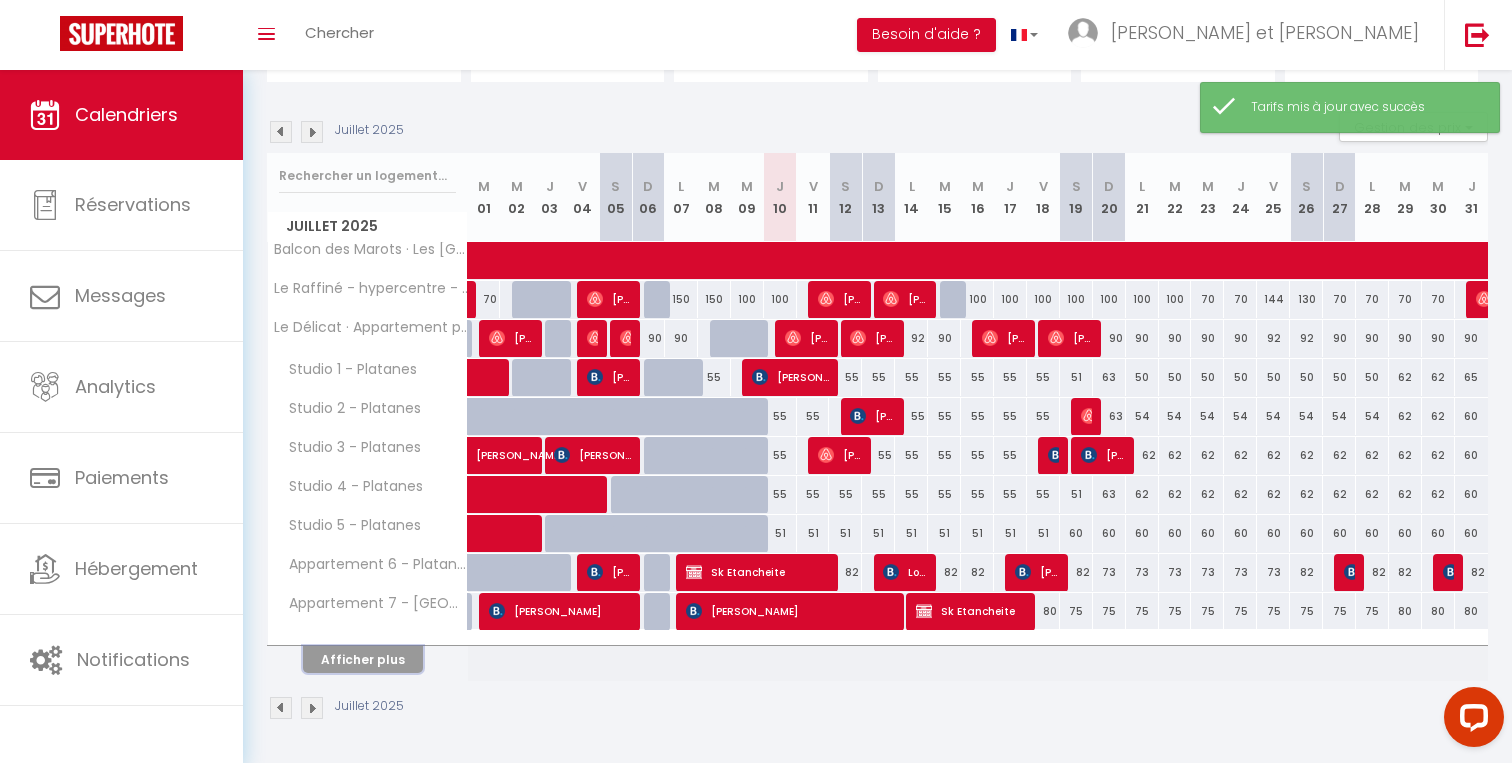 click on "Afficher plus" at bounding box center (363, 659) 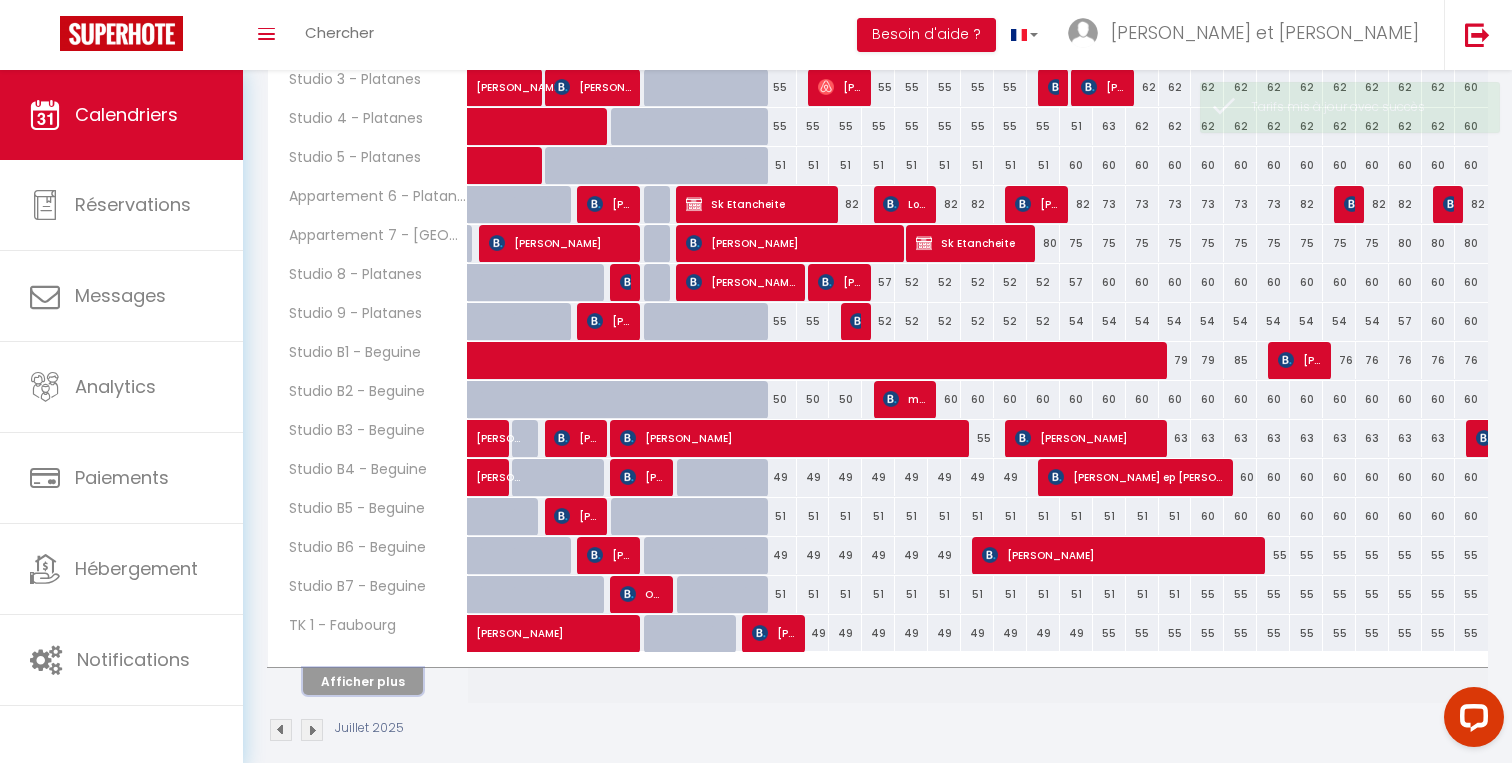 scroll, scrollTop: 565, scrollLeft: 0, axis: vertical 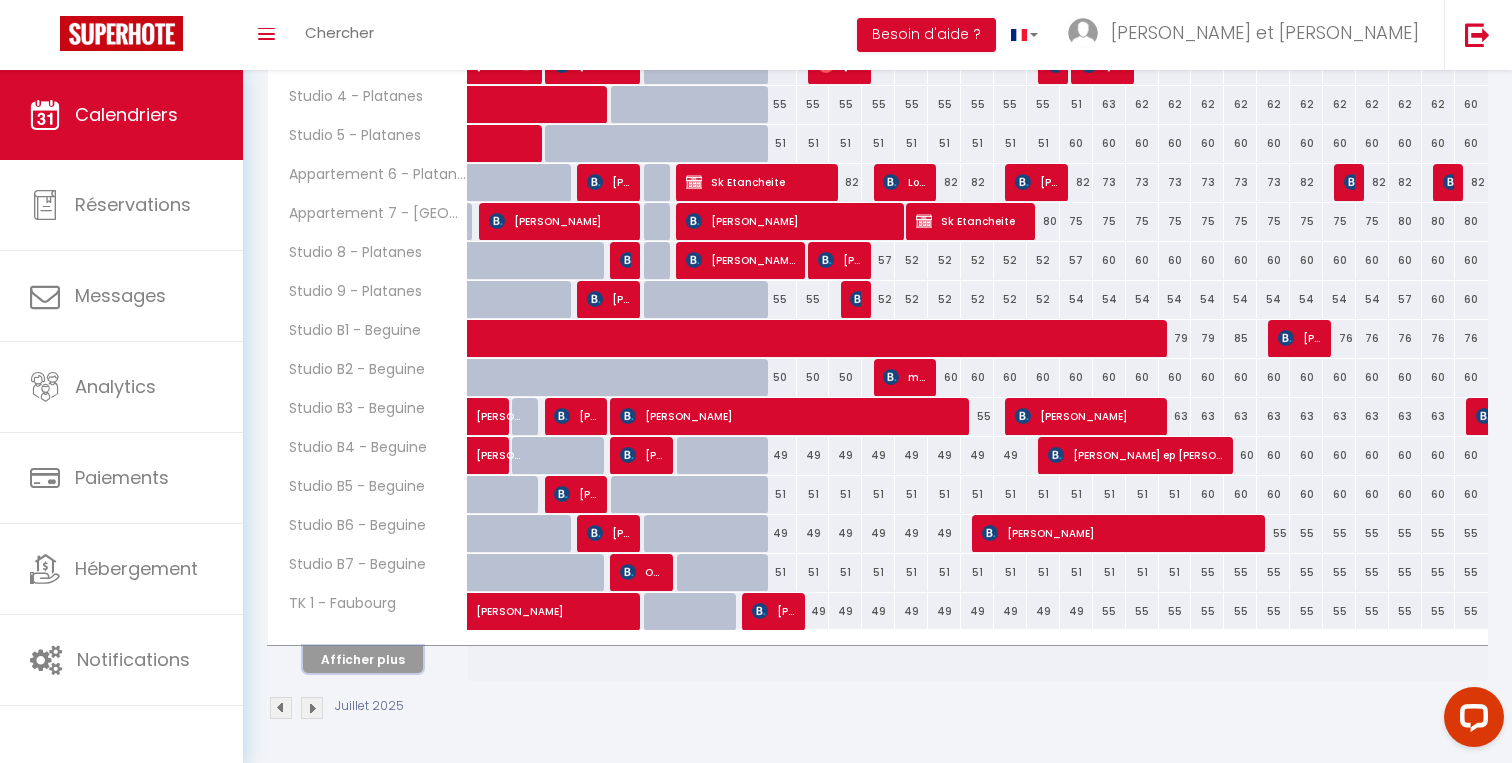 click on "Afficher plus" at bounding box center [363, 659] 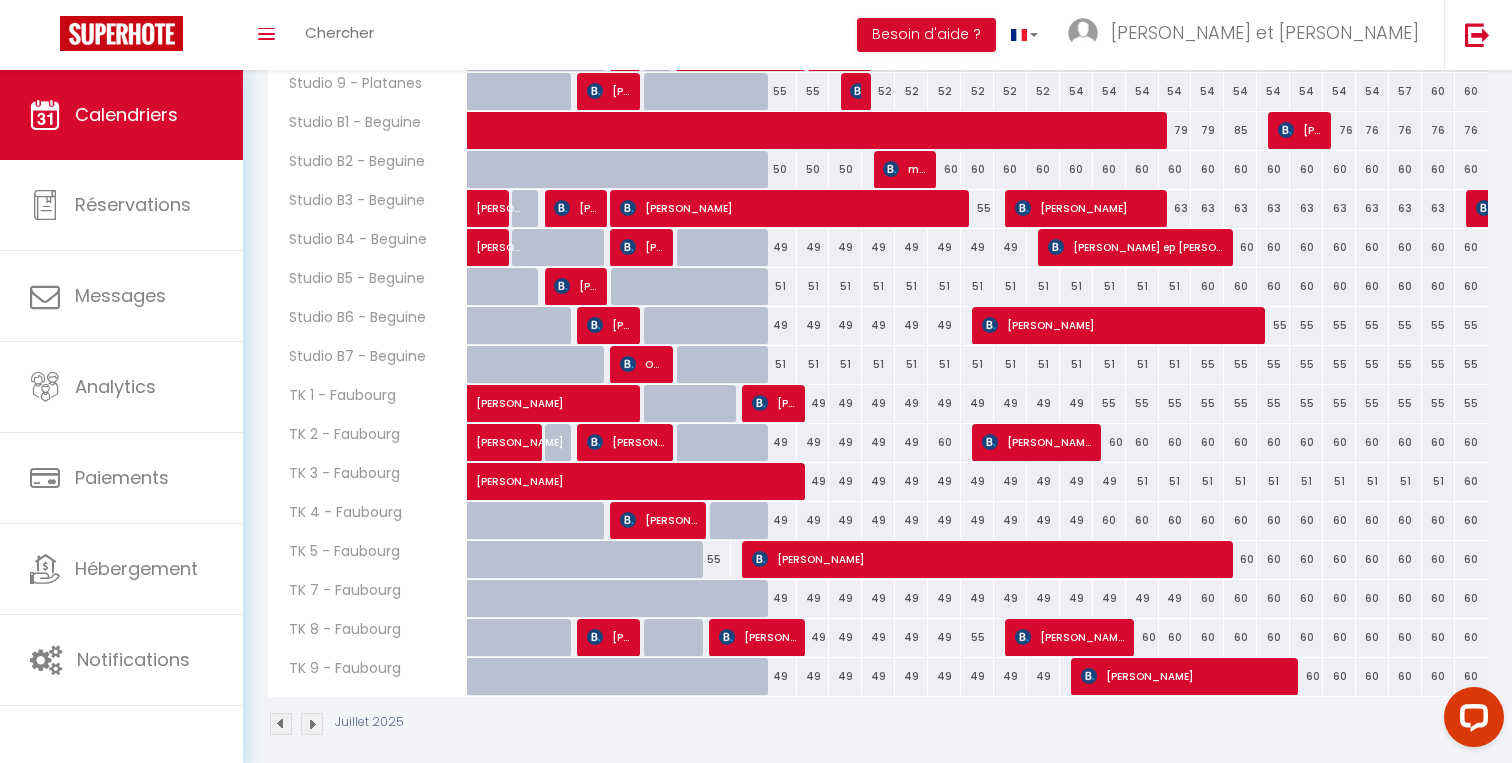 scroll, scrollTop: 789, scrollLeft: 0, axis: vertical 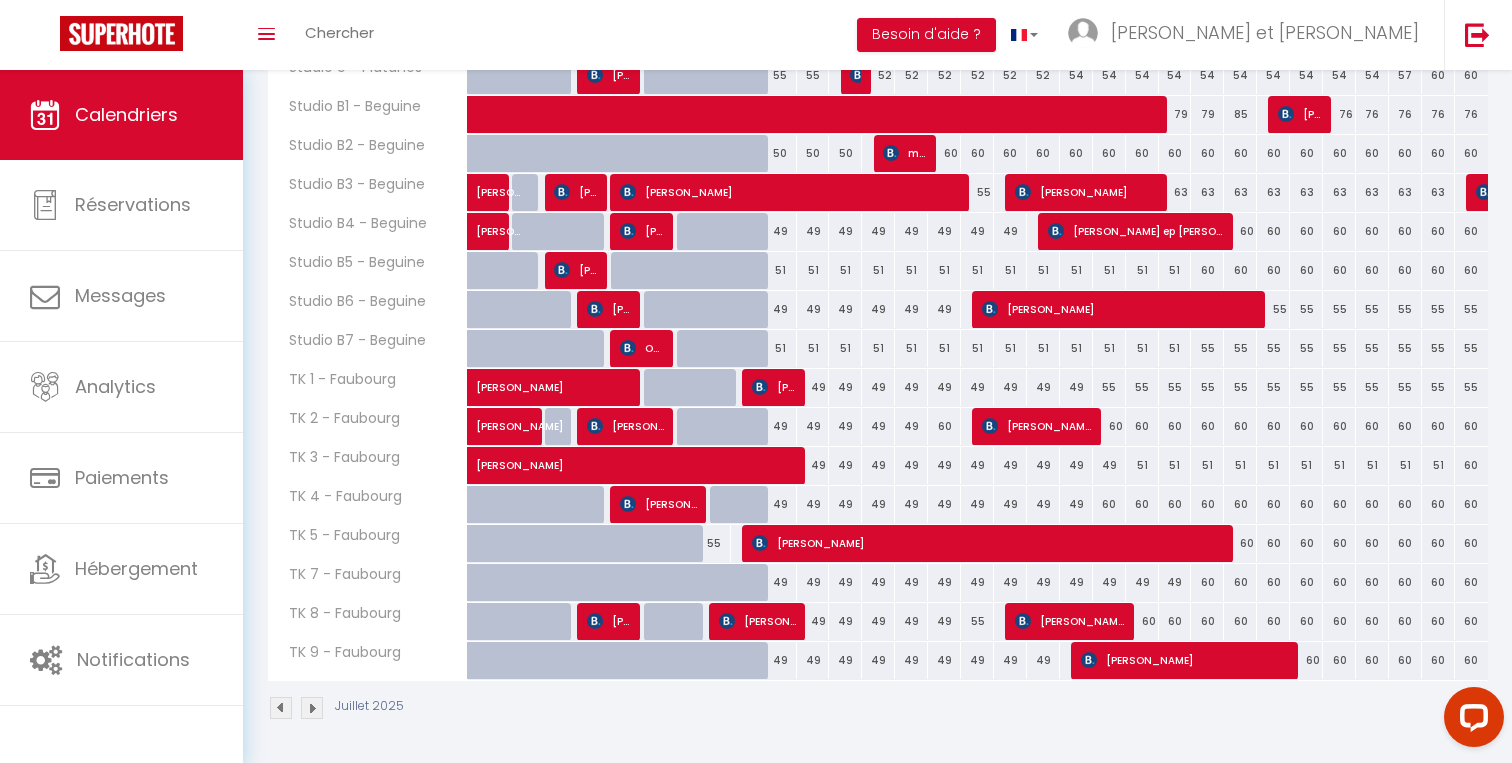 click on "60" at bounding box center (1175, 621) 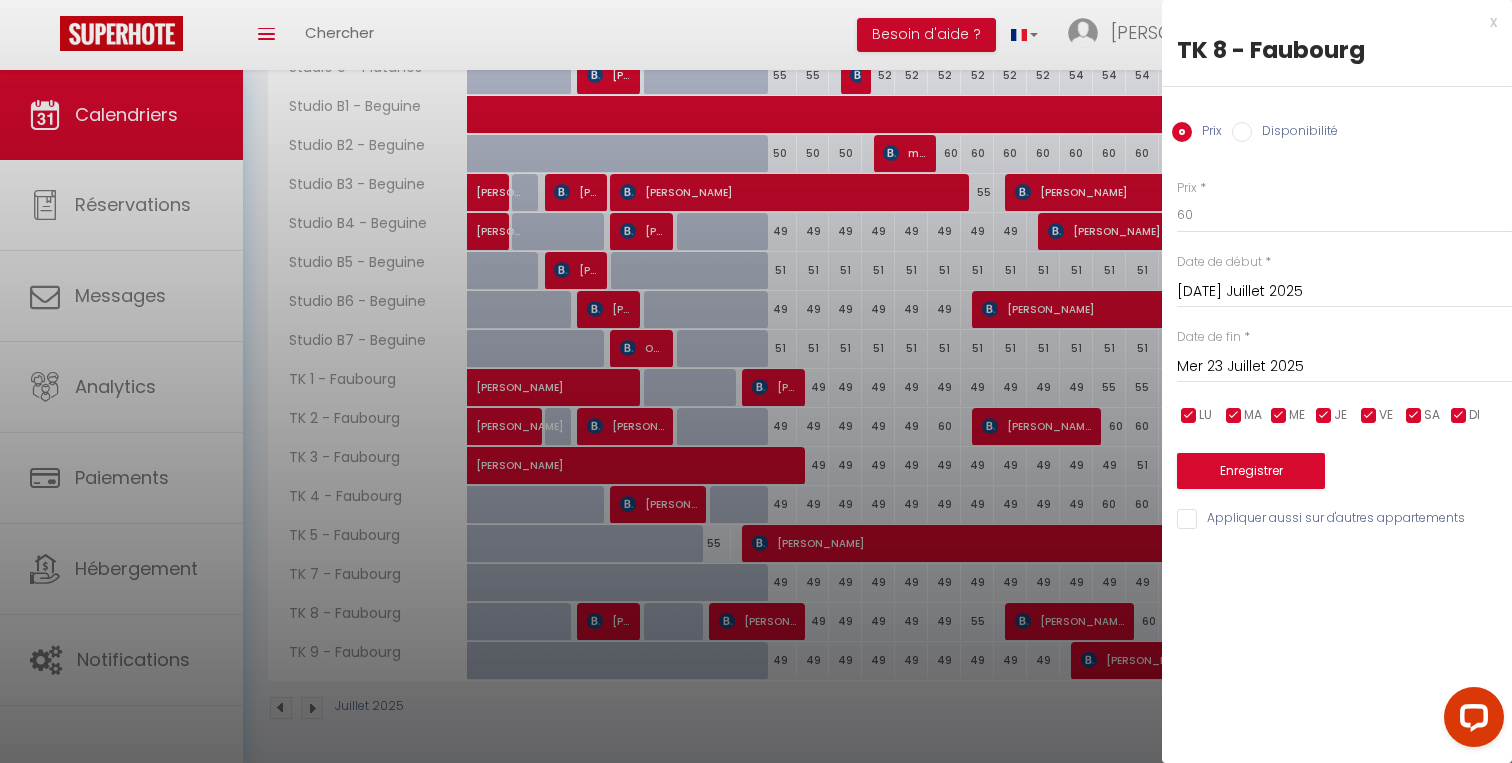 click on "Mer 23 Juillet 2025" at bounding box center (1344, 367) 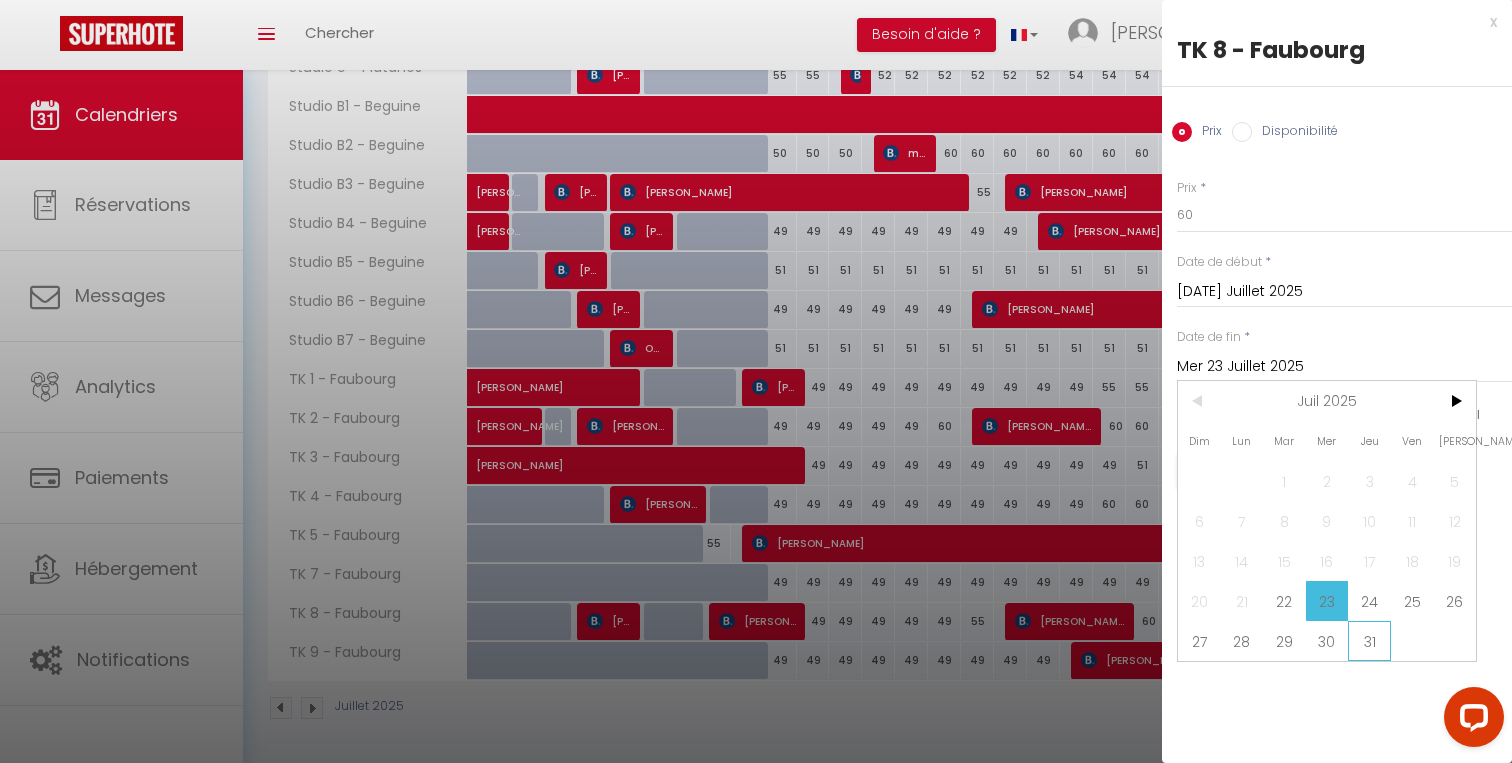 click on "31" at bounding box center [1369, 641] 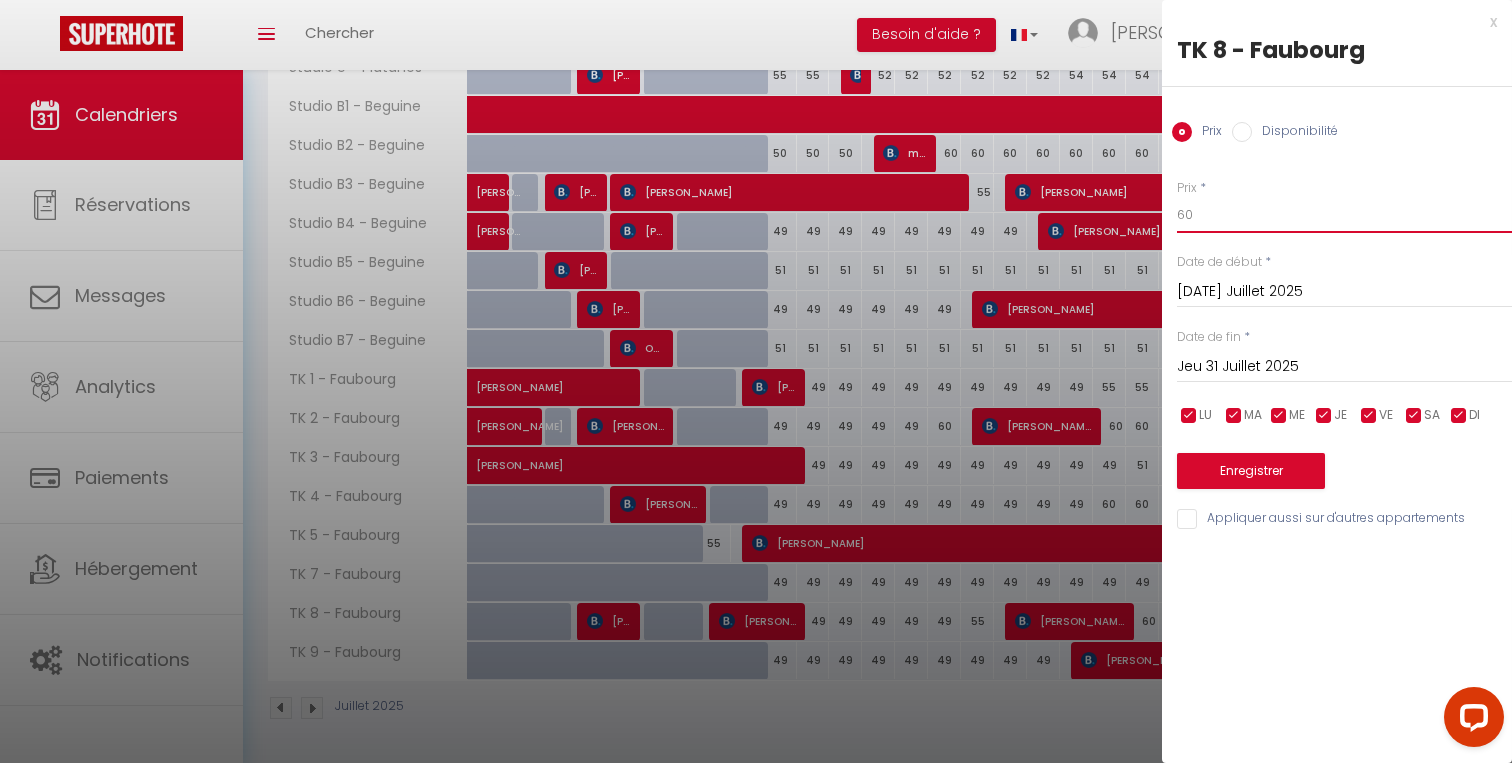click on "60" at bounding box center [1344, 215] 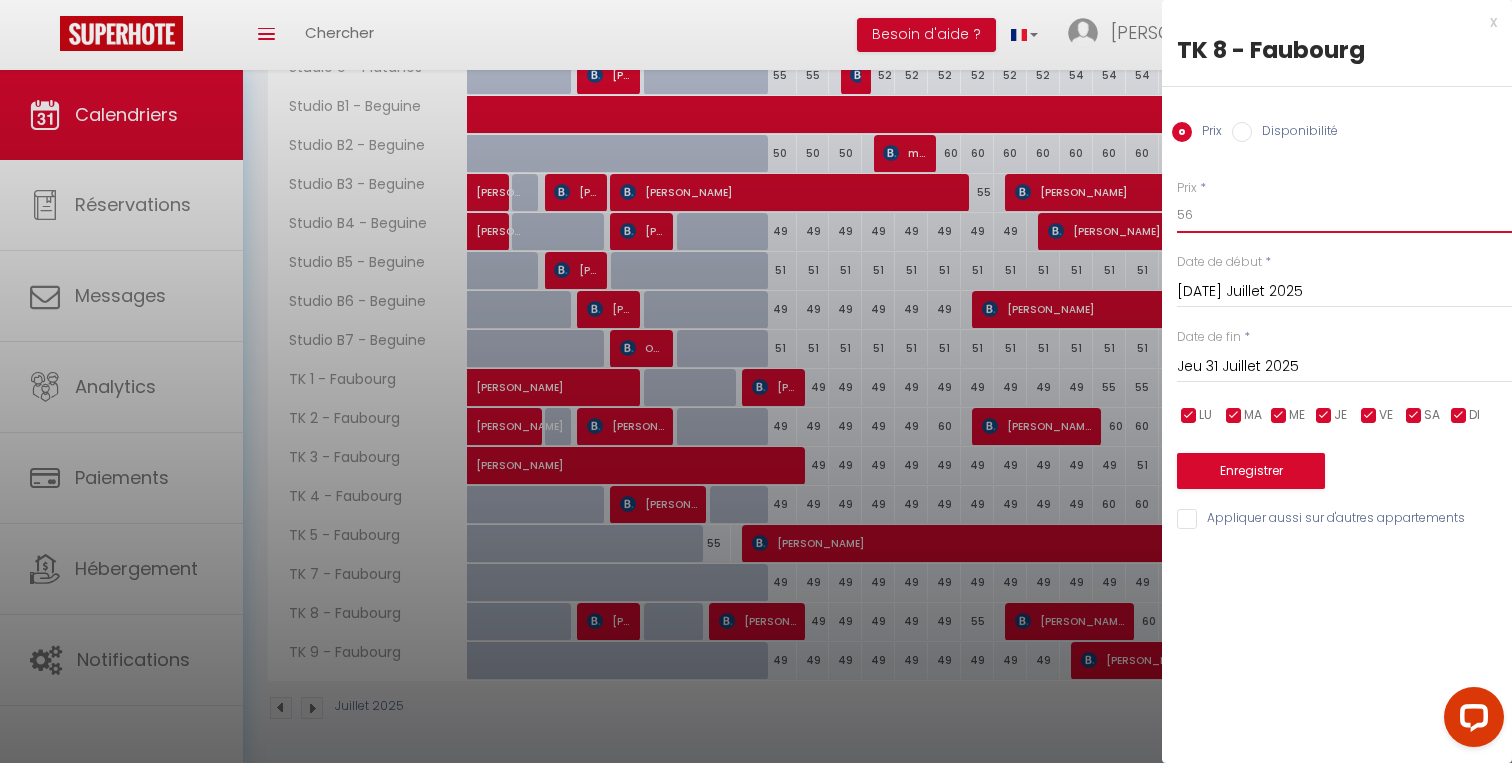 type on "56" 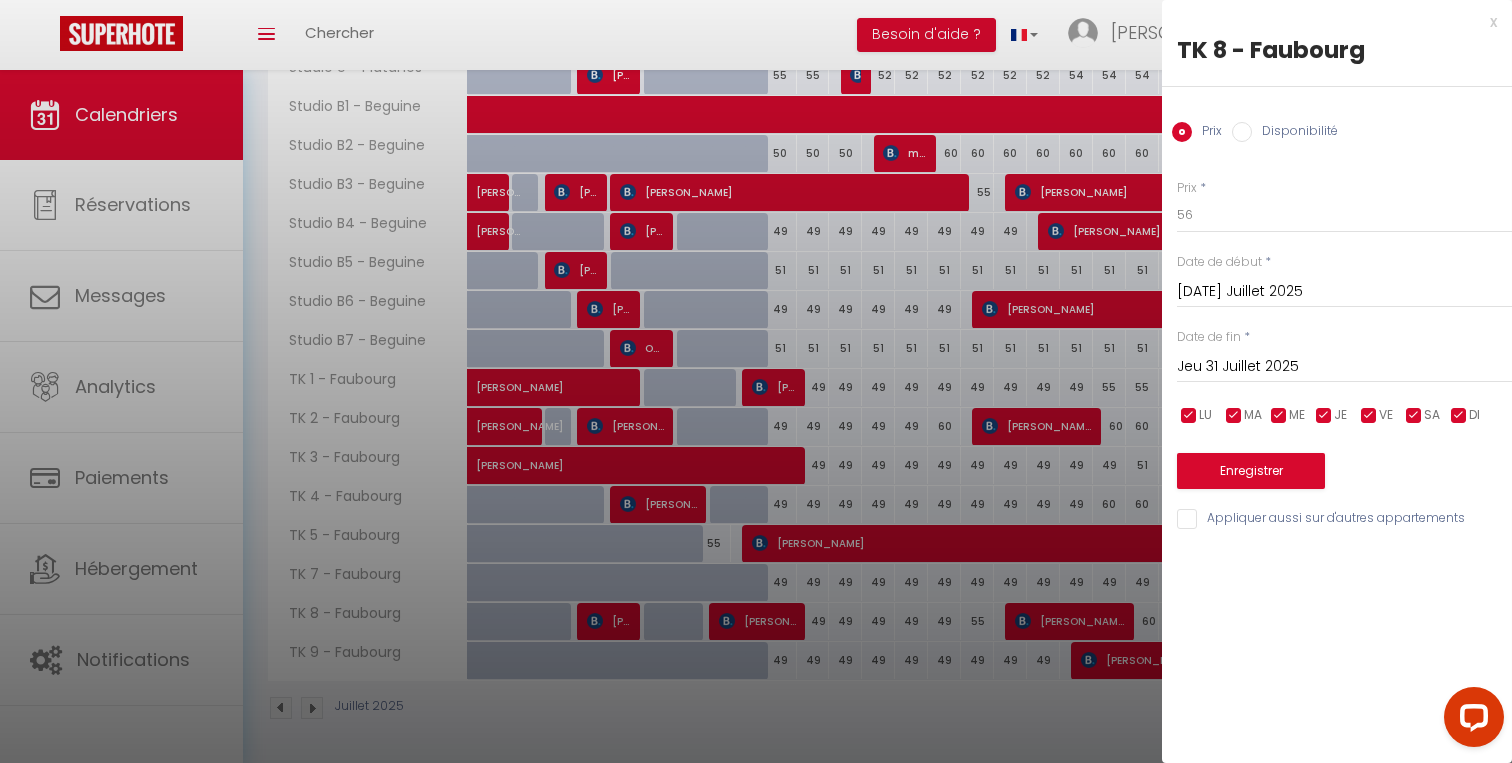 click on "Jeu 31 Juillet 2025" at bounding box center (1344, 367) 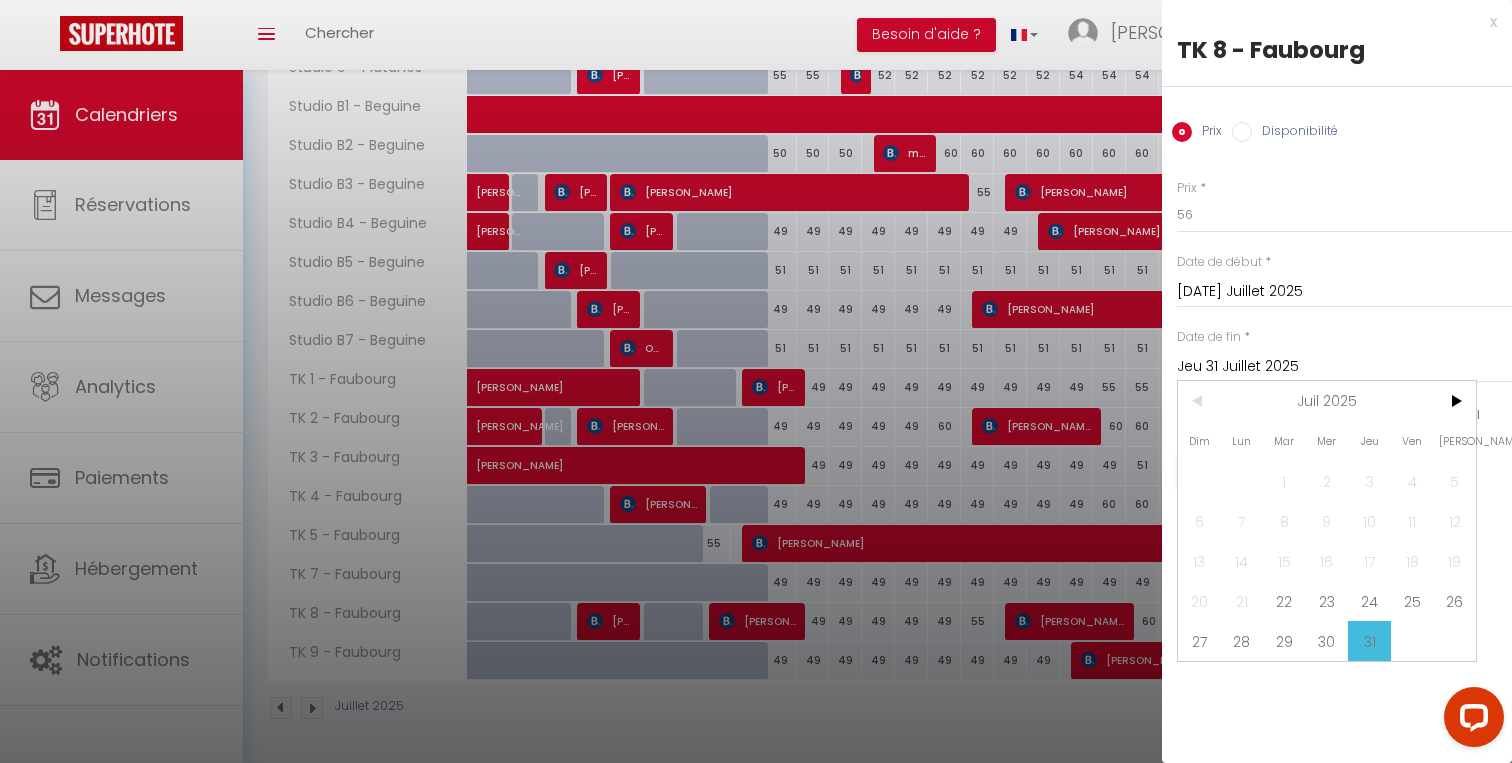click on "Prix
*   56
Statut
*
Disponible
Indisponible
Date de début
*     [DATE] Juillet 2025         <   Juil 2025   >   Dim Lun Mar Mer Jeu Ven Sam   1 2 3 4 5 6 7 8 9 10 11 12 13 14 15 16 17 18 19 20 21 22 23 24 25 26 27 28 29 30 31     <   2025   >   [PERSON_NAME] Mars [PERSON_NAME] Juin Juillet Août Septembre Octobre Novembre Décembre     <   [DATE] - [DATE]   >   2020 2021 2022 2023 2024 2025 2026 2027 2028 2029
Date de fin
*     Jeu 31 Juillet 2025         <   Juil 2025   >   Dim Lun Mar Mer Jeu Ven Sam   1 2 3 4 5 6 7 8 9 10 11 12 13 14 15 16 17 18 19 20 21 22 23 24 25 26 27 28 29 30 31     <   2025   >   [PERSON_NAME] Mars [PERSON_NAME] Juin Juillet Août Septembre Octobre Novembre Décembre     <   [DATE] - [DATE]   >   2020" at bounding box center (1337, 343) 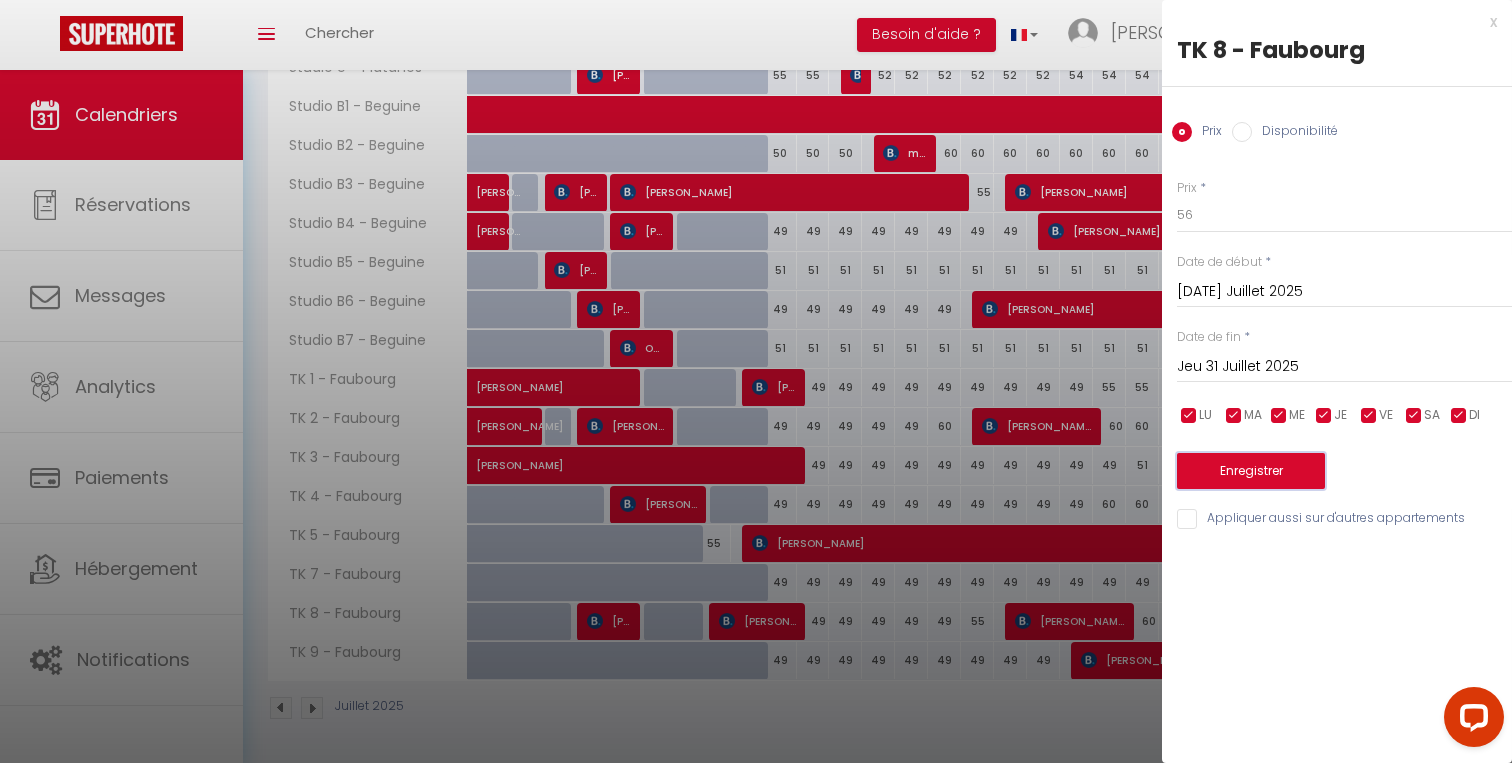 click on "Enregistrer" at bounding box center (1251, 471) 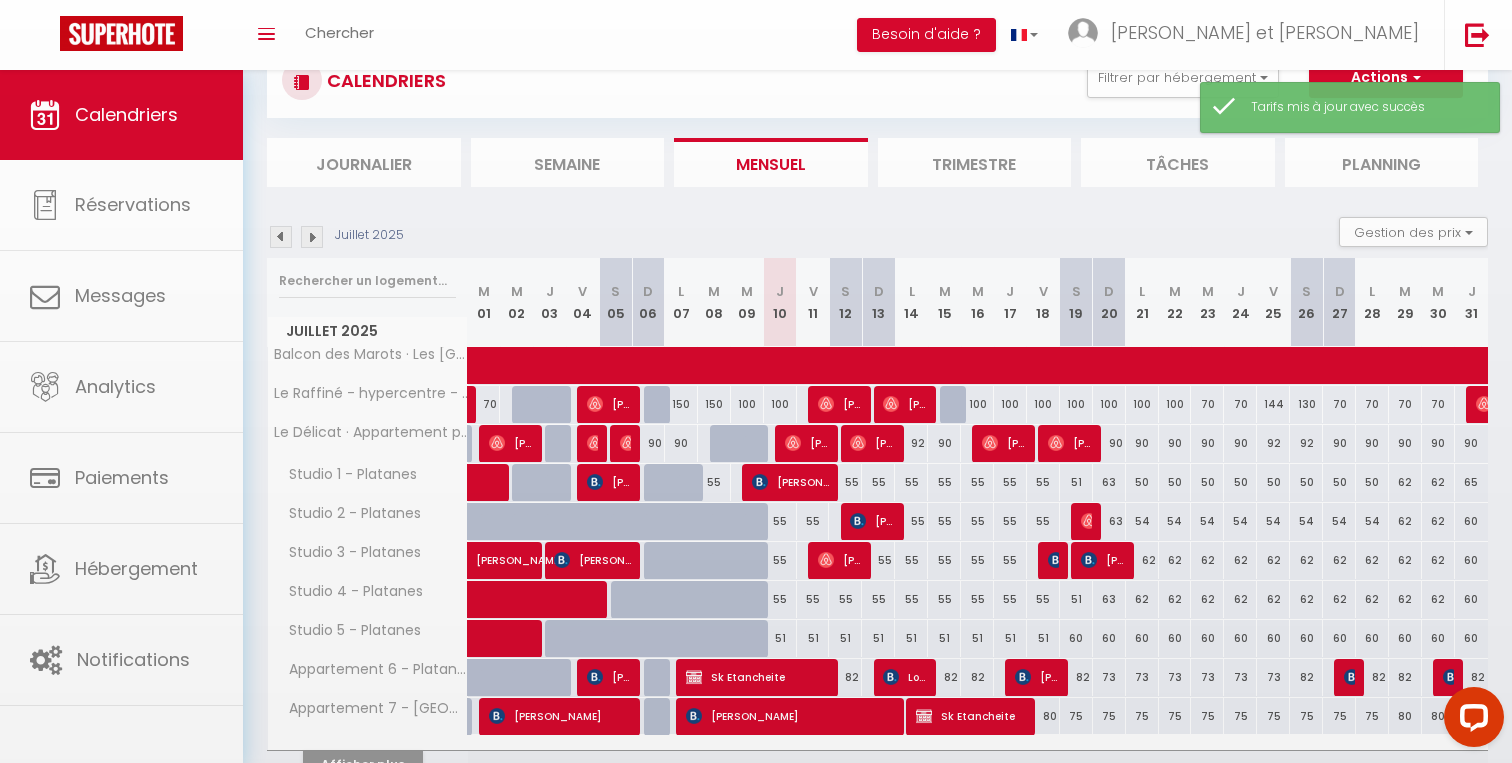 scroll, scrollTop: 175, scrollLeft: 0, axis: vertical 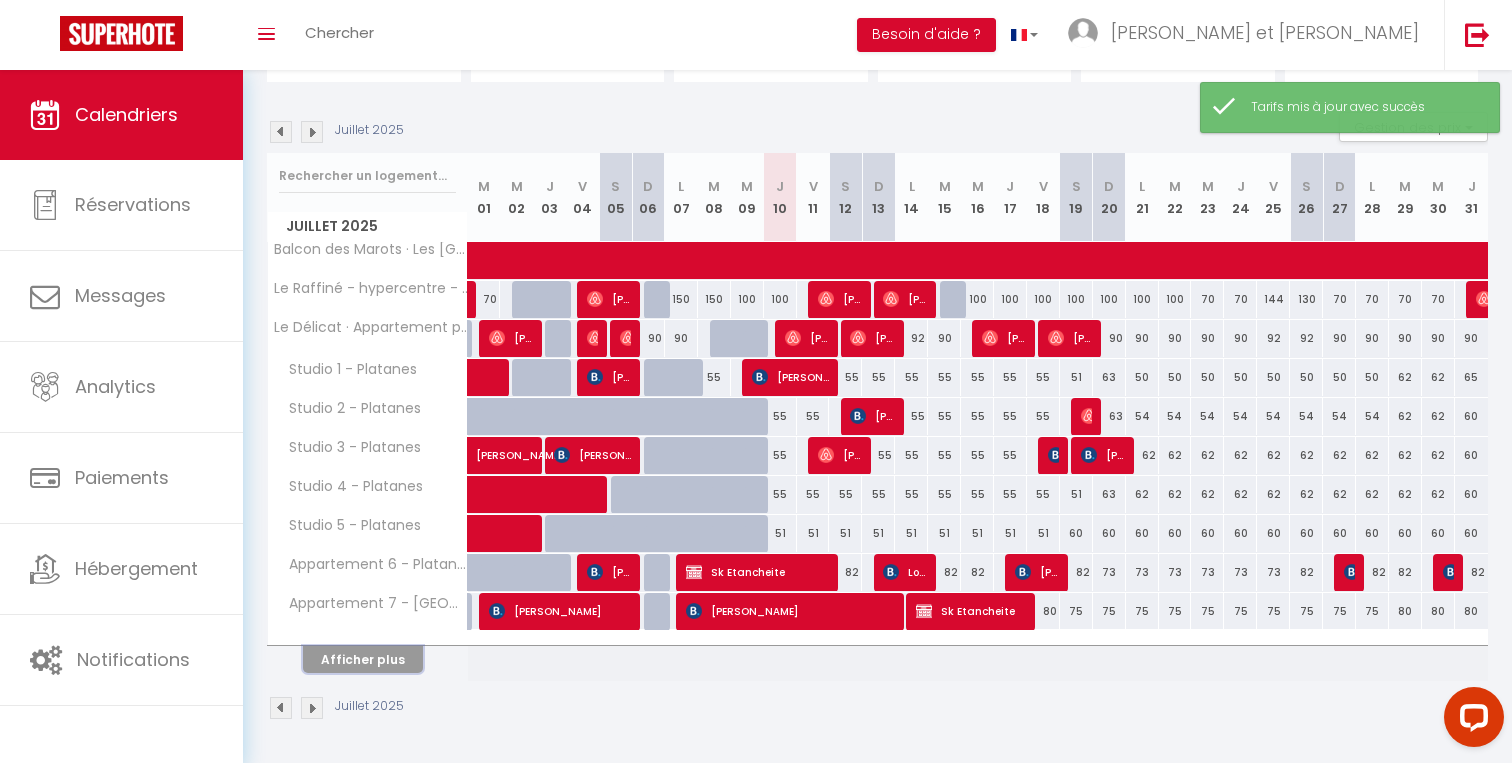 click on "Afficher plus" at bounding box center (363, 659) 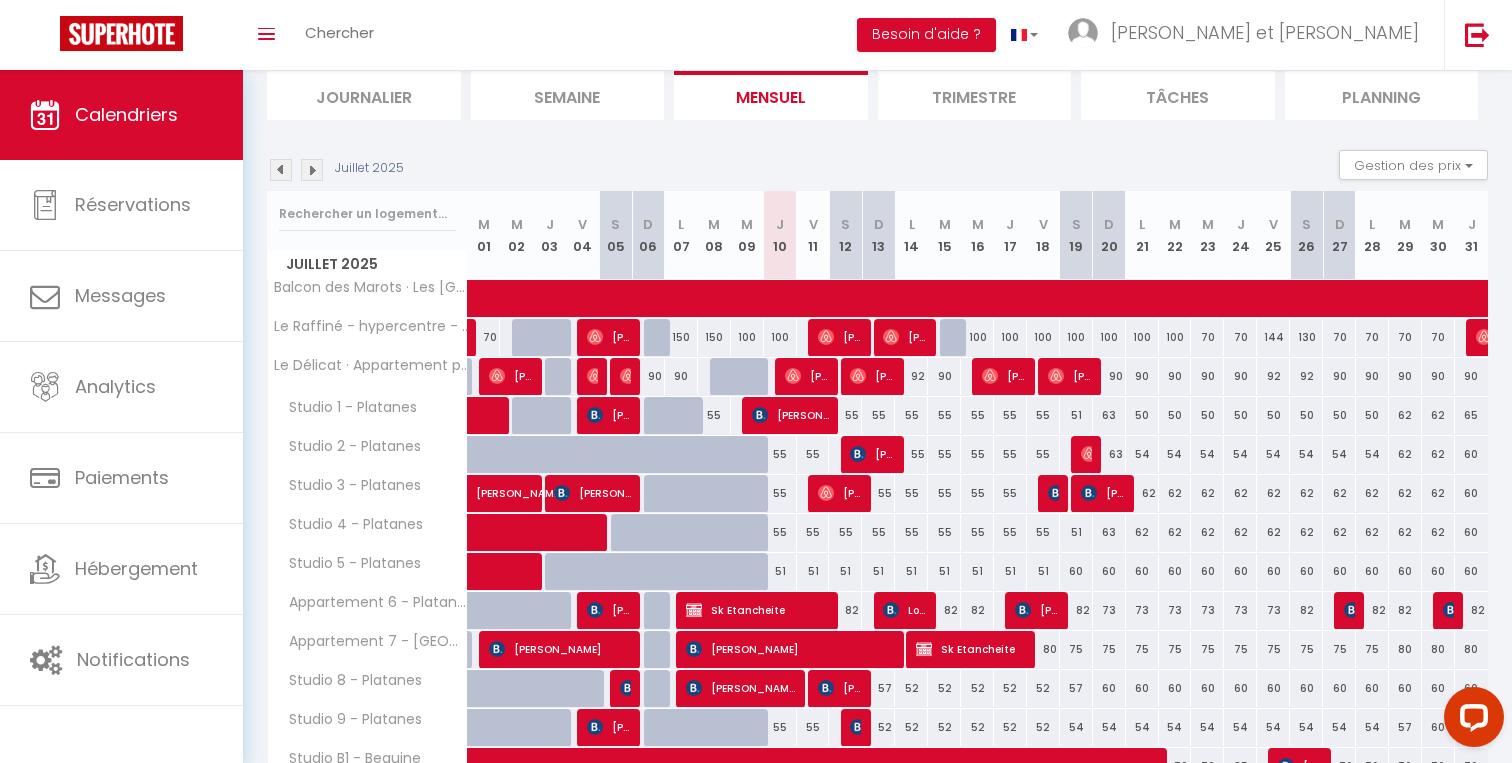 scroll, scrollTop: 141, scrollLeft: 0, axis: vertical 